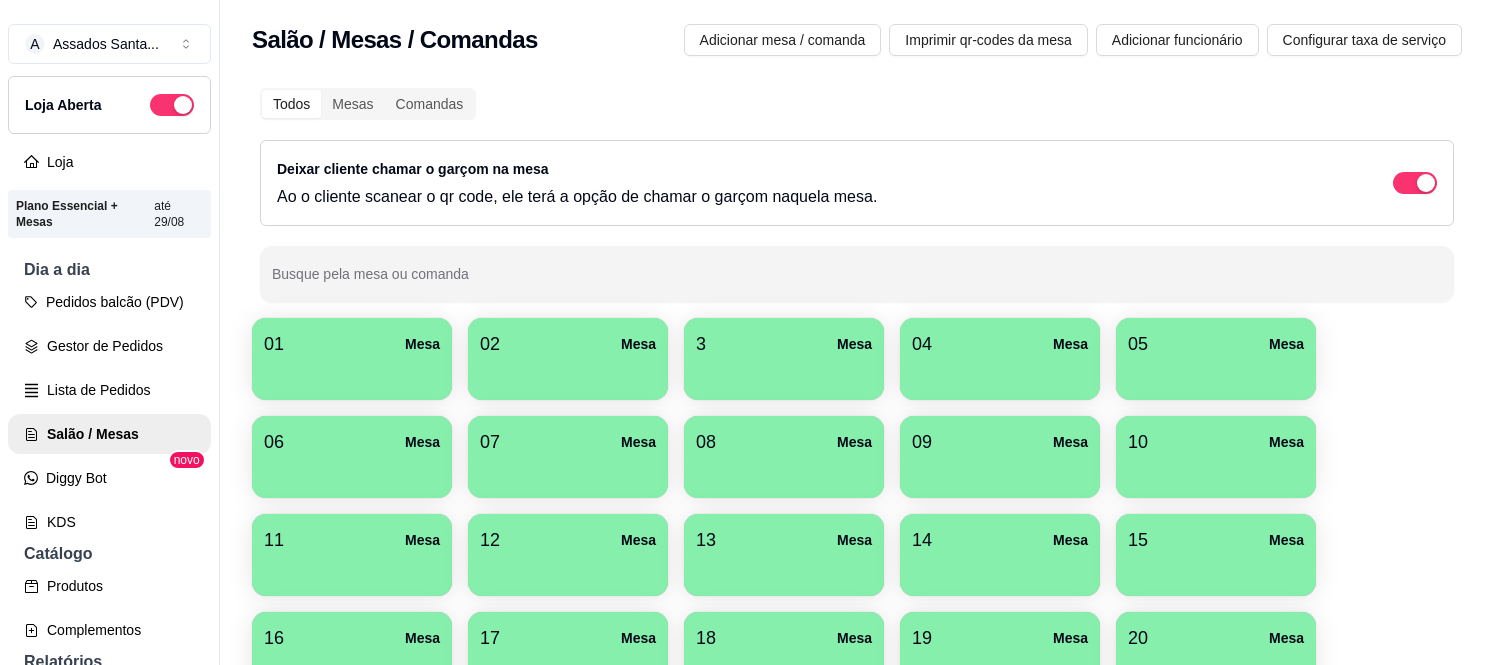 scroll, scrollTop: 0, scrollLeft: 0, axis: both 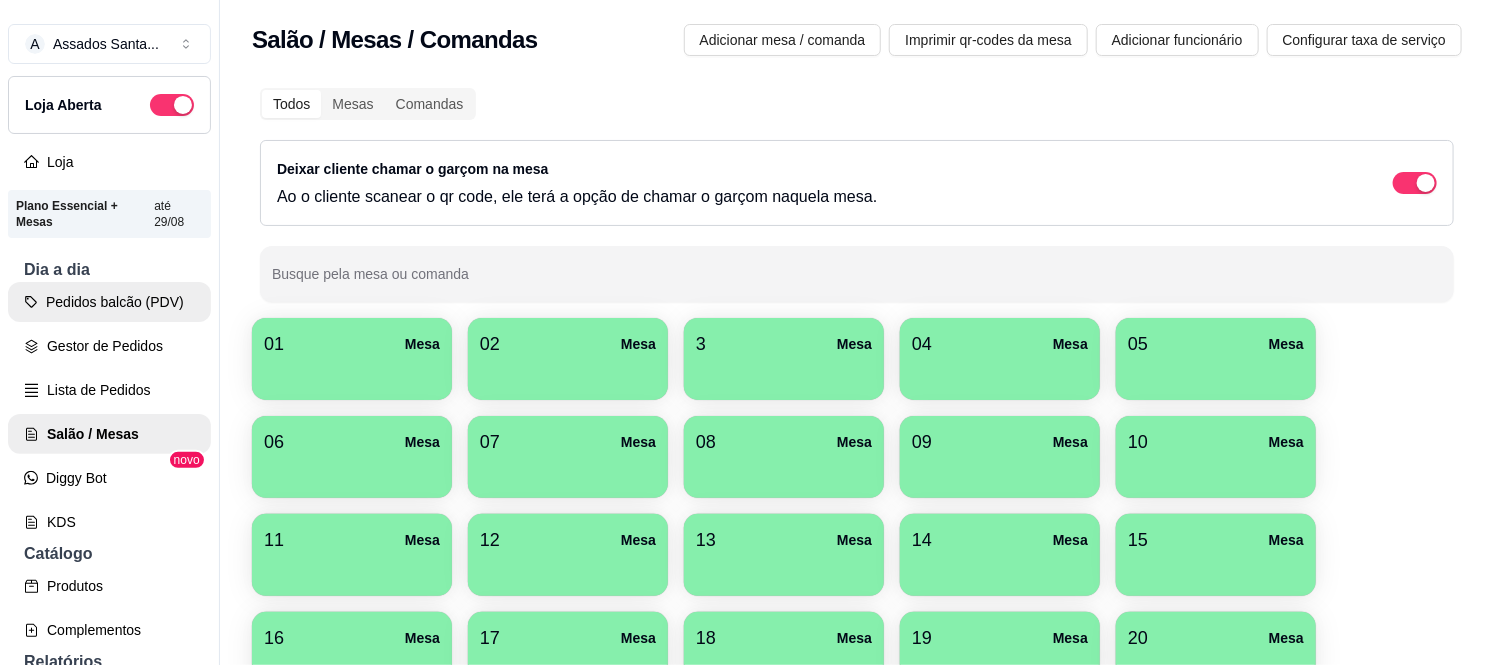 click on "Pedidos balcão (PDV)" at bounding box center (109, 302) 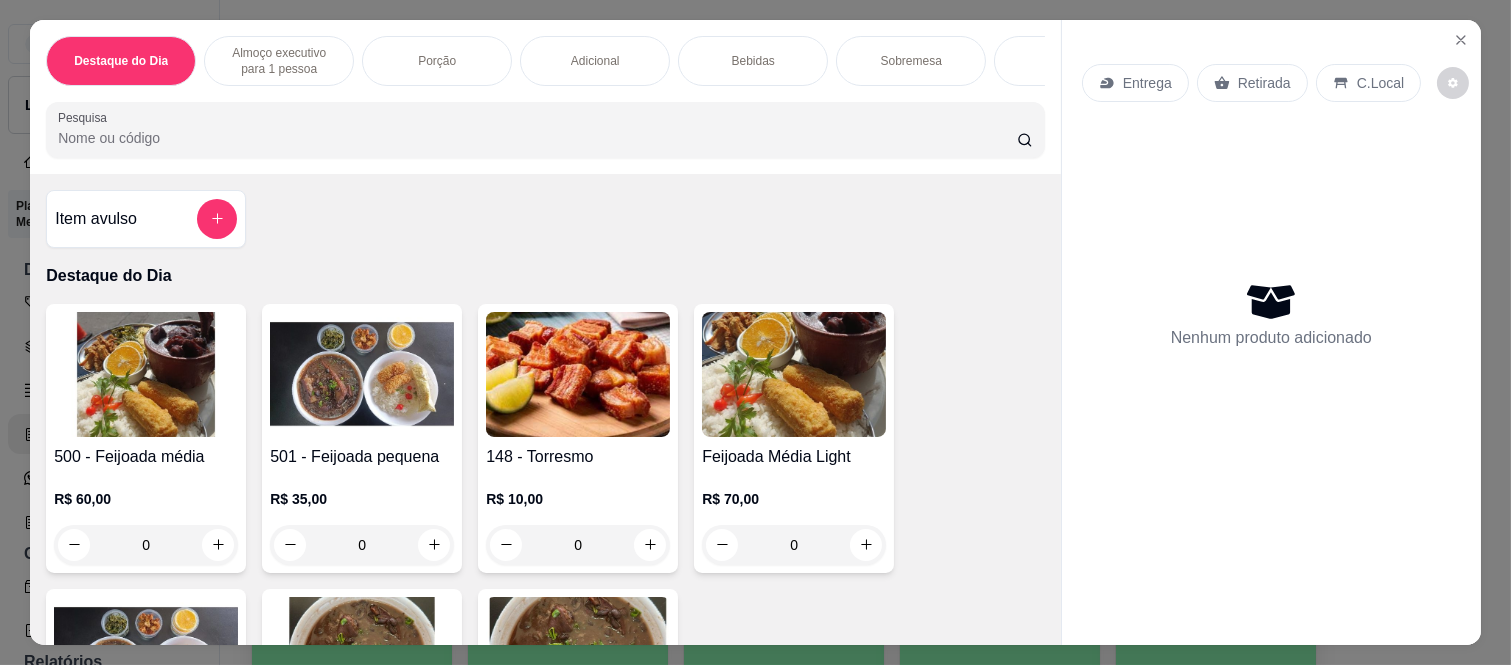 click on "Bebidas" at bounding box center [753, 61] 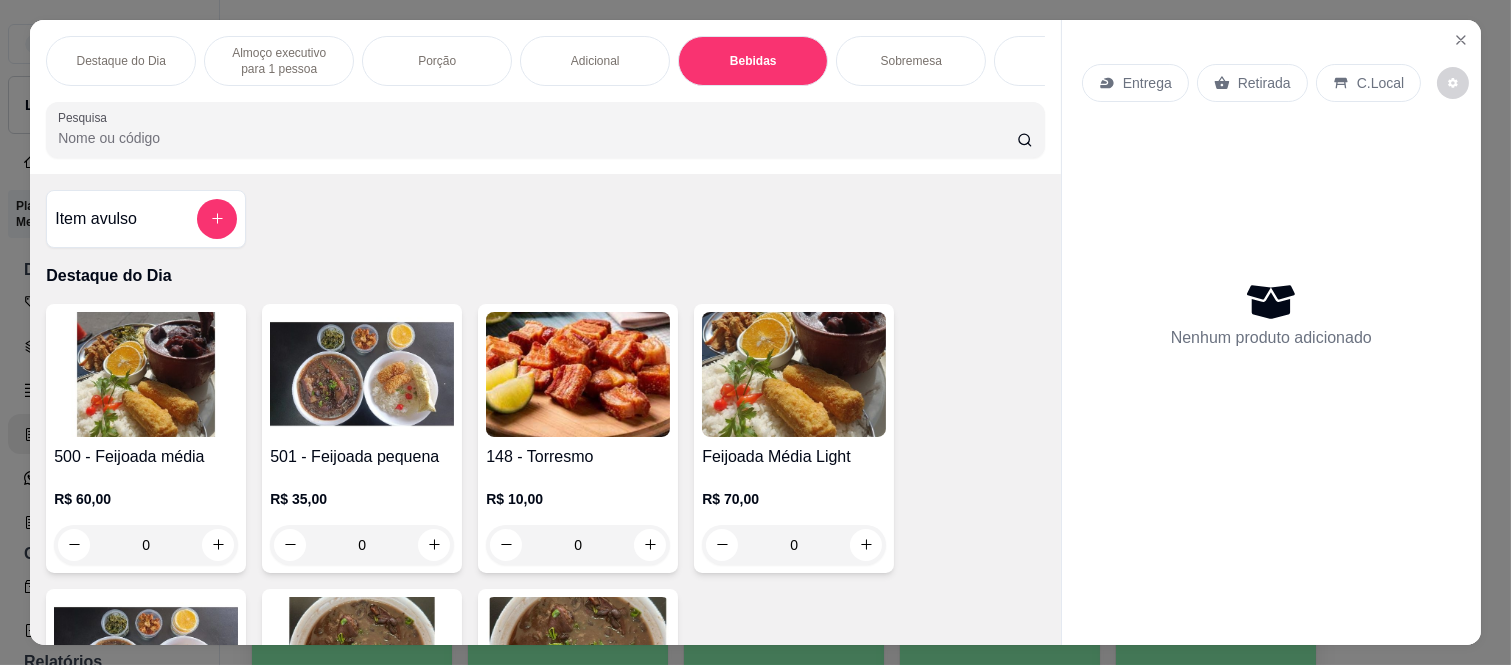 scroll, scrollTop: 3601, scrollLeft: 0, axis: vertical 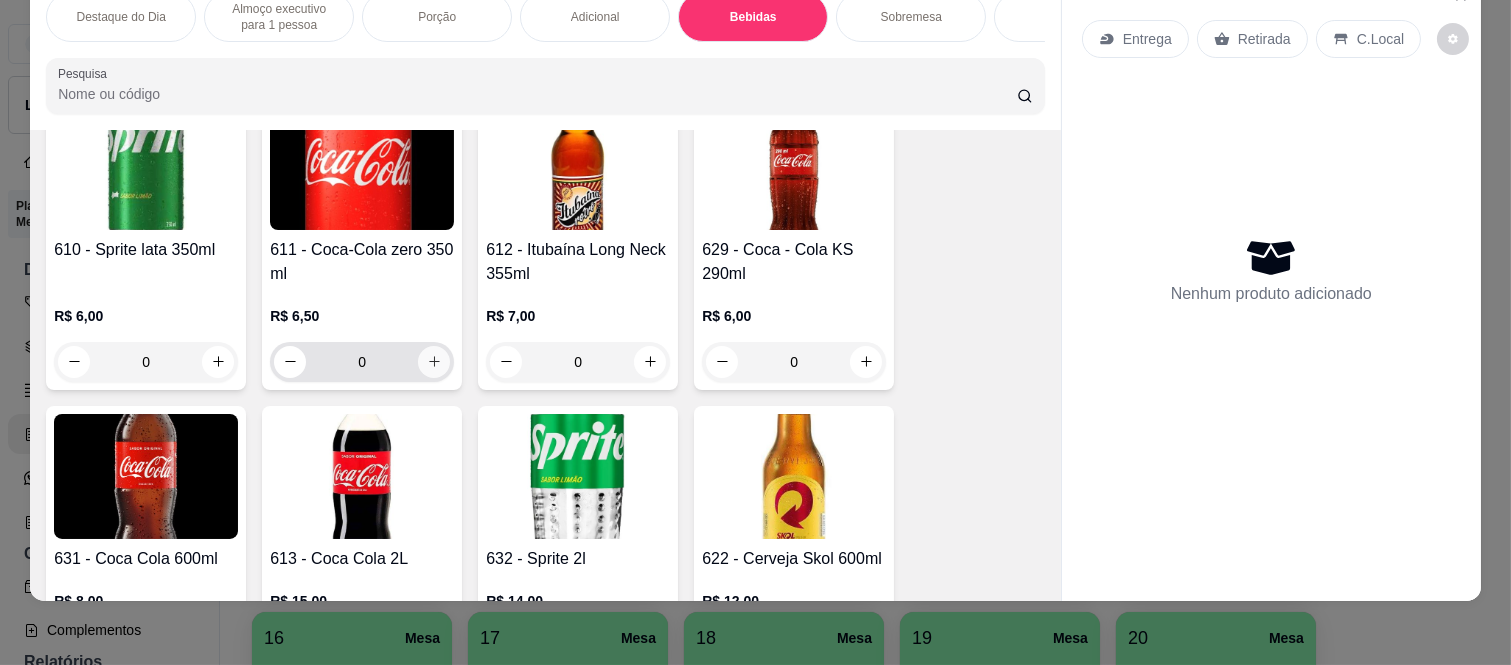 click 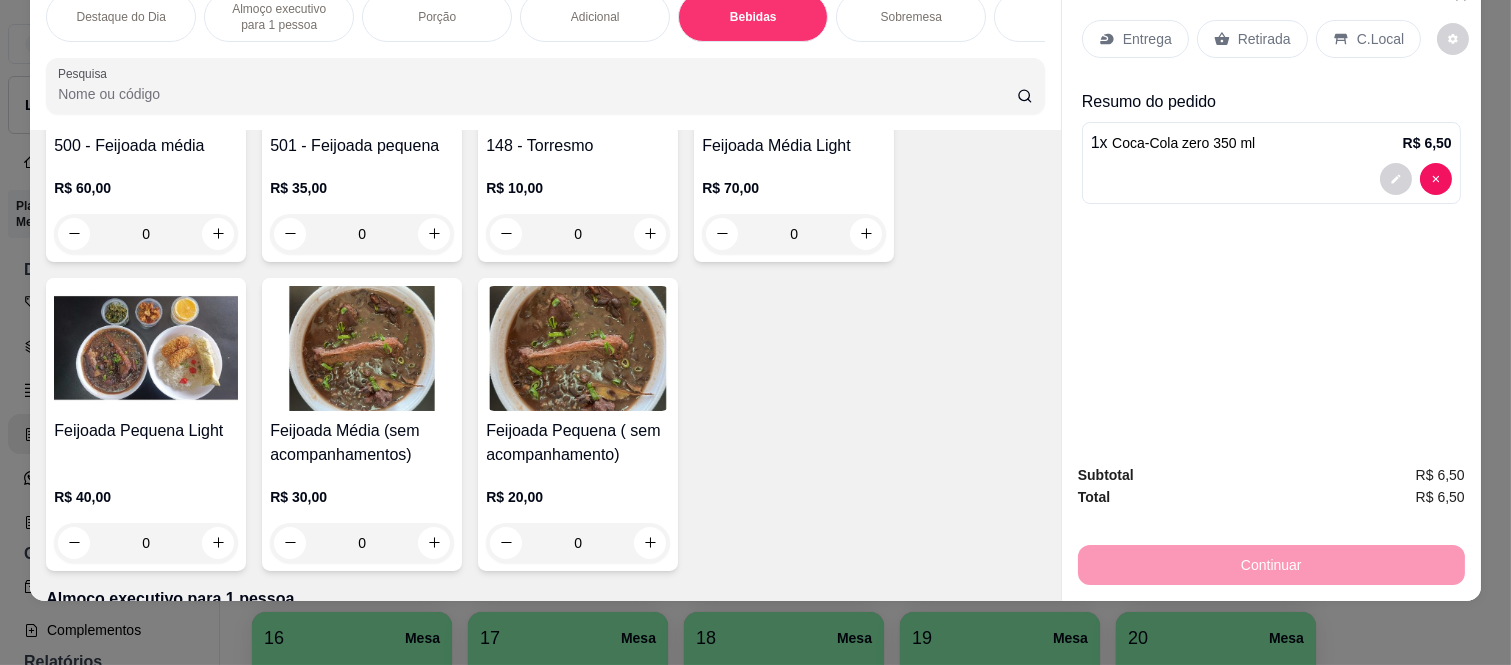 scroll, scrollTop: 0, scrollLeft: 0, axis: both 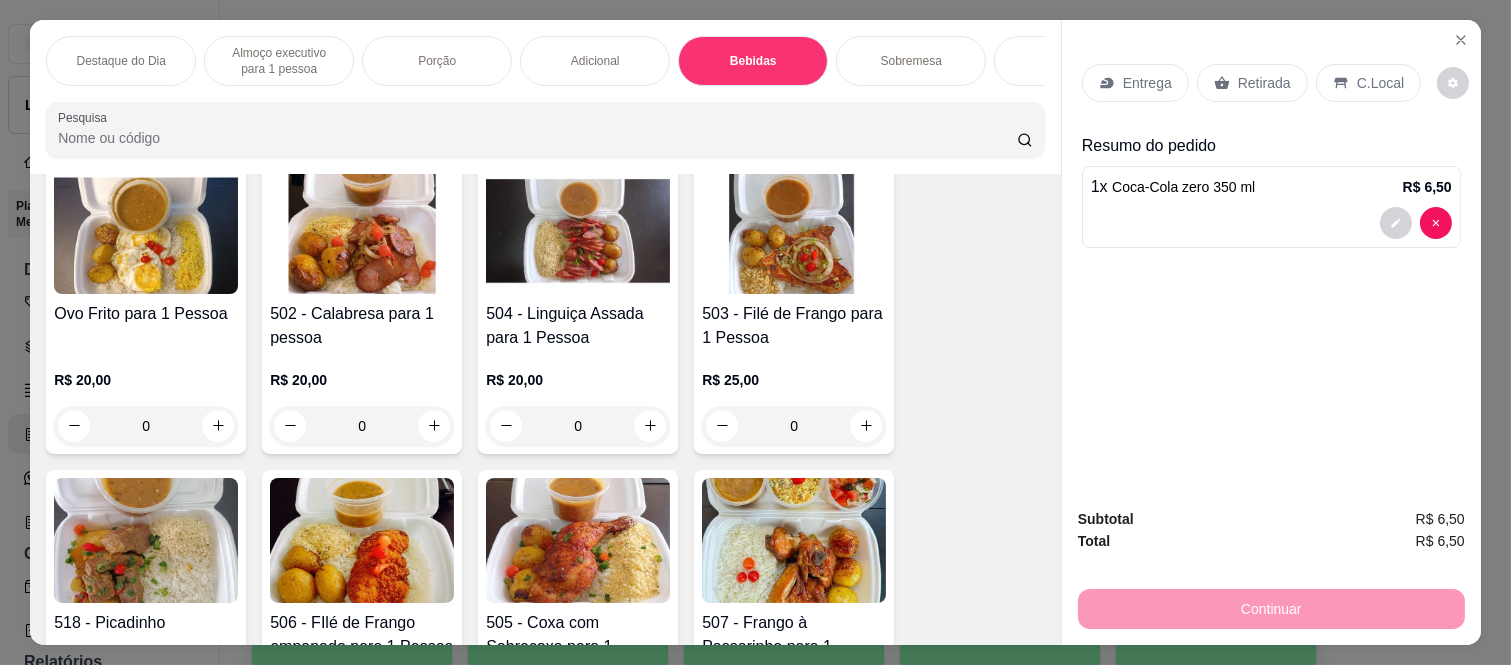 click on "Almoço executivo para 1 pessoa" at bounding box center [279, 61] 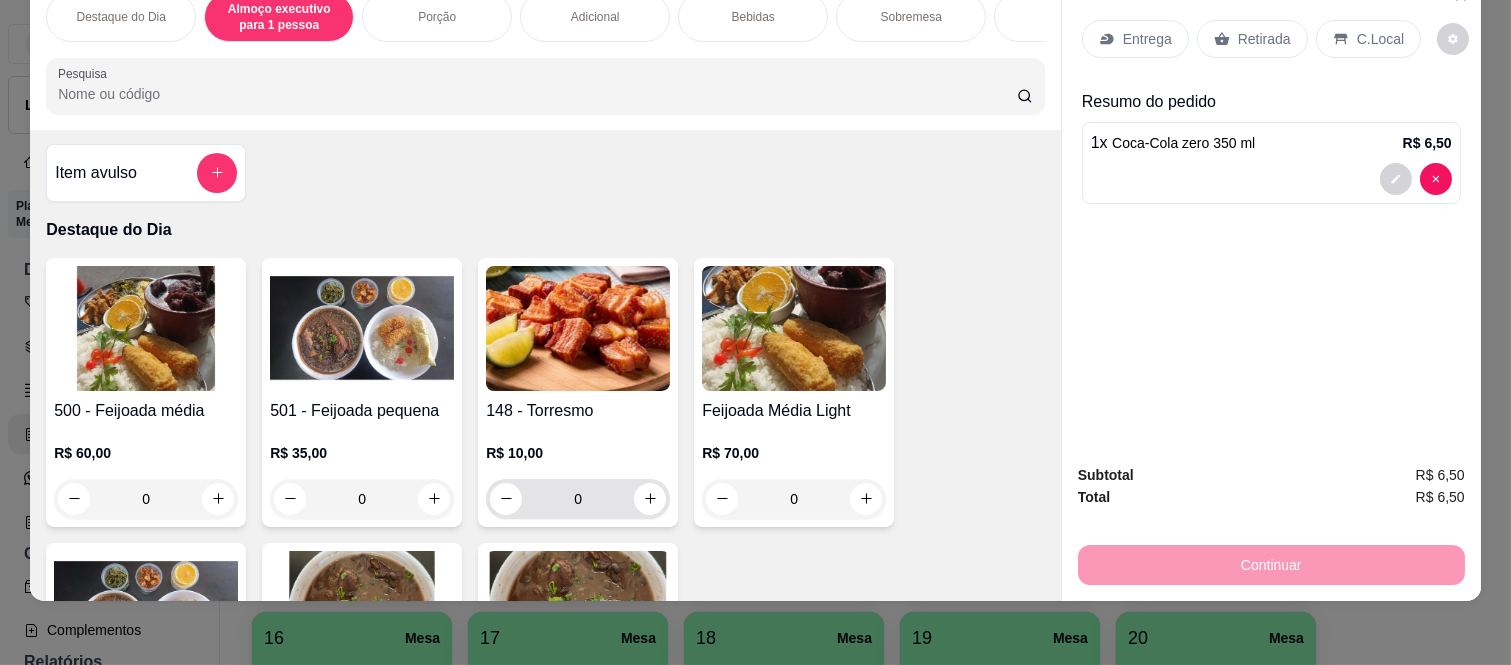 scroll, scrollTop: 0, scrollLeft: 0, axis: both 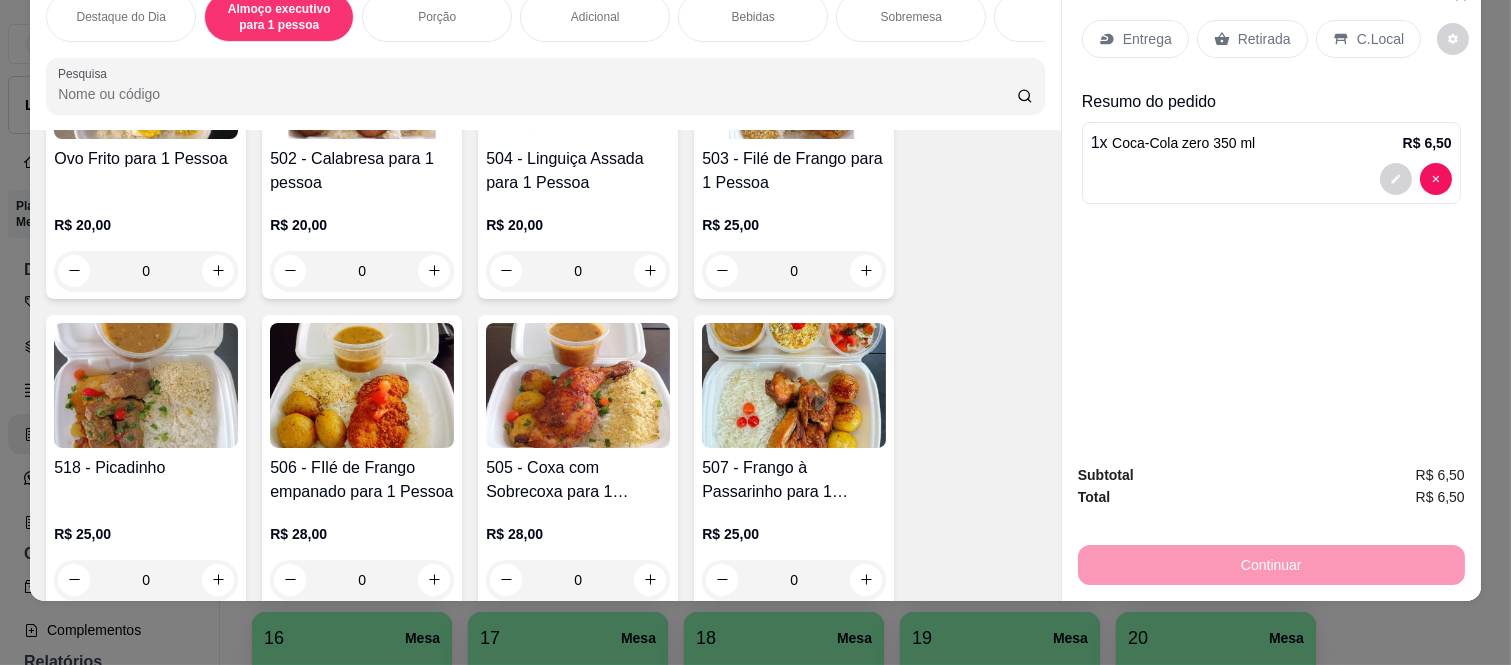 click on "0" at bounding box center (146, 580) 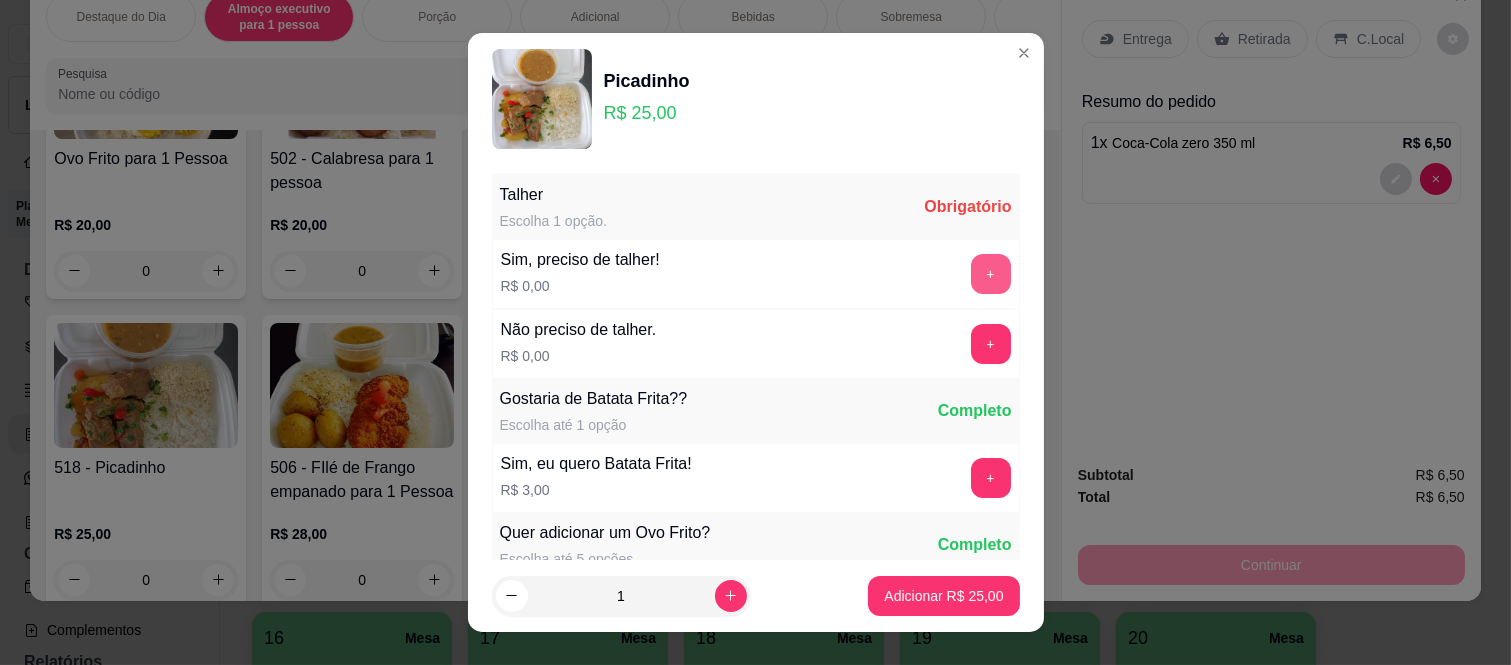 click on "+" at bounding box center [991, 274] 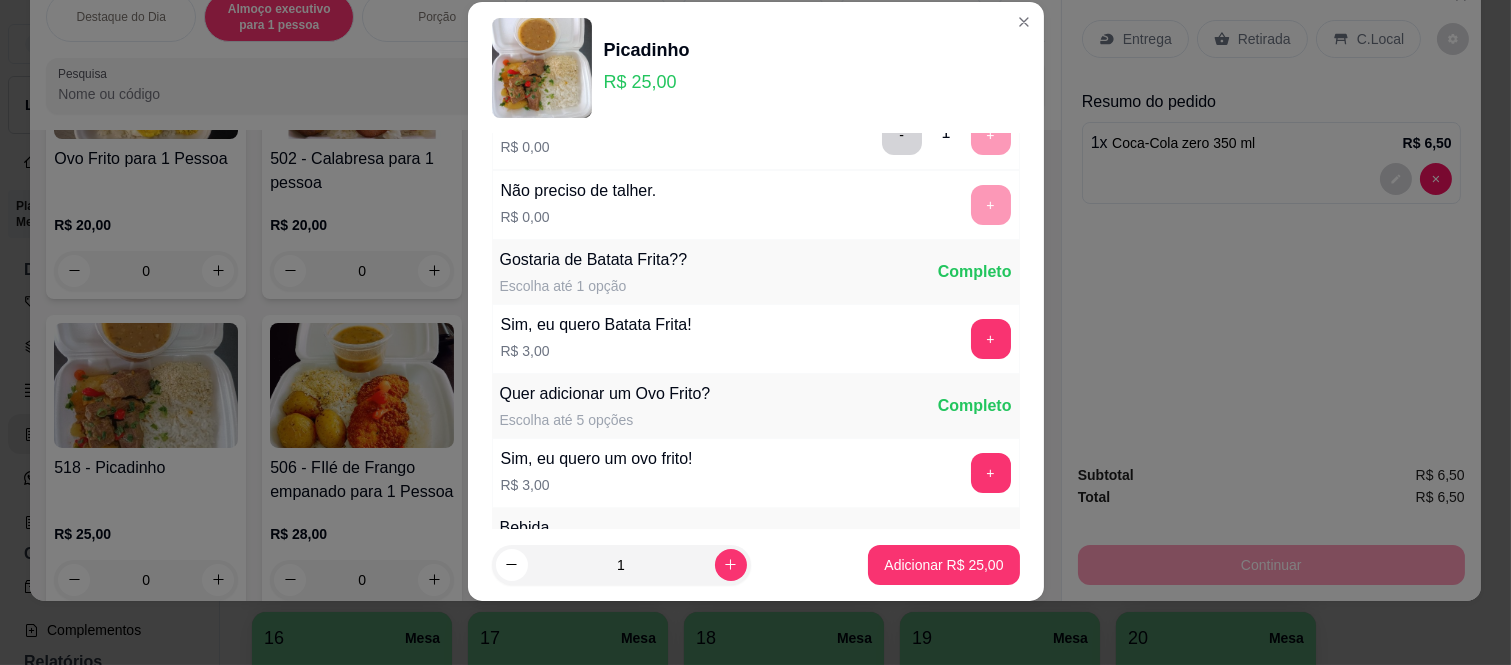 scroll, scrollTop: 214, scrollLeft: 0, axis: vertical 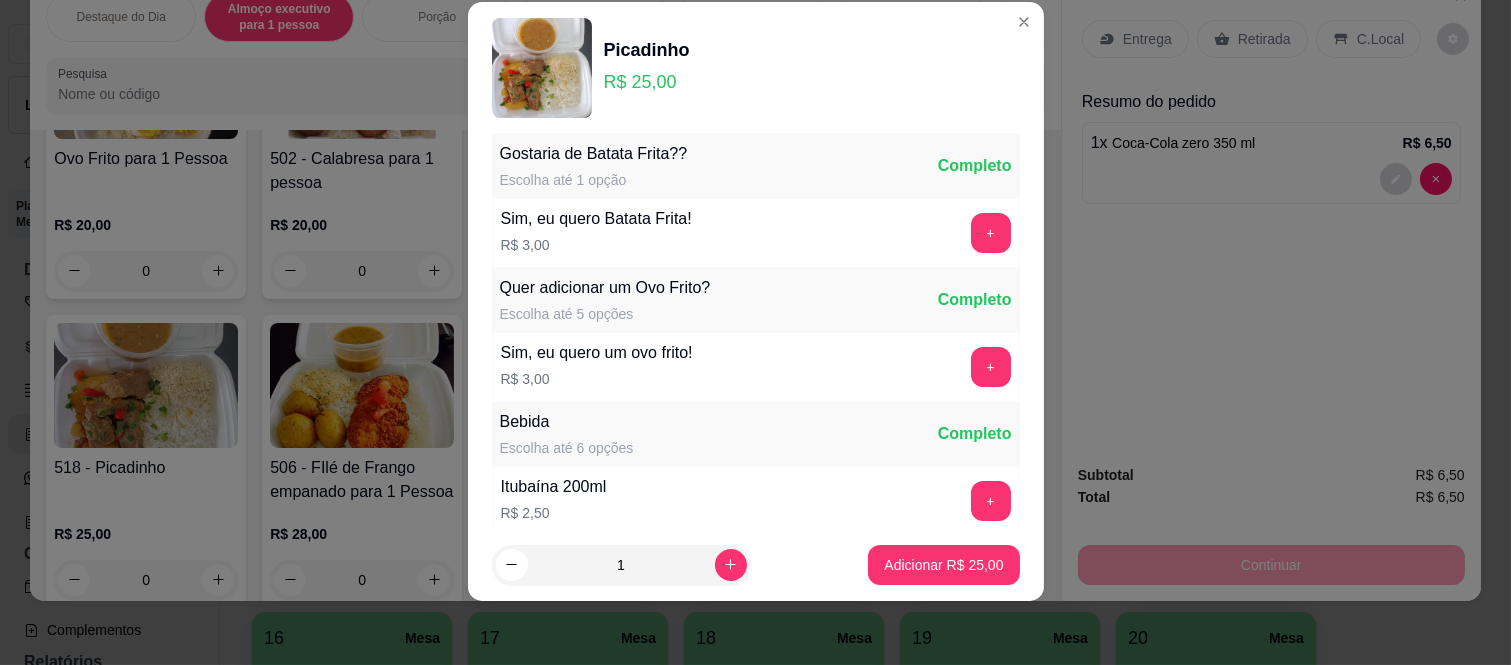 click on "1 Adicionar   R$ 25,00" at bounding box center [756, 565] 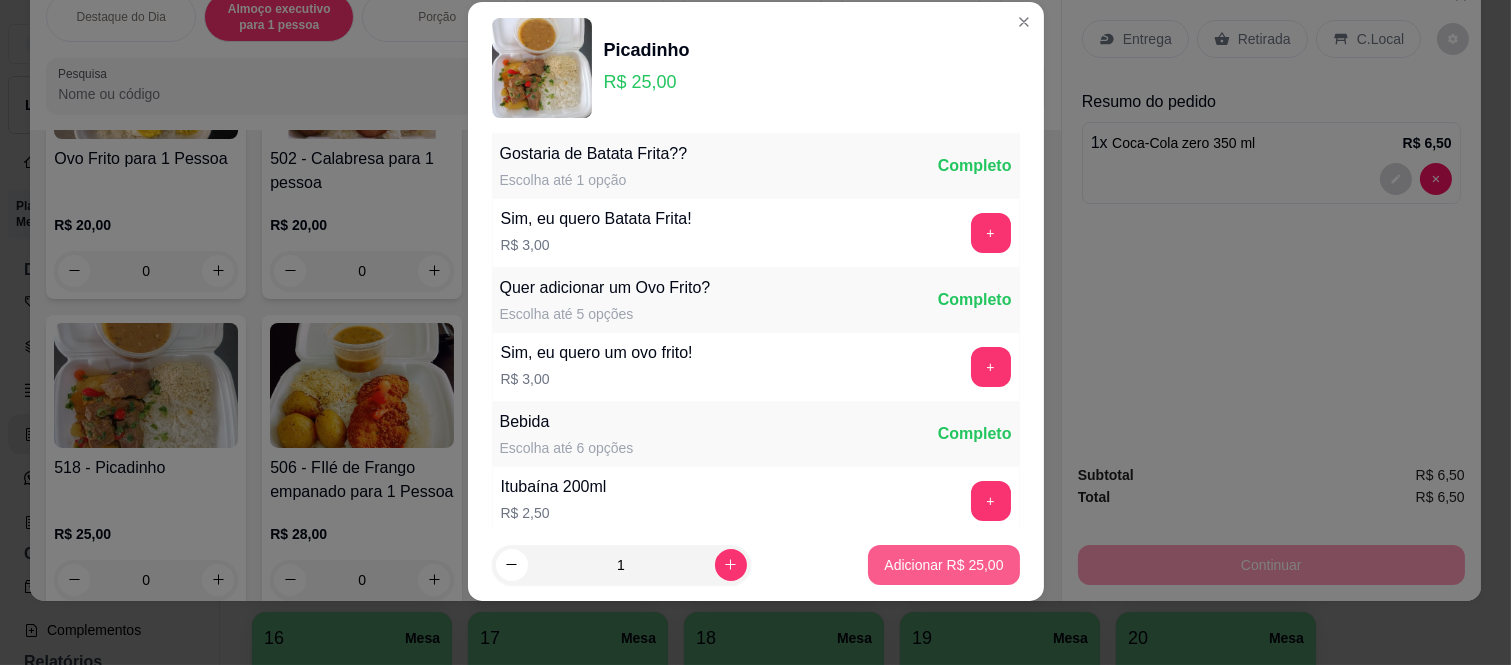 click on "Adicionar   R$ 25,00" at bounding box center (943, 565) 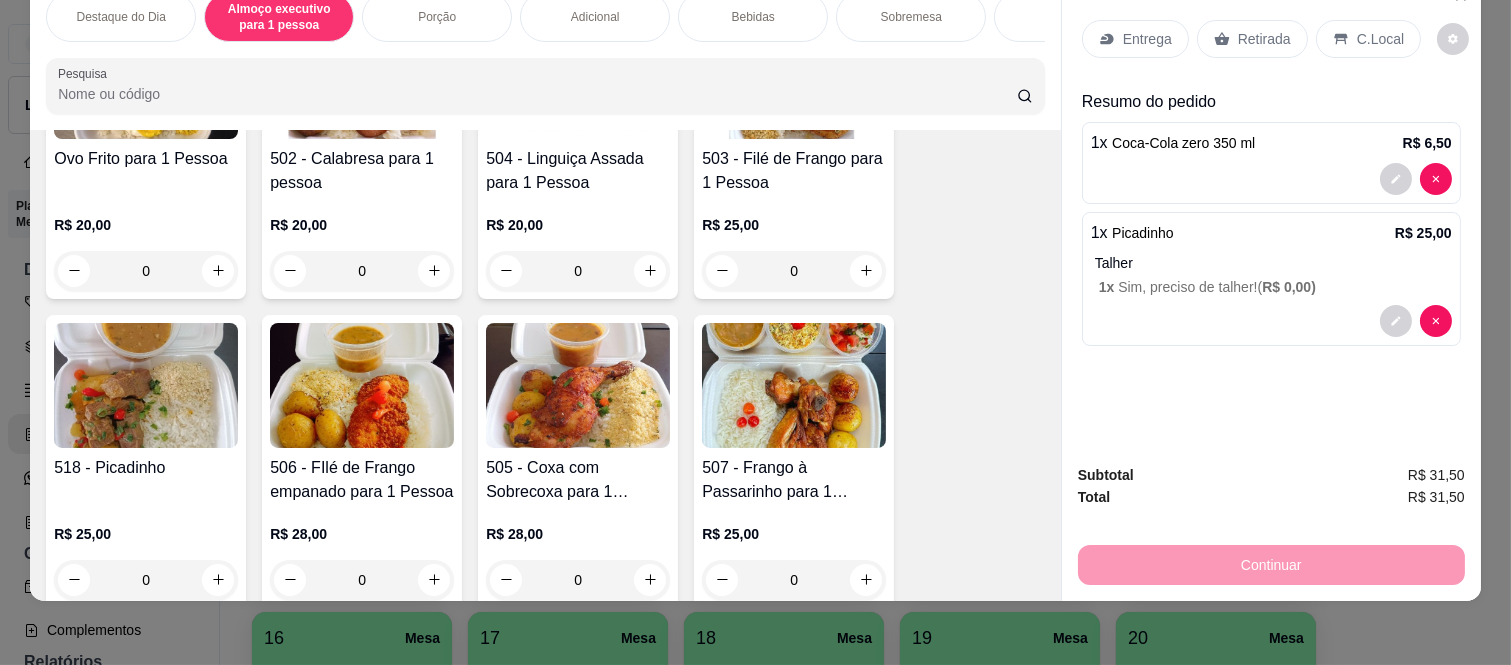 click on "C.Local" at bounding box center (1368, 39) 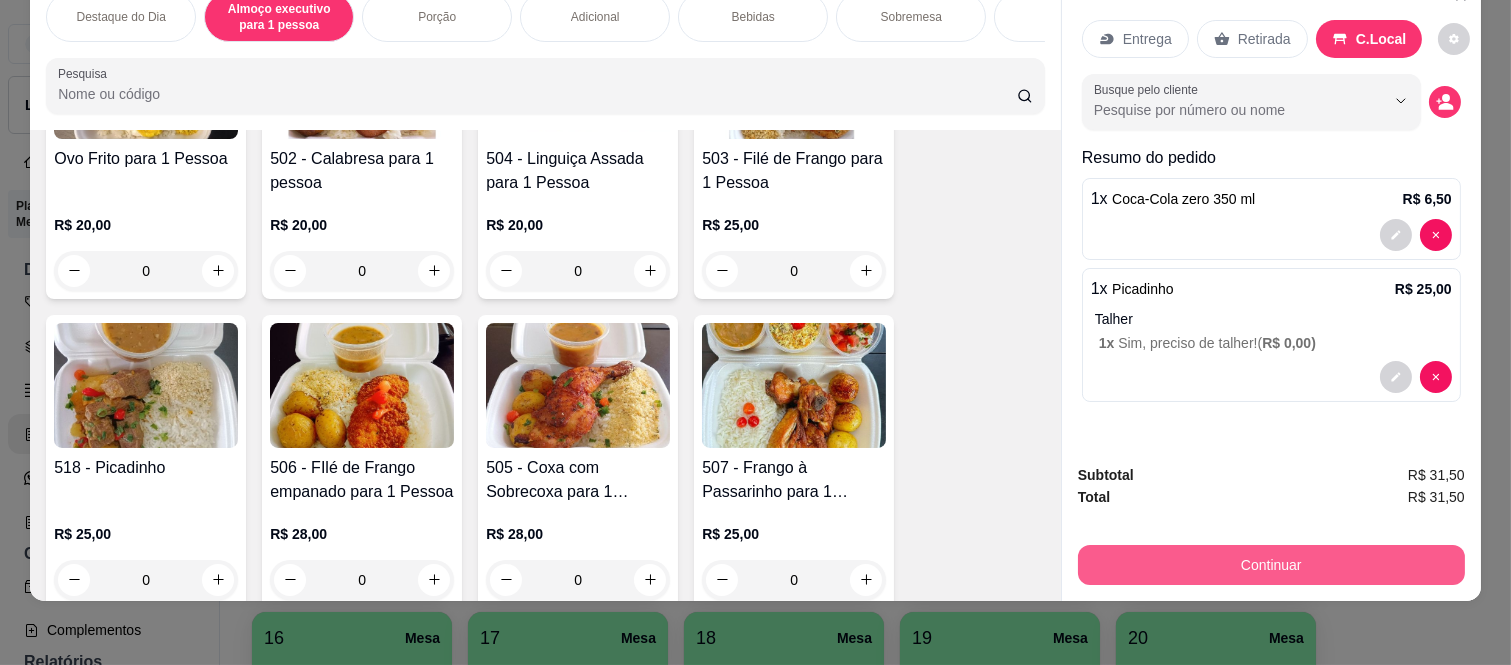 click on "Continuar" at bounding box center (1271, 565) 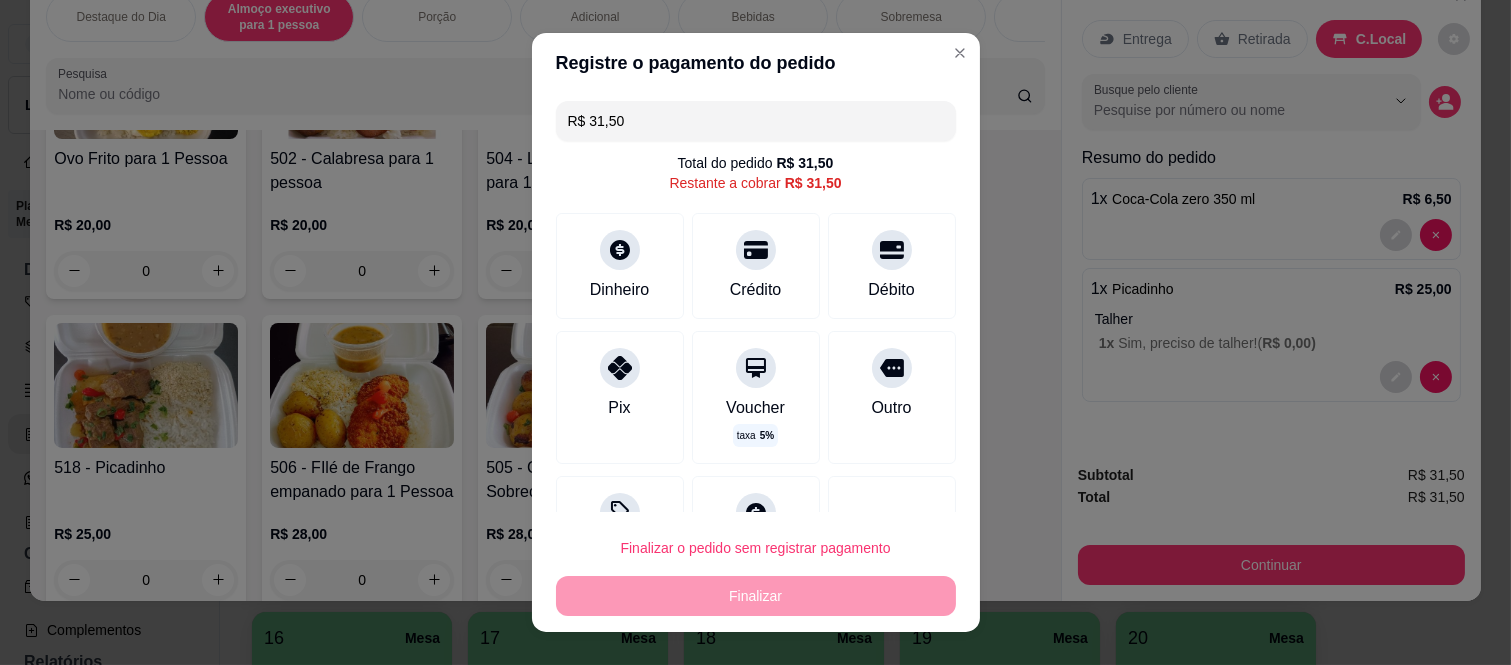 scroll, scrollTop: 78, scrollLeft: 0, axis: vertical 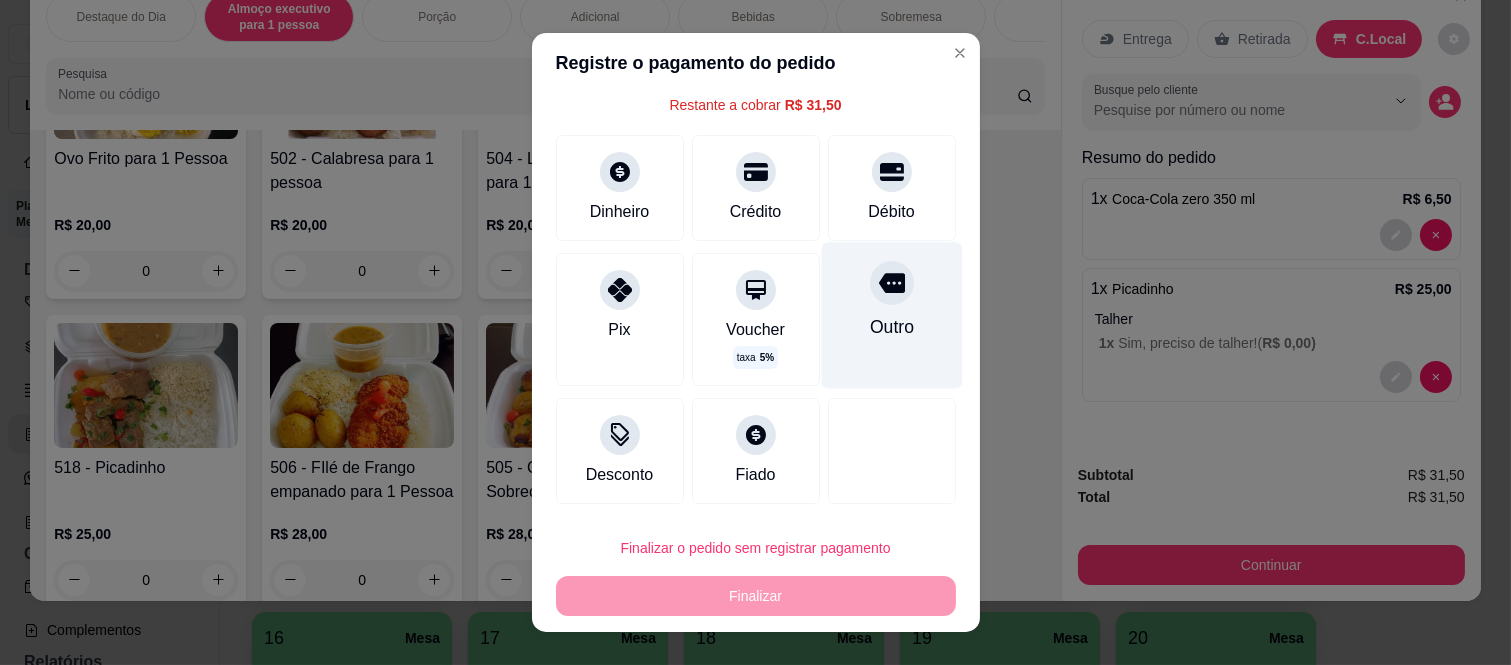 click at bounding box center (892, 283) 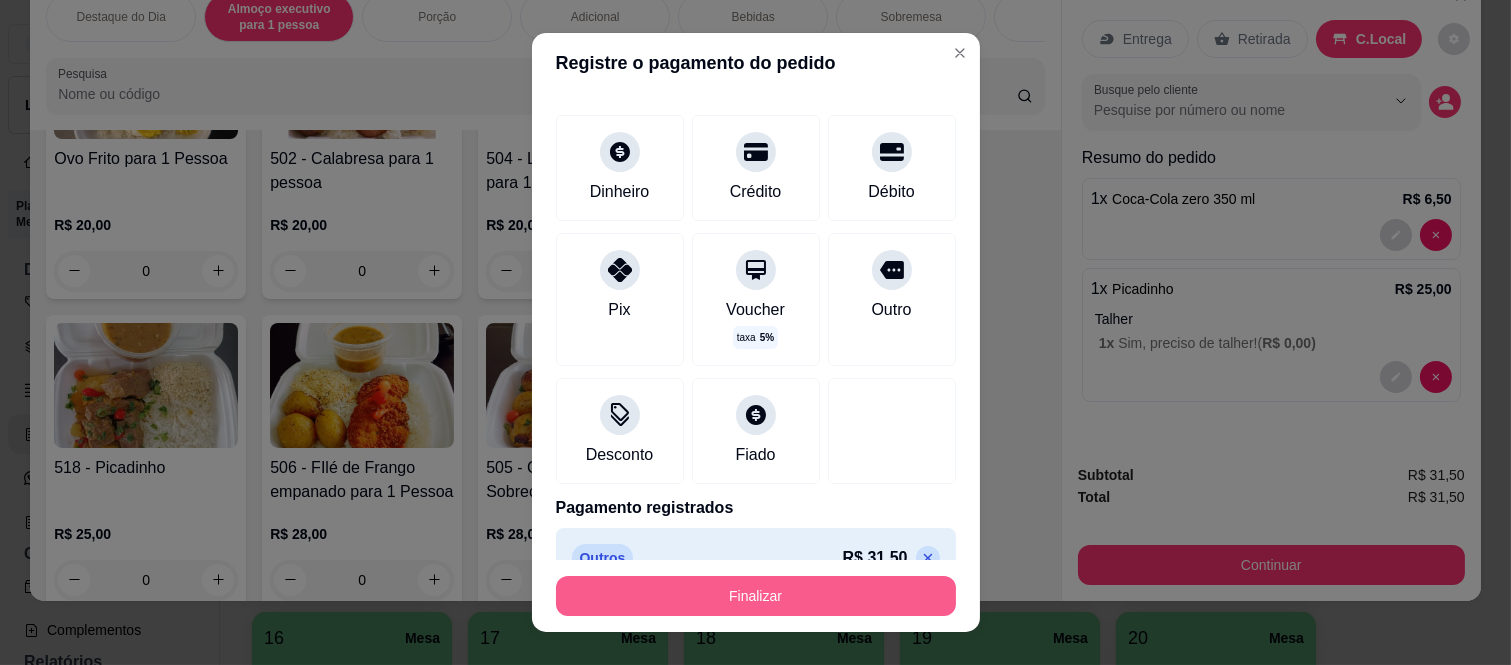 click on "Finalizar" at bounding box center [756, 596] 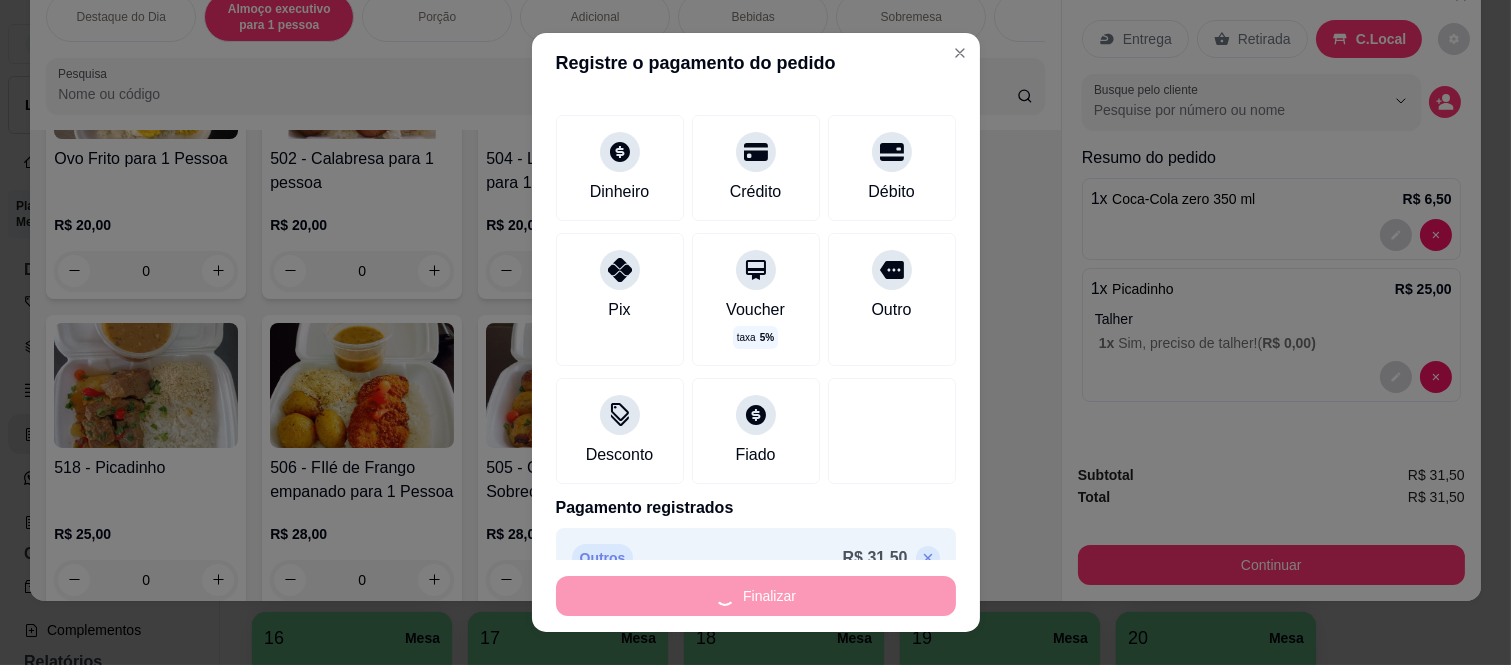 type on "0" 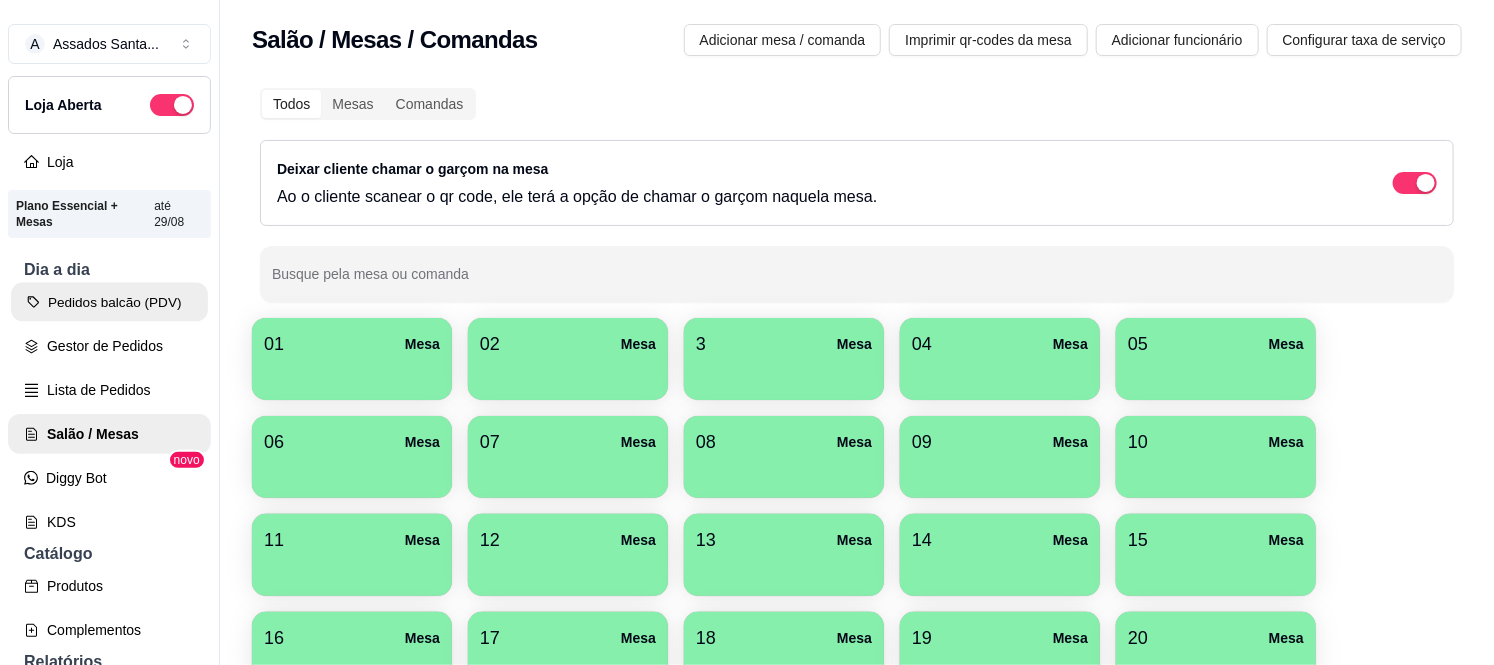 click on "Pedidos balcão (PDV)" at bounding box center [109, 302] 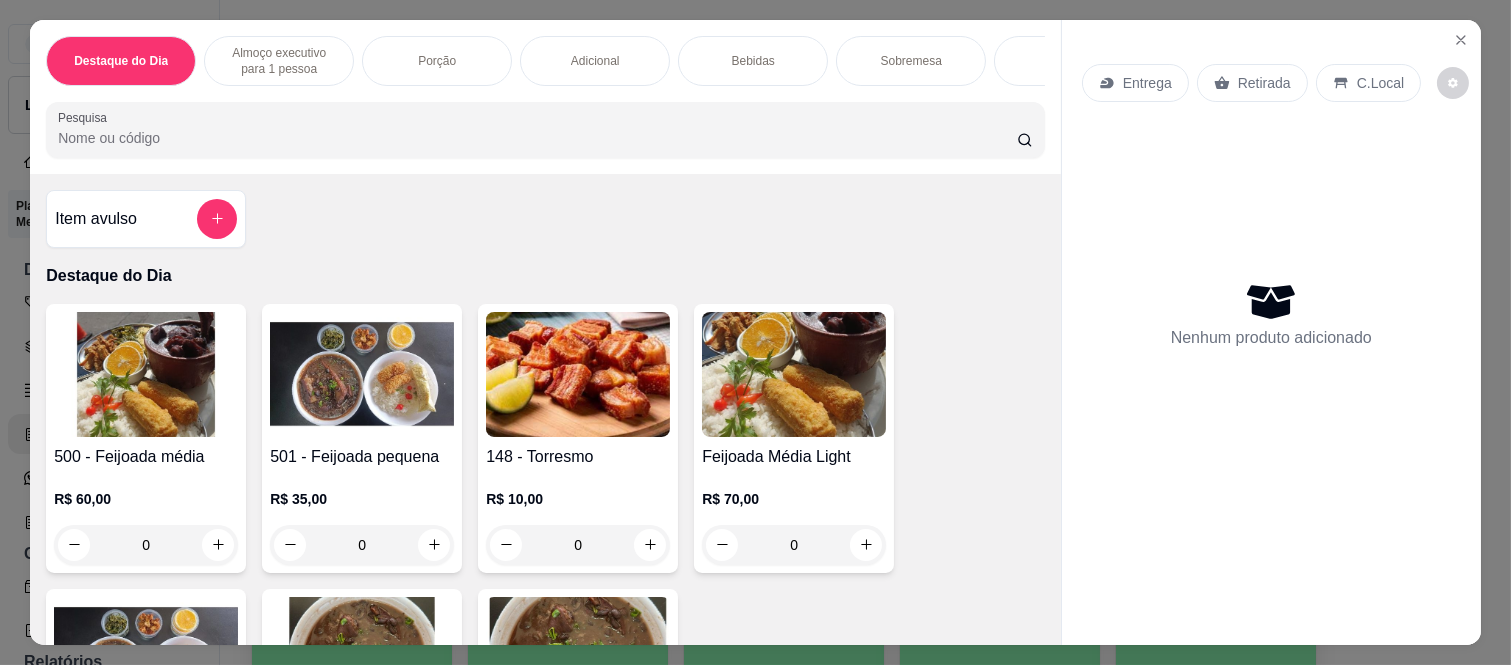 click on "Porção" at bounding box center (437, 61) 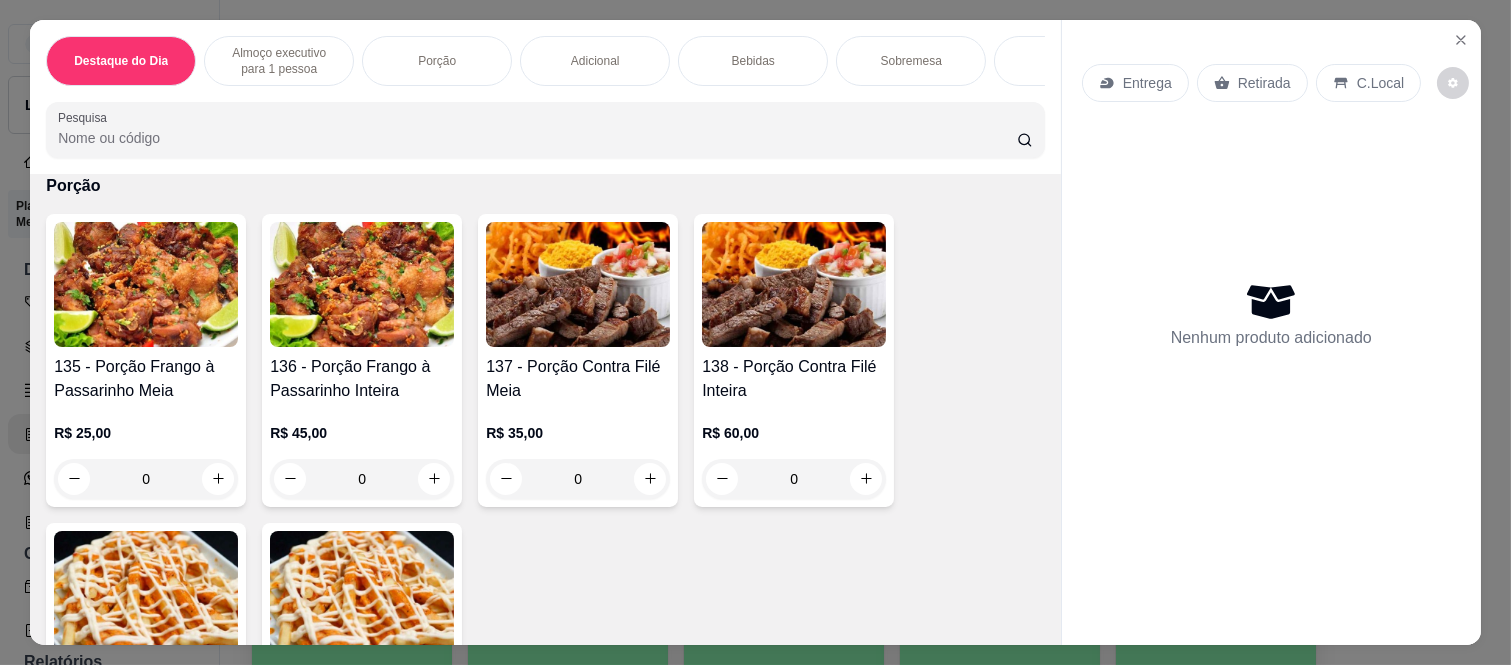 scroll, scrollTop: 52, scrollLeft: 0, axis: vertical 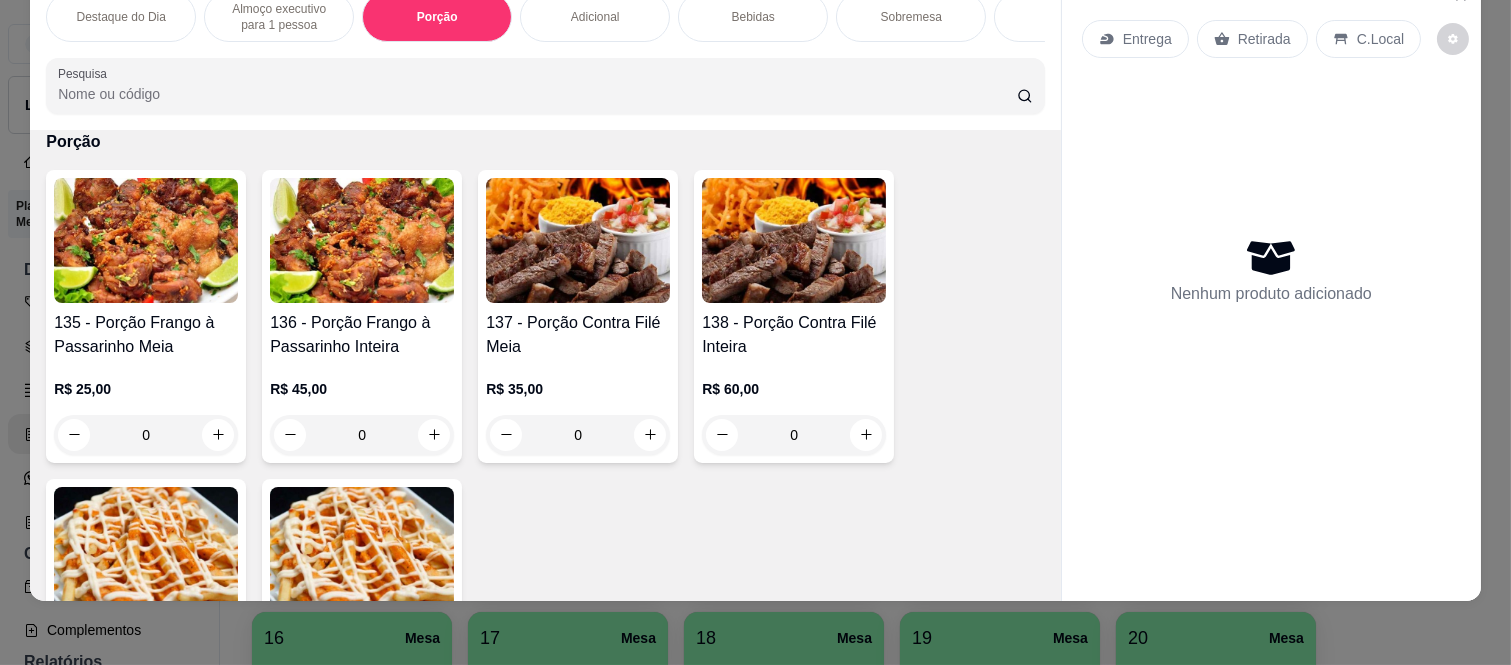 click on "Almoço executivo para 1 pessoa" at bounding box center [279, 17] 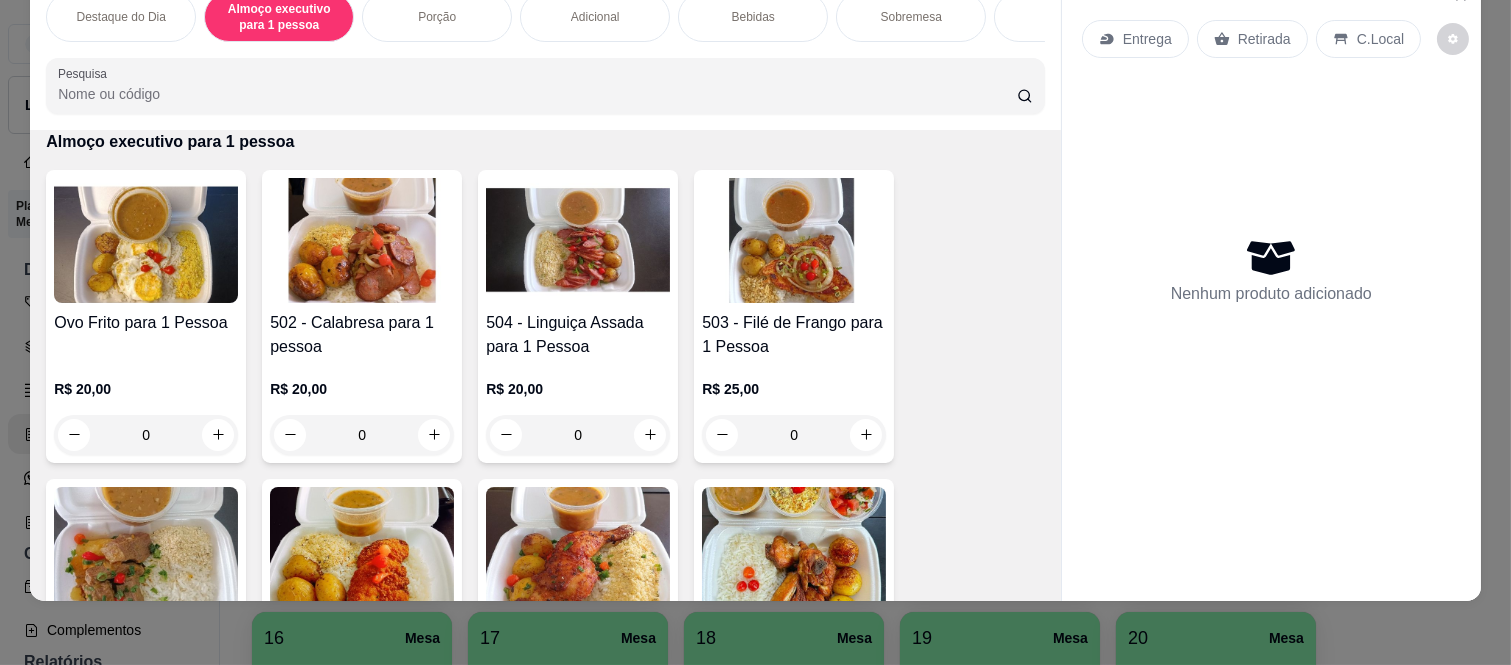 click on "0" at bounding box center [578, 435] 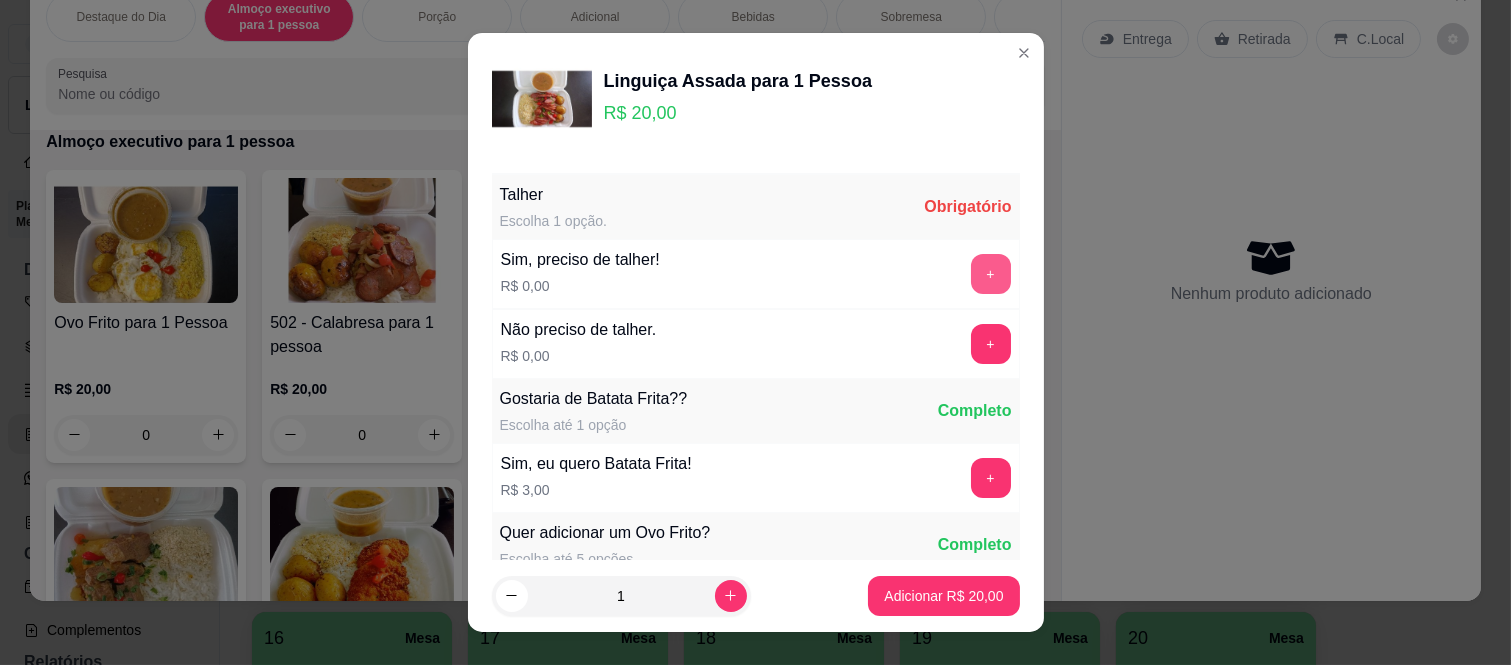 click on "+" at bounding box center [991, 274] 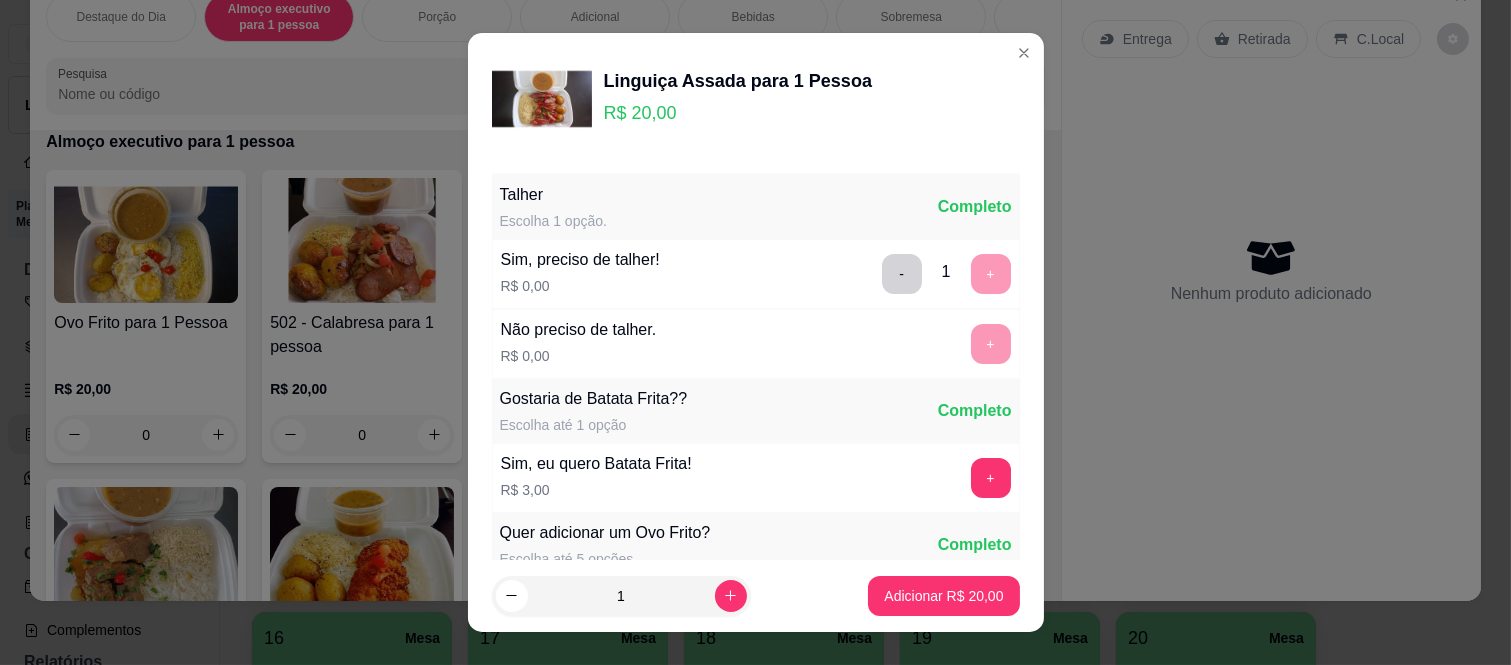 scroll, scrollTop: 31, scrollLeft: 0, axis: vertical 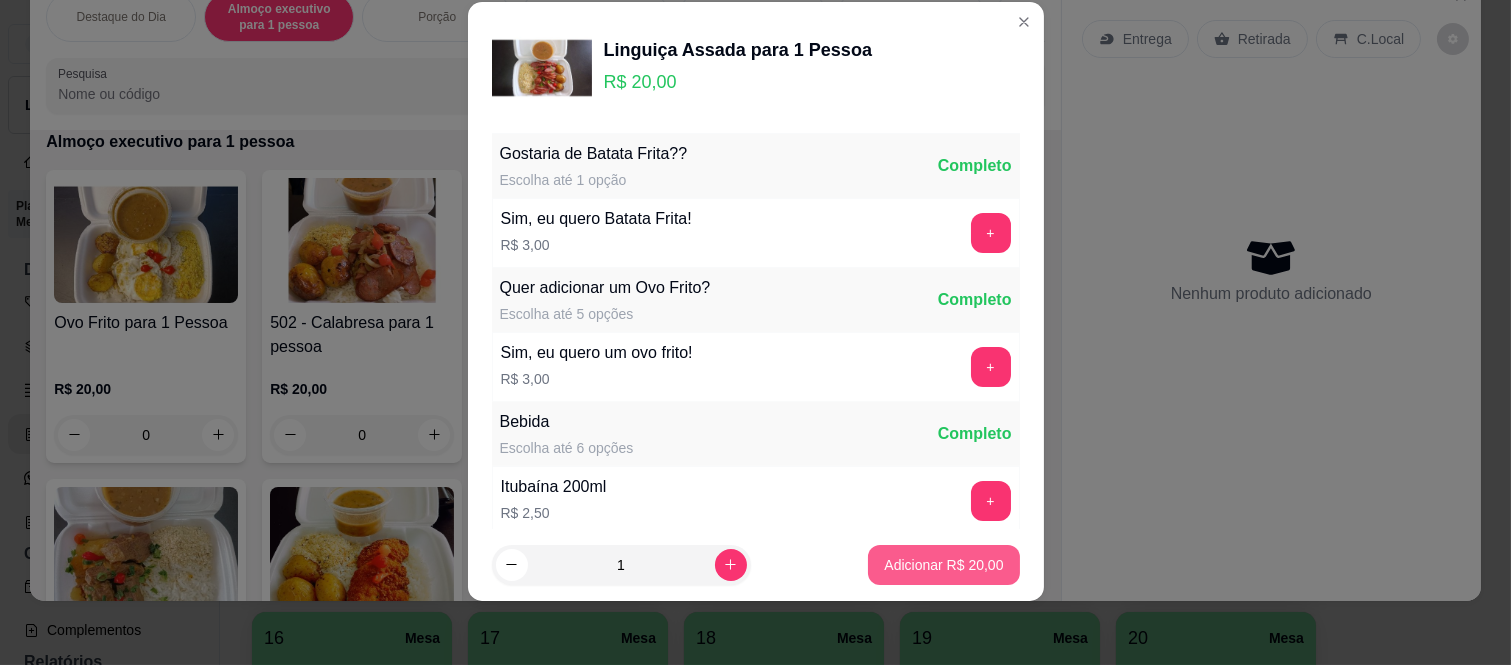 click on "Adicionar   R$ 20,00" at bounding box center (943, 565) 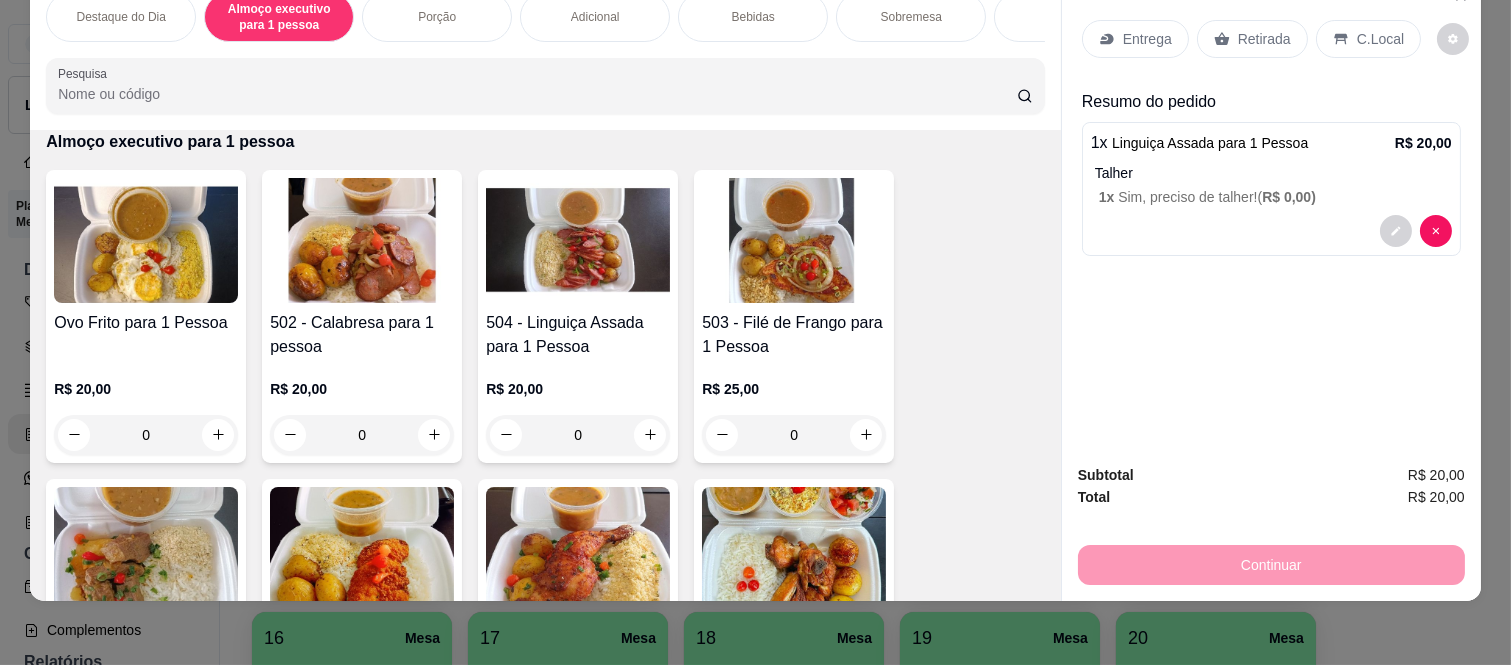 click on "C.Local" at bounding box center (1380, 39) 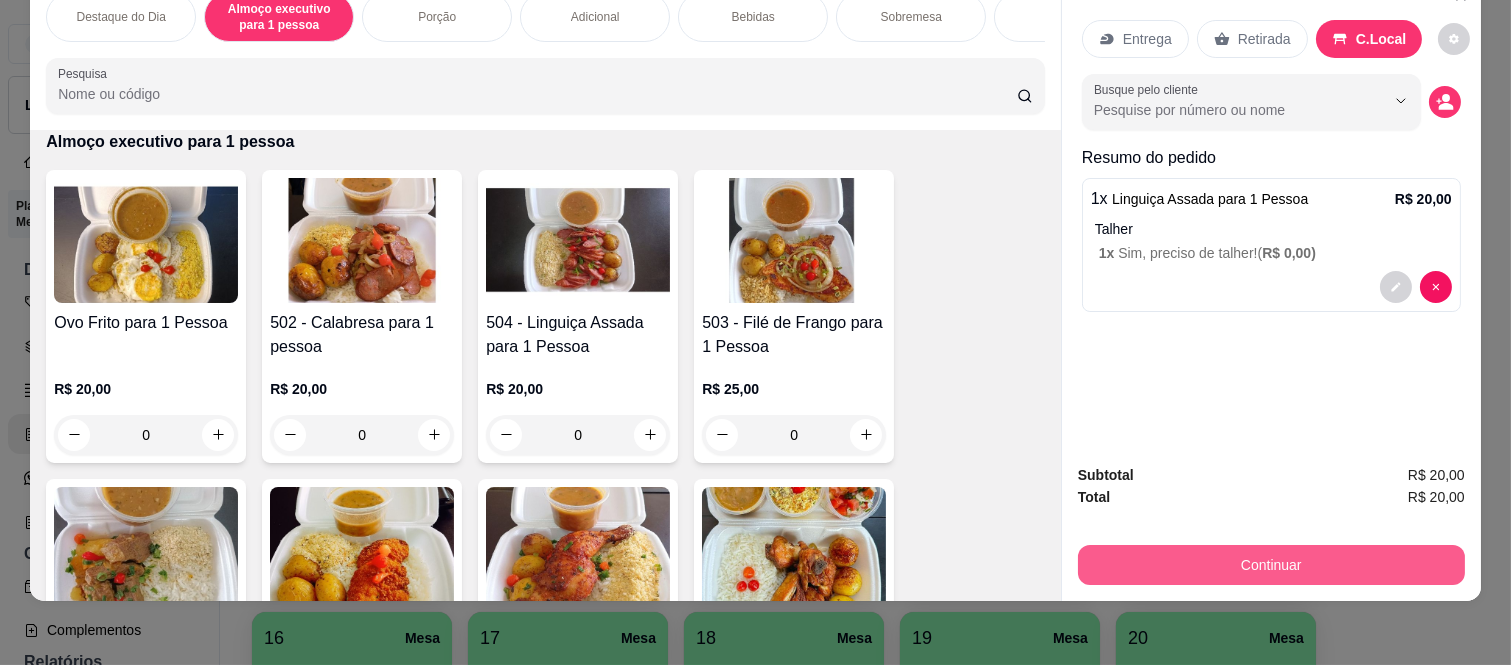 click on "Continuar" at bounding box center [1271, 565] 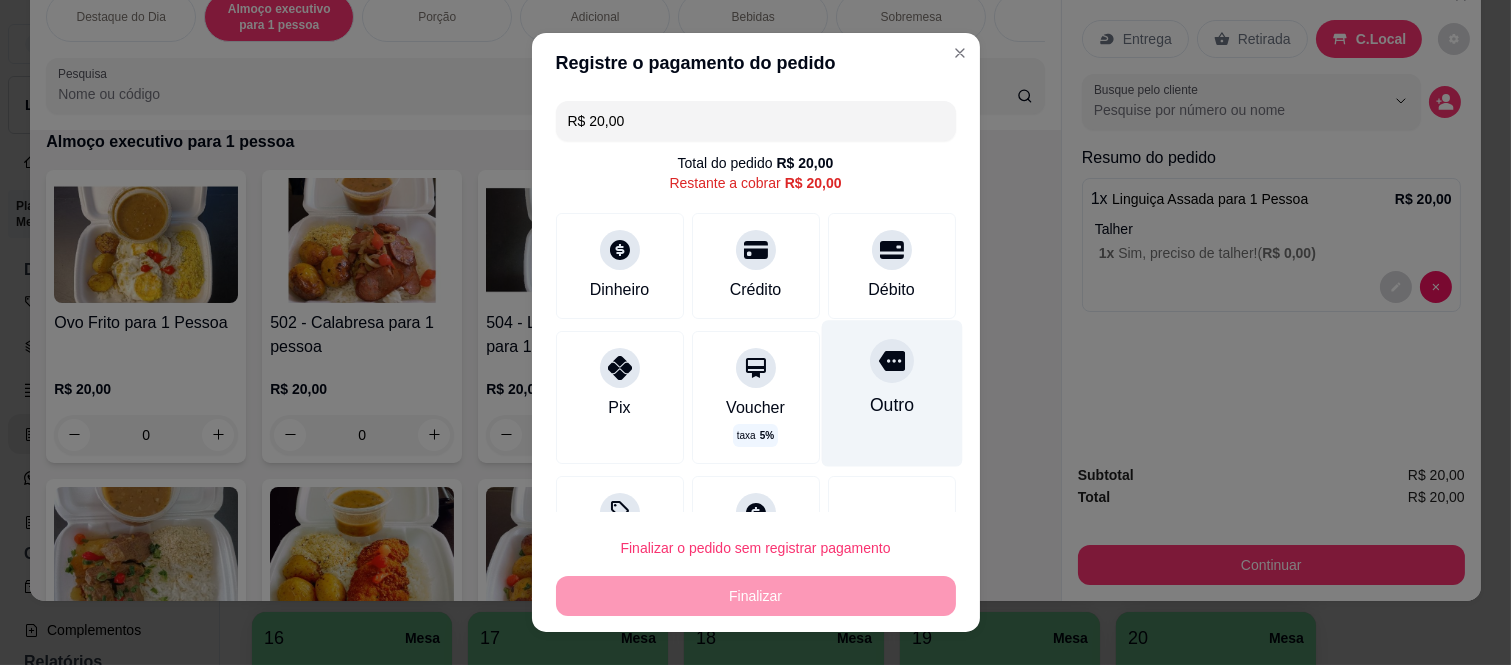 click on "Outro" at bounding box center [891, 394] 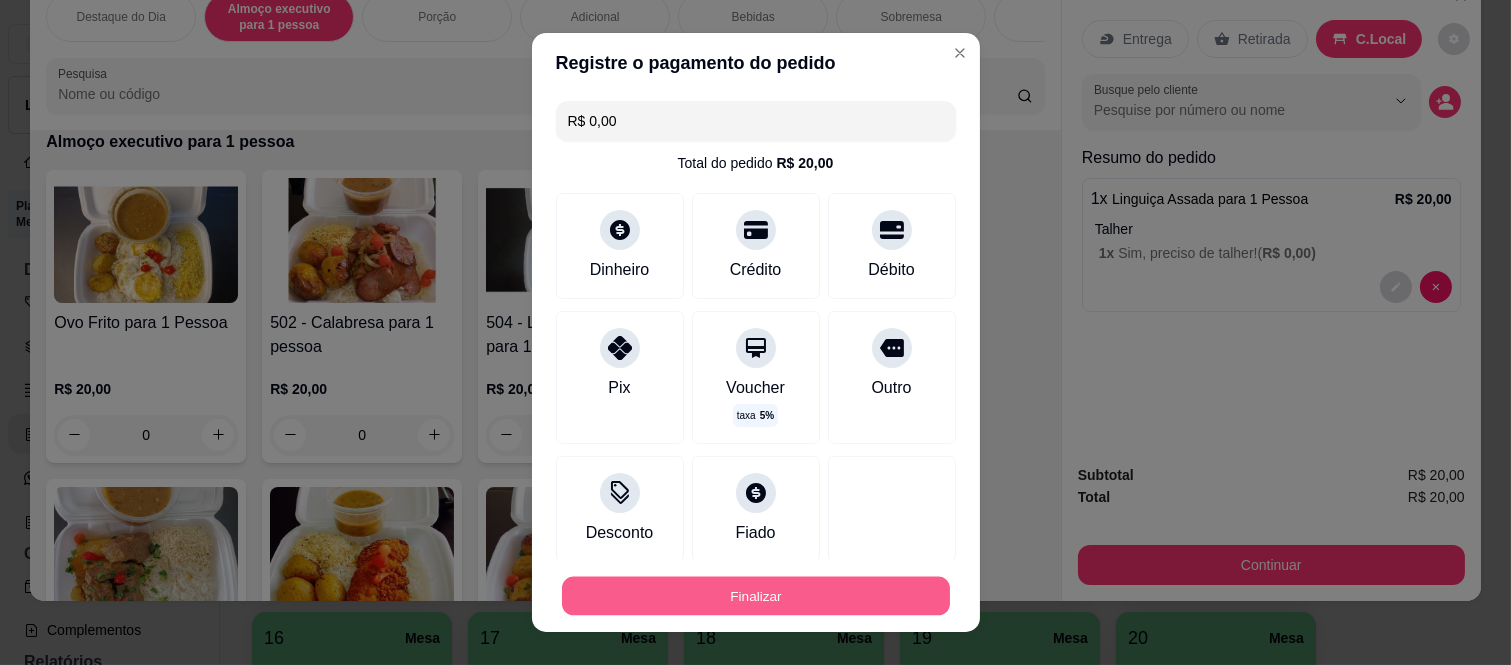 click on "Finalizar" at bounding box center [756, 595] 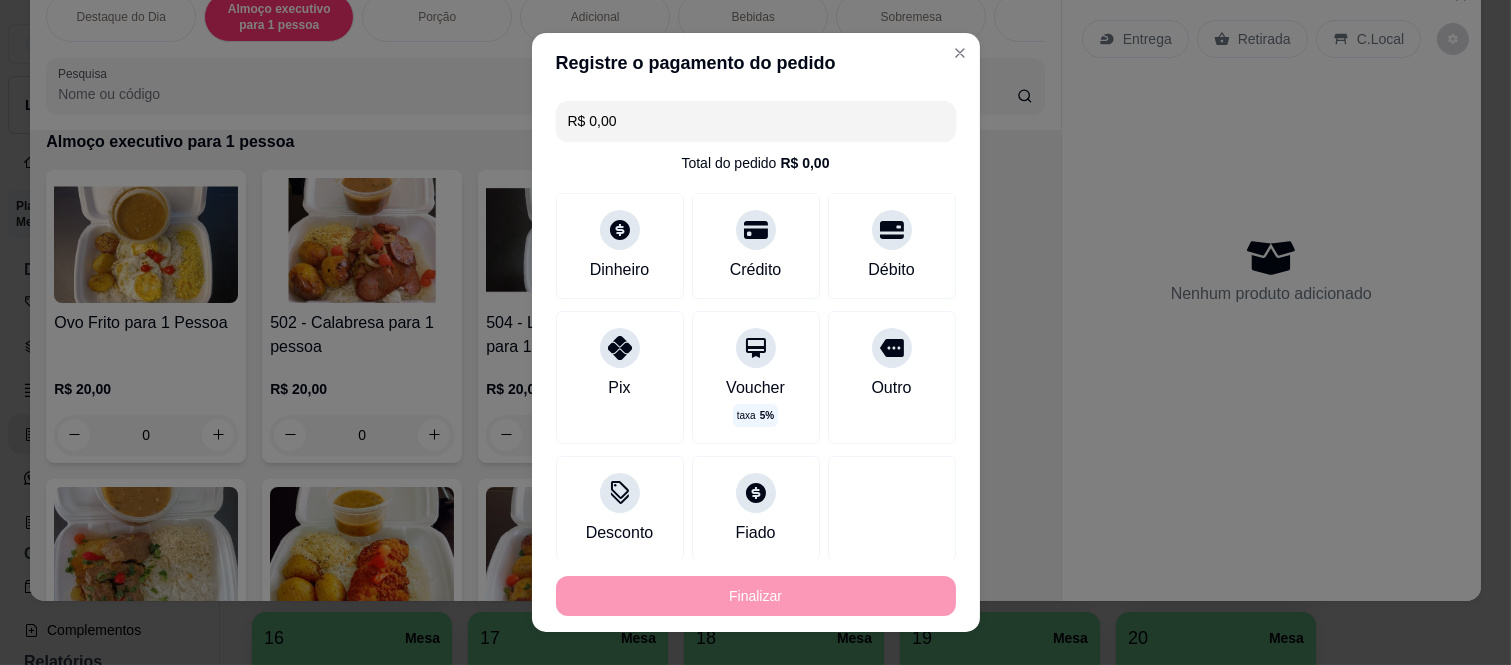 type on "-R$ 20,00" 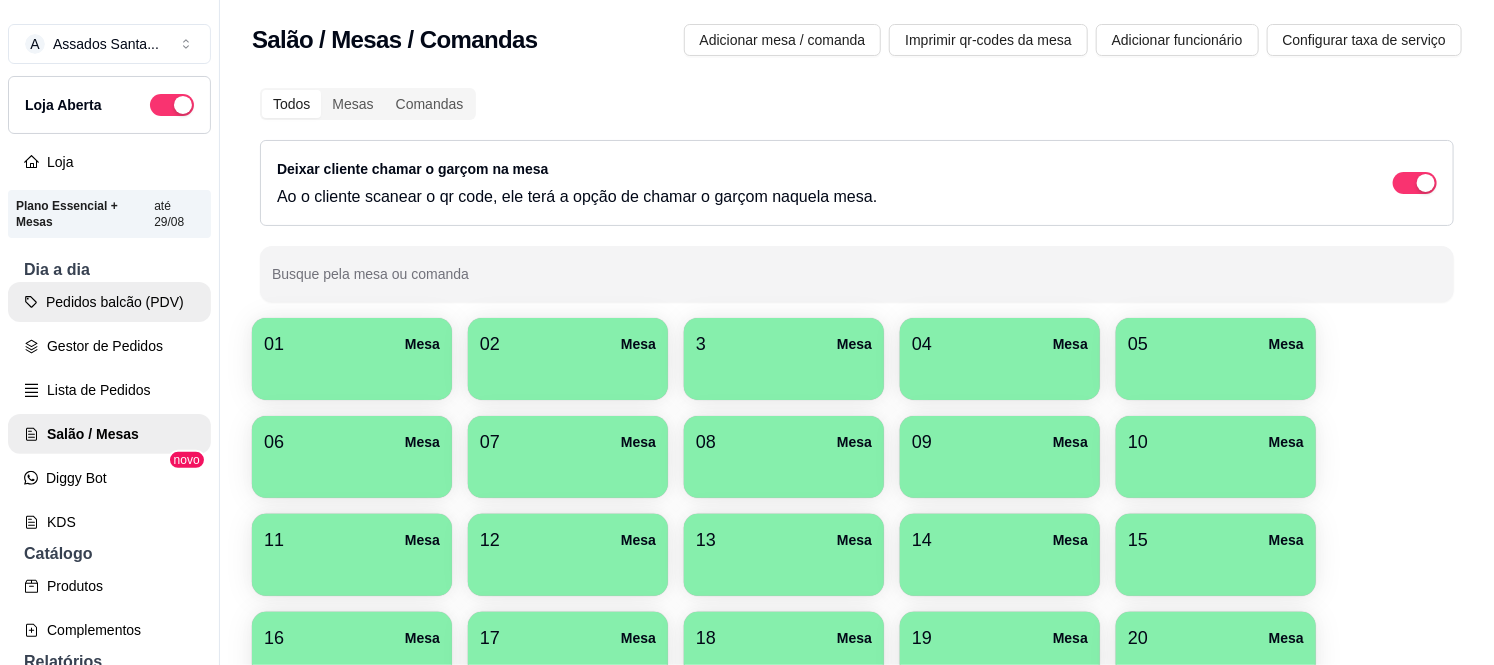 click on "Pedidos balcão (PDV)" at bounding box center (109, 302) 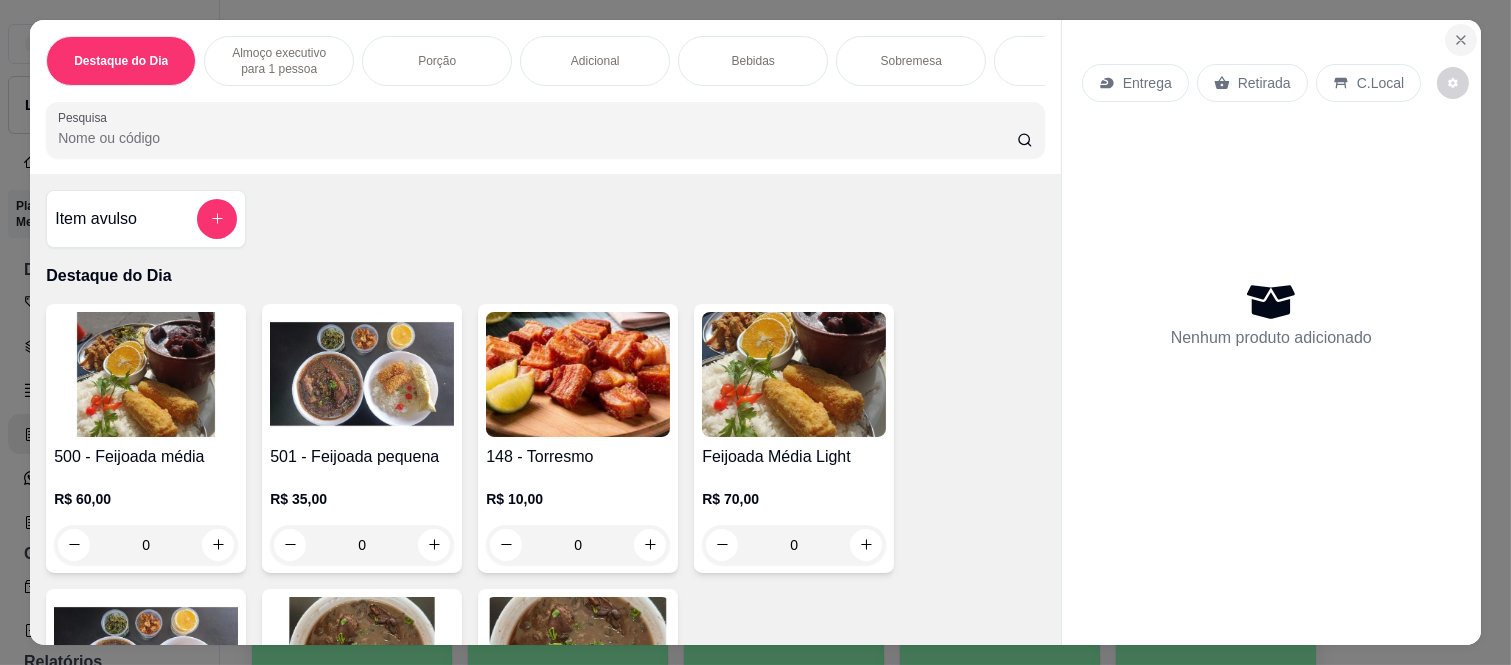 click 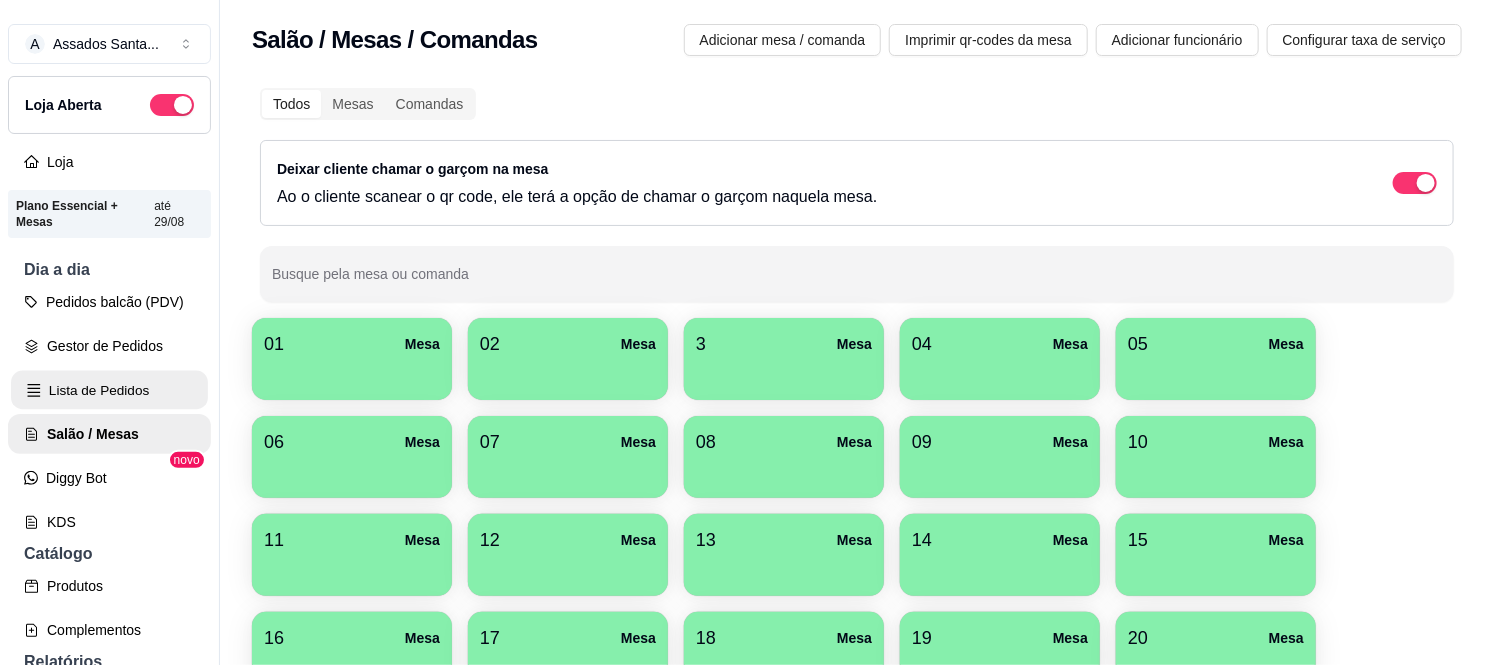 click on "Lista de Pedidos" at bounding box center [109, 390] 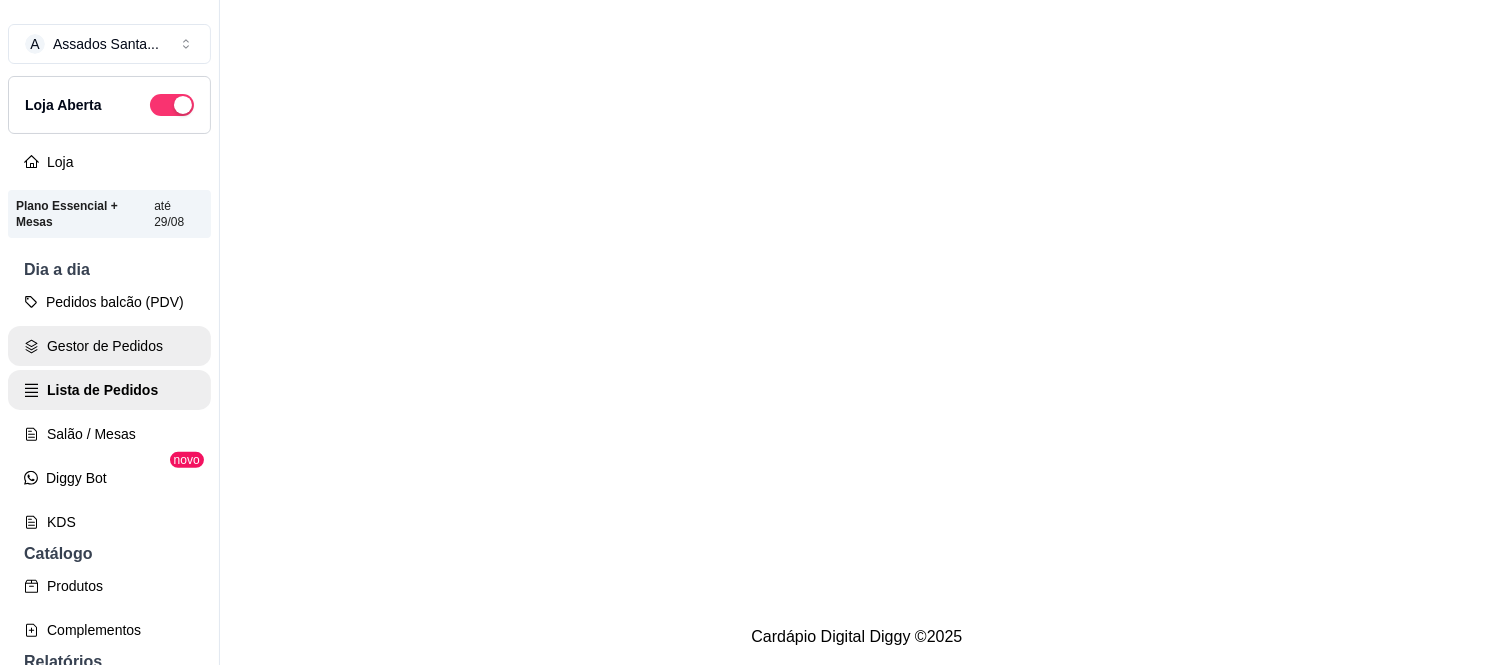 click on "Gestor de Pedidos" at bounding box center (109, 346) 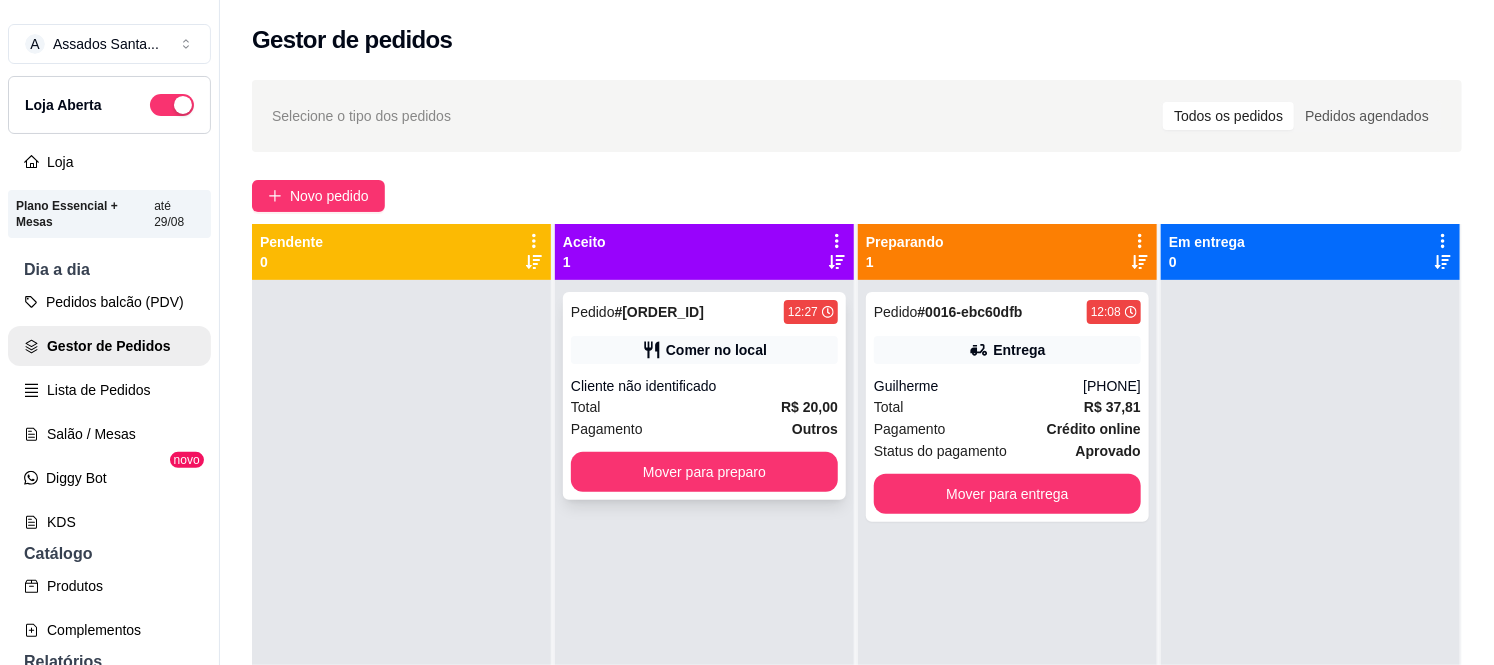 click on "Cliente não identificado" at bounding box center (704, 386) 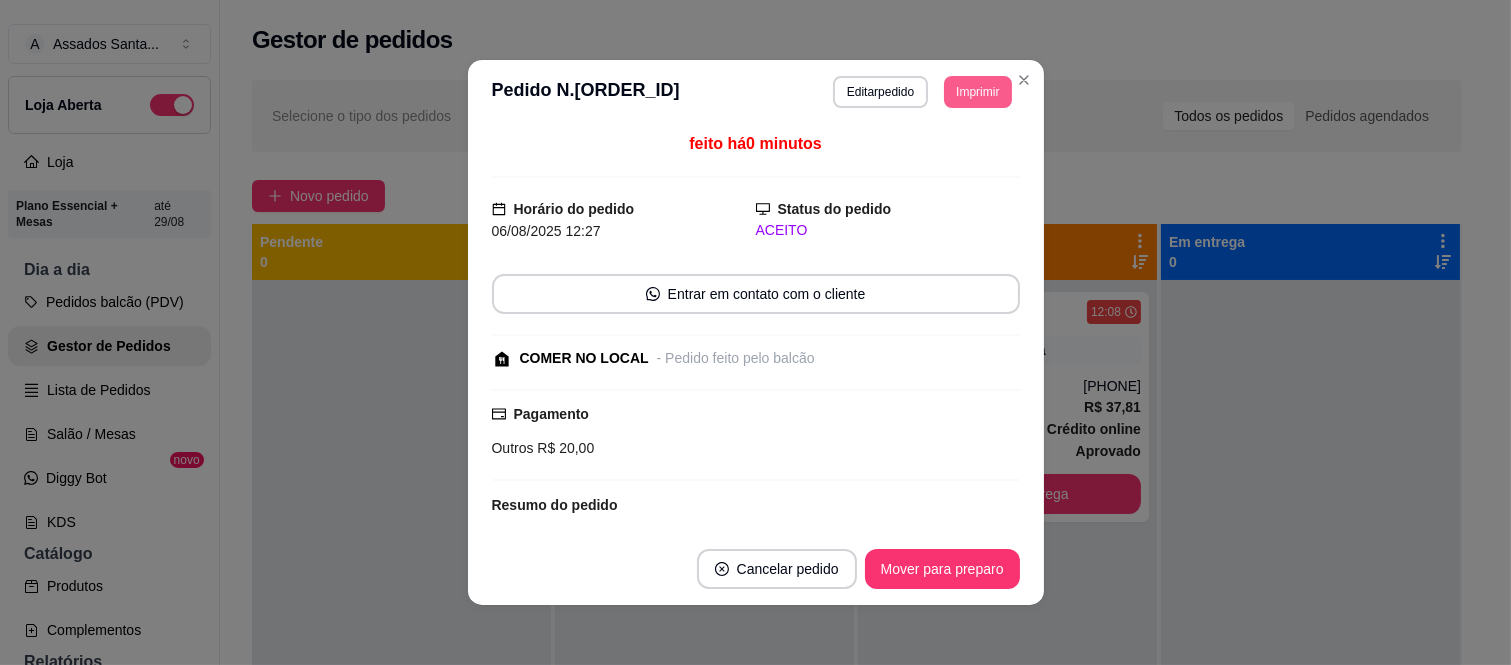 click on "Imprimir" at bounding box center (977, 92) 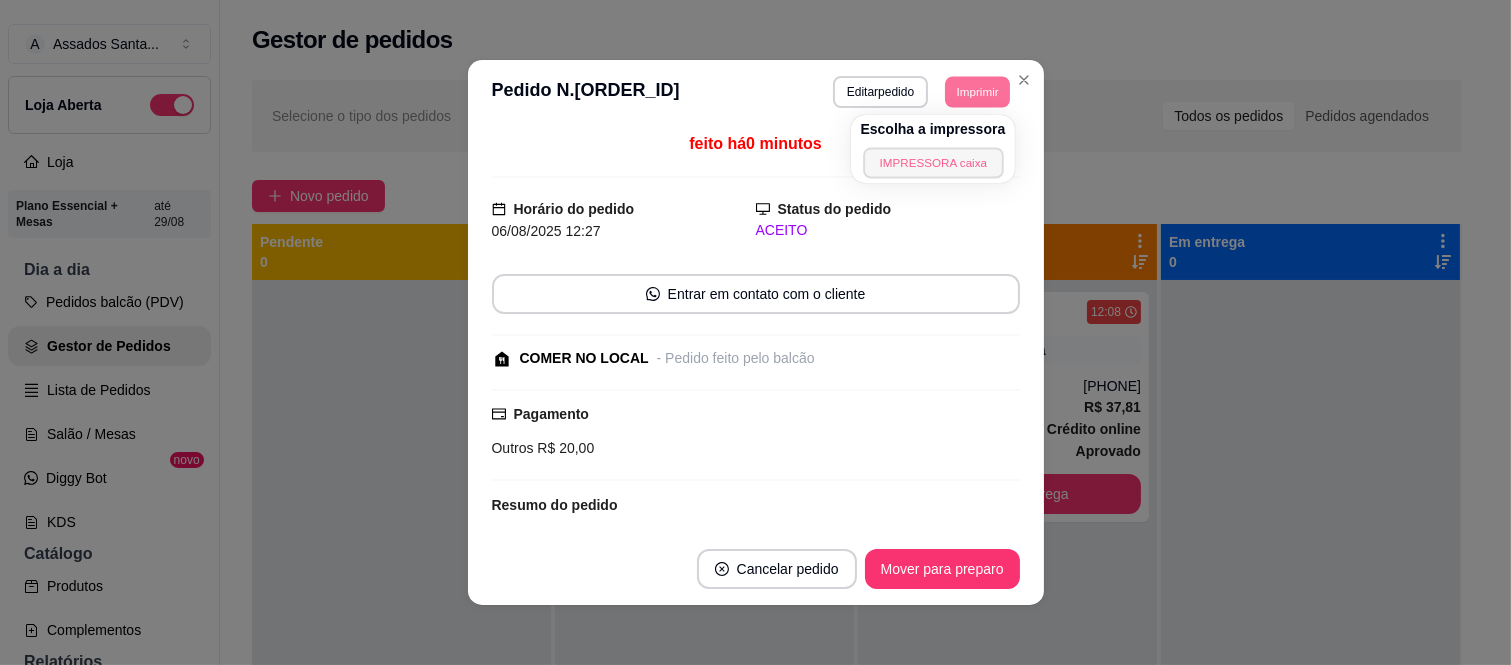 click on "IMPRESSORA caixa" at bounding box center (933, 162) 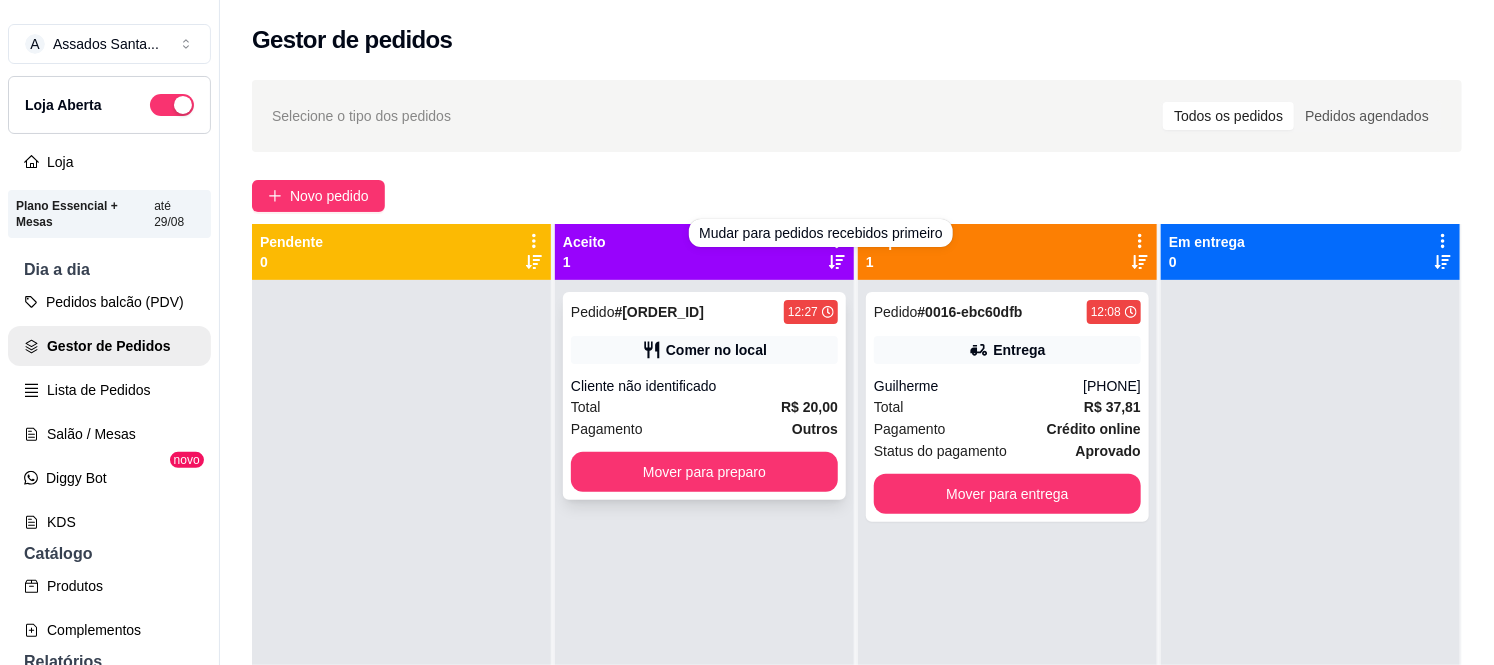 click on "Cliente não identificado" at bounding box center (704, 386) 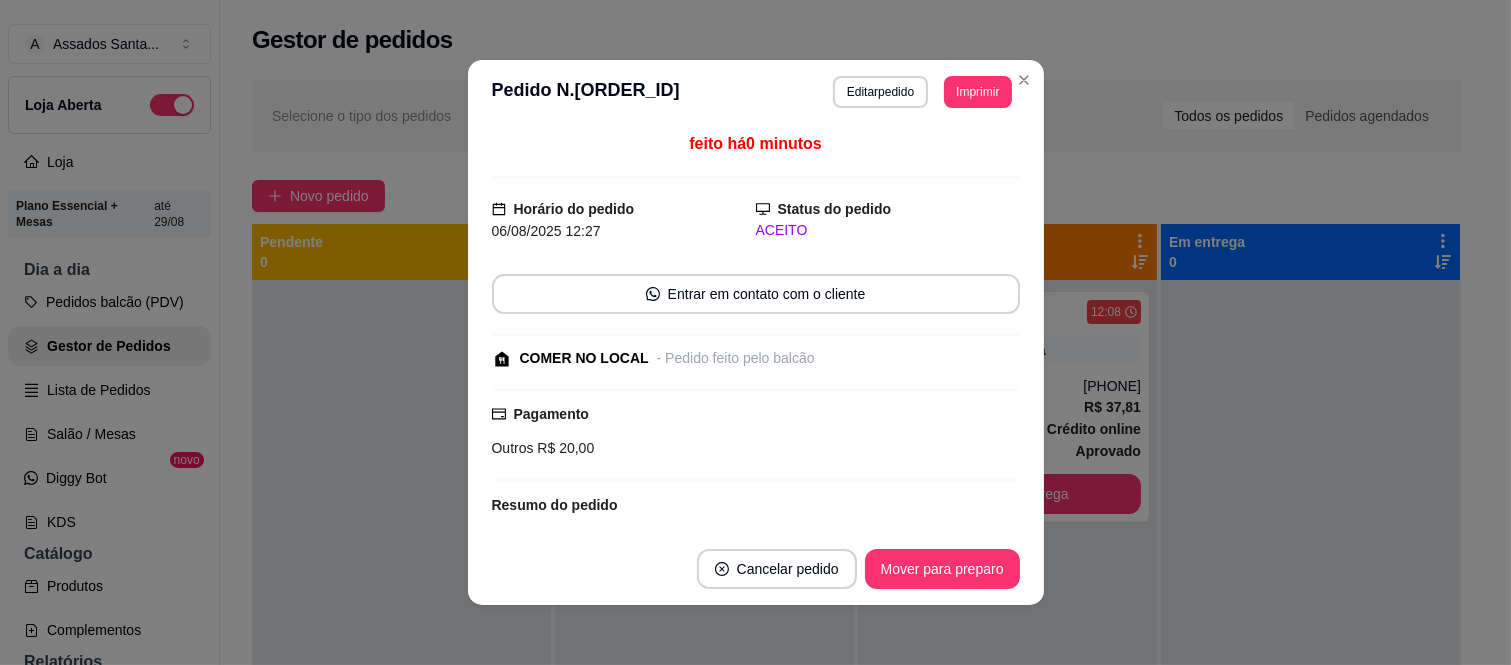 click on "Editar  pedido" at bounding box center [880, 92] 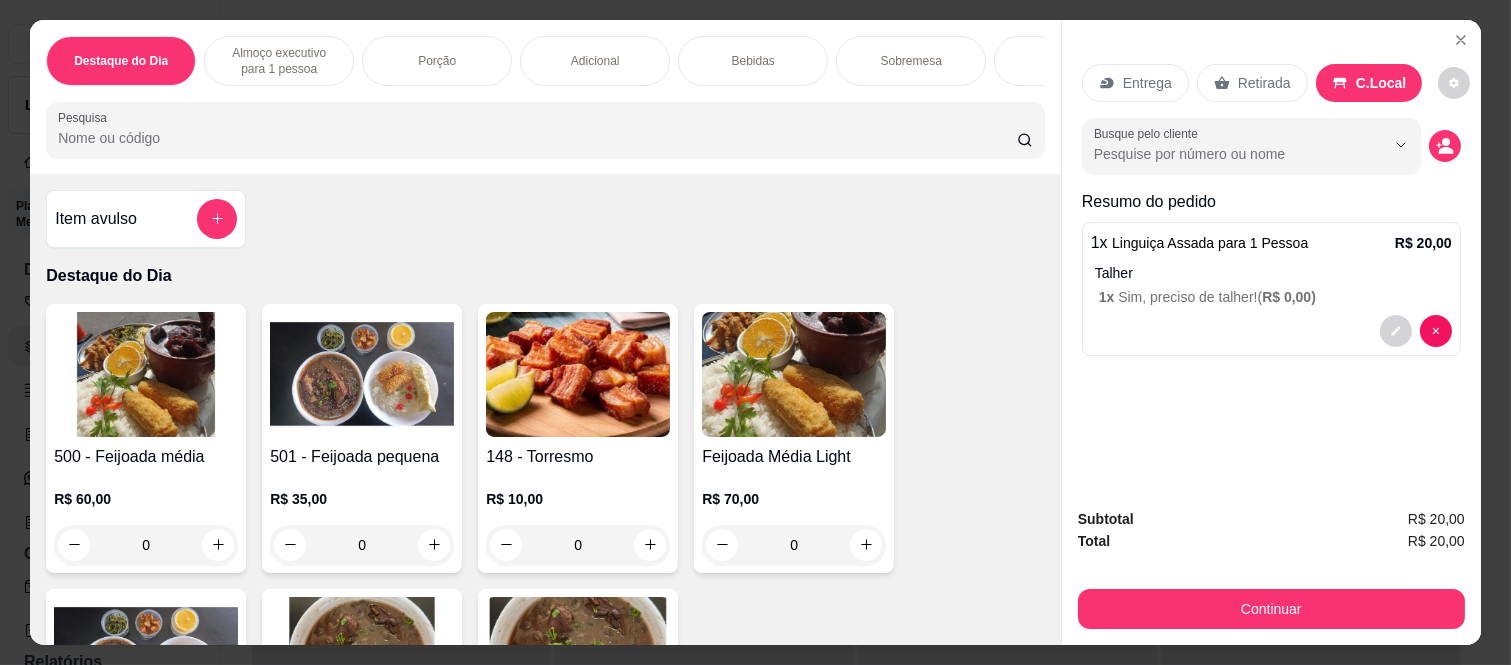 click on "Almoço executivo para 1 pessoa" at bounding box center [279, 61] 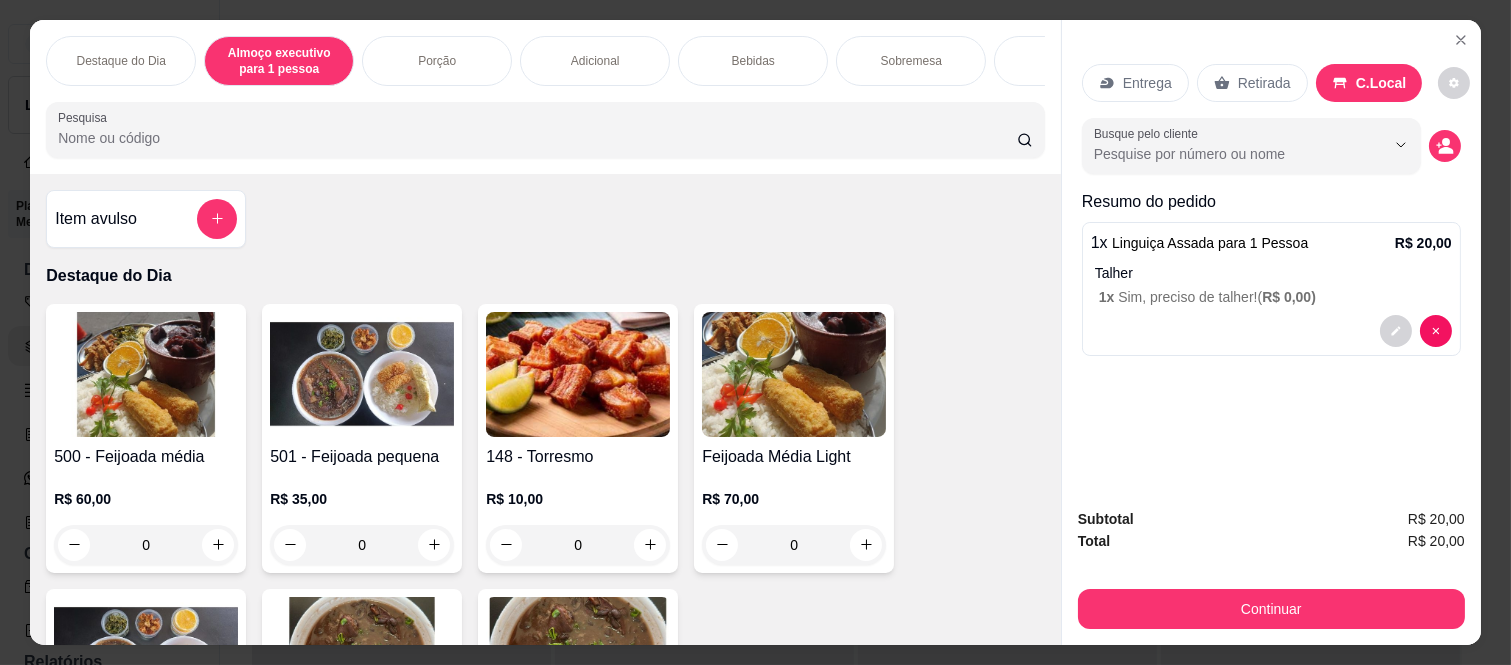 scroll, scrollTop: 724, scrollLeft: 0, axis: vertical 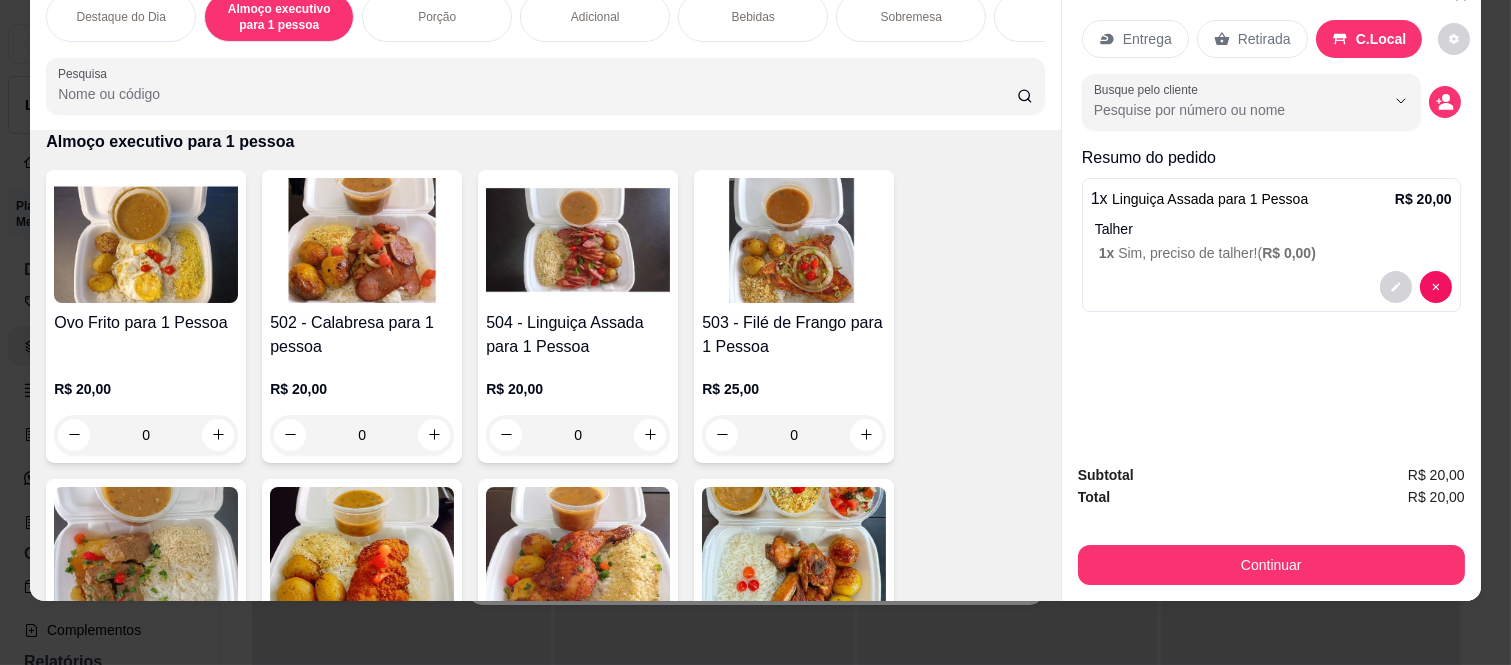click on "0" at bounding box center (578, 435) 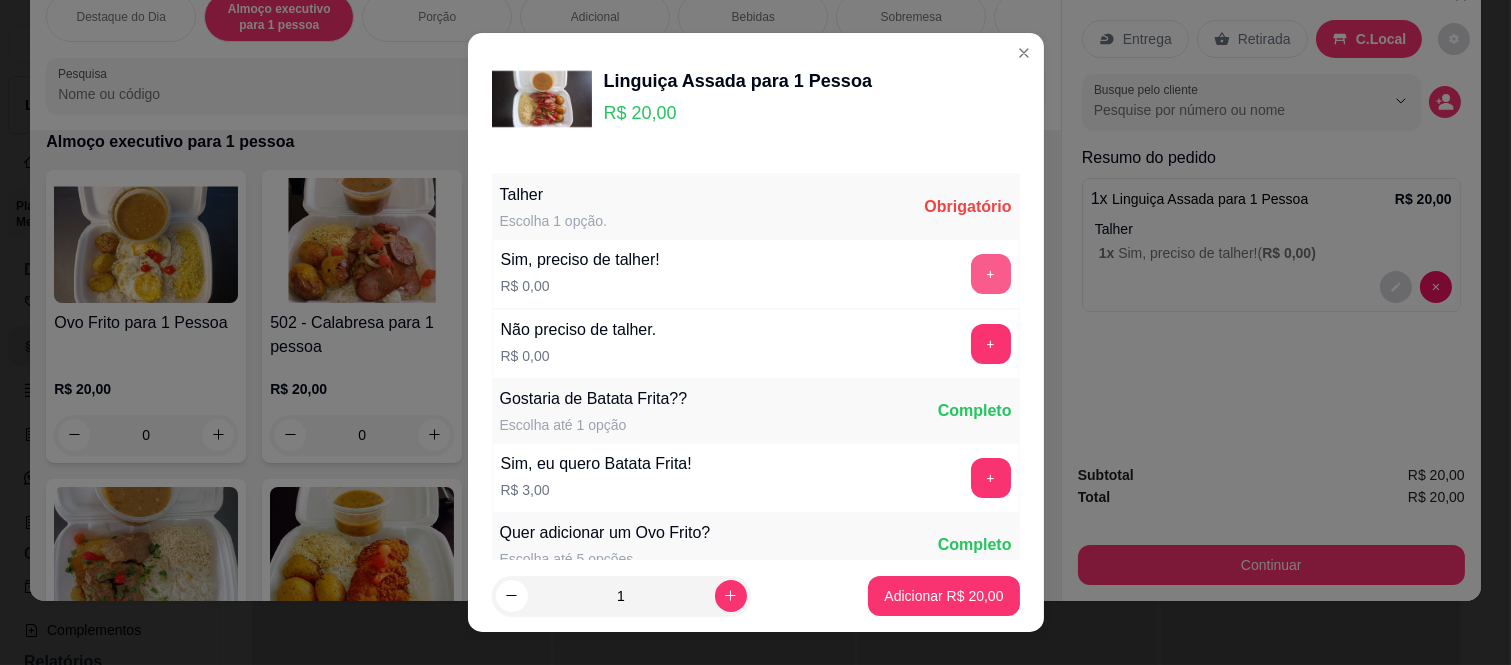 click on "+" at bounding box center [991, 274] 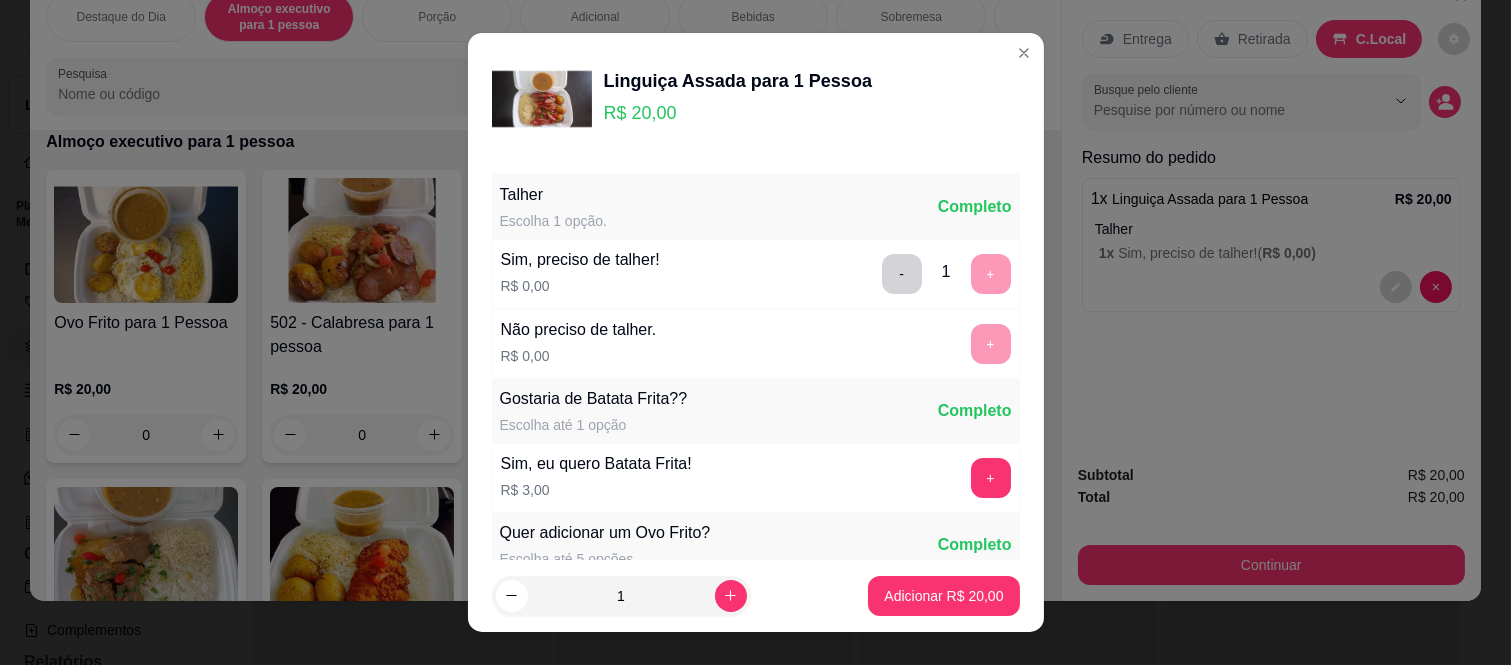 scroll, scrollTop: 31, scrollLeft: 0, axis: vertical 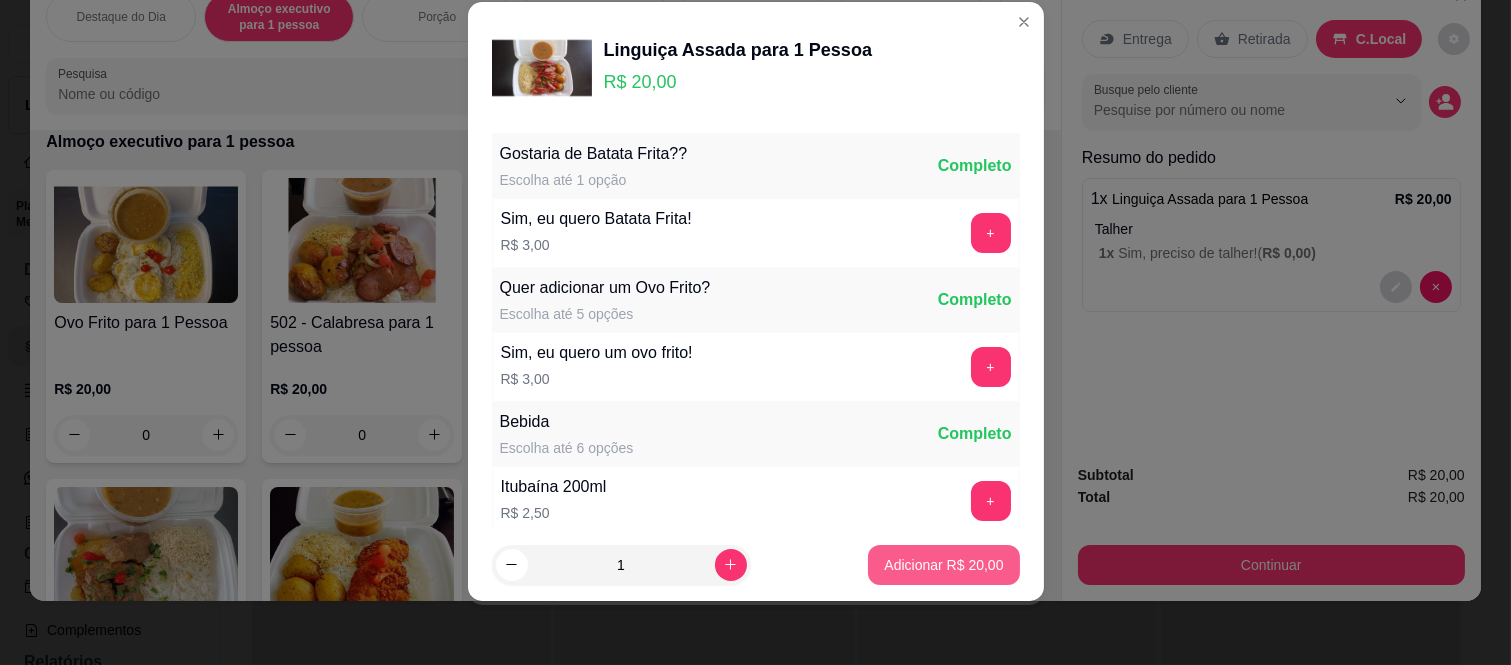 click on "Adicionar   R$ 20,00" at bounding box center [943, 565] 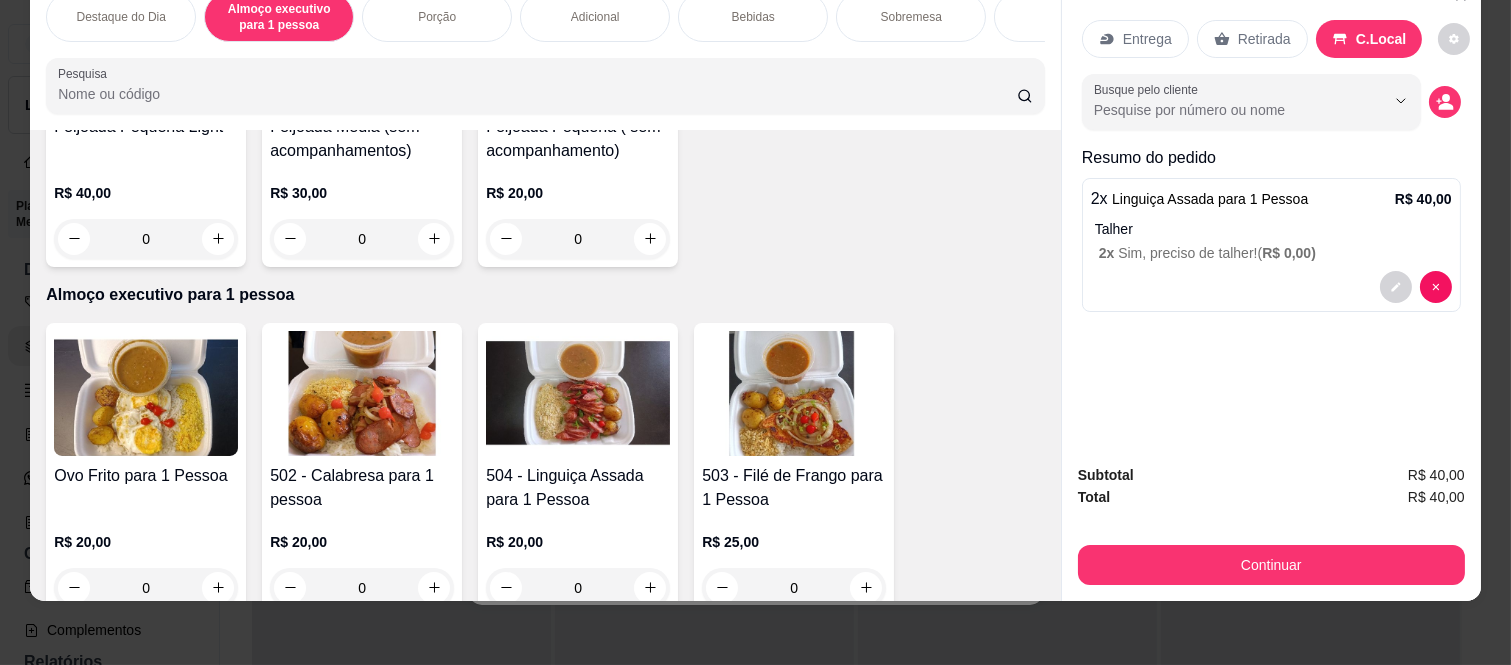 scroll, scrollTop: 280, scrollLeft: 0, axis: vertical 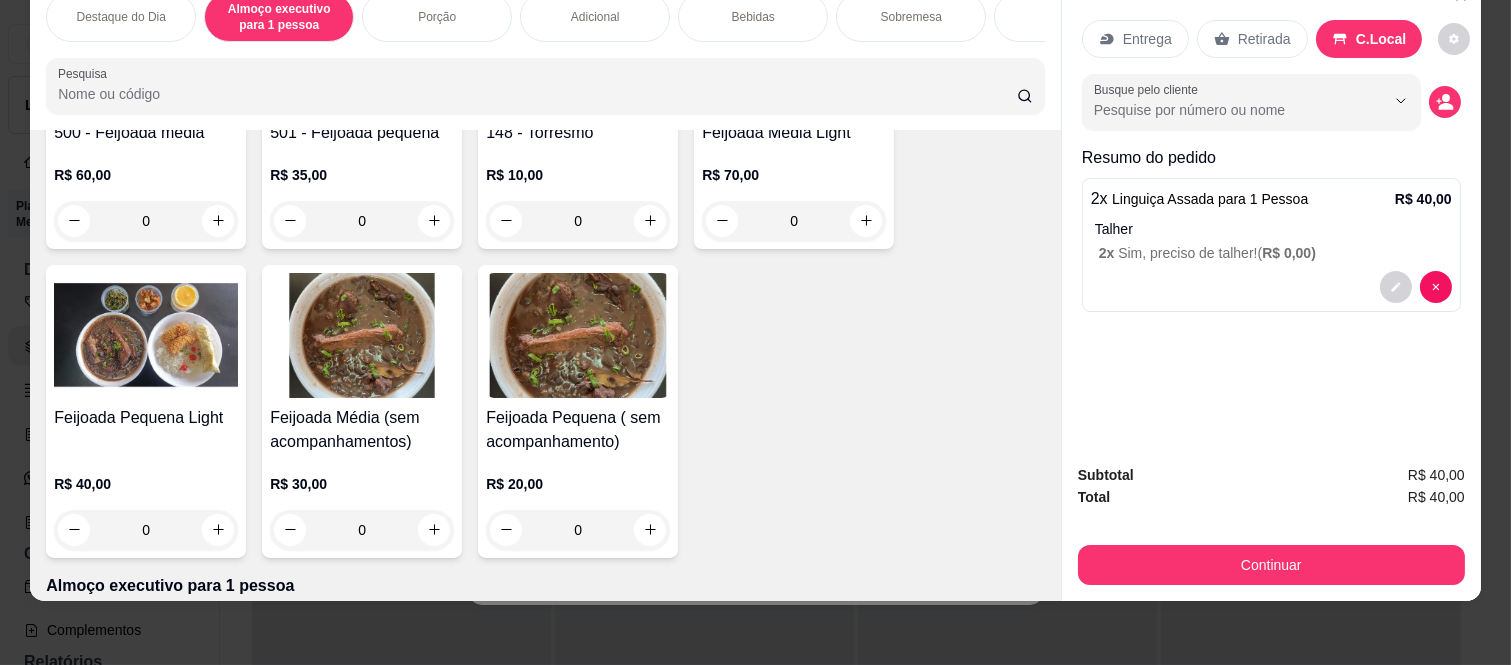click on "Bebidas" at bounding box center (753, 17) 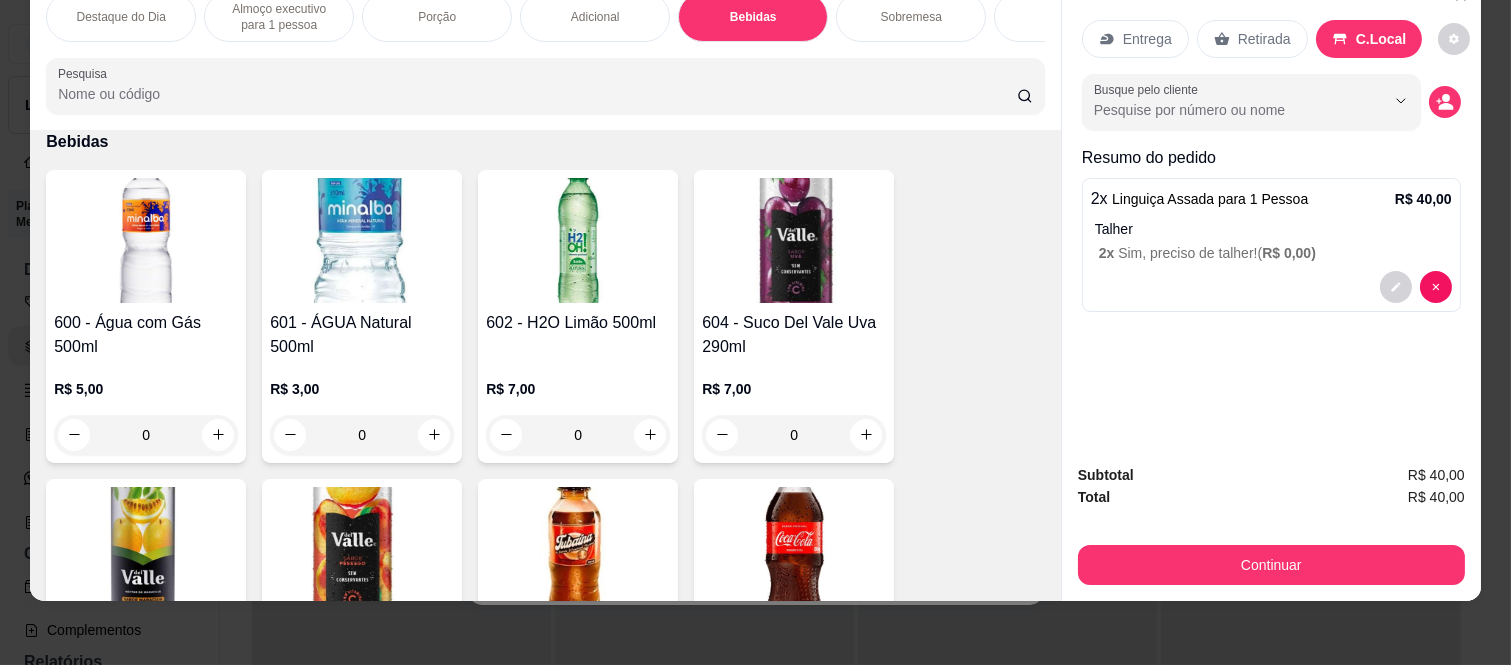 scroll, scrollTop: 3823, scrollLeft: 0, axis: vertical 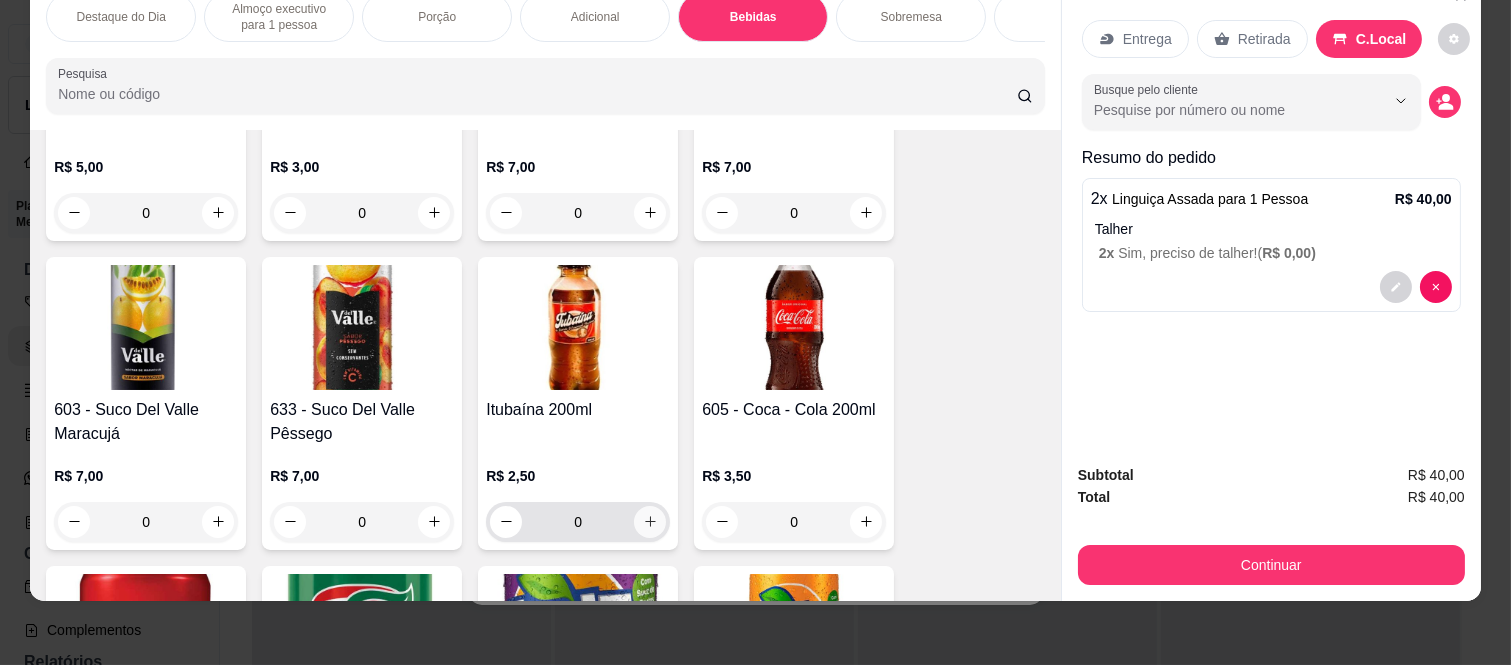 click 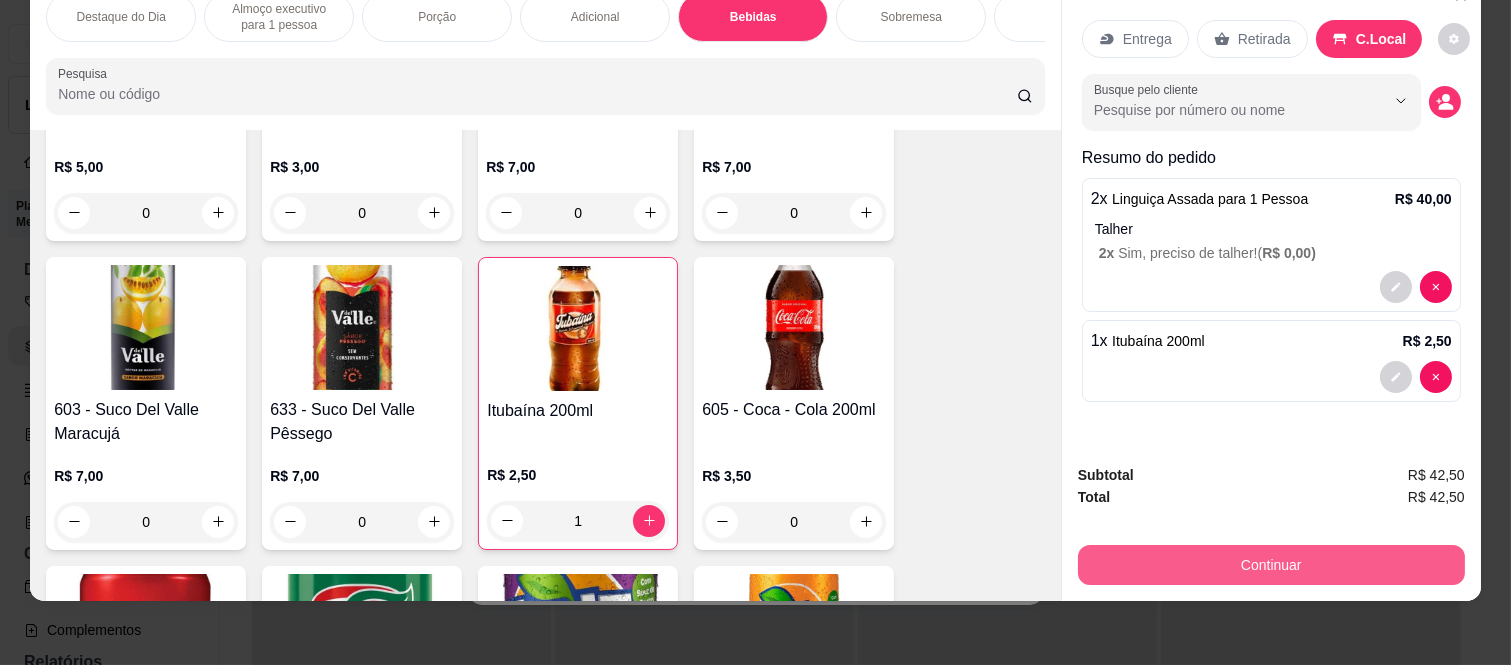 click on "Continuar" at bounding box center [1271, 565] 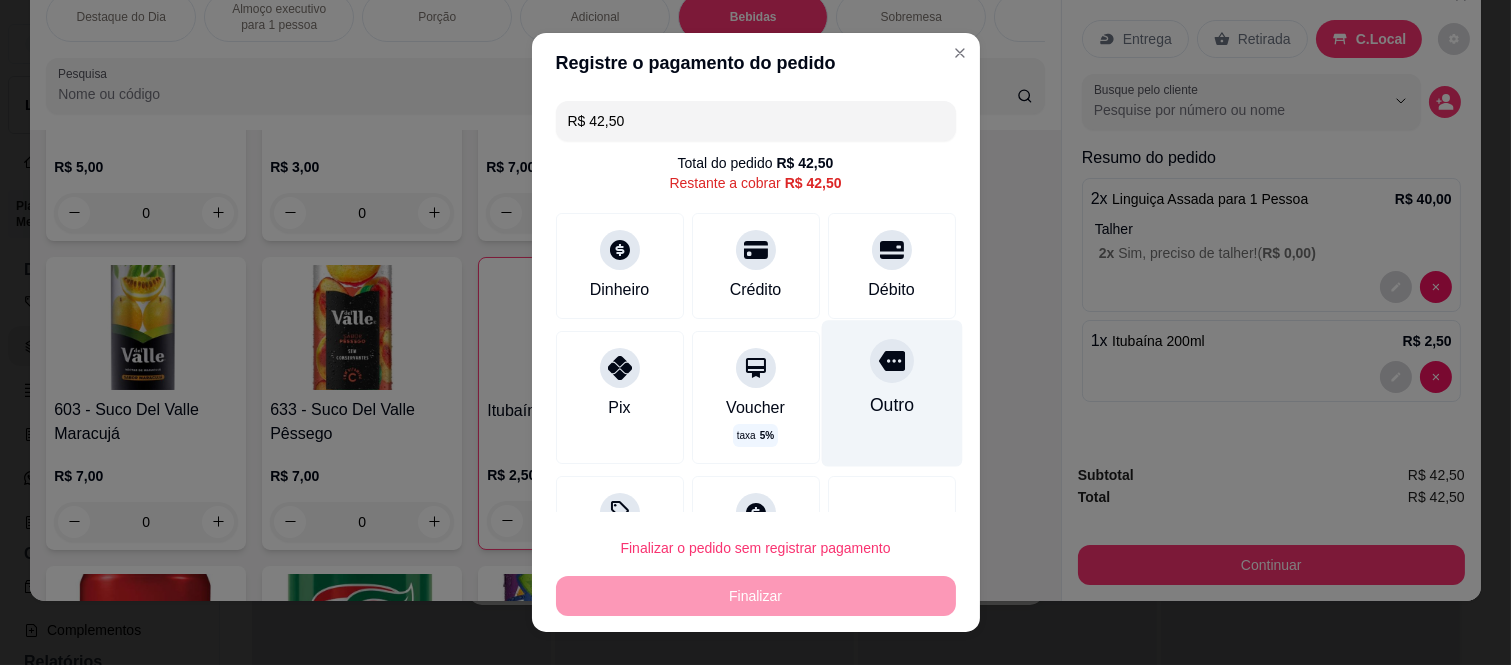 click on "Outro" at bounding box center [891, 394] 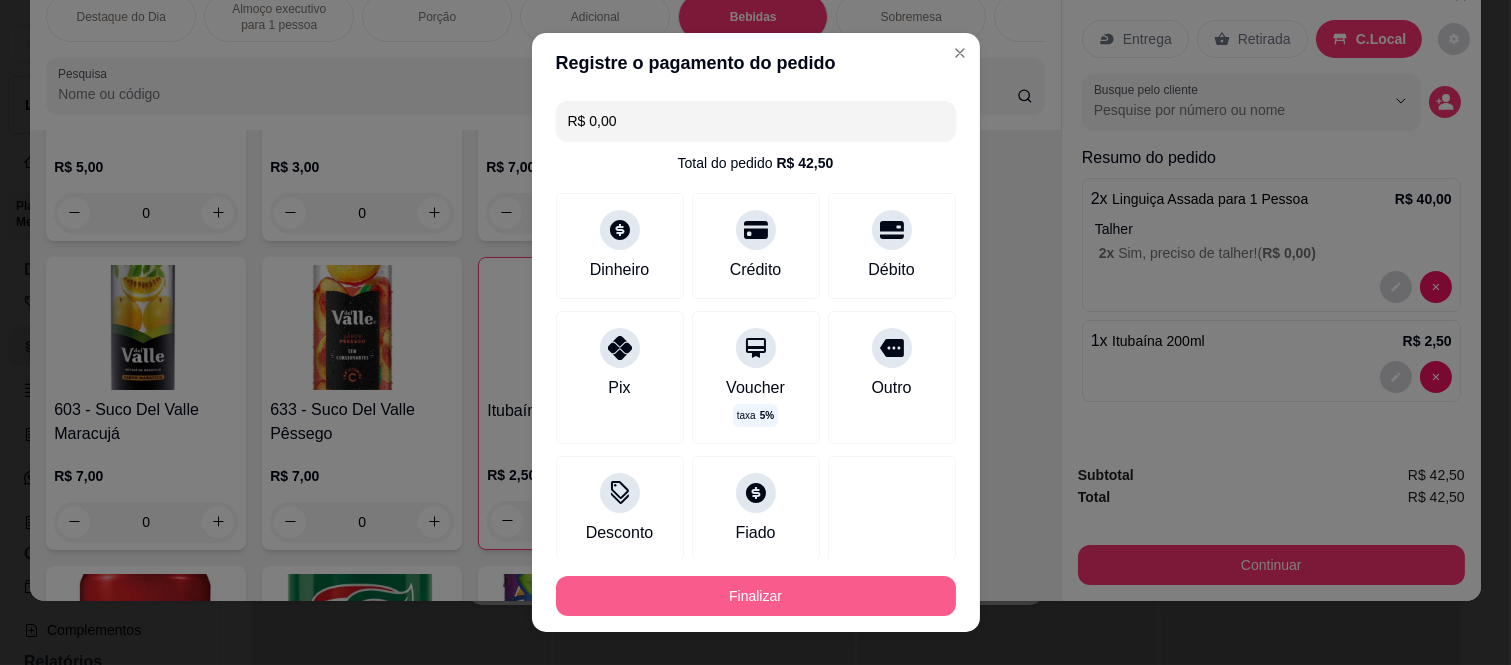click on "Finalizar" at bounding box center [756, 596] 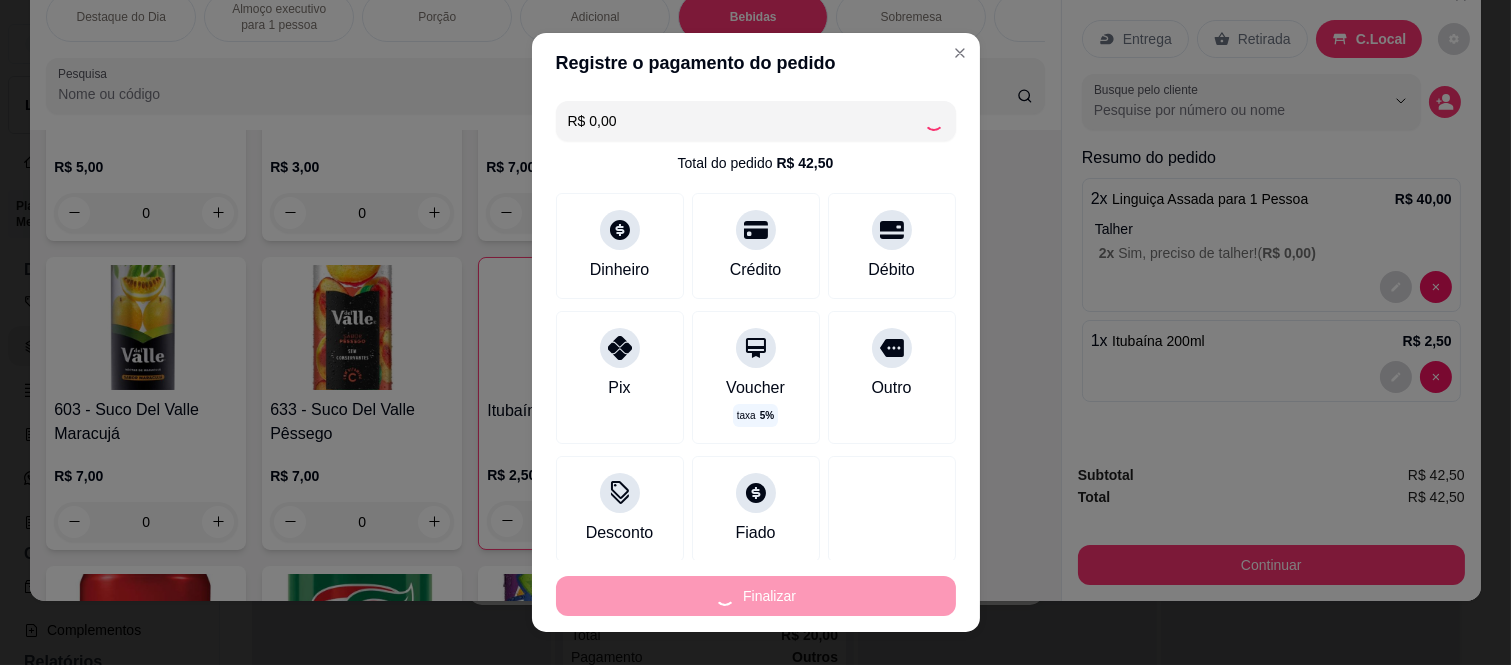 type on "0" 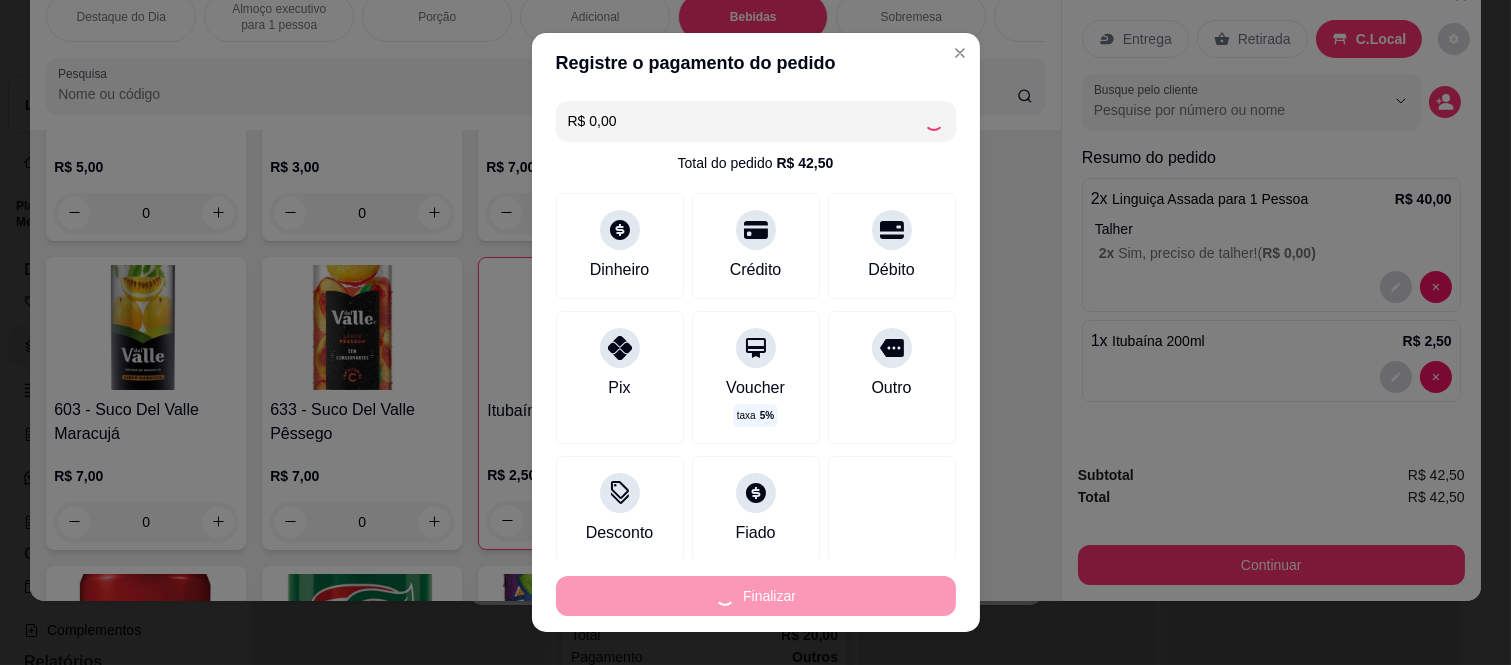type on "-R$ 42,50" 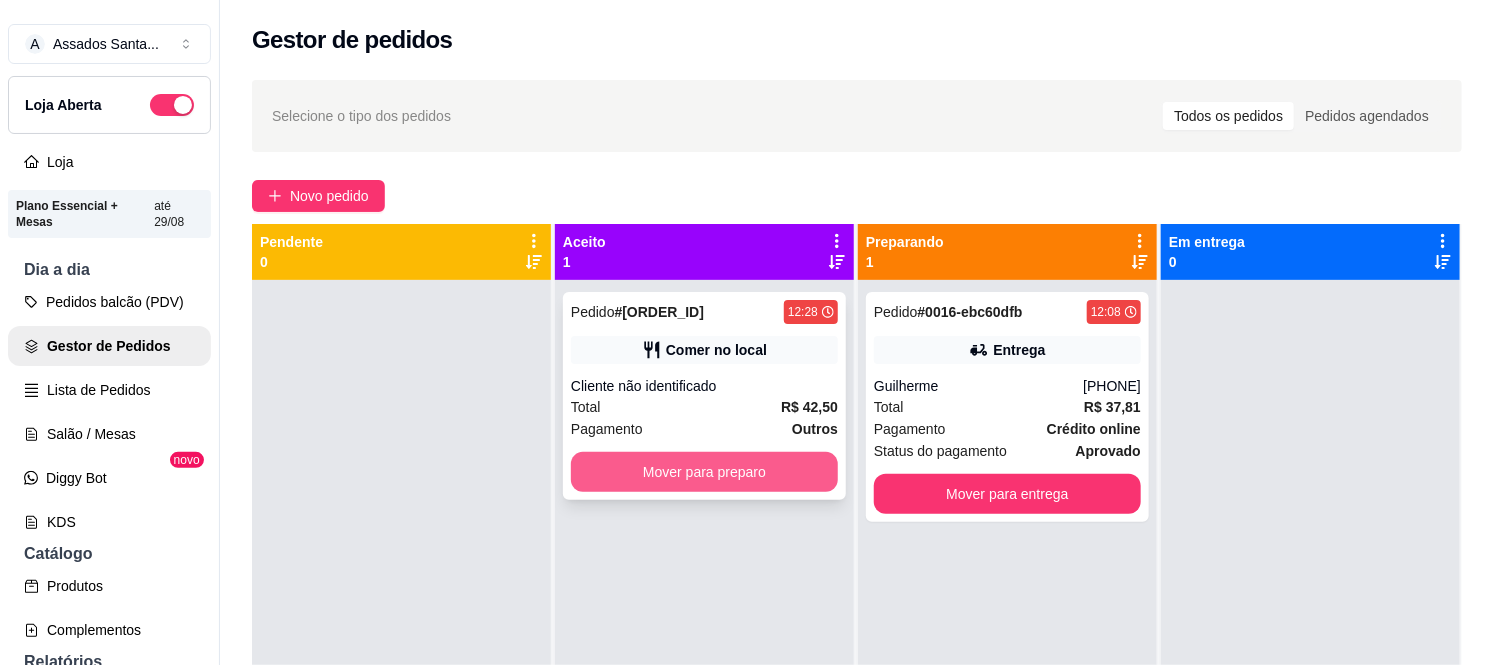 click on "Mover para preparo" at bounding box center [704, 472] 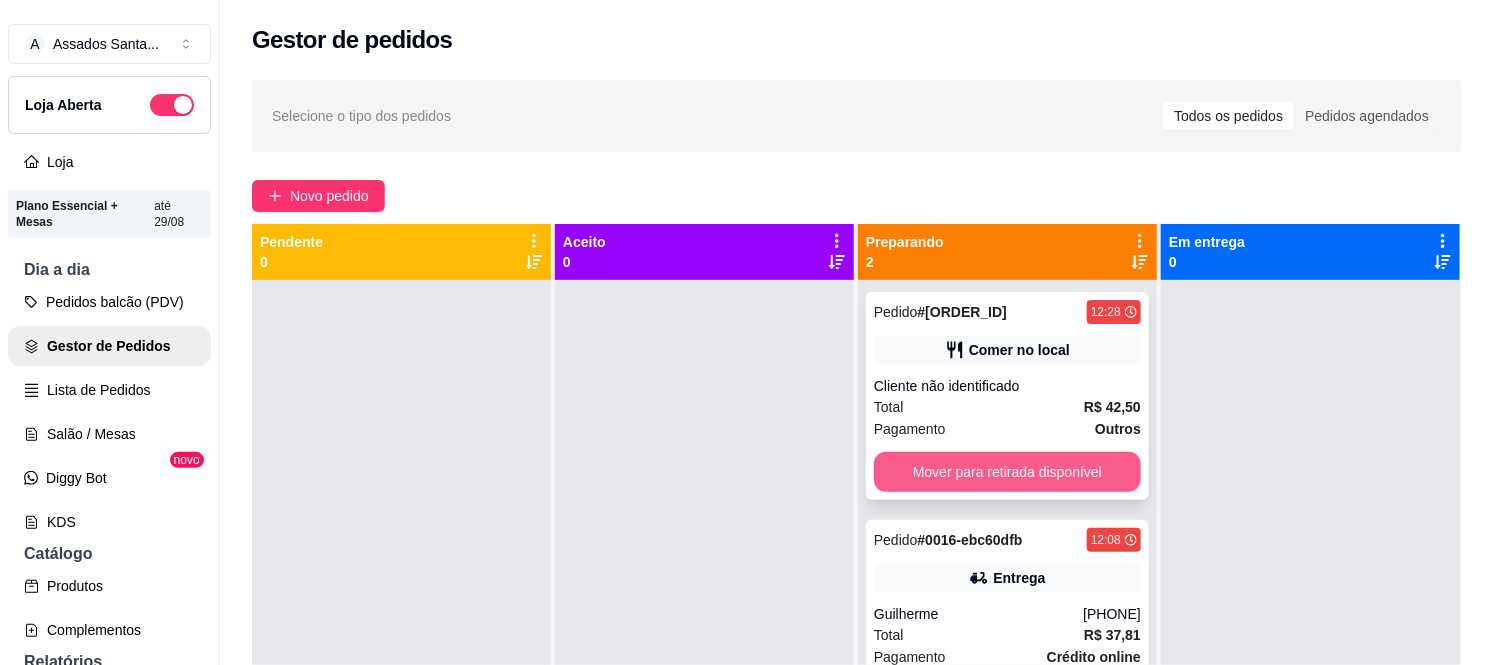 click on "Mover para retirada disponível" at bounding box center [1007, 472] 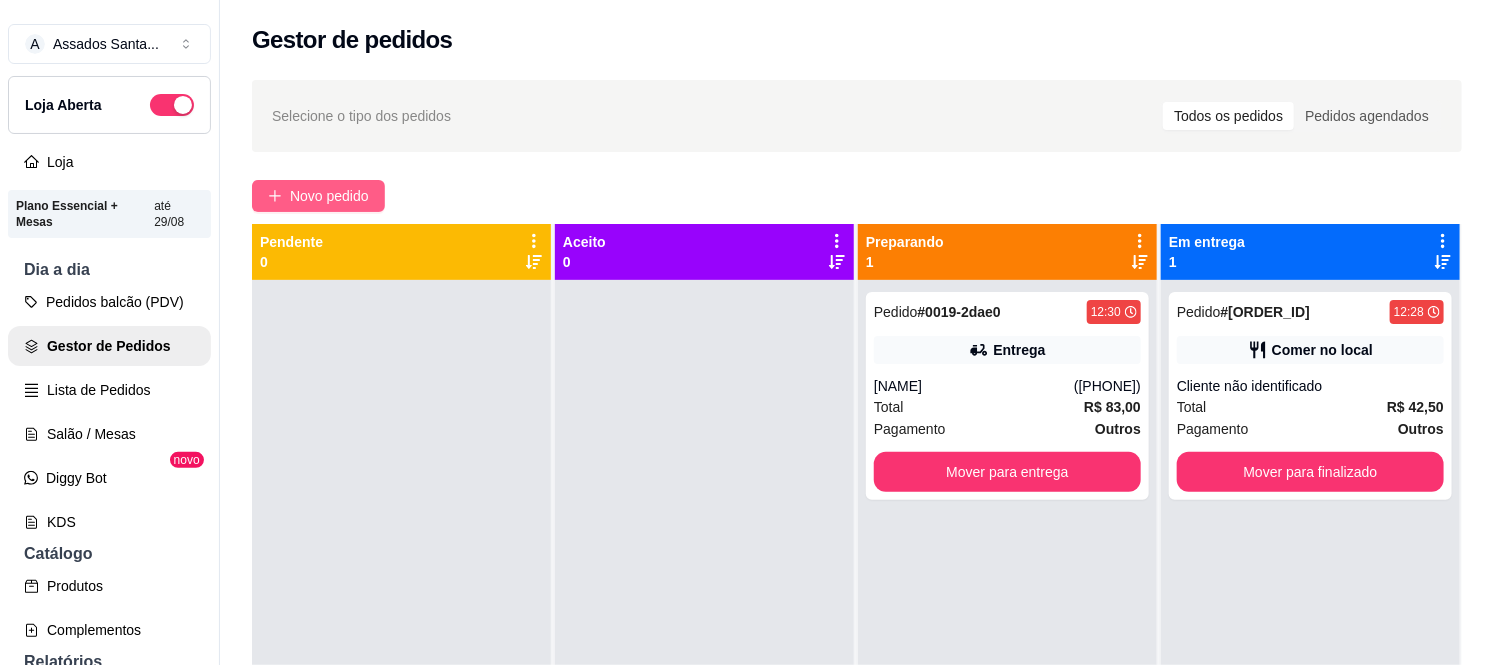click on "Novo pedido" at bounding box center (329, 196) 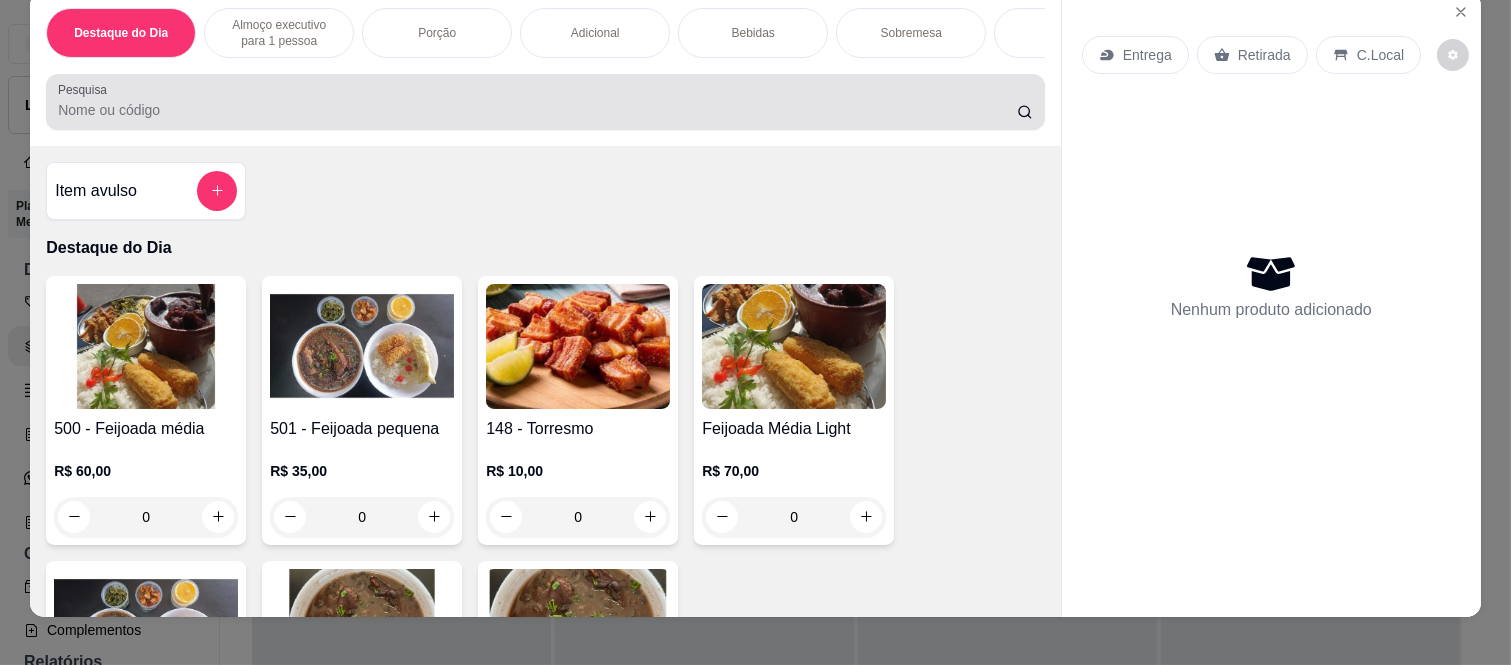 scroll, scrollTop: 52, scrollLeft: 0, axis: vertical 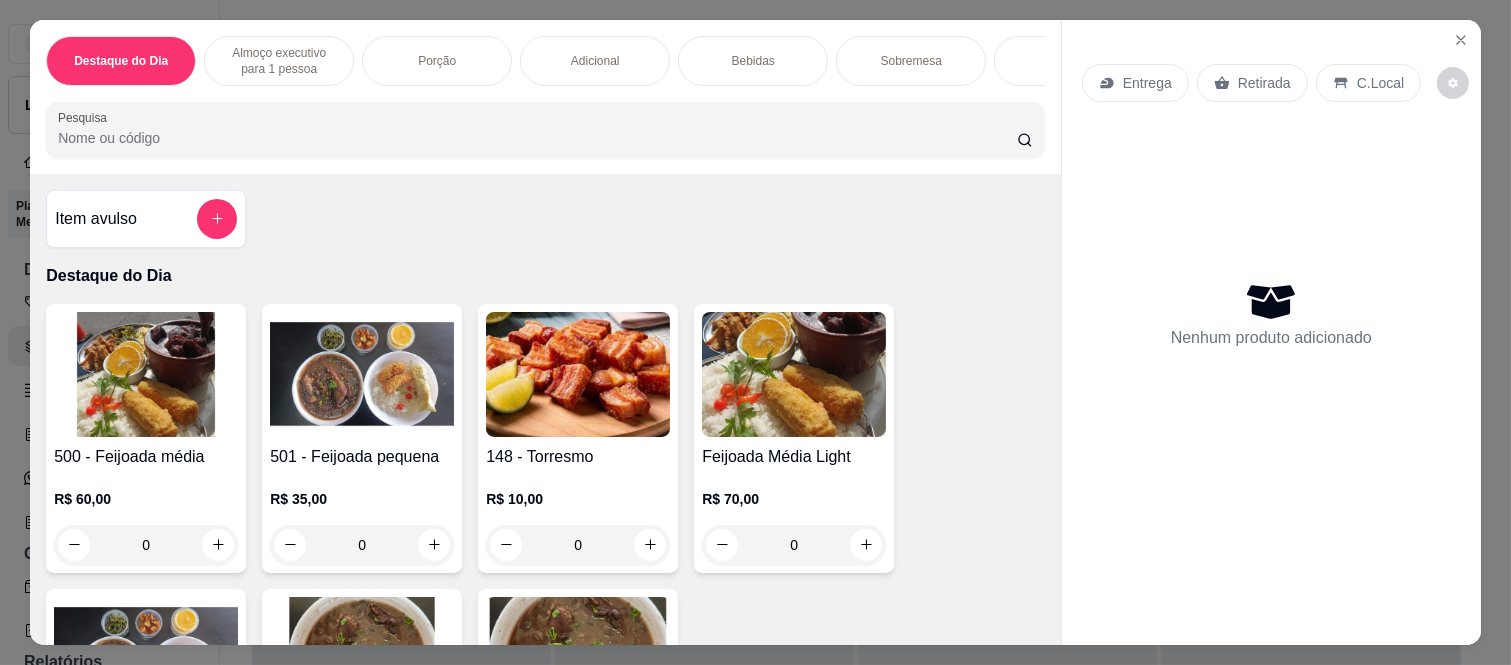 click on "Adicional" at bounding box center [595, 61] 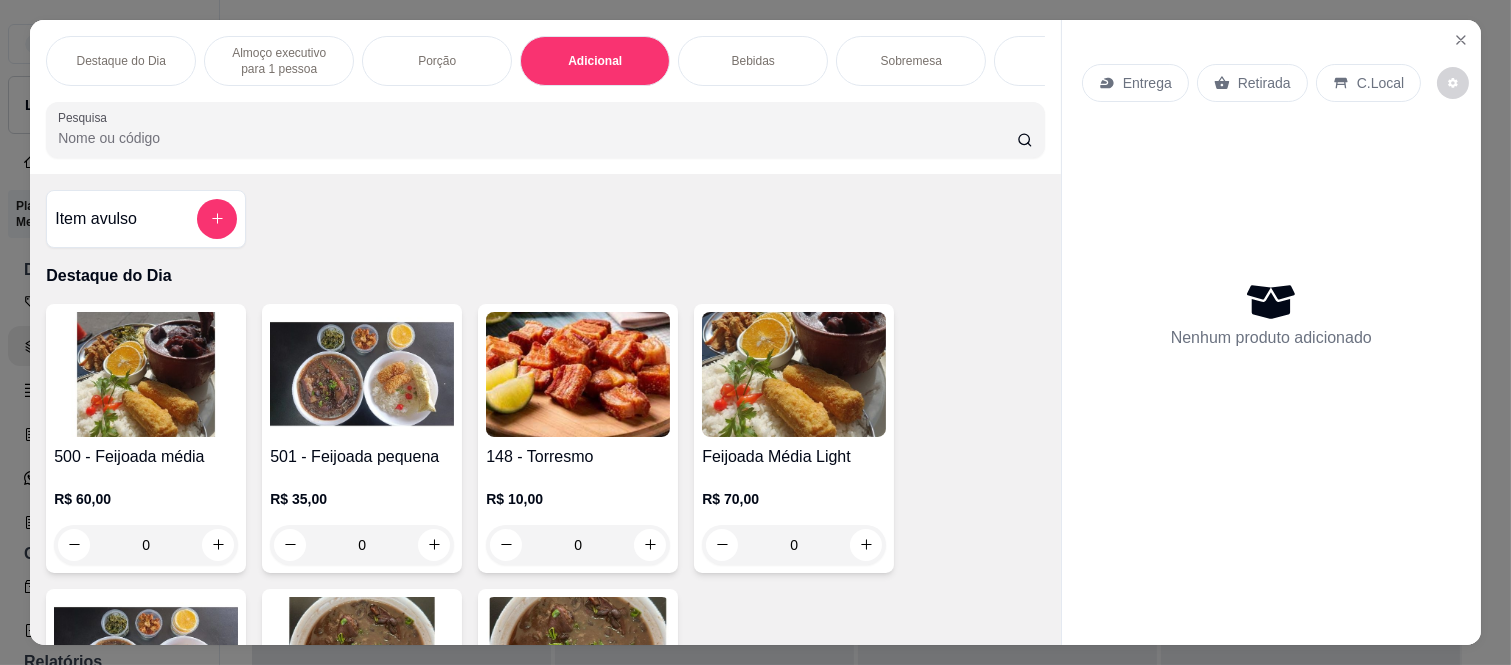 scroll, scrollTop: 2657, scrollLeft: 0, axis: vertical 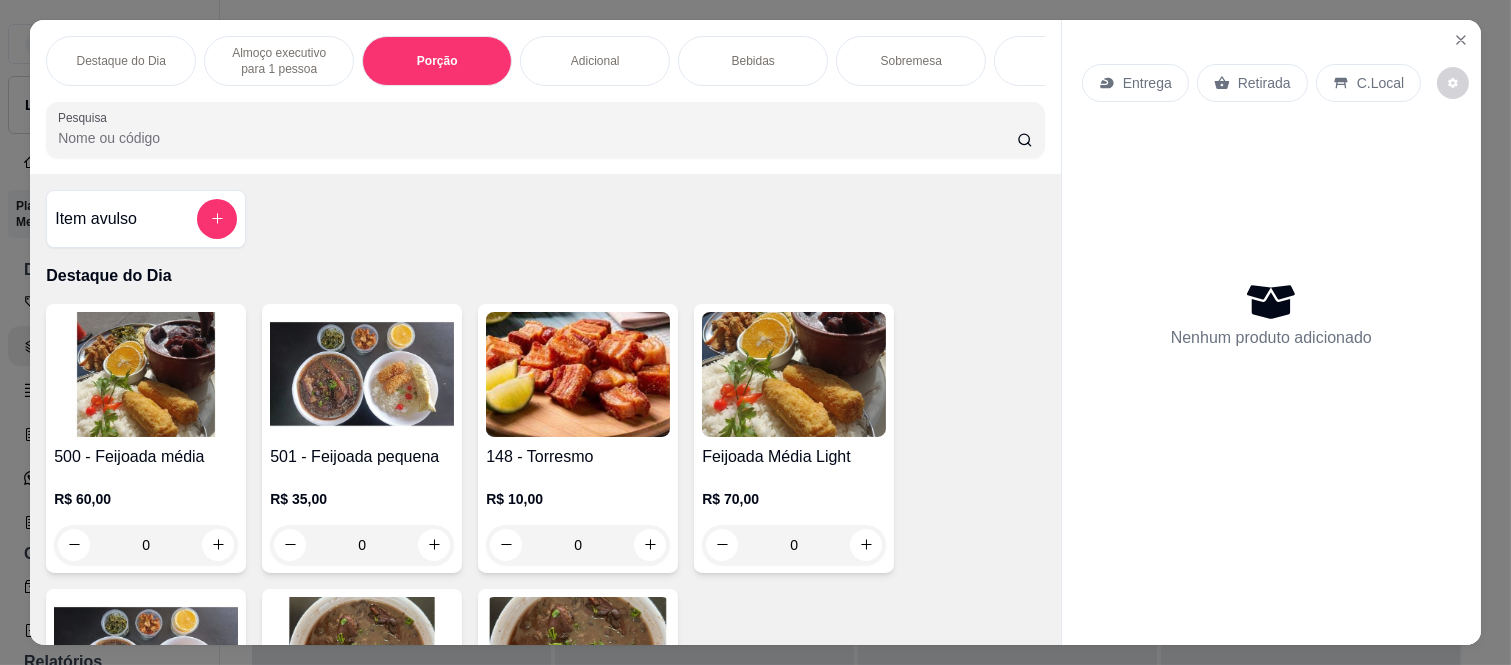 click on "Destaque do Dia" at bounding box center [121, 61] 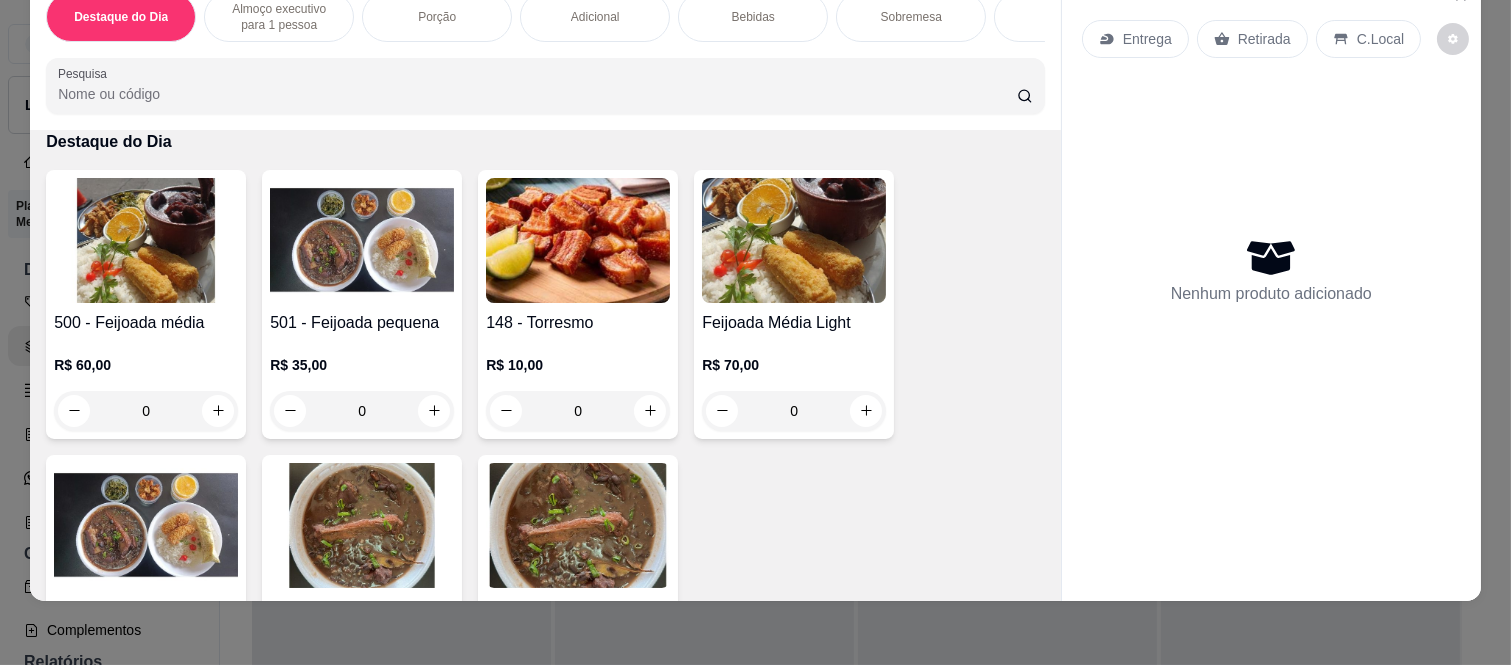 click on "Almoço executivo para 1 pessoa" at bounding box center (279, 17) 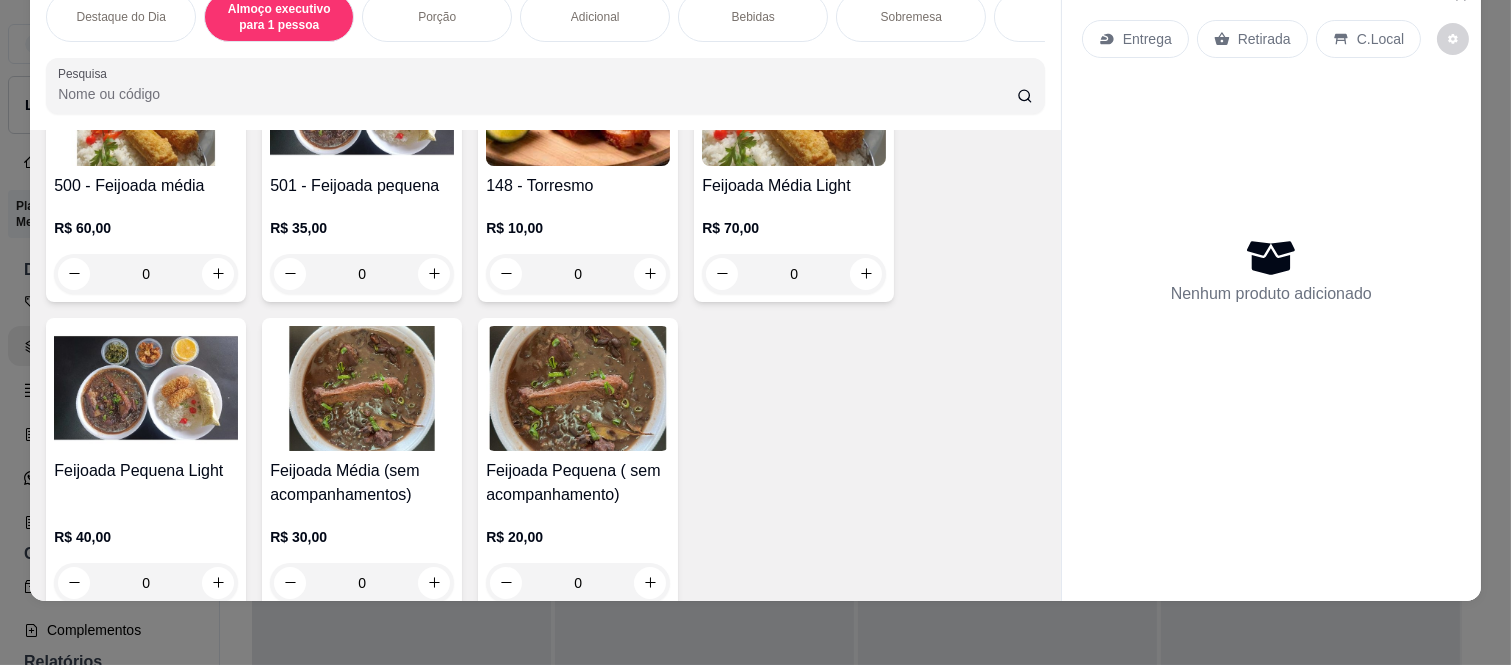 scroll, scrollTop: 0, scrollLeft: 0, axis: both 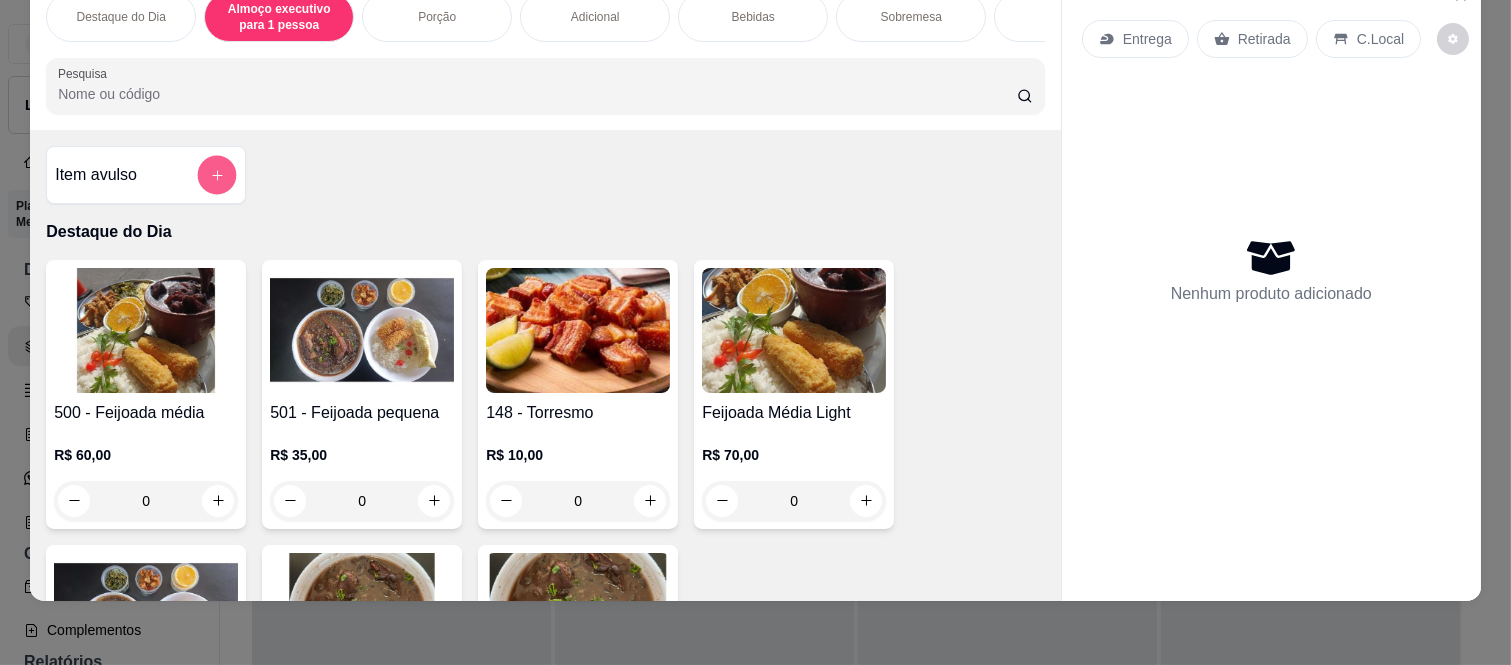 click 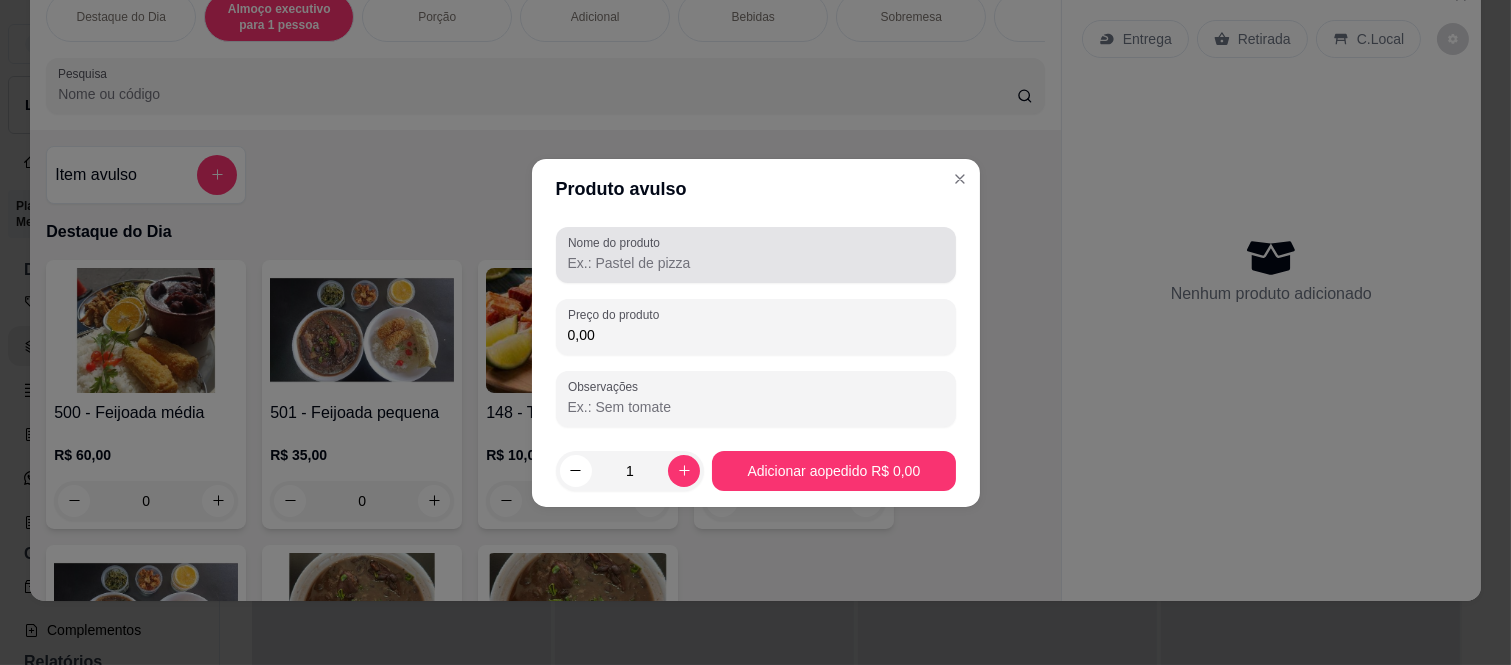 click on "Nome do produto" at bounding box center [756, 263] 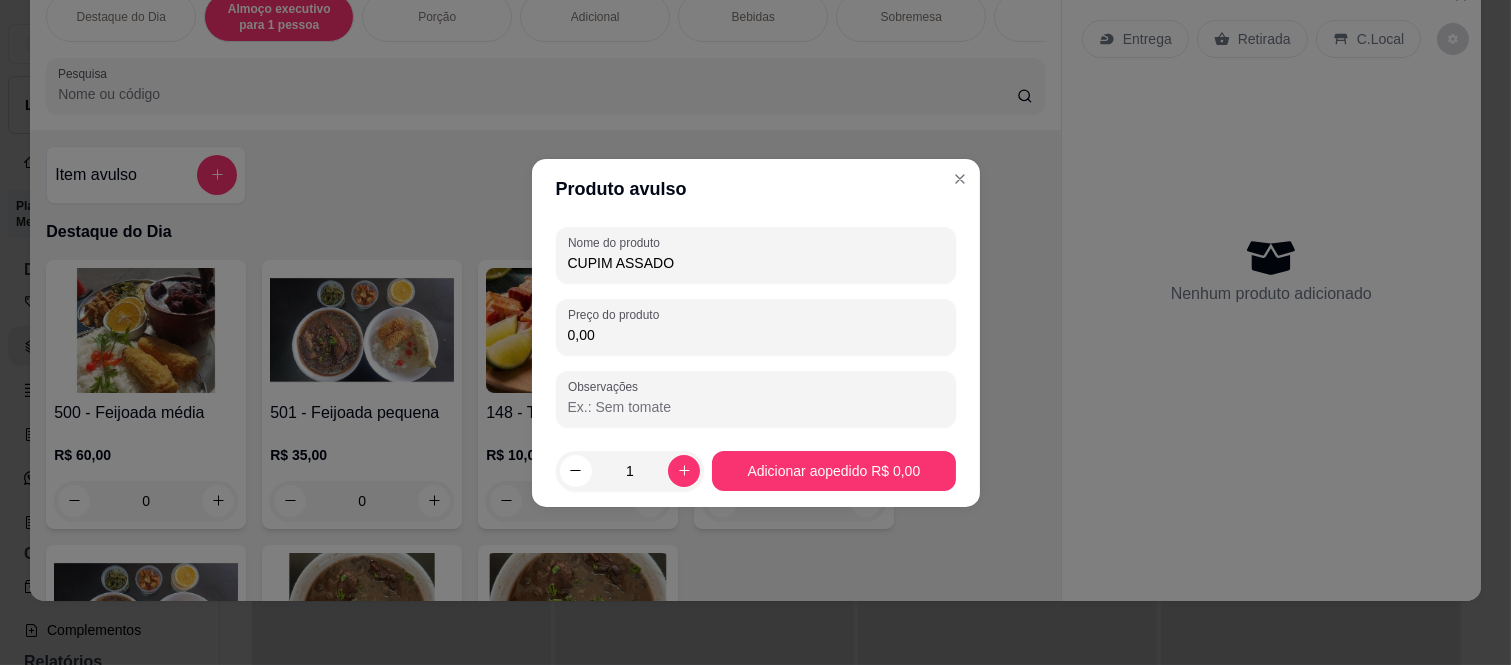 type on "CUPIM ASSADO" 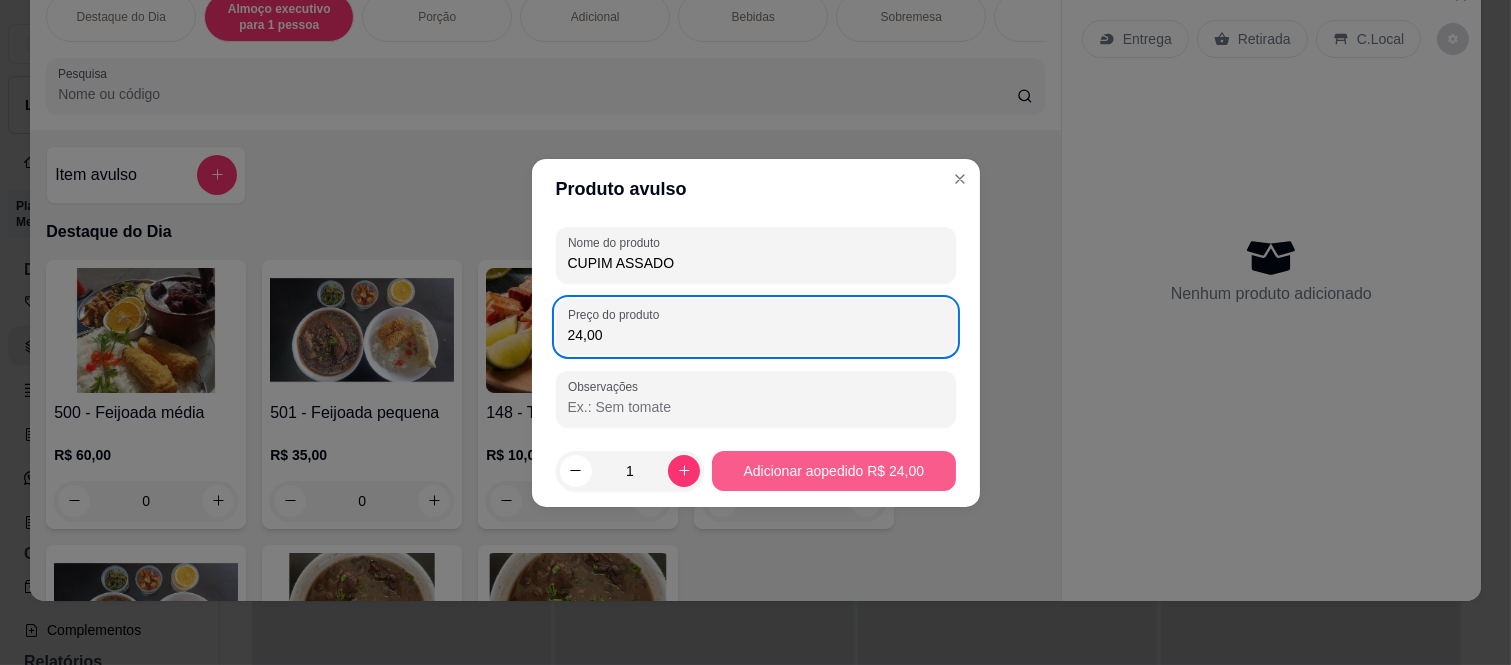 type on "24,00" 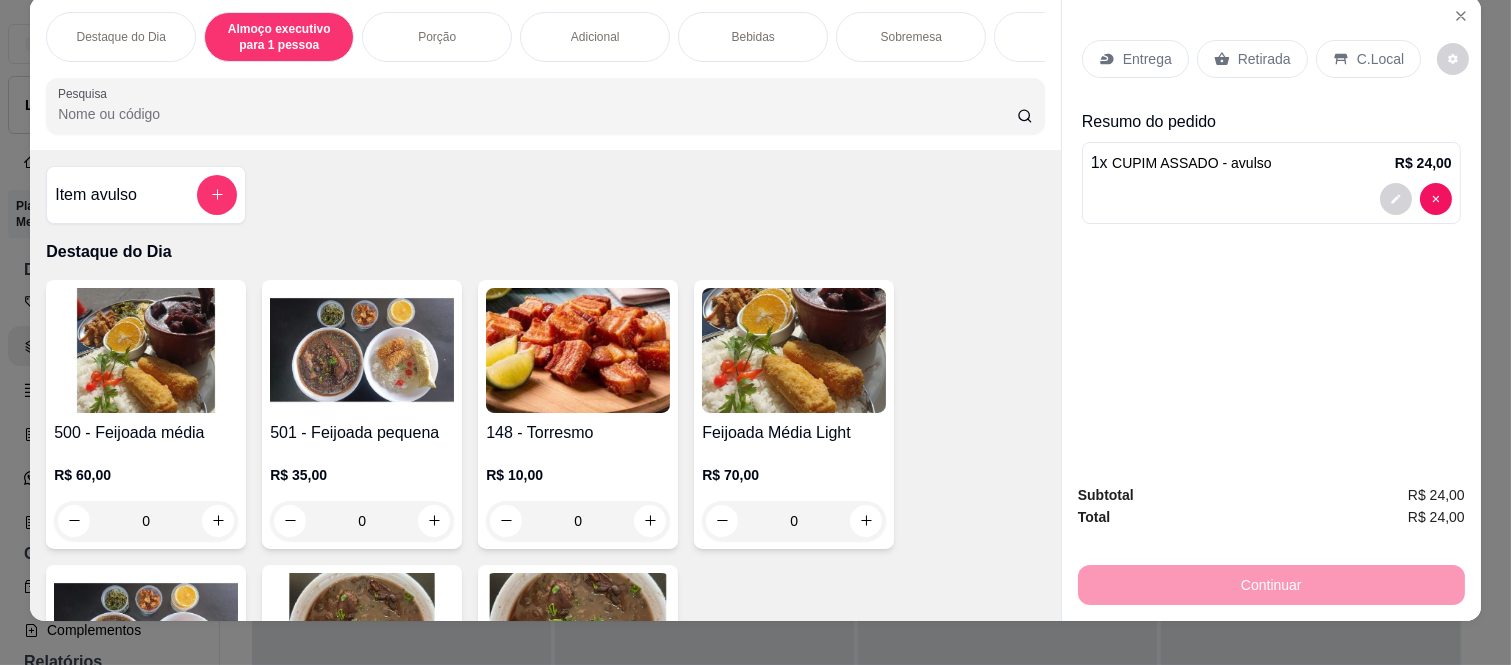 scroll, scrollTop: 0, scrollLeft: 0, axis: both 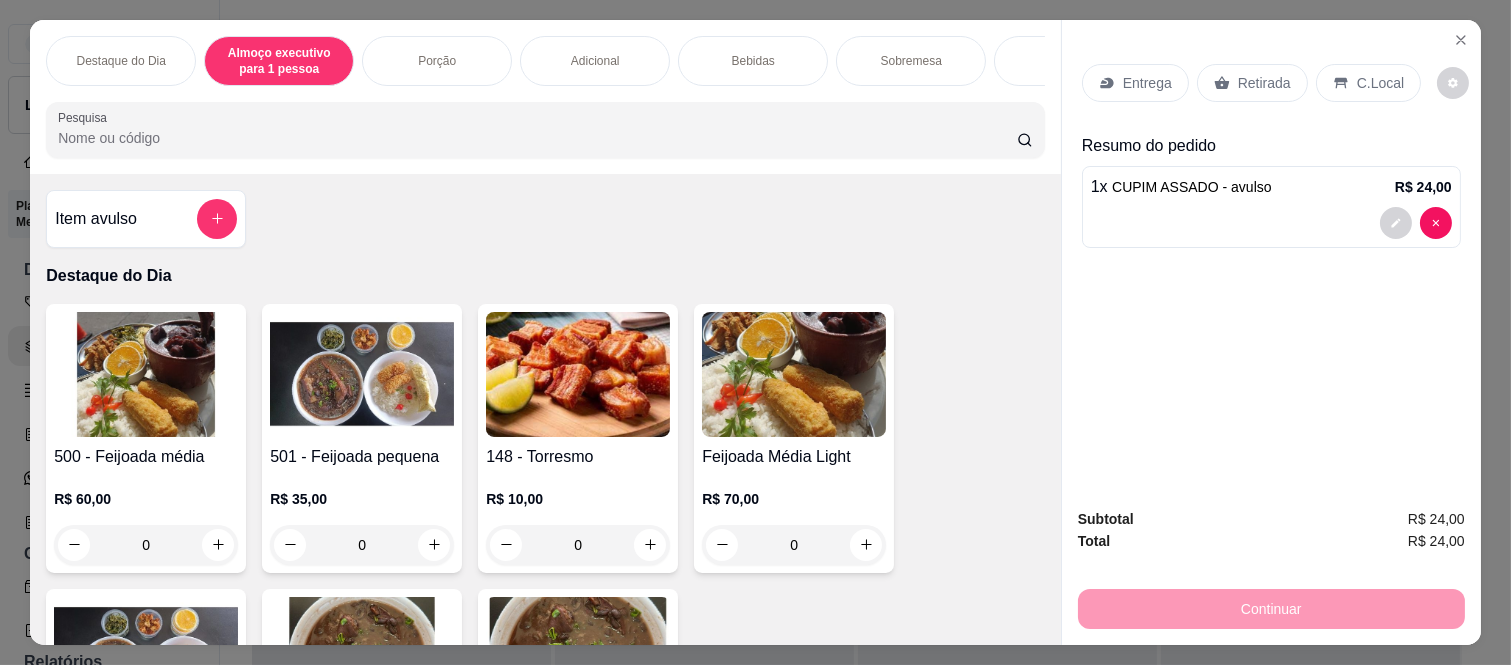 click on "C.Local" at bounding box center [1380, 83] 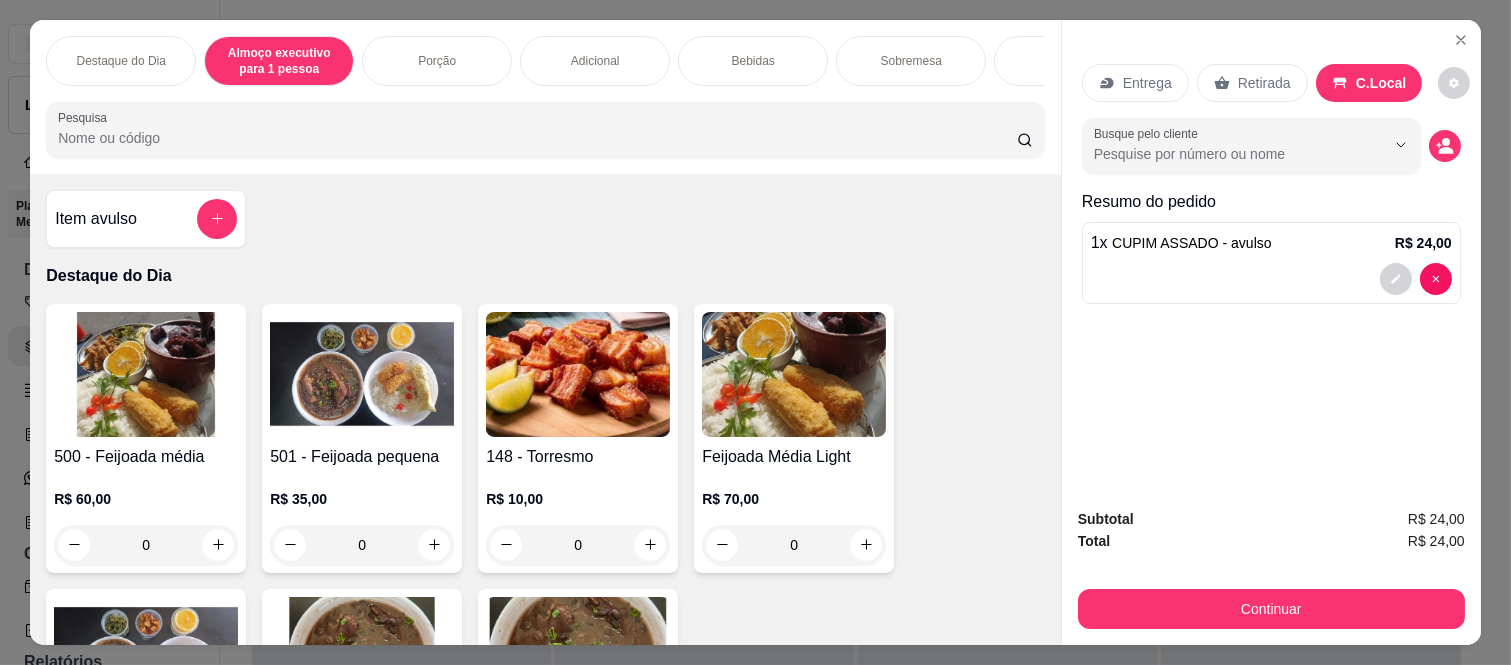 click on "Bebidas" at bounding box center [753, 61] 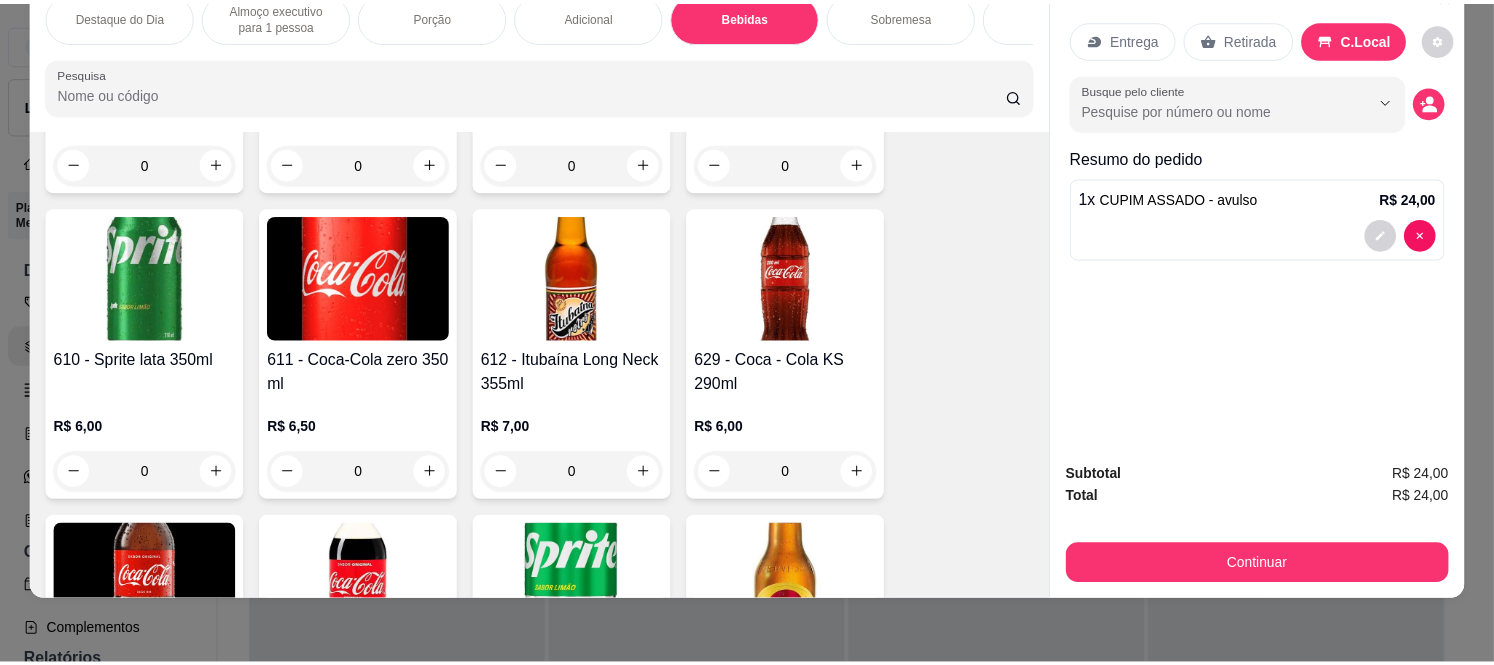 scroll, scrollTop: 4156, scrollLeft: 0, axis: vertical 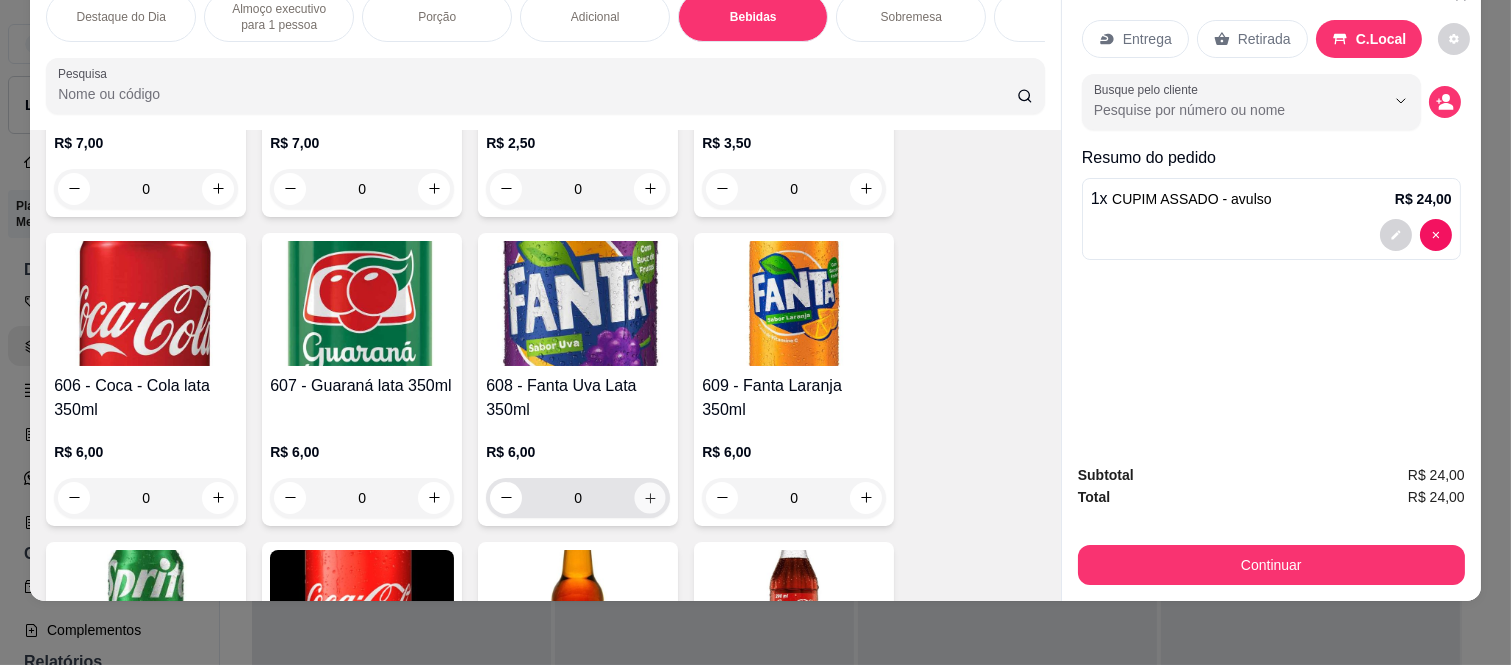 click 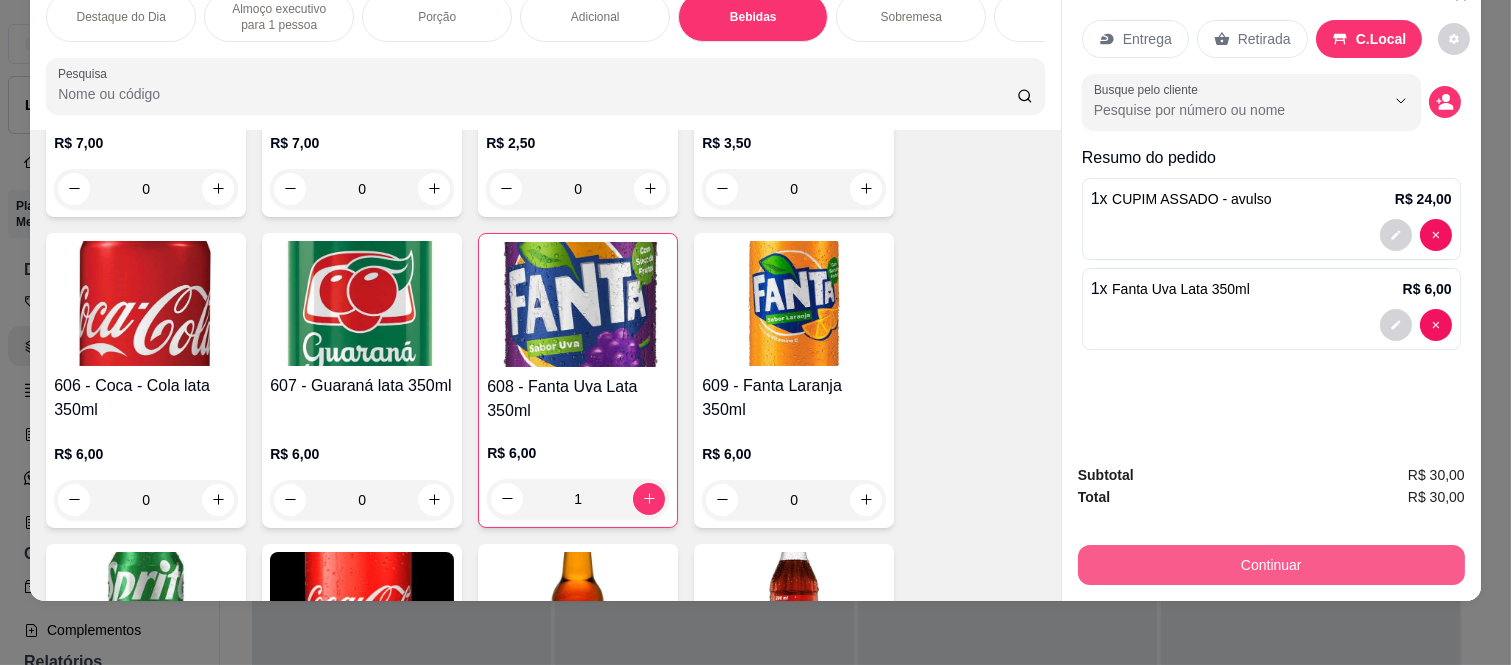 click on "Continuar" at bounding box center [1271, 565] 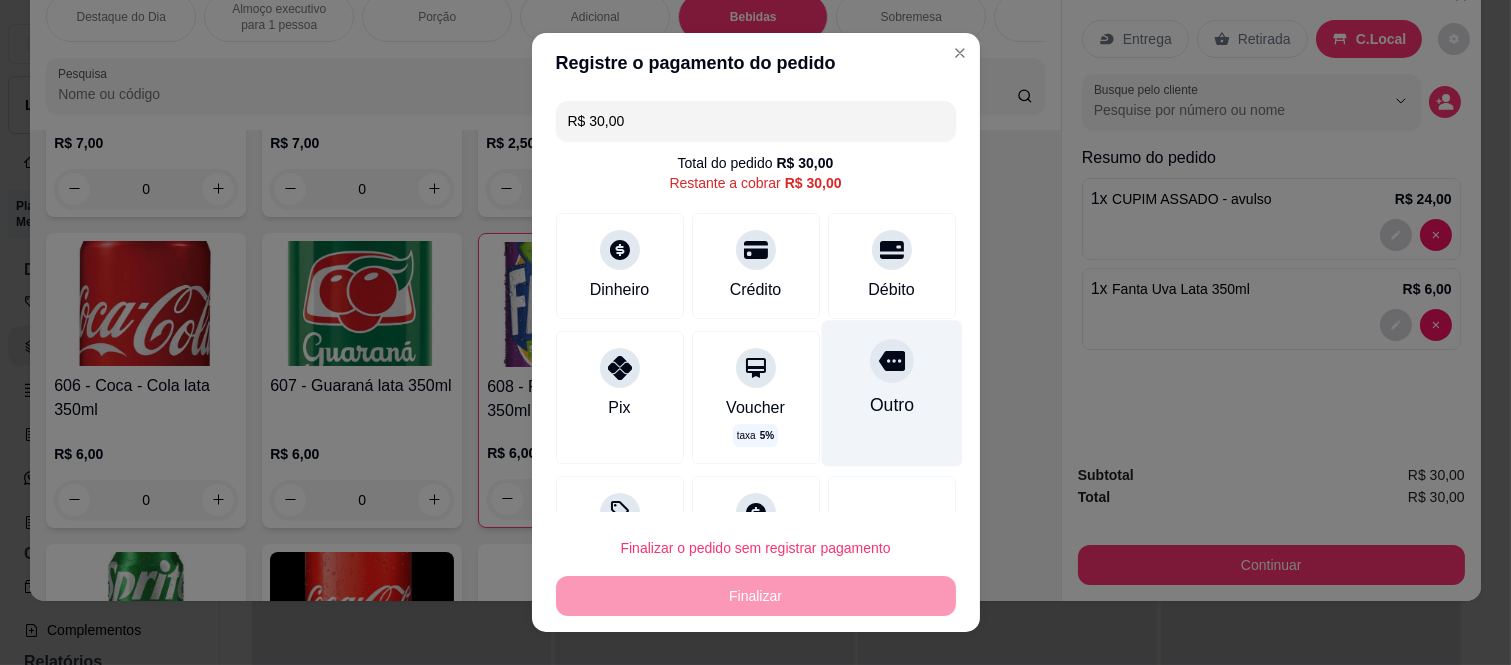 click at bounding box center (892, 361) 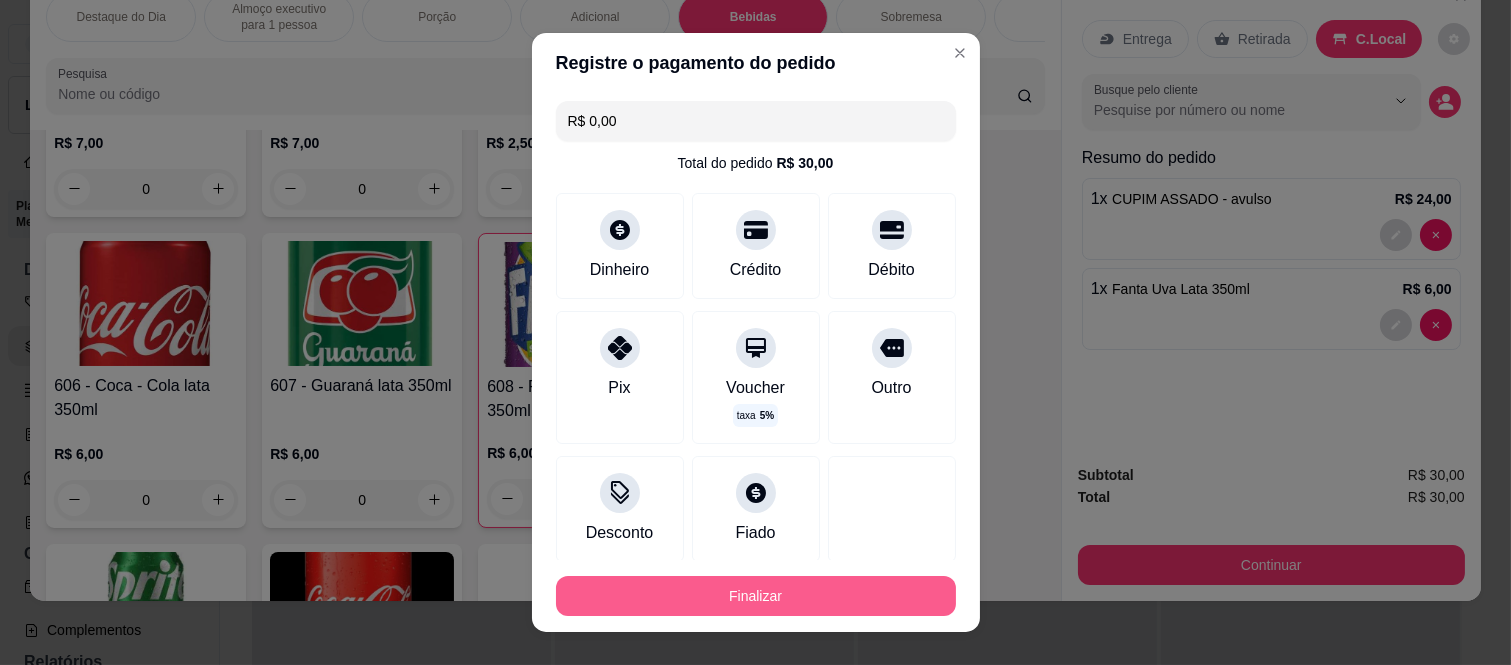click on "Finalizar" at bounding box center [756, 596] 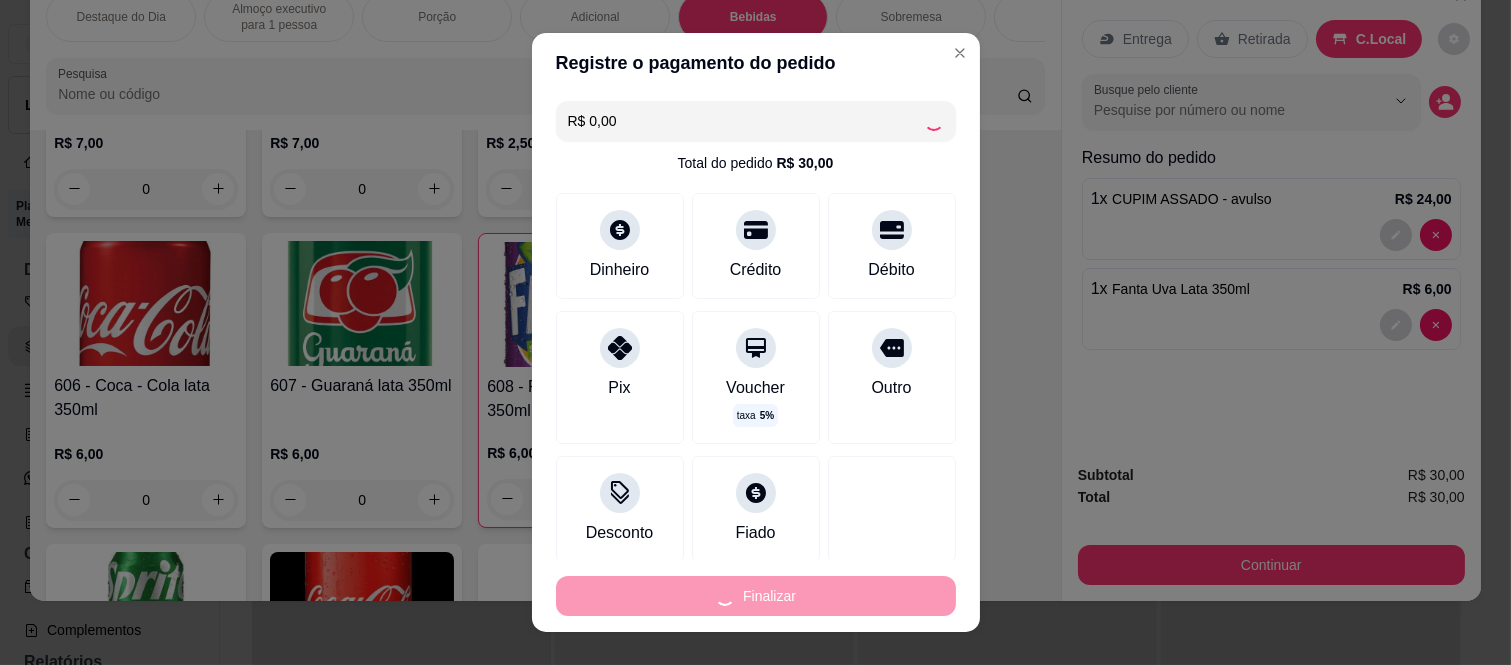 type on "0" 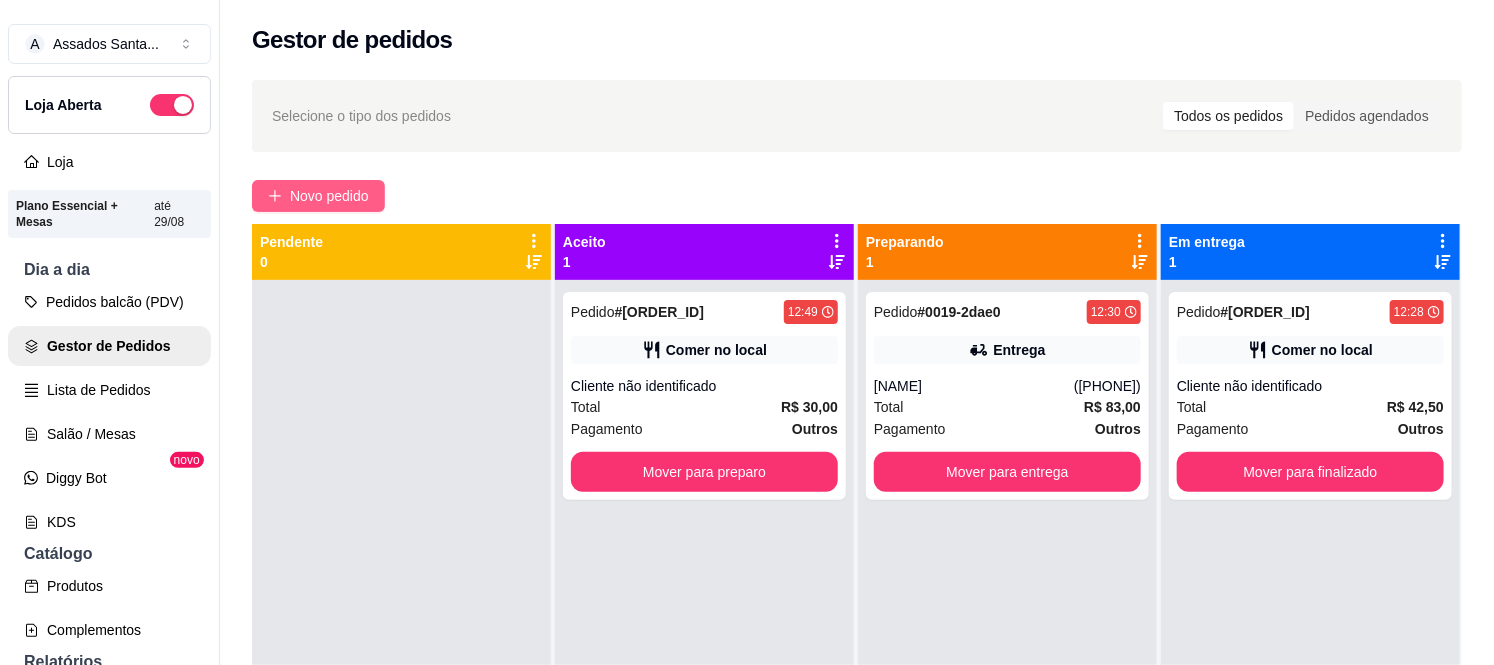 click on "Novo pedido" at bounding box center [329, 196] 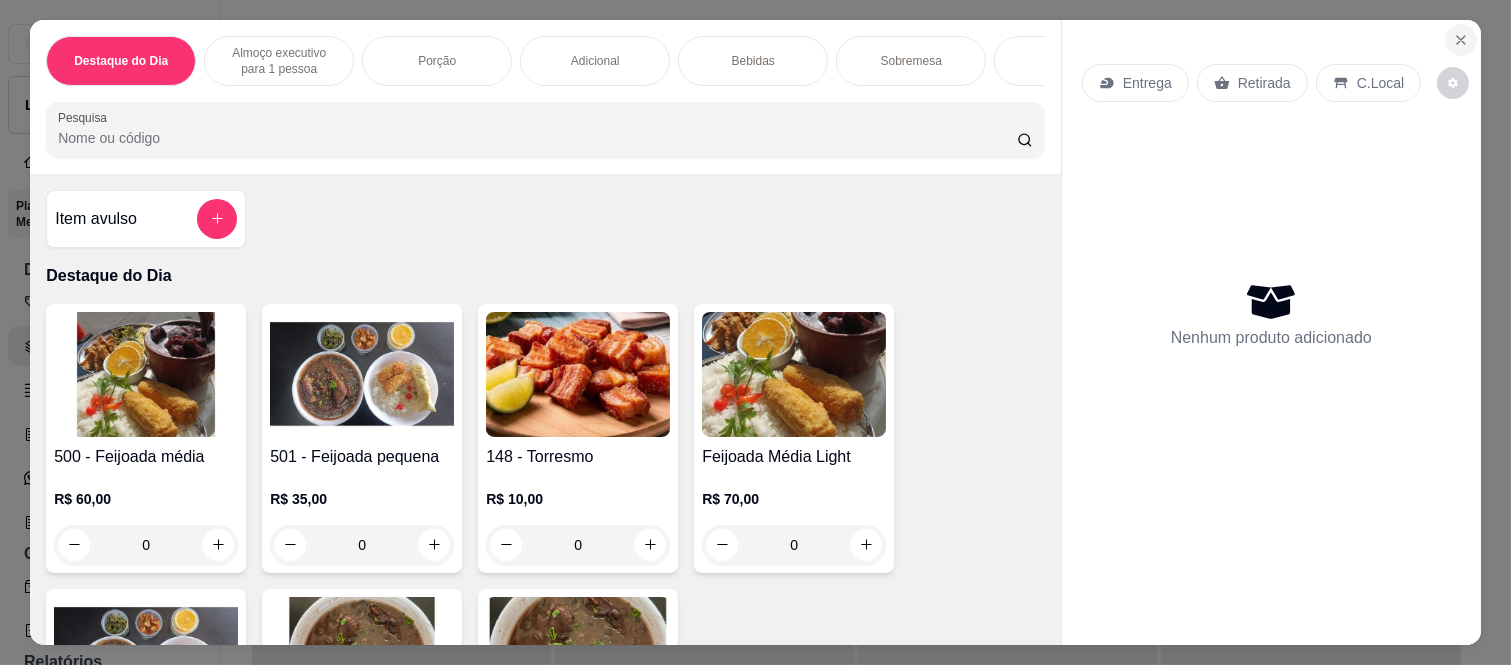 click at bounding box center [1461, 40] 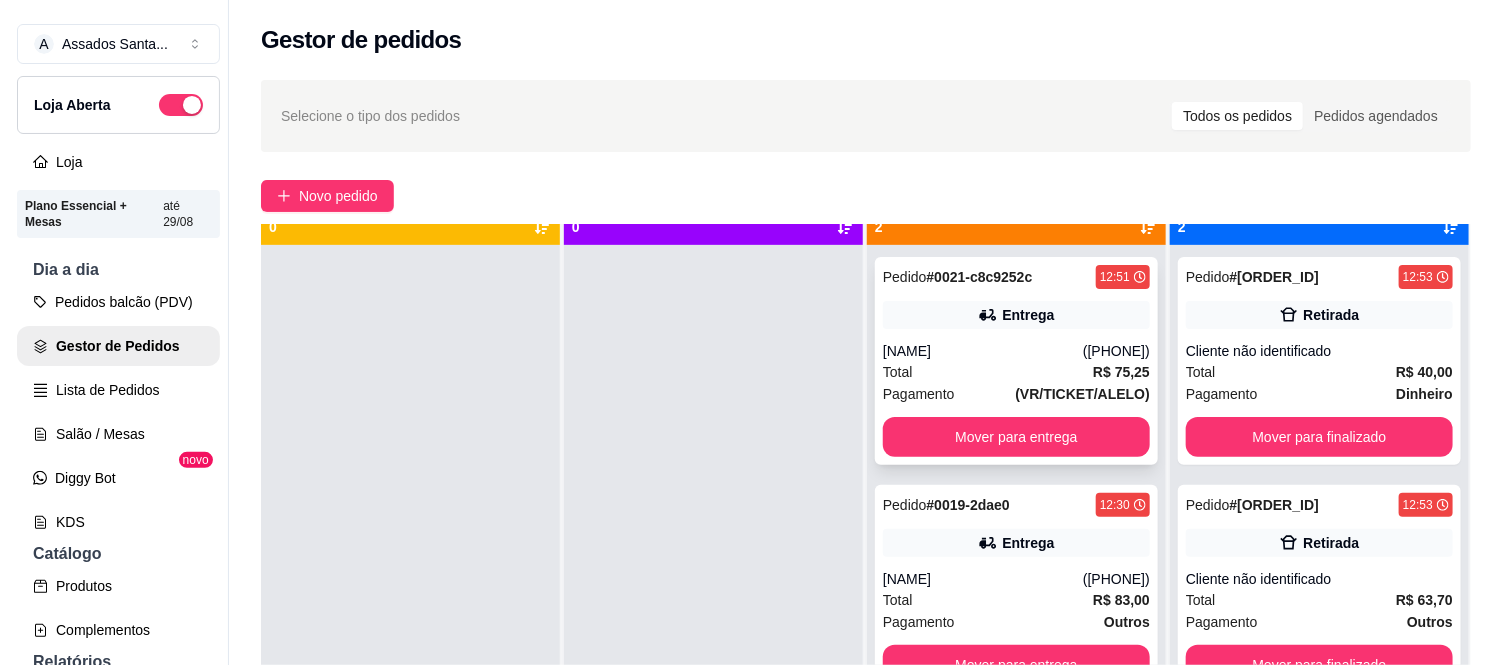 scroll, scrollTop: 55, scrollLeft: 0, axis: vertical 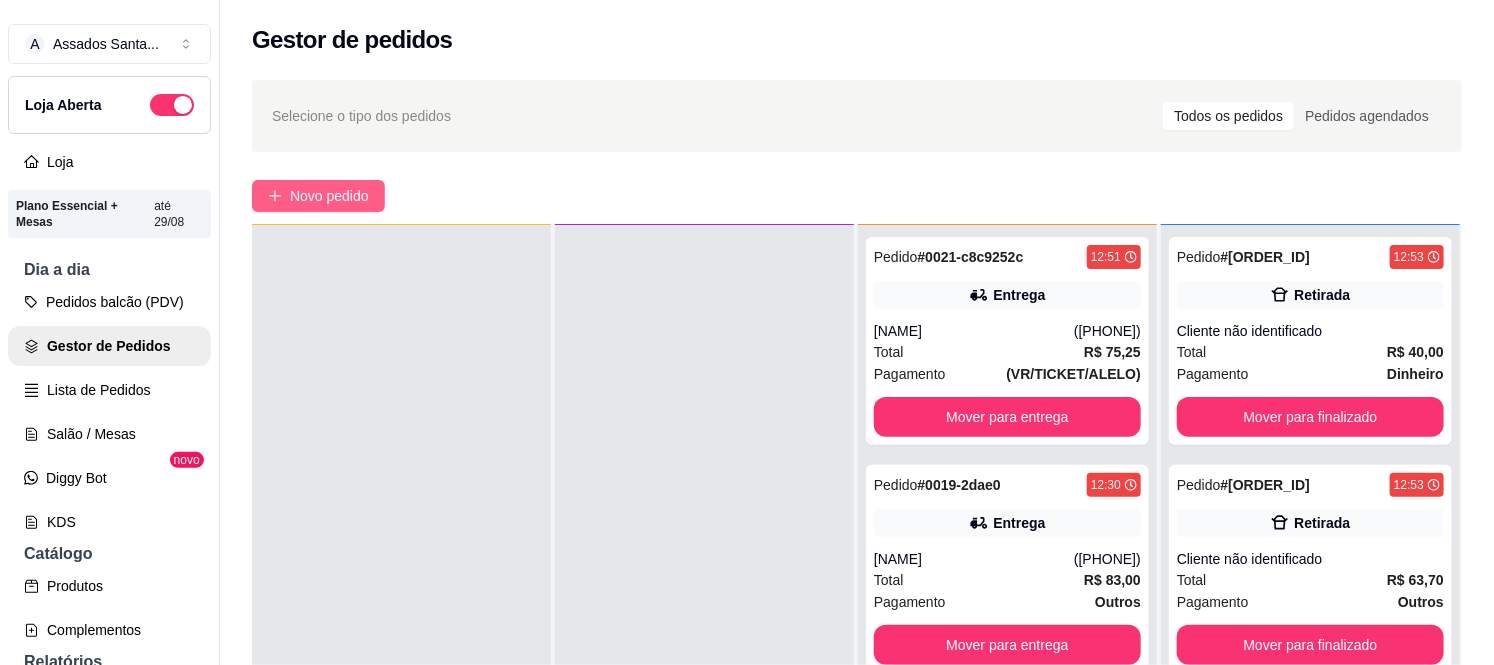 click on "Novo pedido" at bounding box center (329, 196) 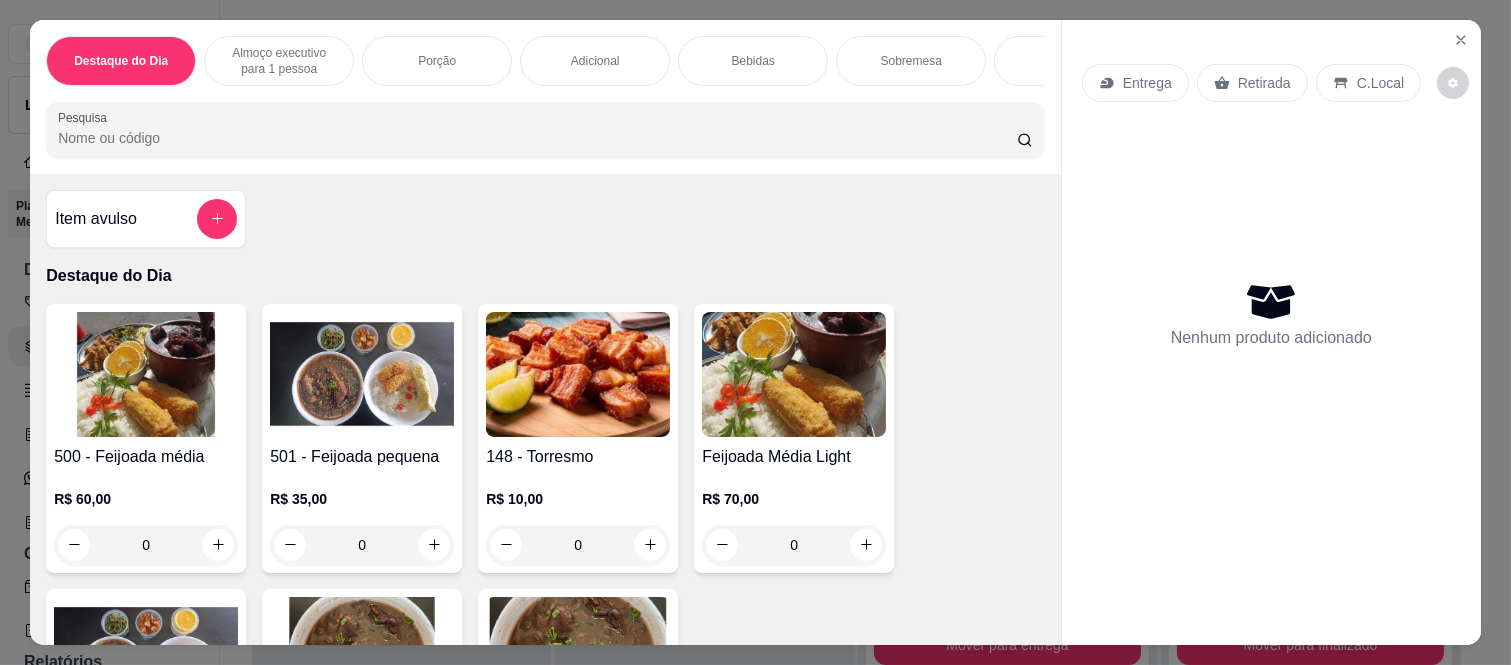 click on "Destaque do Dia Almoço executivo para 1 pessoa Porção Adicional  Bebidas Sobremesa  DOSE Pesquisa Item avulso Destaque do Dia 500 - Feijoada média    R$ 60,00 0 501 - Feijoada pequena    R$ 35,00 0 148 - Torresmo    R$ 10,00 0 Feijoada Média  Light   R$ 70,00 0 Feijoada Pequena Light   R$ 40,00 0 Feijoada Média  (sem acompanhamentos)     R$ 30,00 0 Feijoada  Pequena ( sem acompanhamento)   R$ 20,00 0 Almoço executivo para 1 pessoa Ovo Frito para 1 Pessoa   R$ 20,00 0 502 -  Calabresa para 1 pessoa   R$ 20,00 0 503 - Filé de Frango para 1 Pessoa    R$ 25,00 0 518 - Picadinho    R$ 25,00 0 506 - FIlé de Frango empanado para 1 Pessoa   R$ 28,00 0 505 -  Coxa com Sobrecoxa para 1 Pessoa   R$ 28,00 0 507 -  Frango à Passarinho para 1 Pessoa   R$ 25,00 0 Parmegiana de Frango  para 1 Pessoa   R$ 35,00 0 510 -  Costela Minga para 1 Pessoa   R$ 30,00 0 509 -  Contra Filé para 1 Pessoa   R$ 30,00 0 520 - Fraldinha para 1 Pessoa   R$ 34,00 0 513 - Almoço Cupim para 1 Pessoa   R$ 39,00 0" at bounding box center (755, 332) 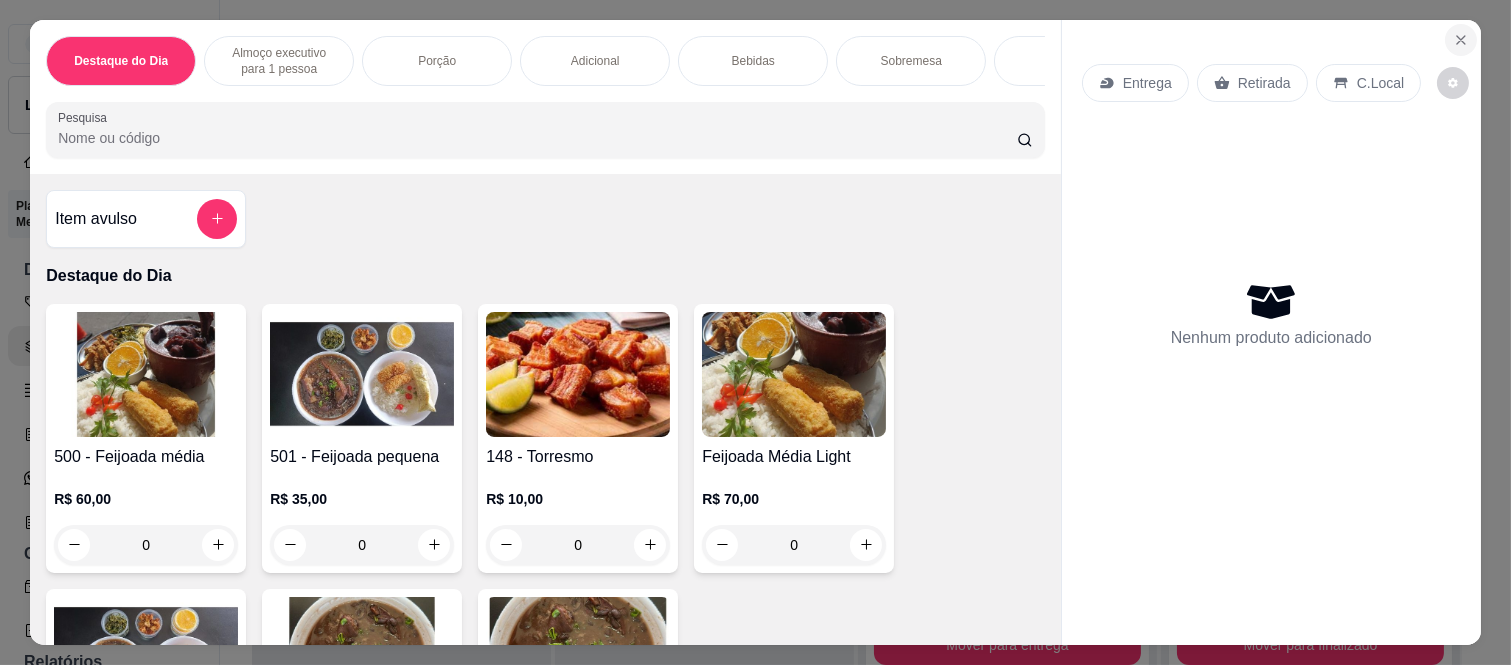 click 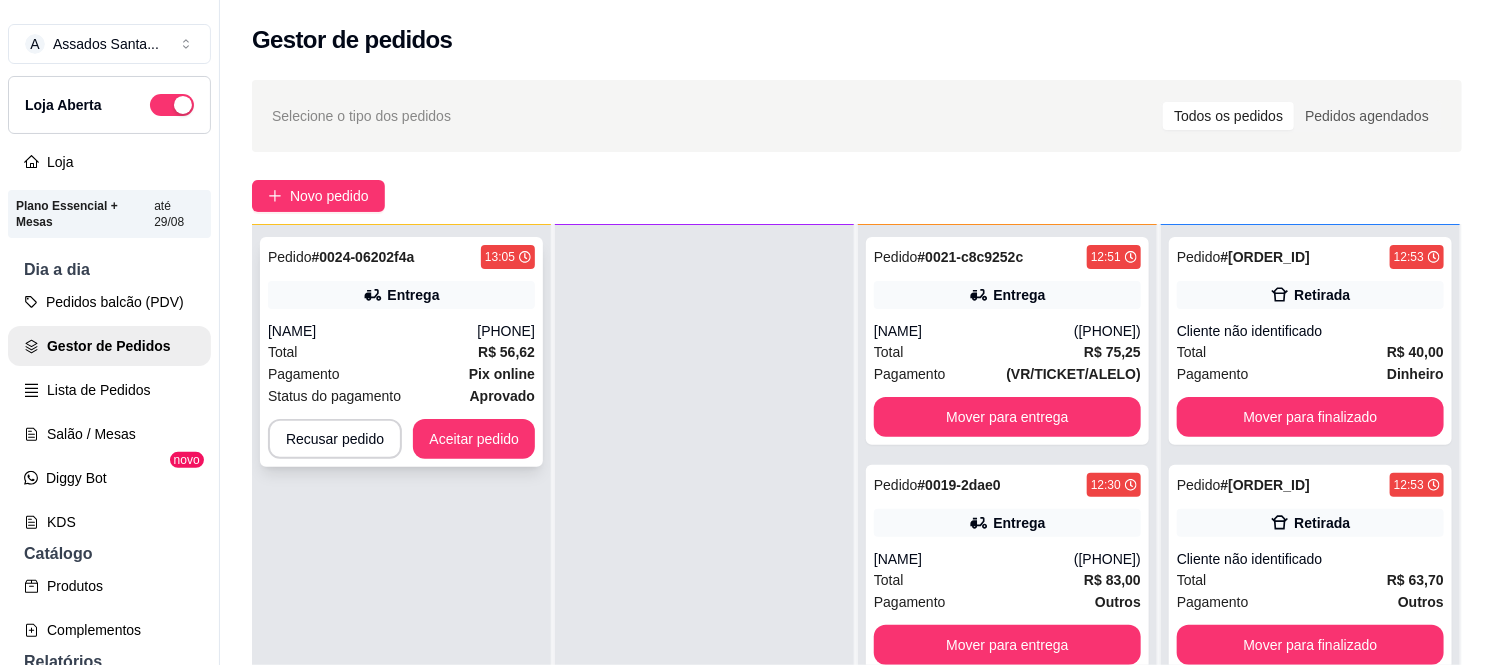 click on "Total R$ 56,62" at bounding box center (401, 352) 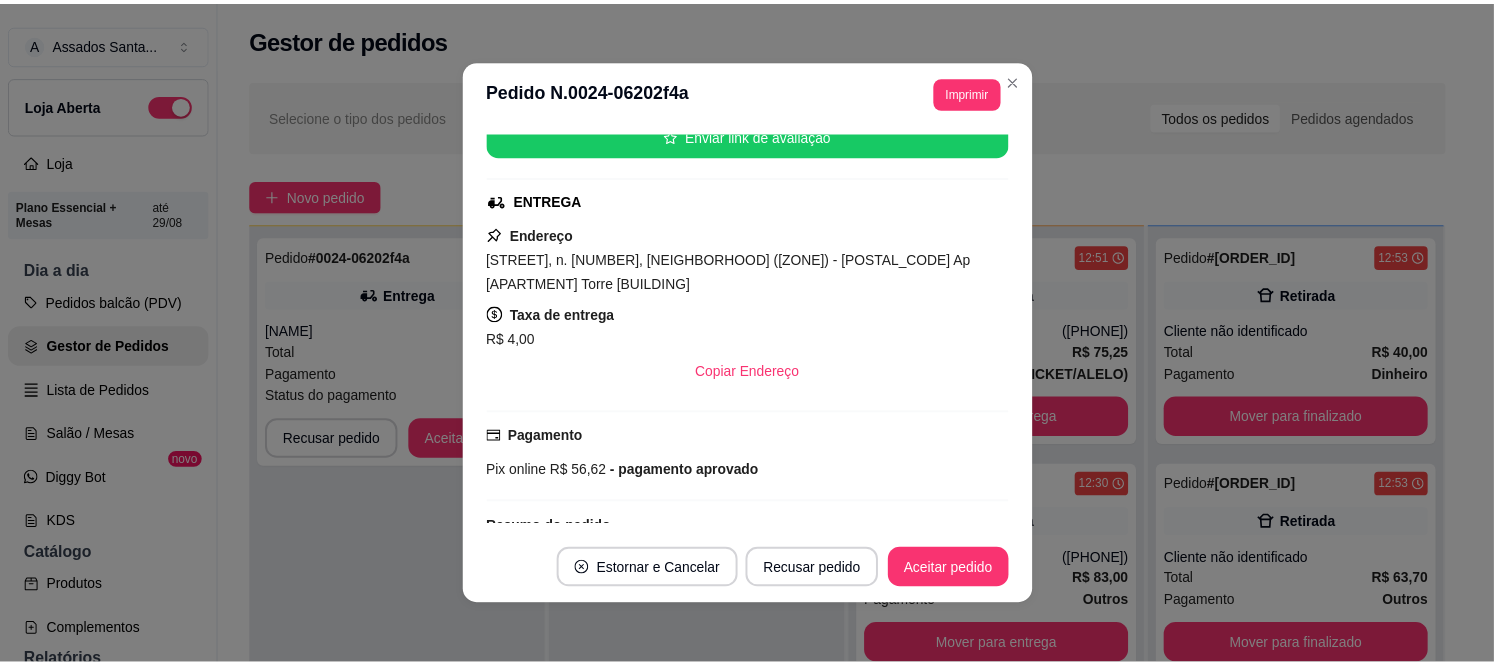 scroll, scrollTop: 550, scrollLeft: 0, axis: vertical 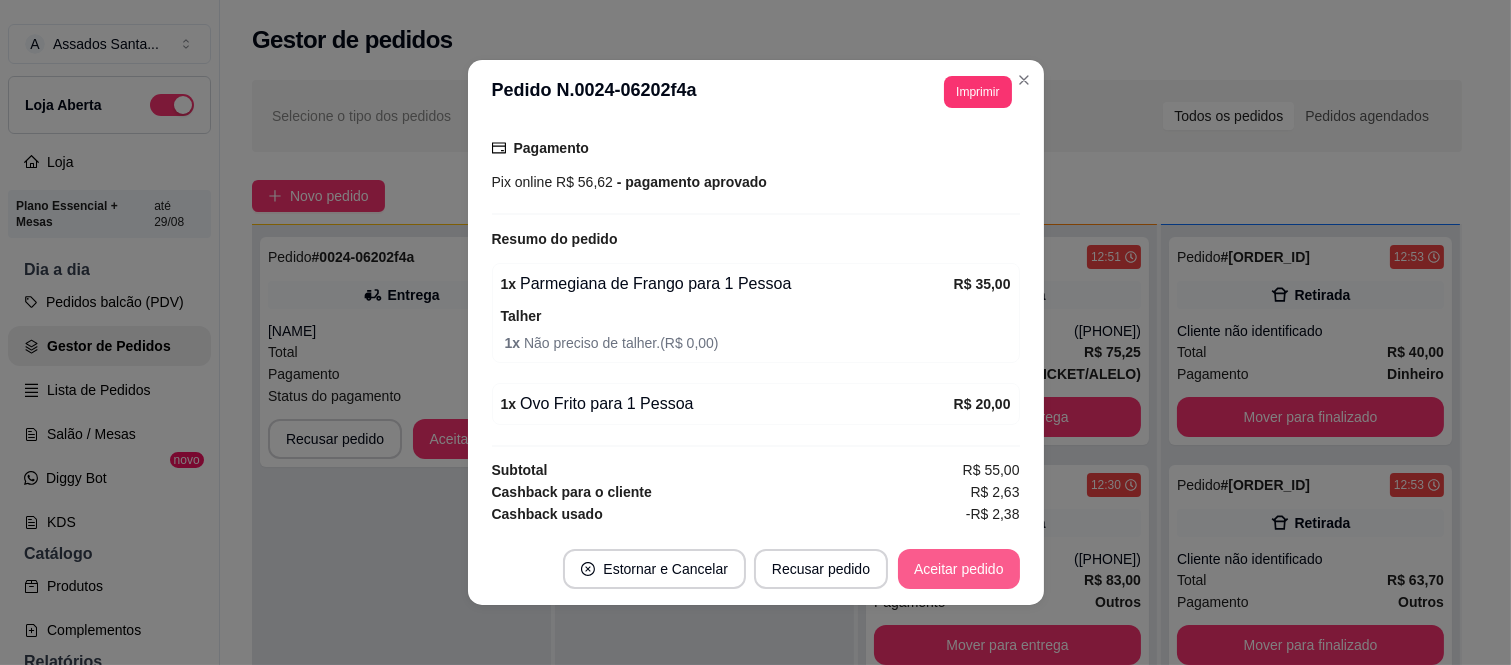 click on "Aceitar pedido" at bounding box center [959, 569] 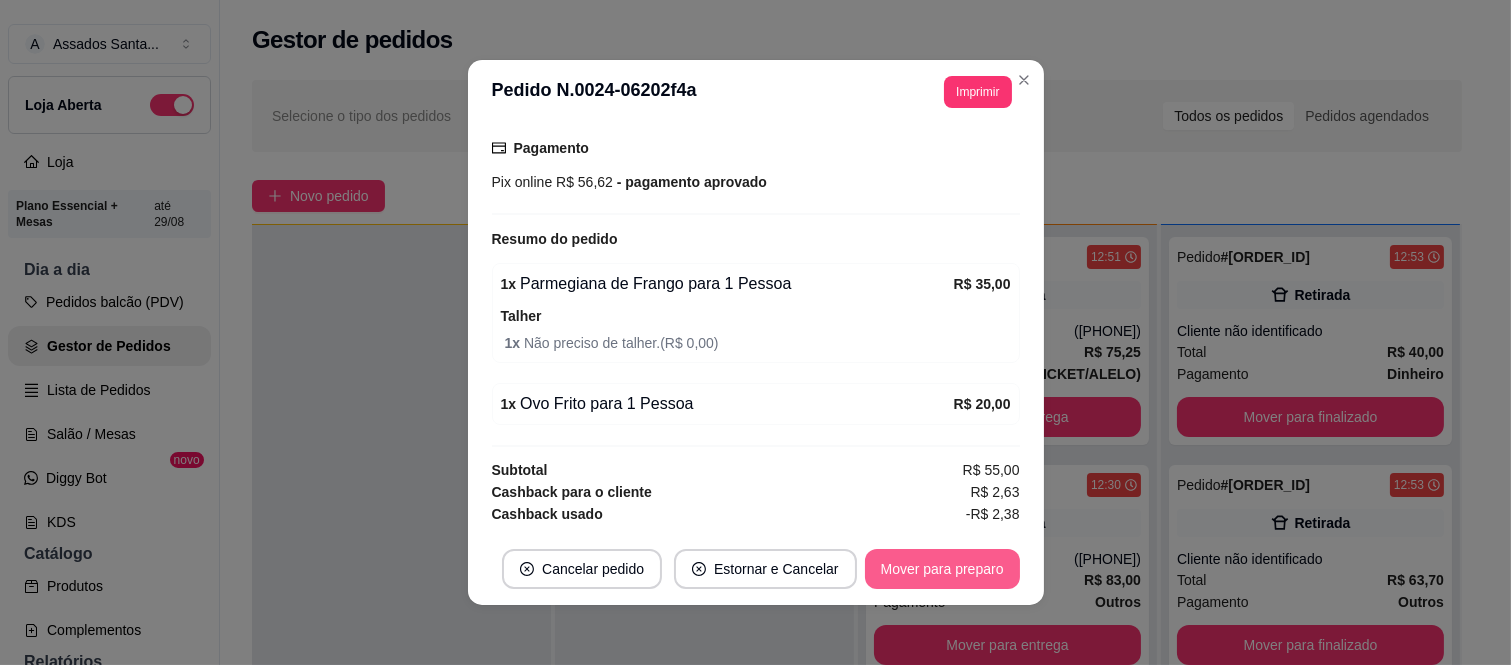 click on "Mover para preparo" at bounding box center (942, 569) 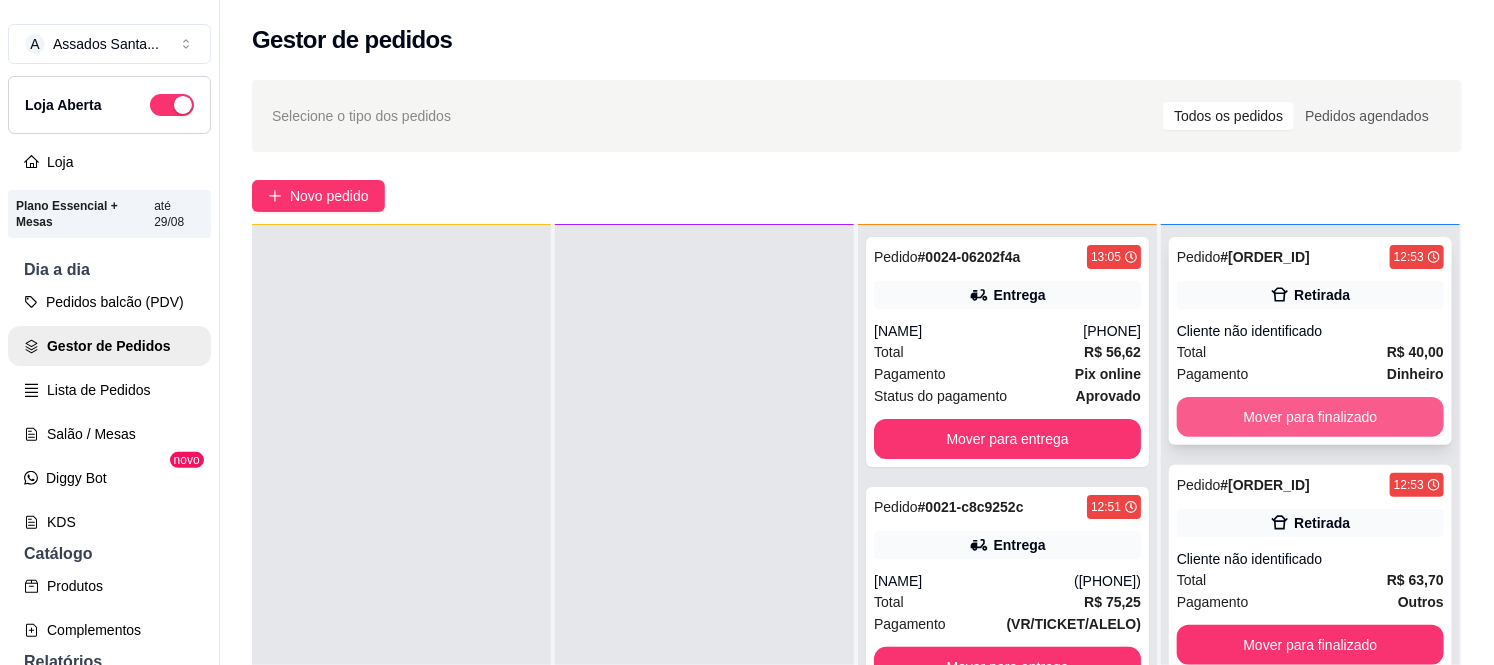 click on "Mover para finalizado" at bounding box center [1310, 417] 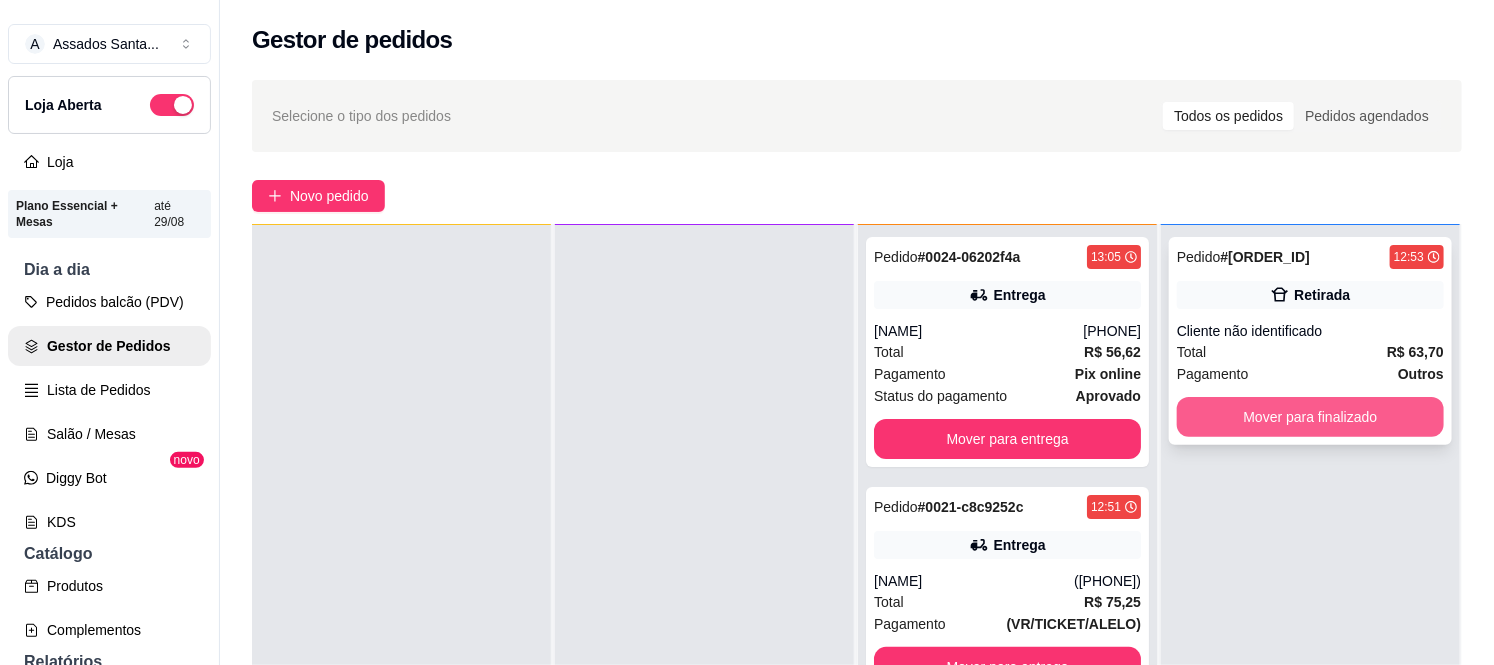 click on "Mover para finalizado" at bounding box center [1310, 417] 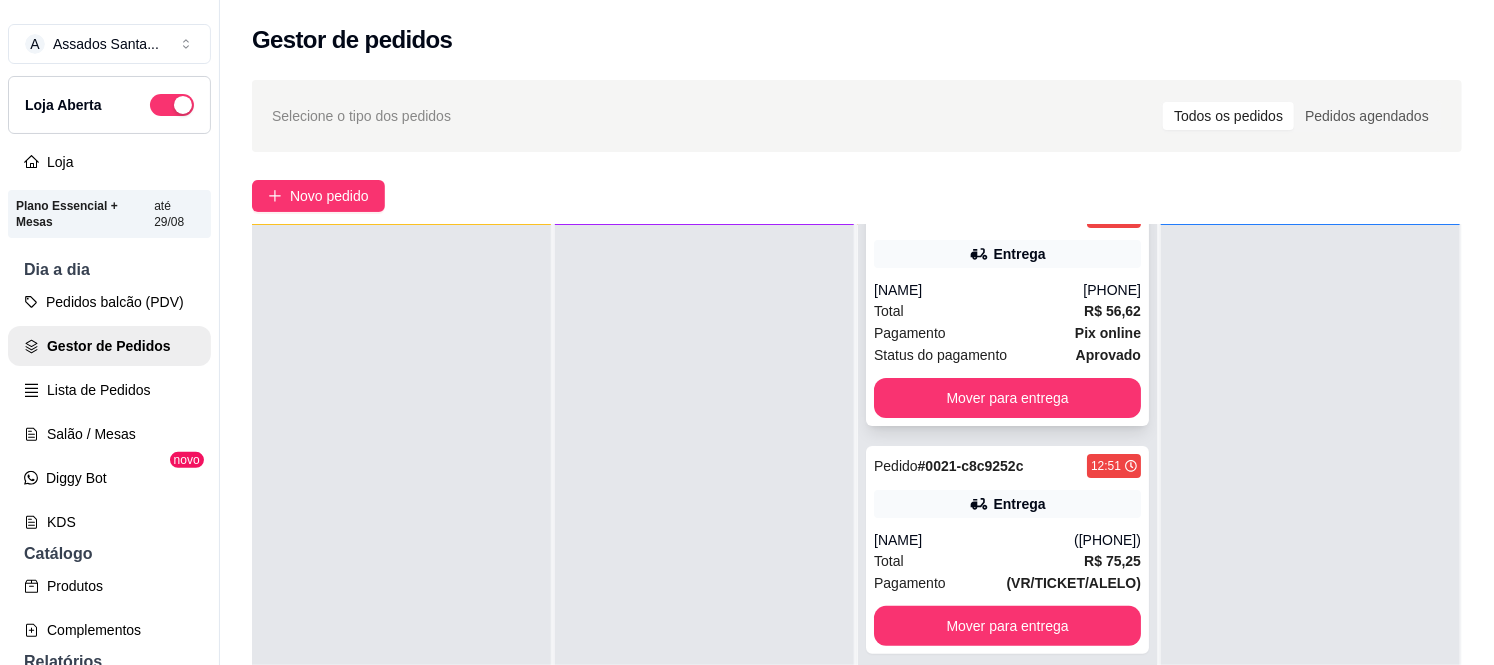 scroll, scrollTop: 60, scrollLeft: 0, axis: vertical 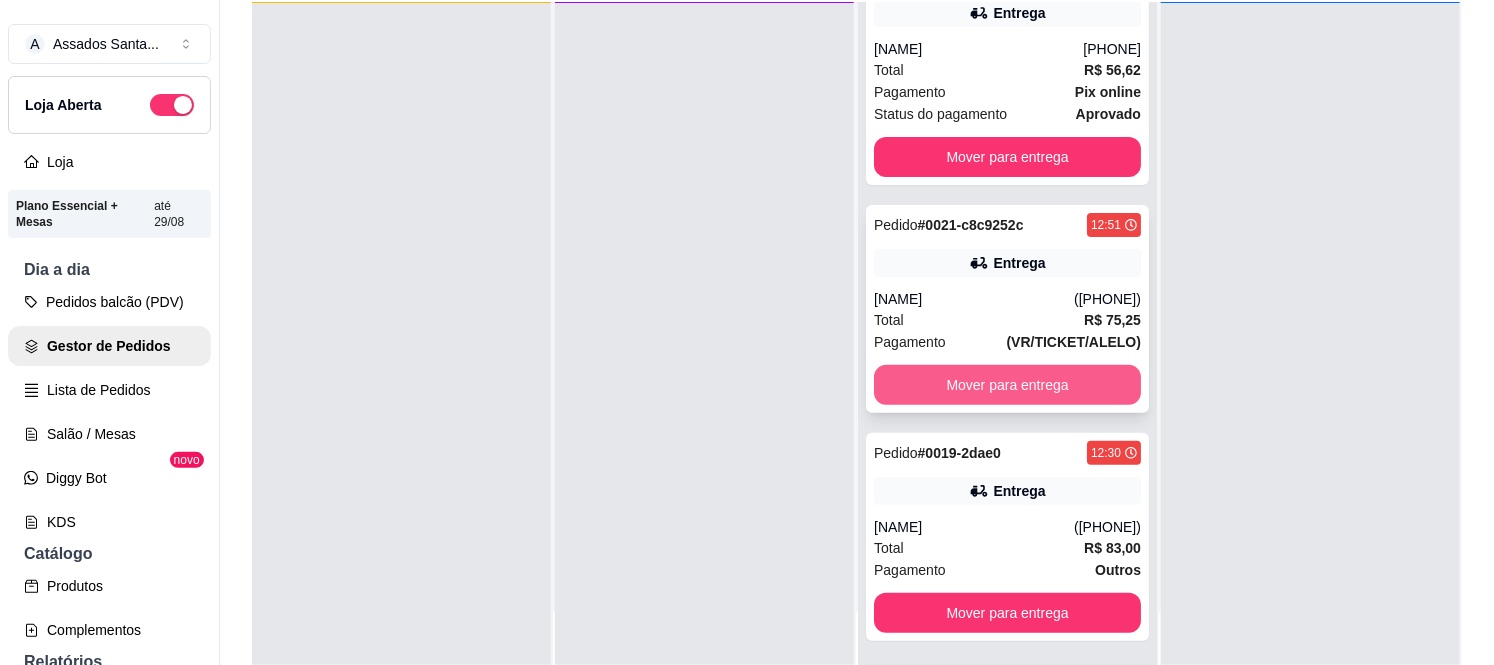 click on "Mover para entrega" at bounding box center [1007, 385] 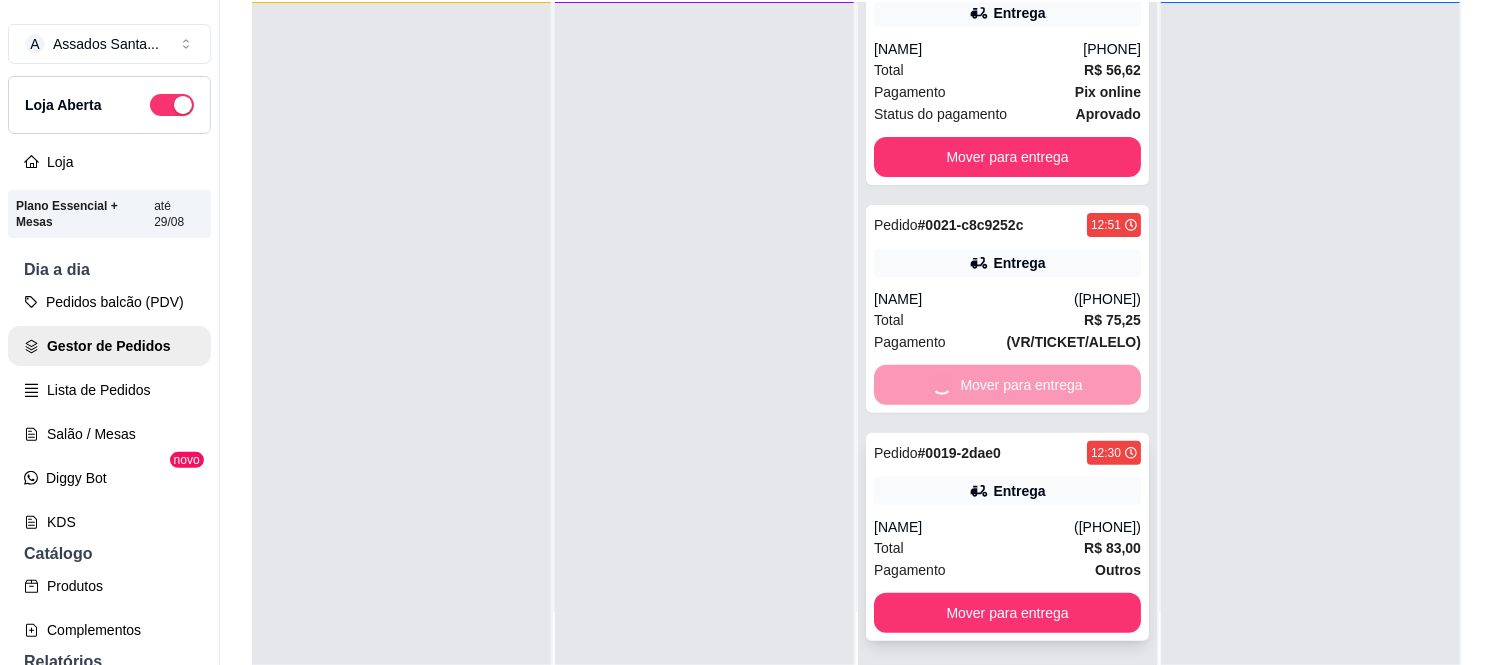 scroll, scrollTop: 0, scrollLeft: 0, axis: both 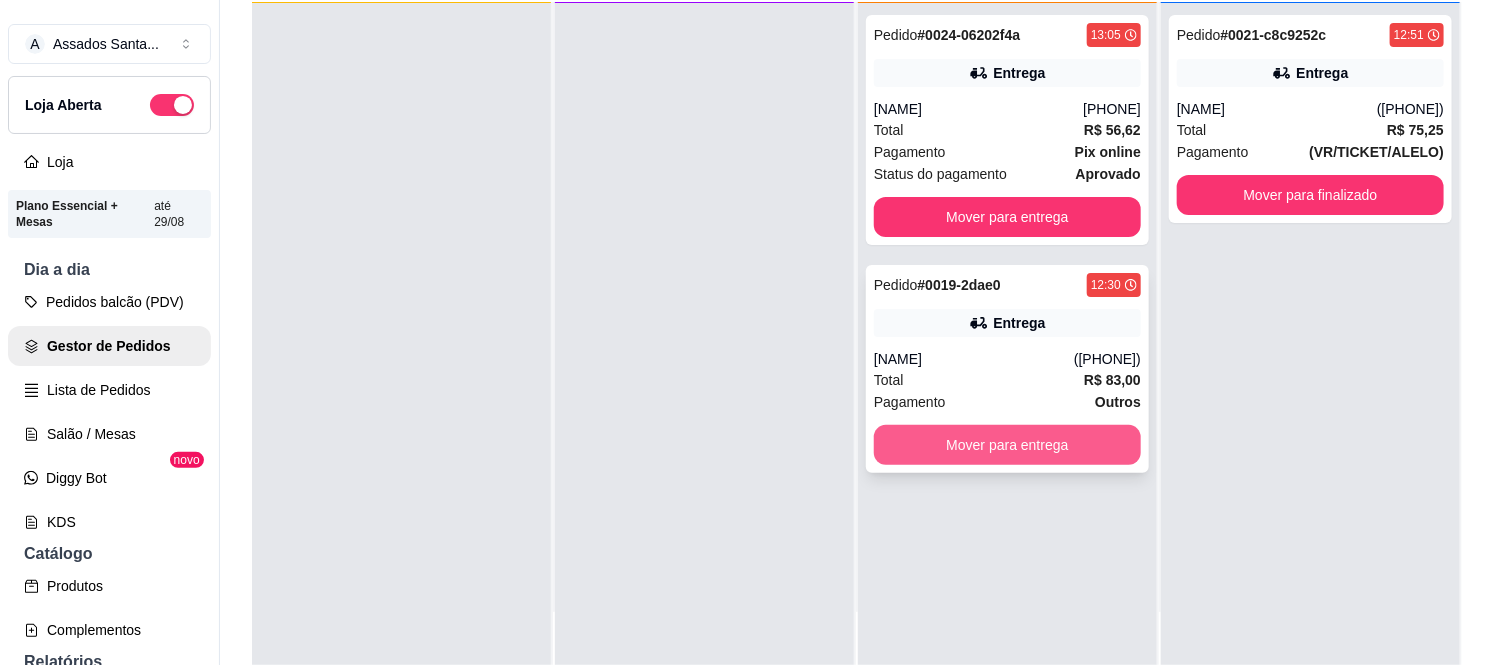 click on "Mover para entrega" at bounding box center [1007, 445] 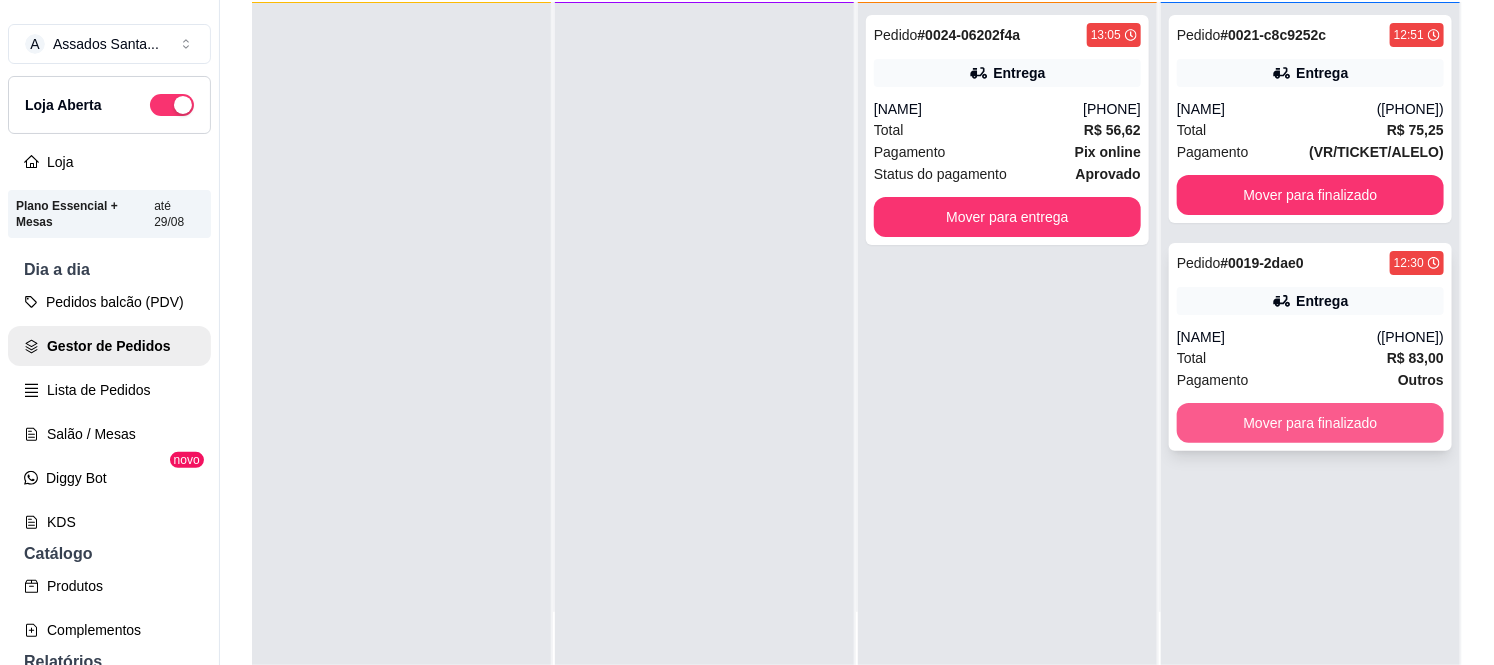 click on "Mover para finalizado" at bounding box center (1310, 423) 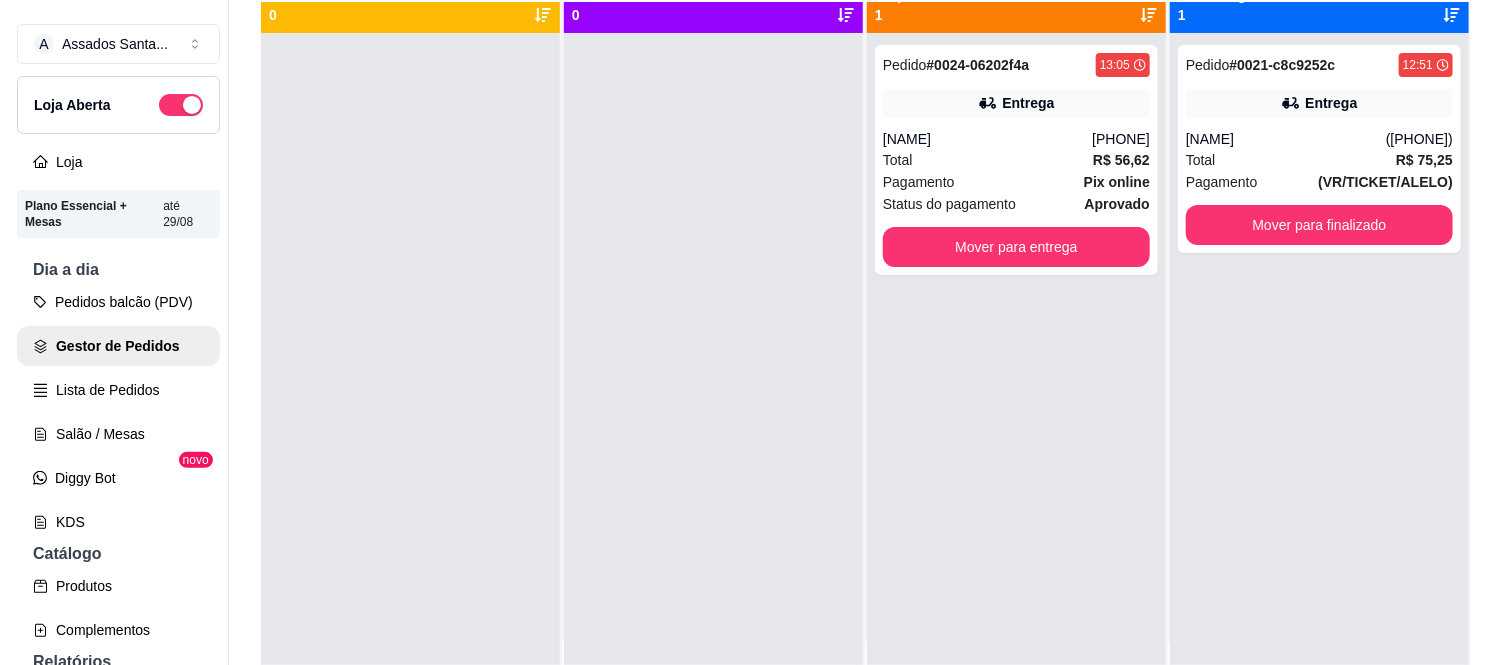 scroll, scrollTop: 0, scrollLeft: 0, axis: both 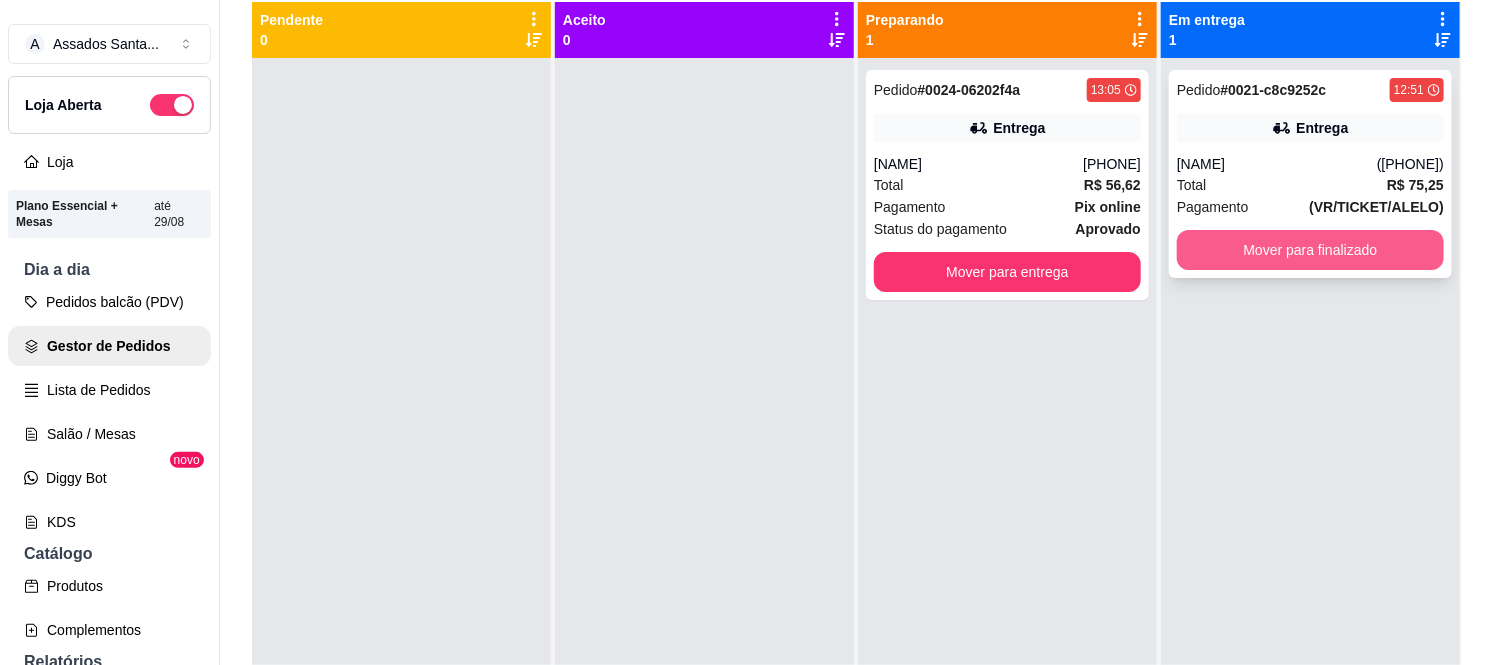 click on "Mover para finalizado" at bounding box center [1310, 250] 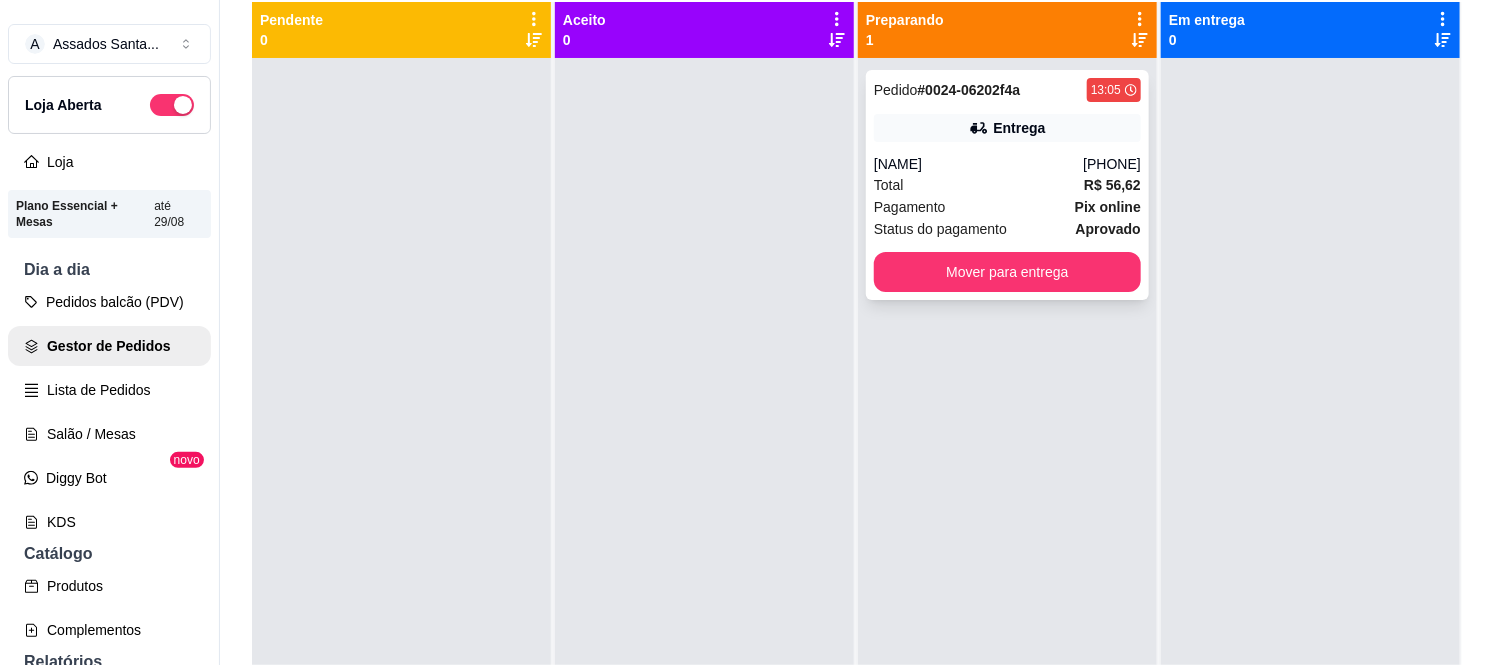 click on "Total R$ 56,62" at bounding box center (1007, 185) 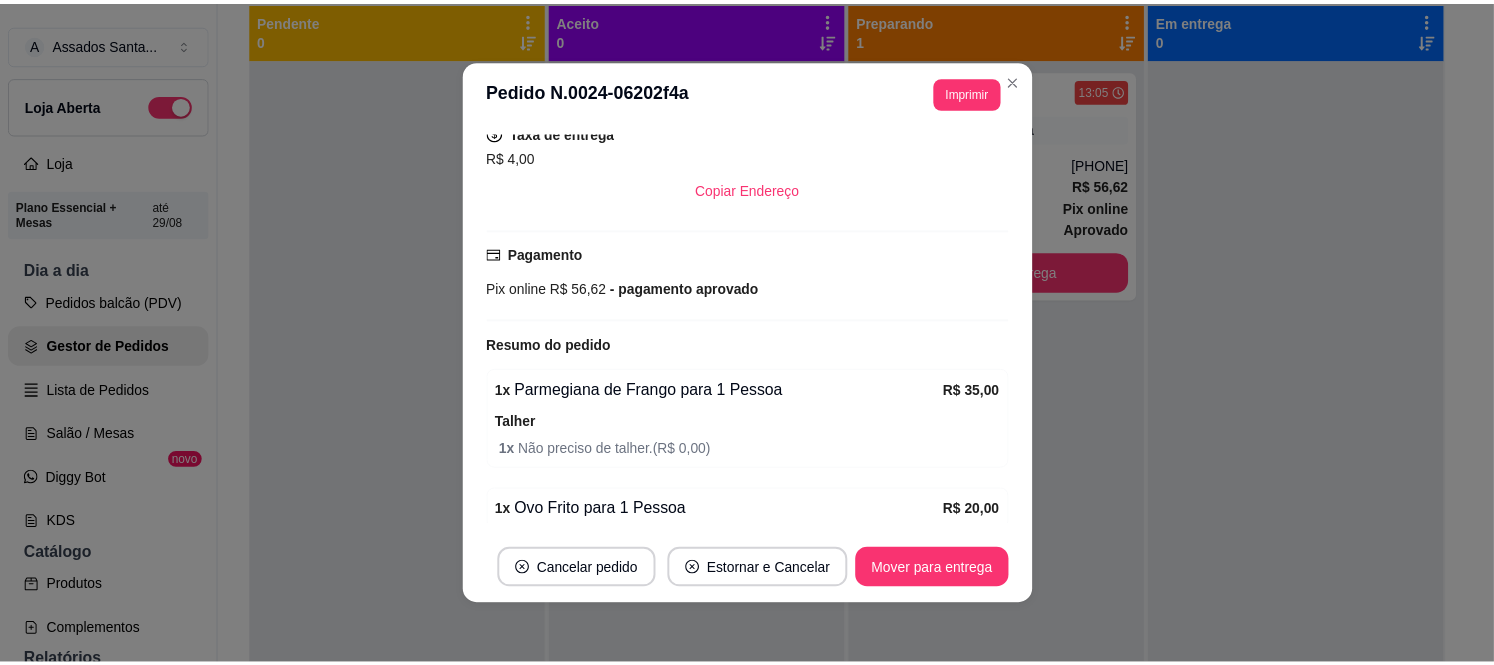scroll, scrollTop: 550, scrollLeft: 0, axis: vertical 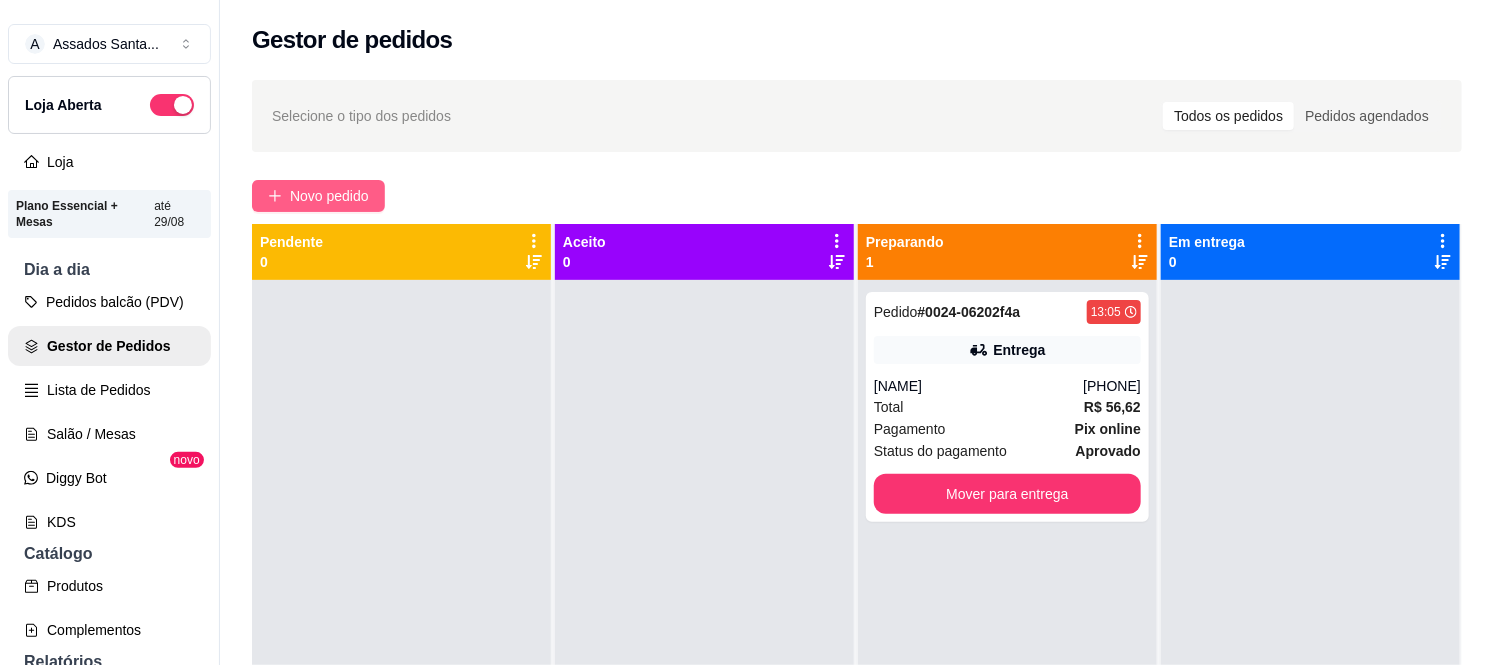 click on "Novo pedido" at bounding box center (318, 196) 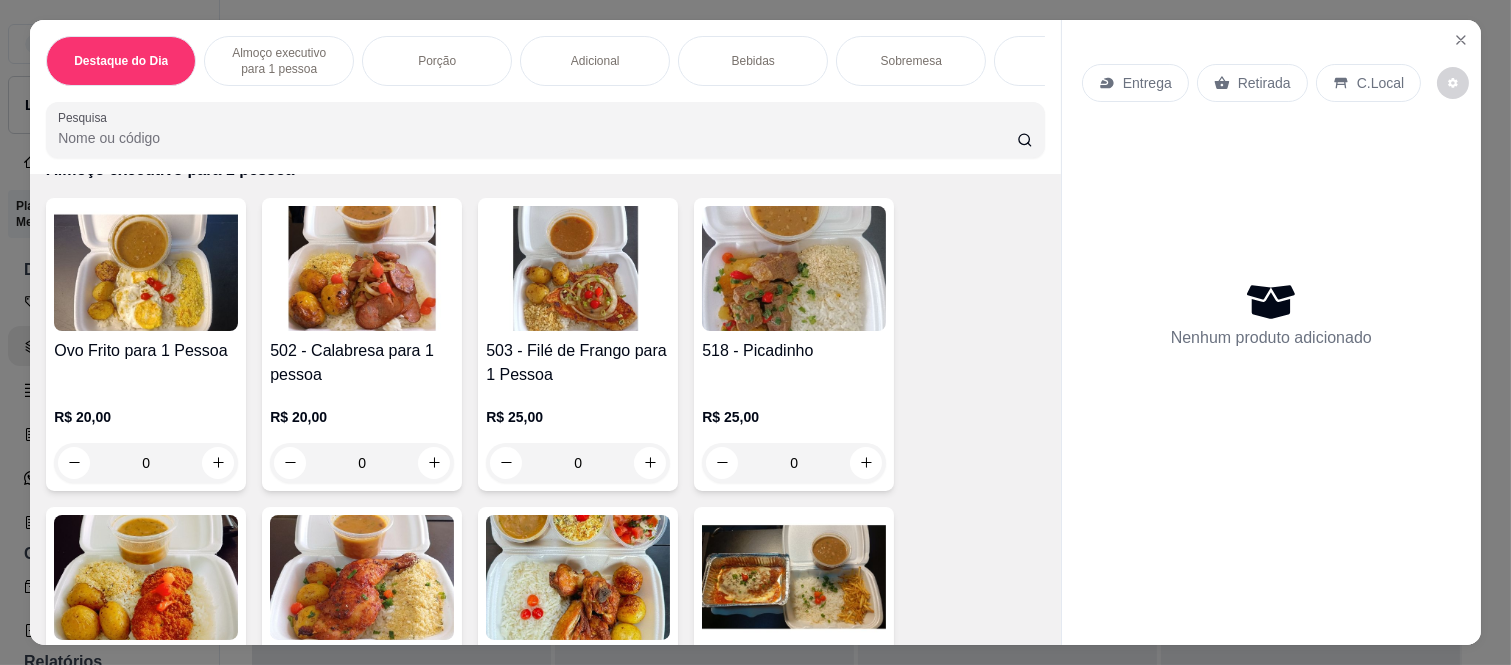 scroll, scrollTop: 777, scrollLeft: 0, axis: vertical 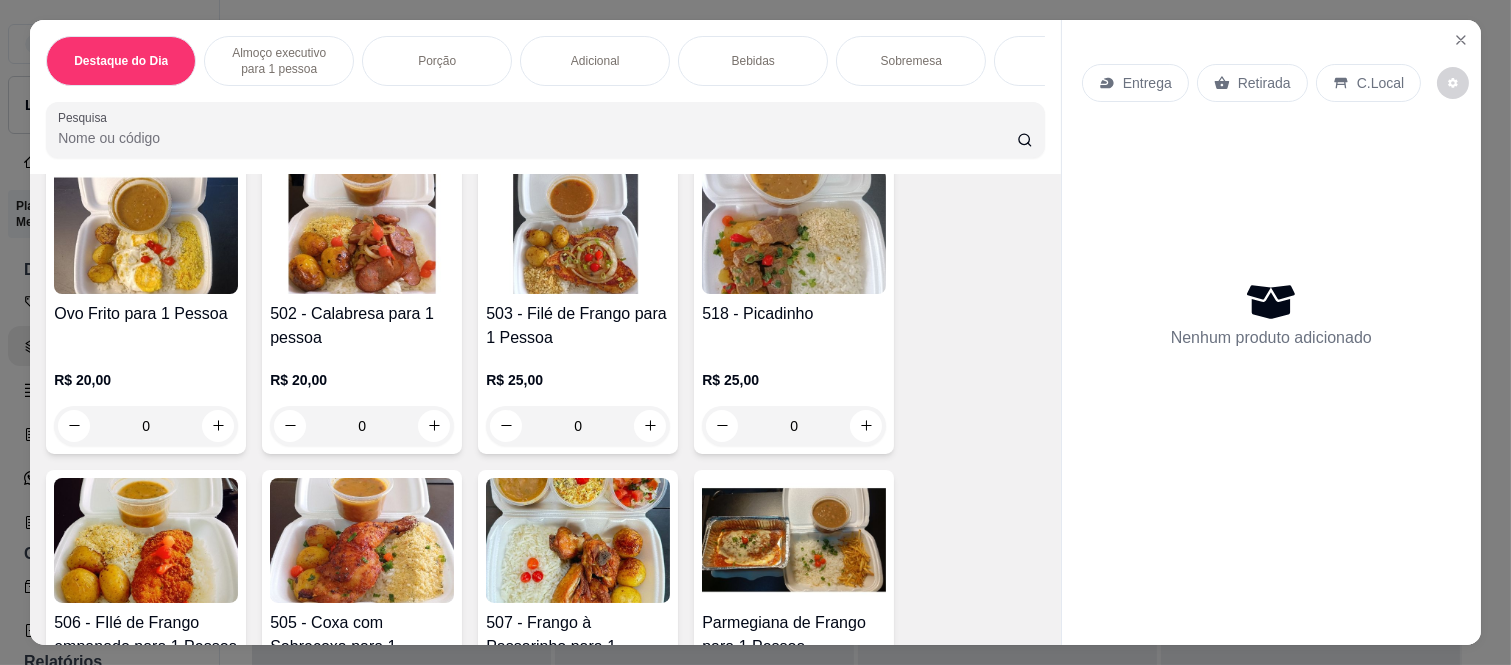 click on "0" at bounding box center (578, 426) 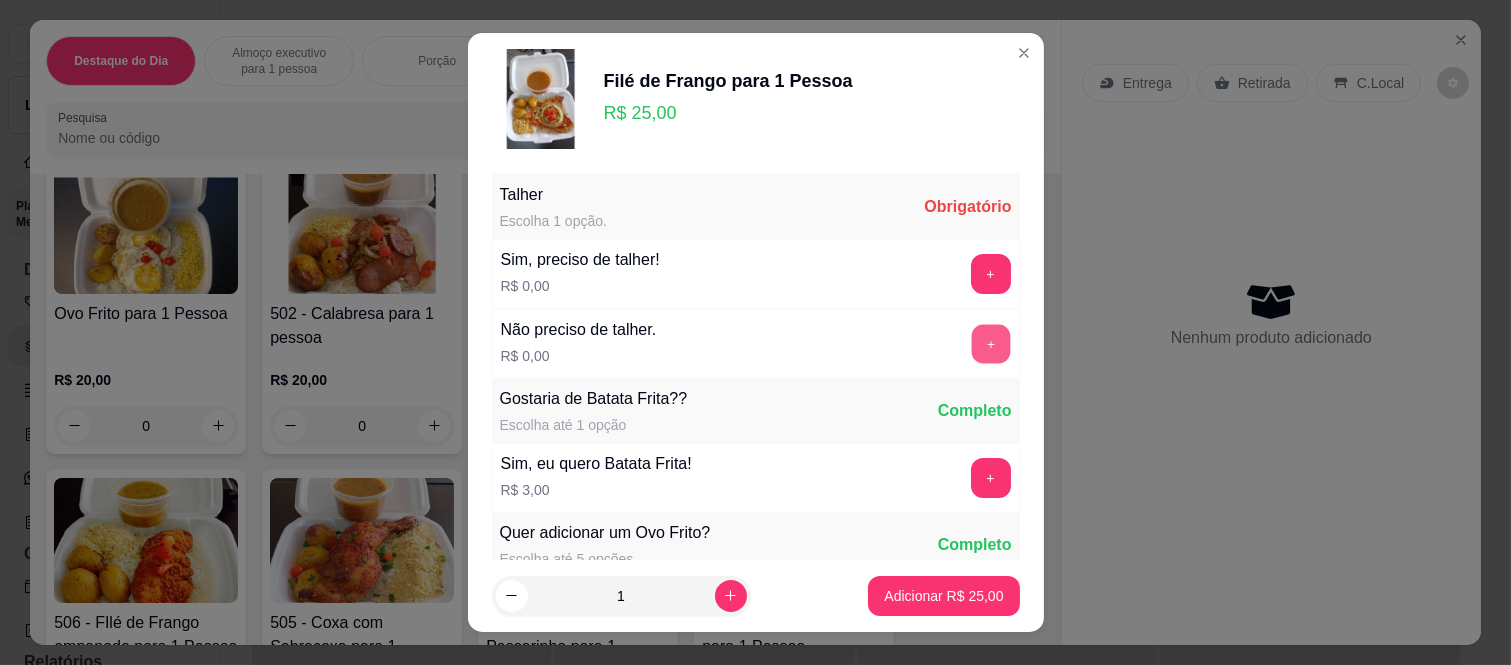 click on "+" at bounding box center (990, 344) 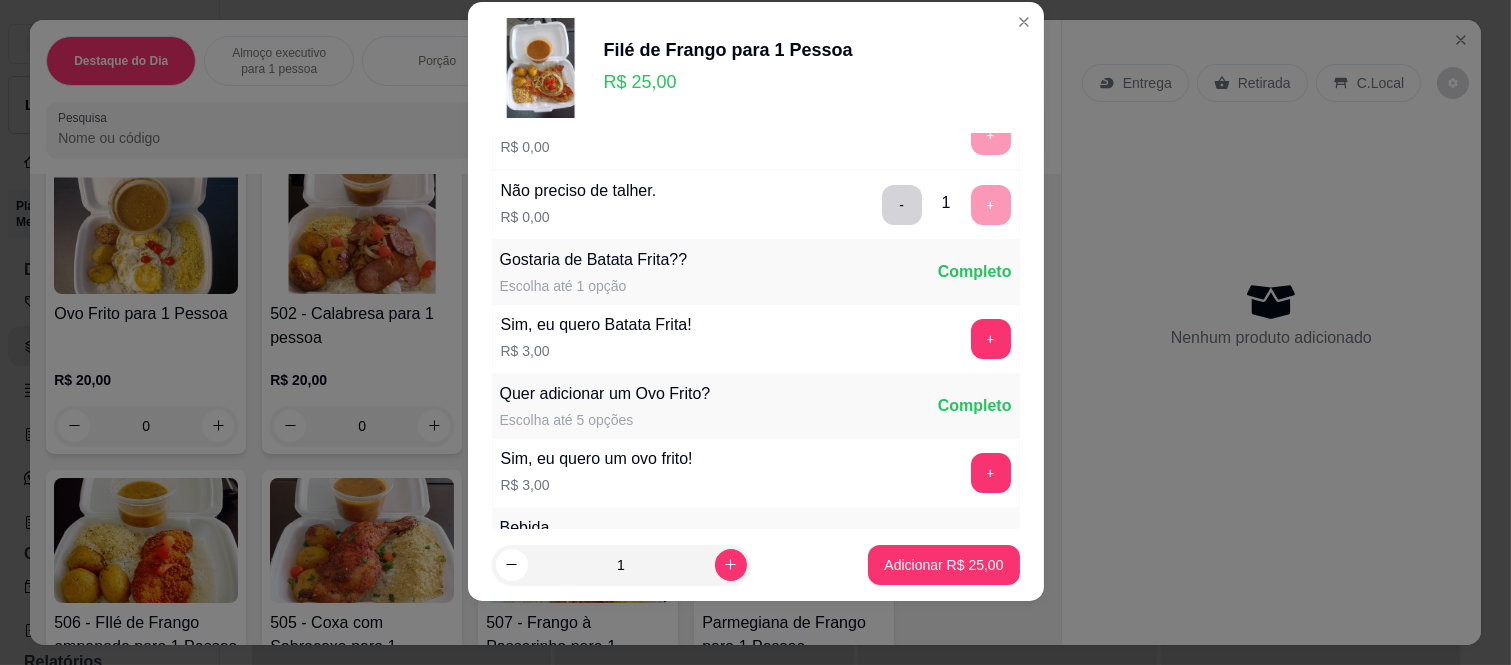 scroll, scrollTop: 214, scrollLeft: 0, axis: vertical 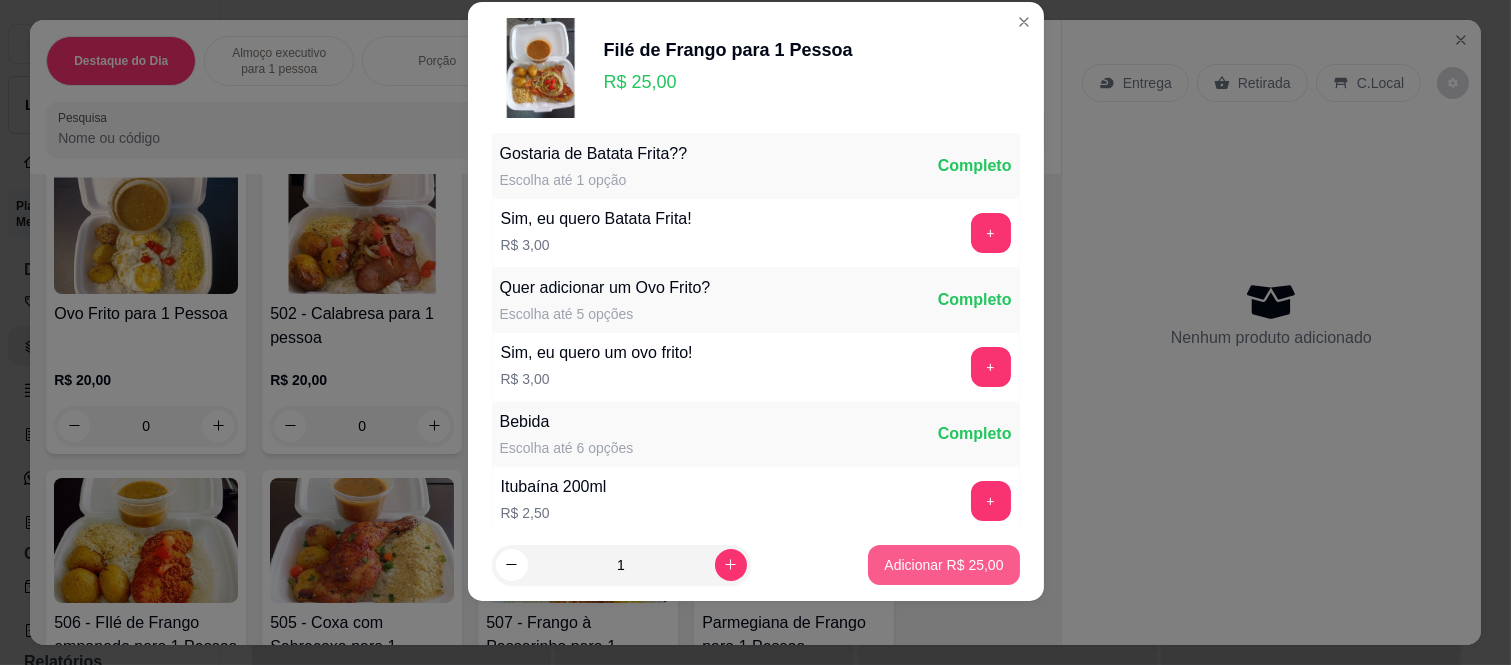 click on "Adicionar   R$ 25,00" at bounding box center (943, 565) 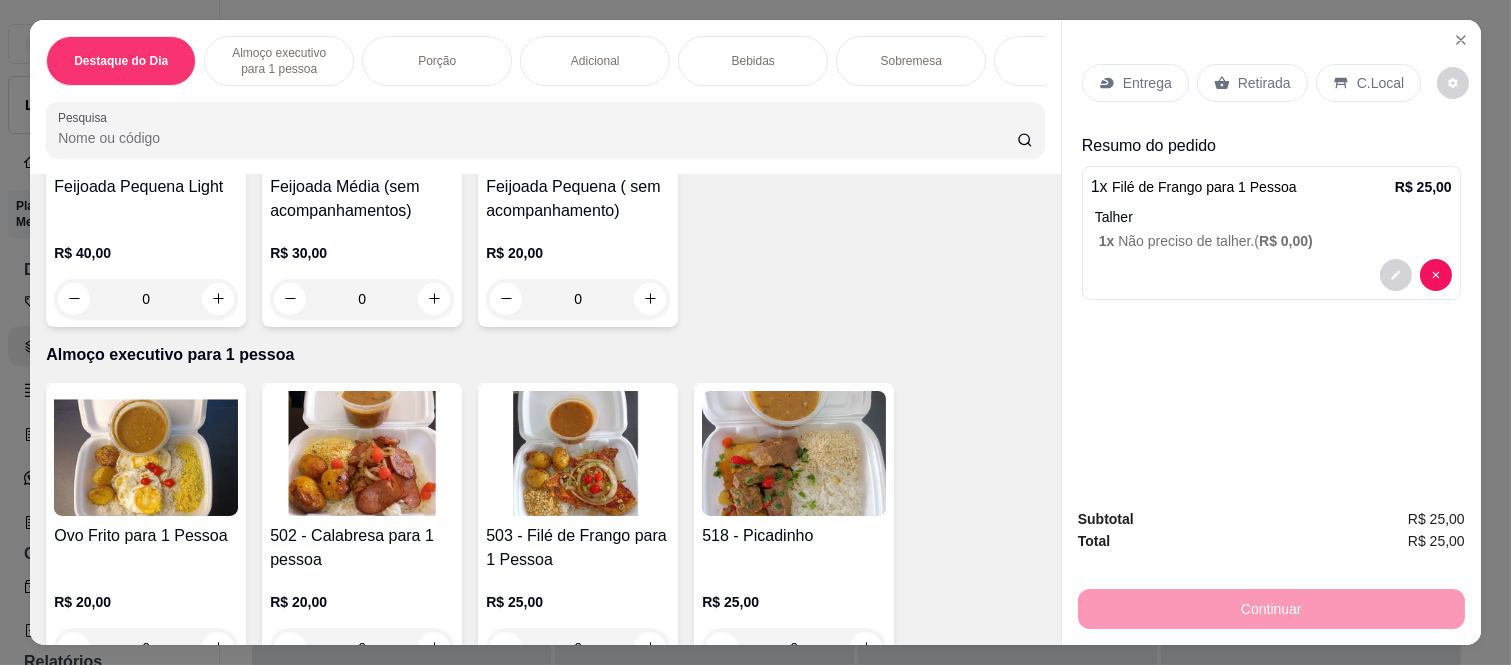 scroll, scrollTop: 888, scrollLeft: 0, axis: vertical 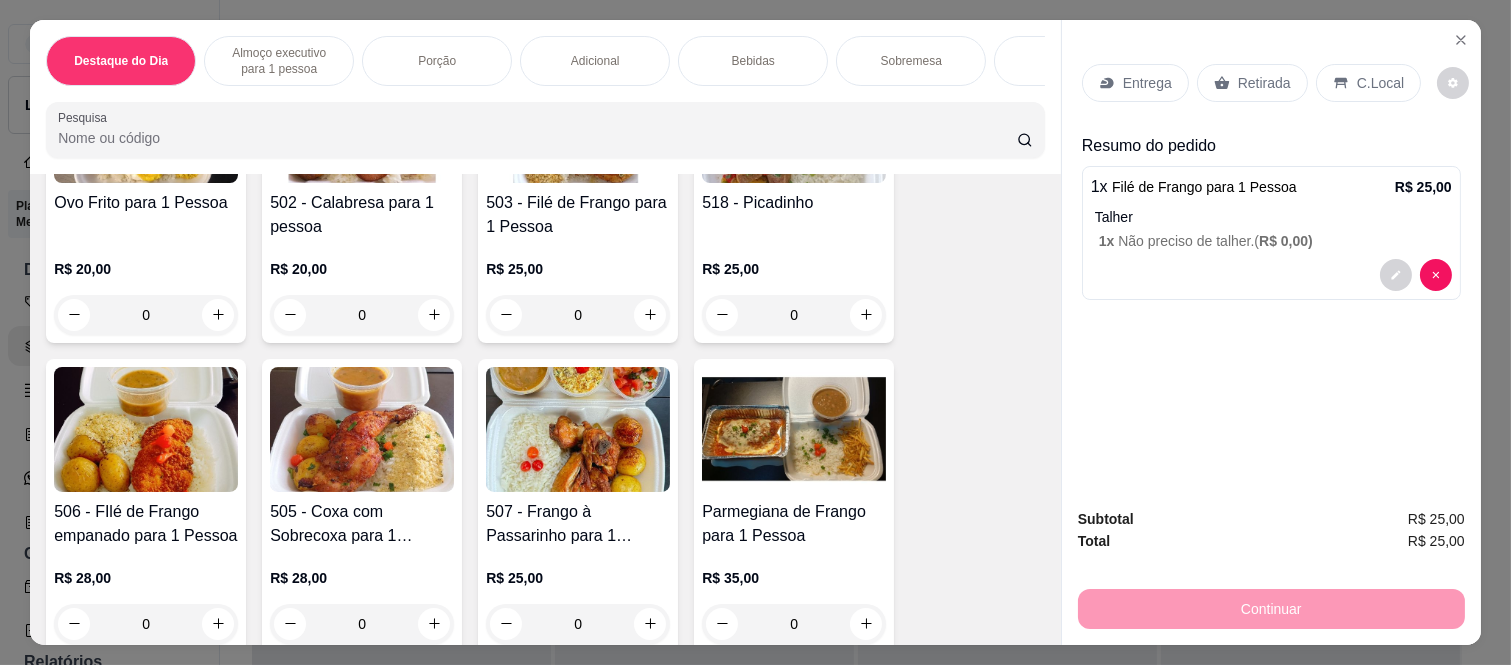 click on "Retirada" at bounding box center [1264, 83] 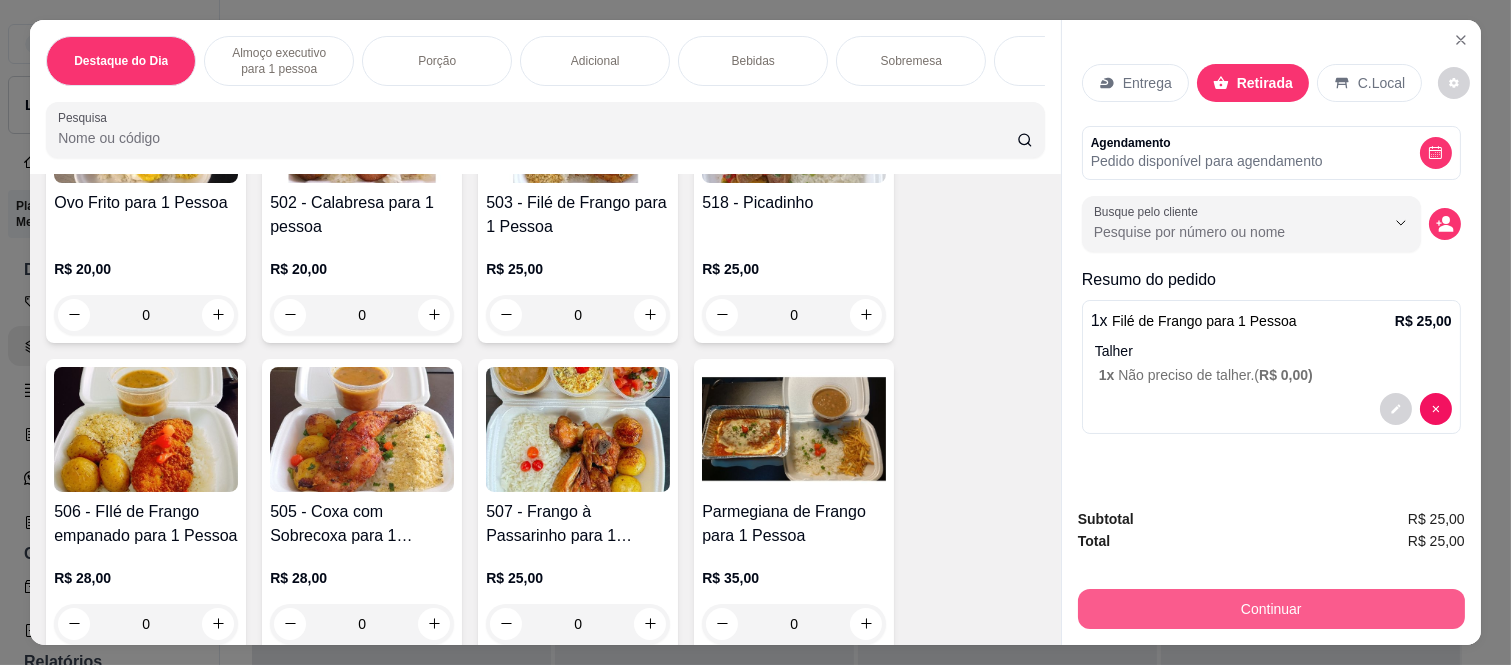 click on "Continuar" at bounding box center [1271, 609] 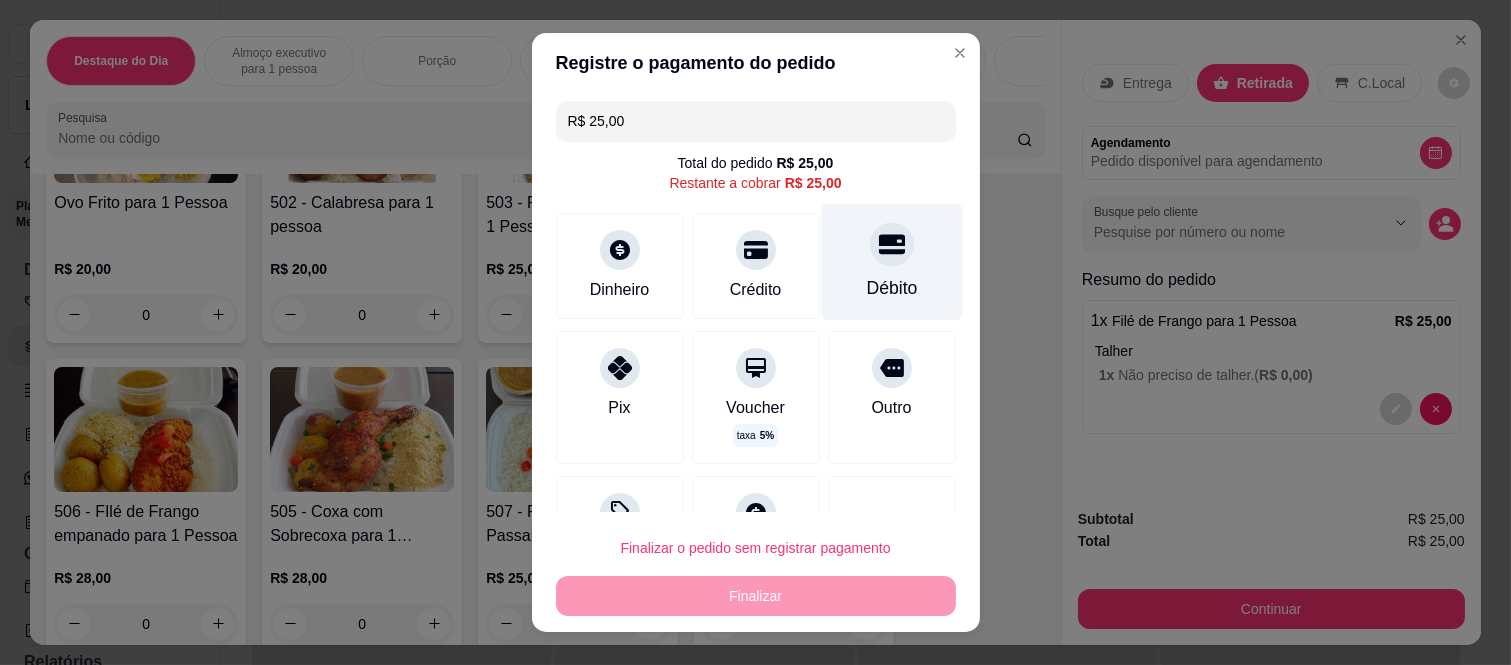 click 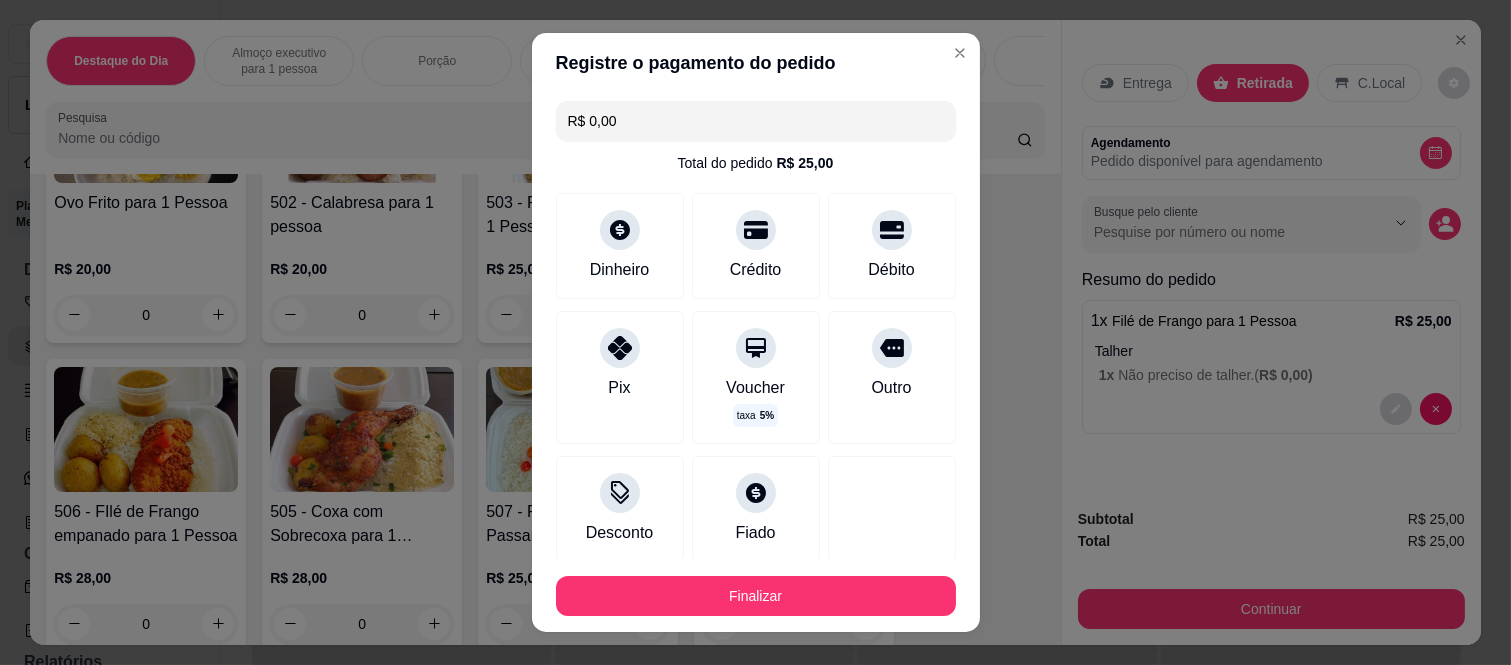 click on "Finalizar" at bounding box center (756, 596) 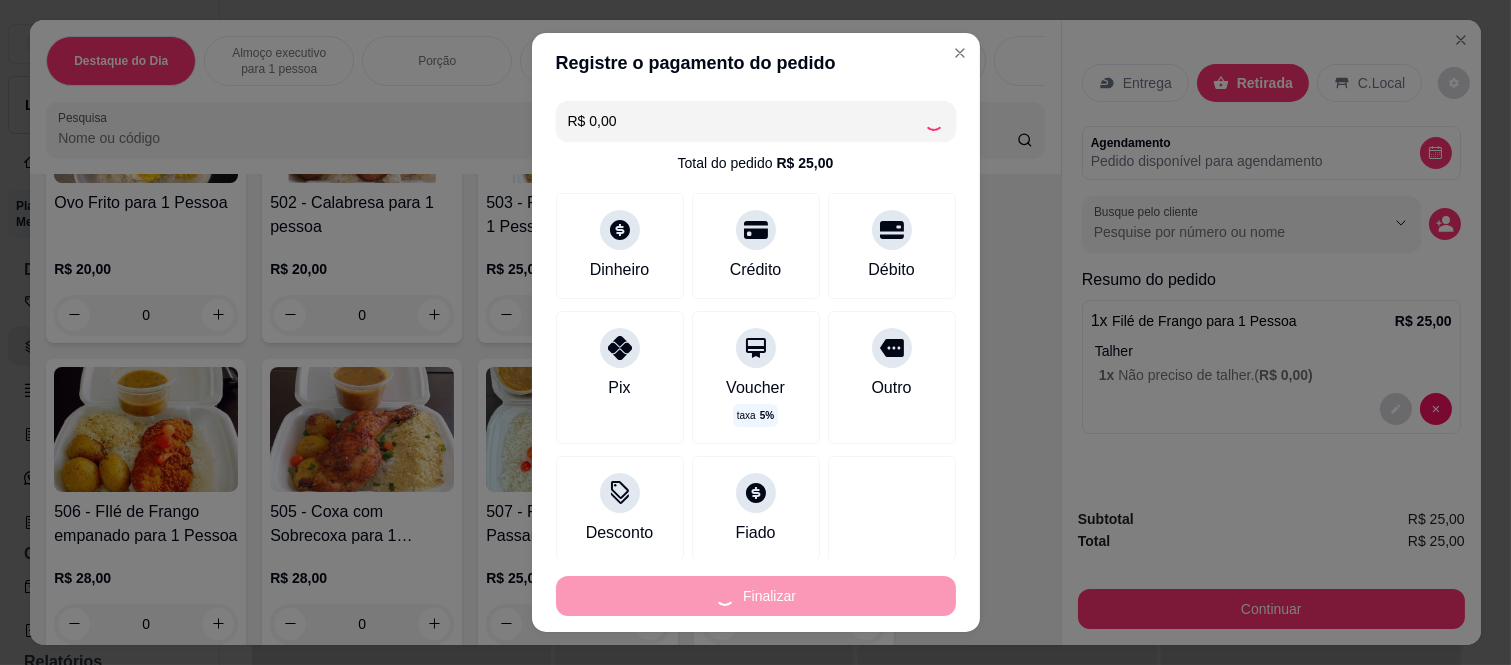 type on "-R$ 25,00" 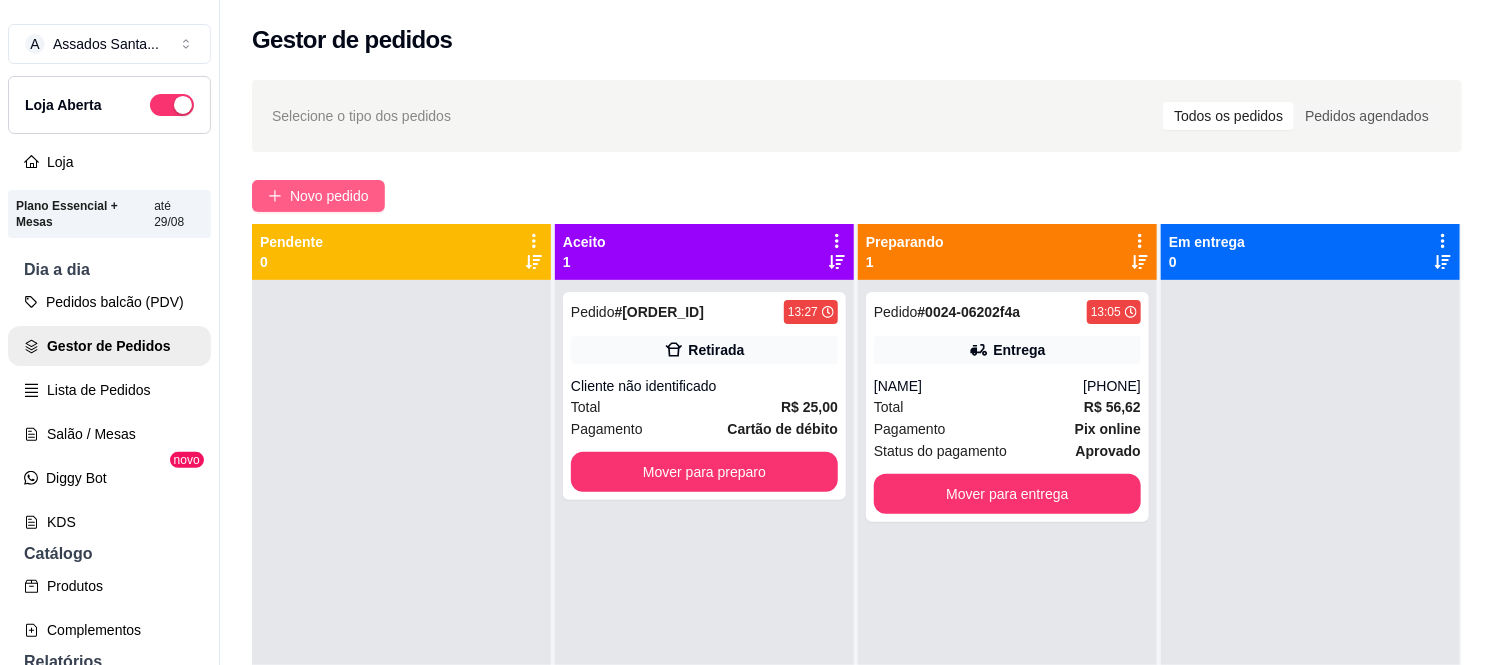 click on "Novo pedido" at bounding box center [318, 196] 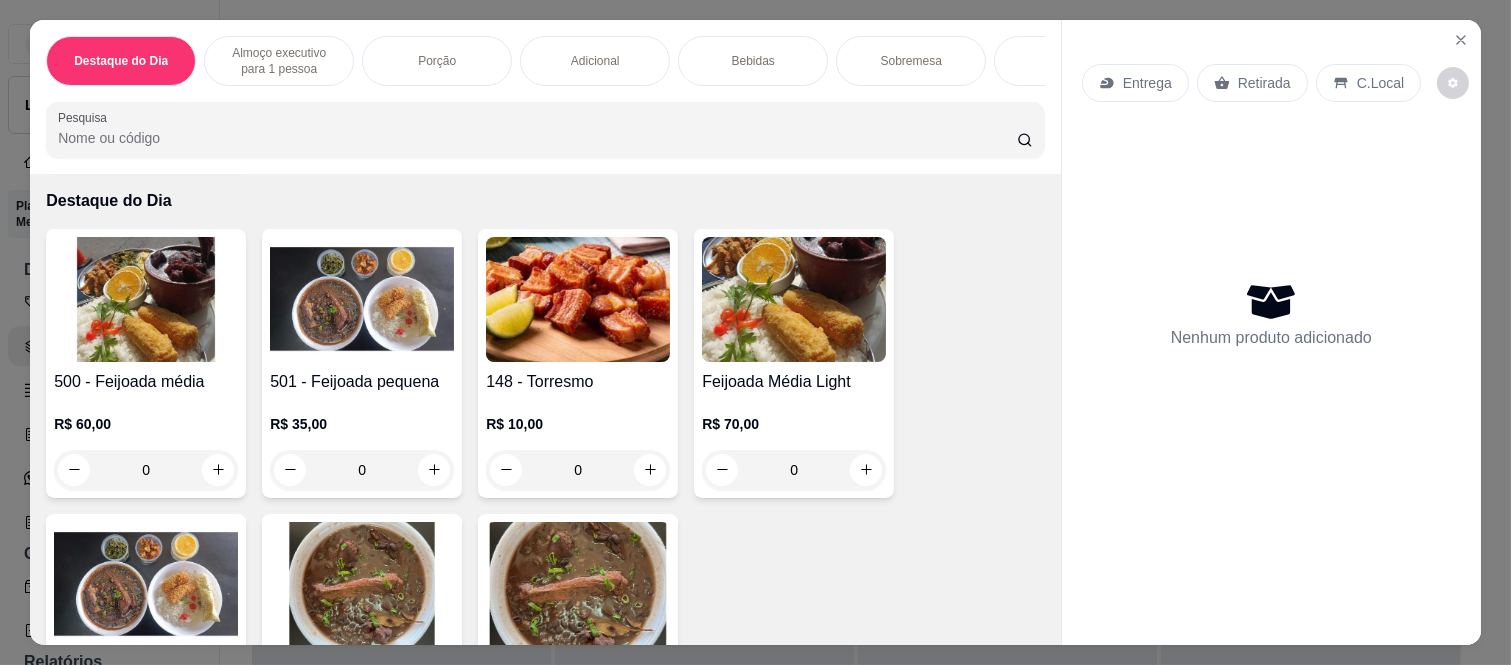 scroll, scrollTop: 111, scrollLeft: 0, axis: vertical 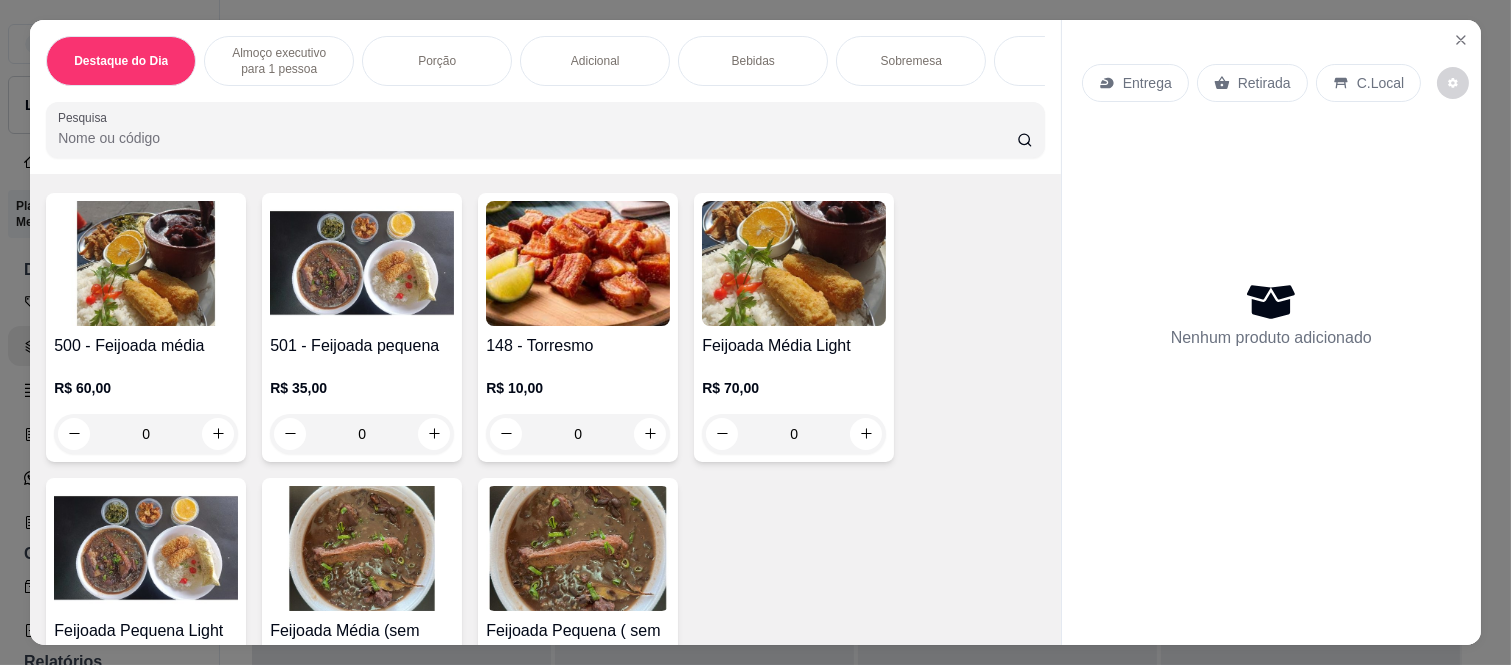 click on "0" at bounding box center (362, 434) 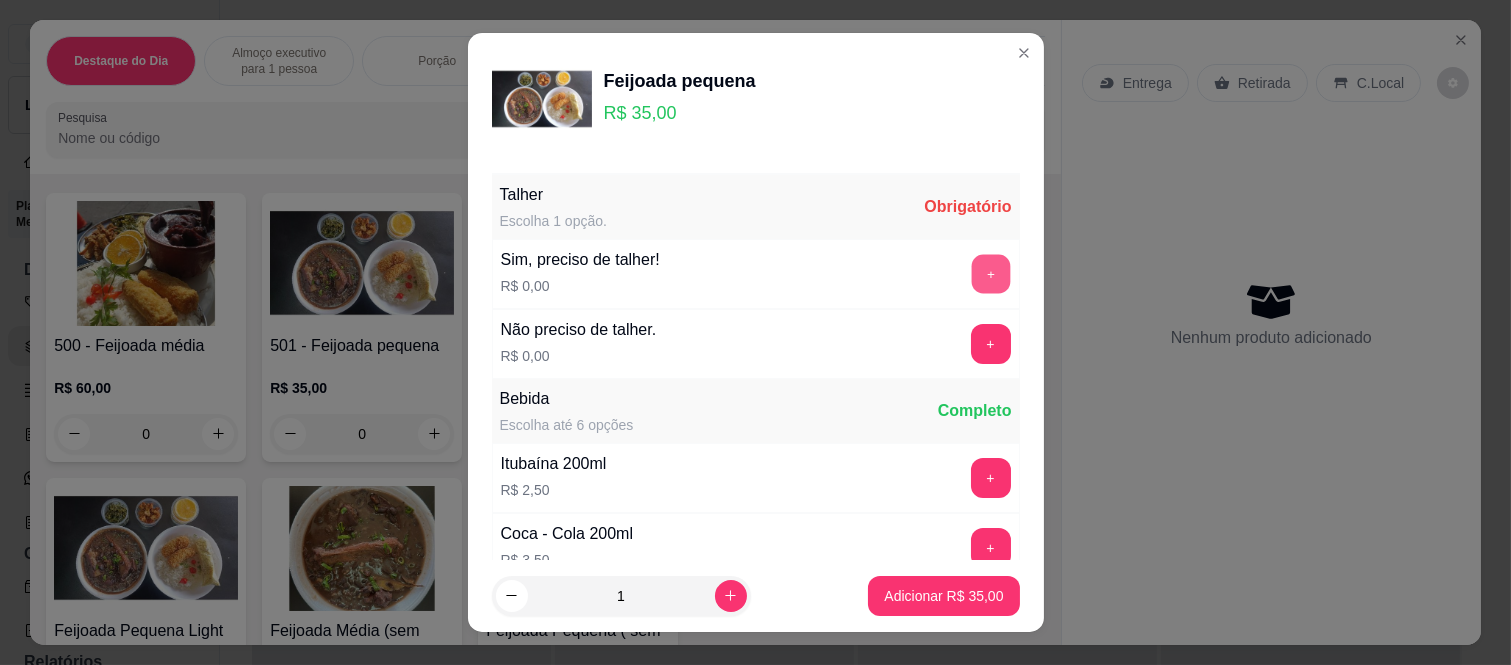 click on "+" at bounding box center (990, 274) 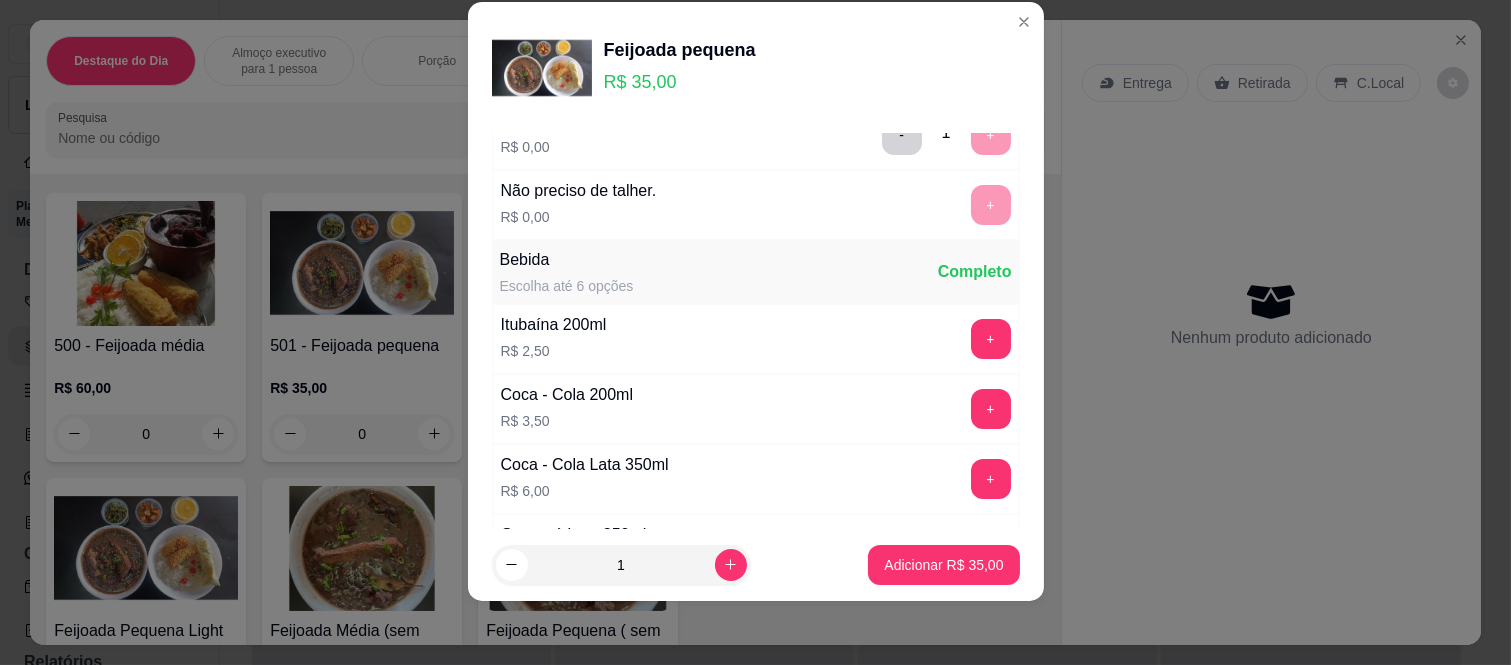 scroll, scrollTop: 214, scrollLeft: 0, axis: vertical 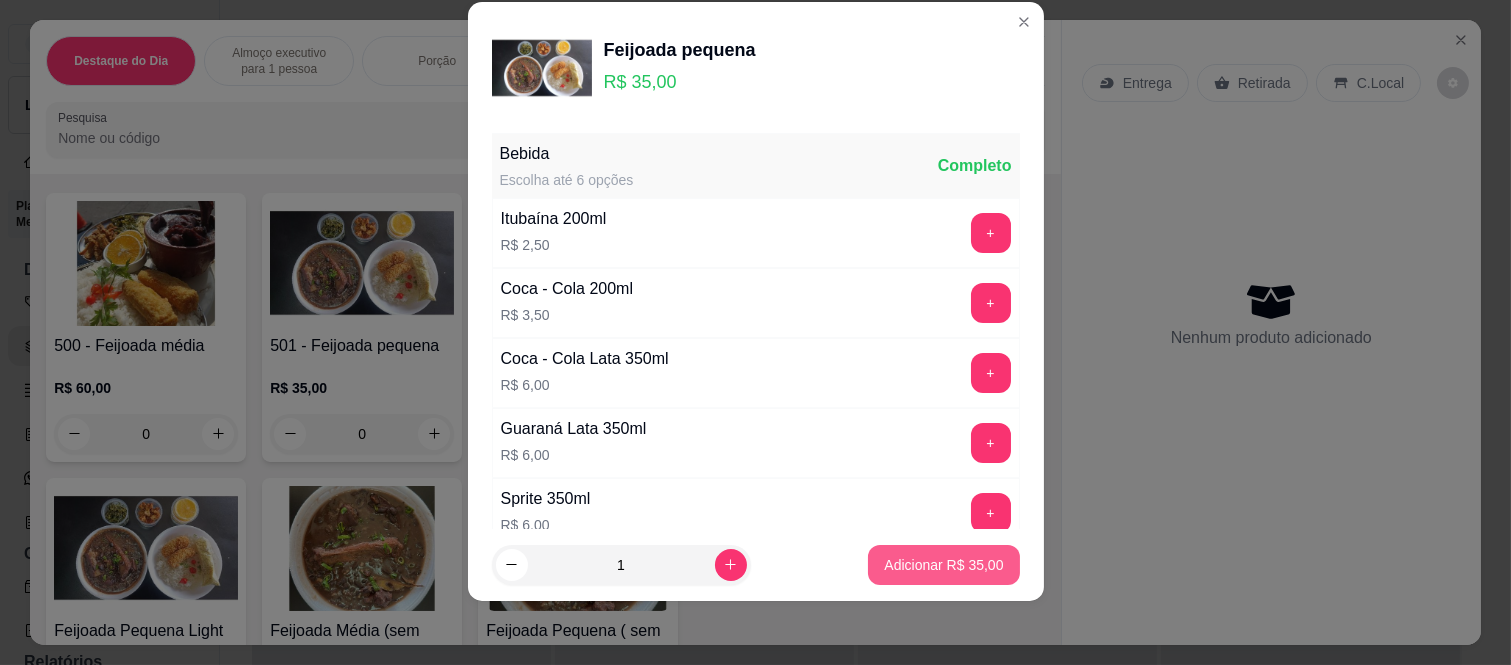 click on "Adicionar   R$ 35,00" at bounding box center [943, 565] 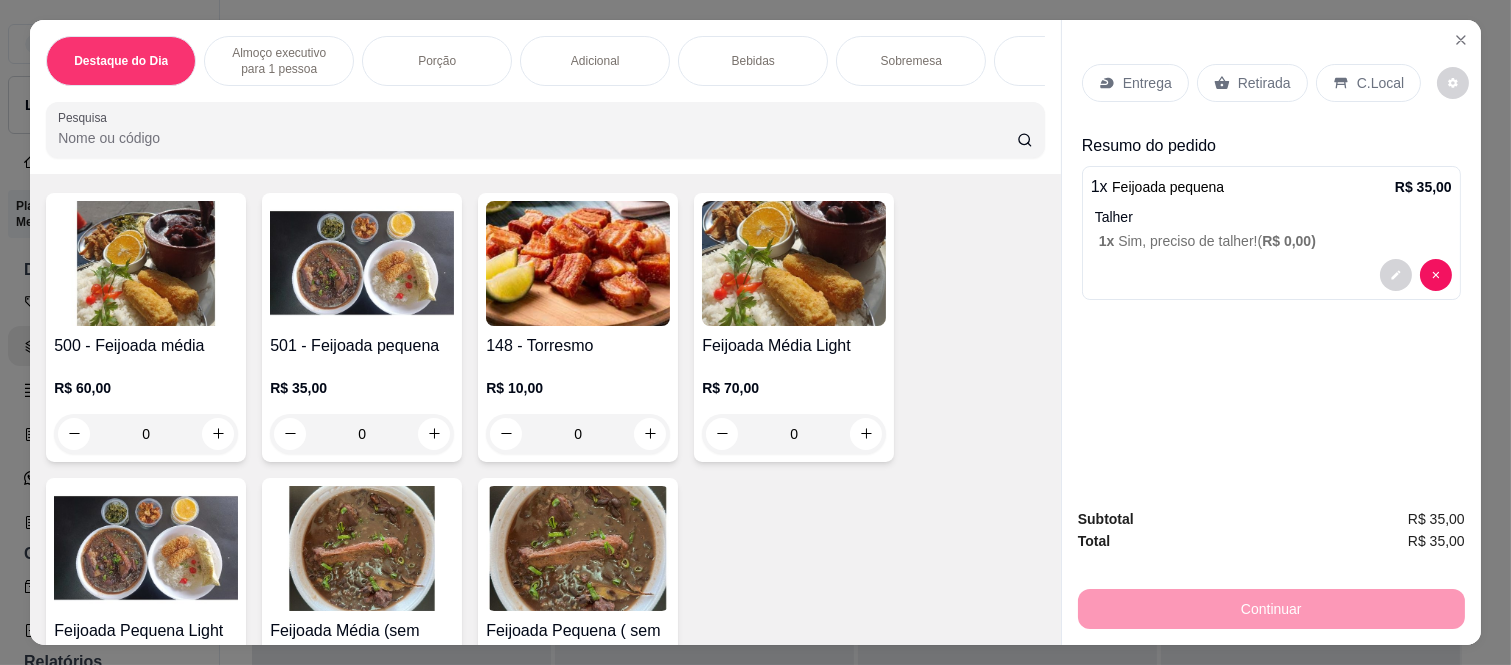 click on "Retirada" at bounding box center (1264, 83) 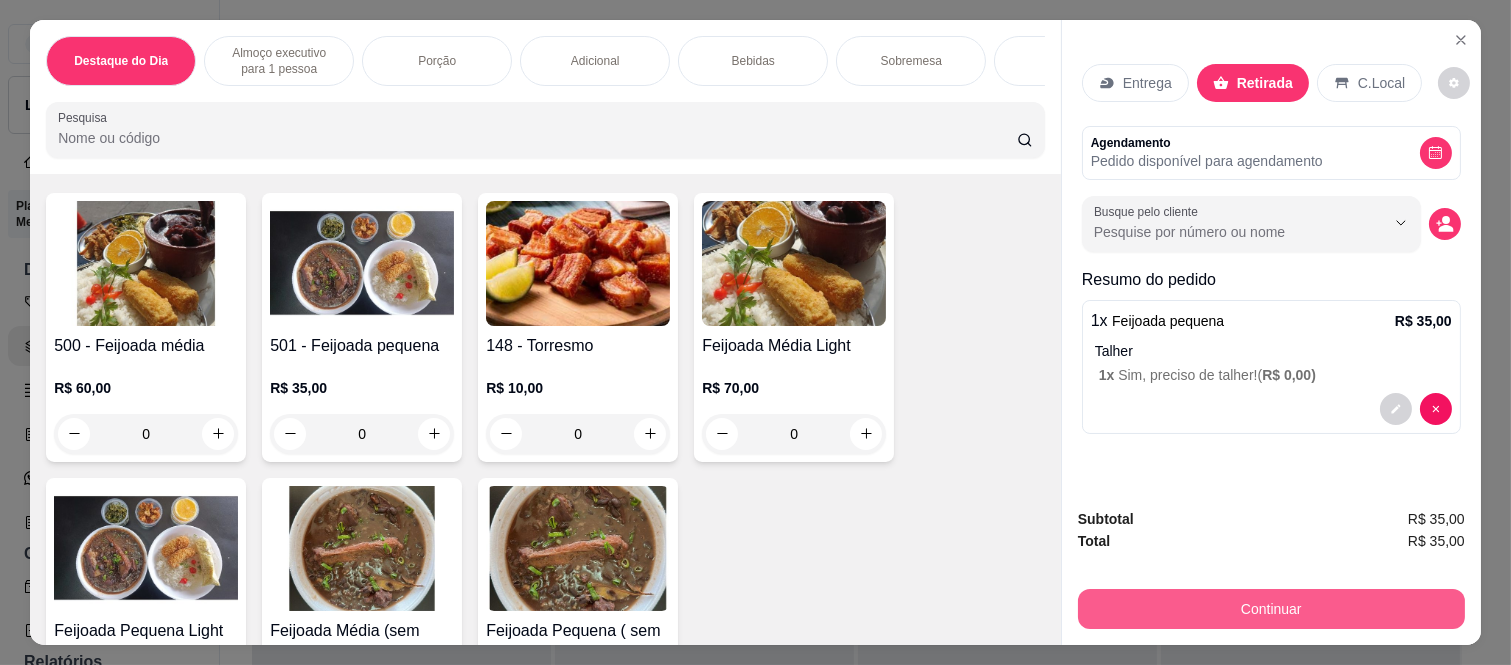 click on "Continuar" at bounding box center (1271, 609) 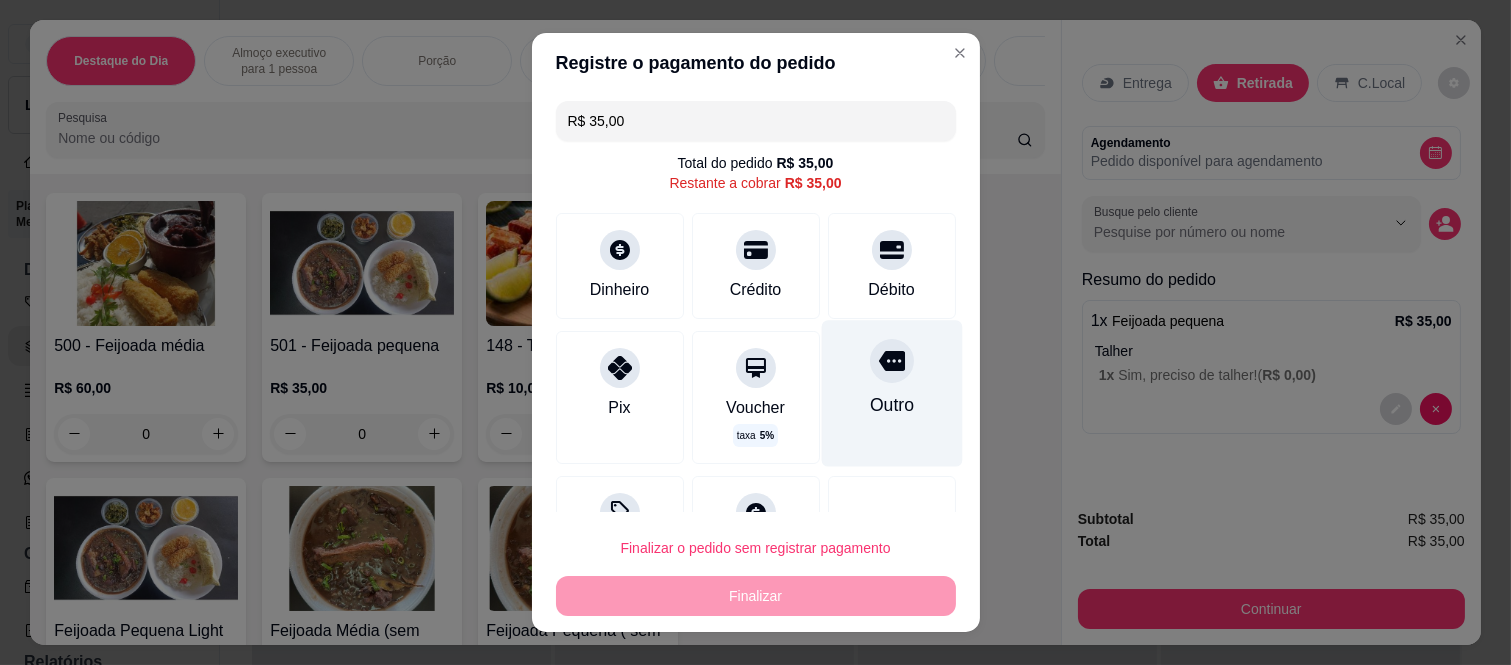 click on "Outro" at bounding box center (891, 405) 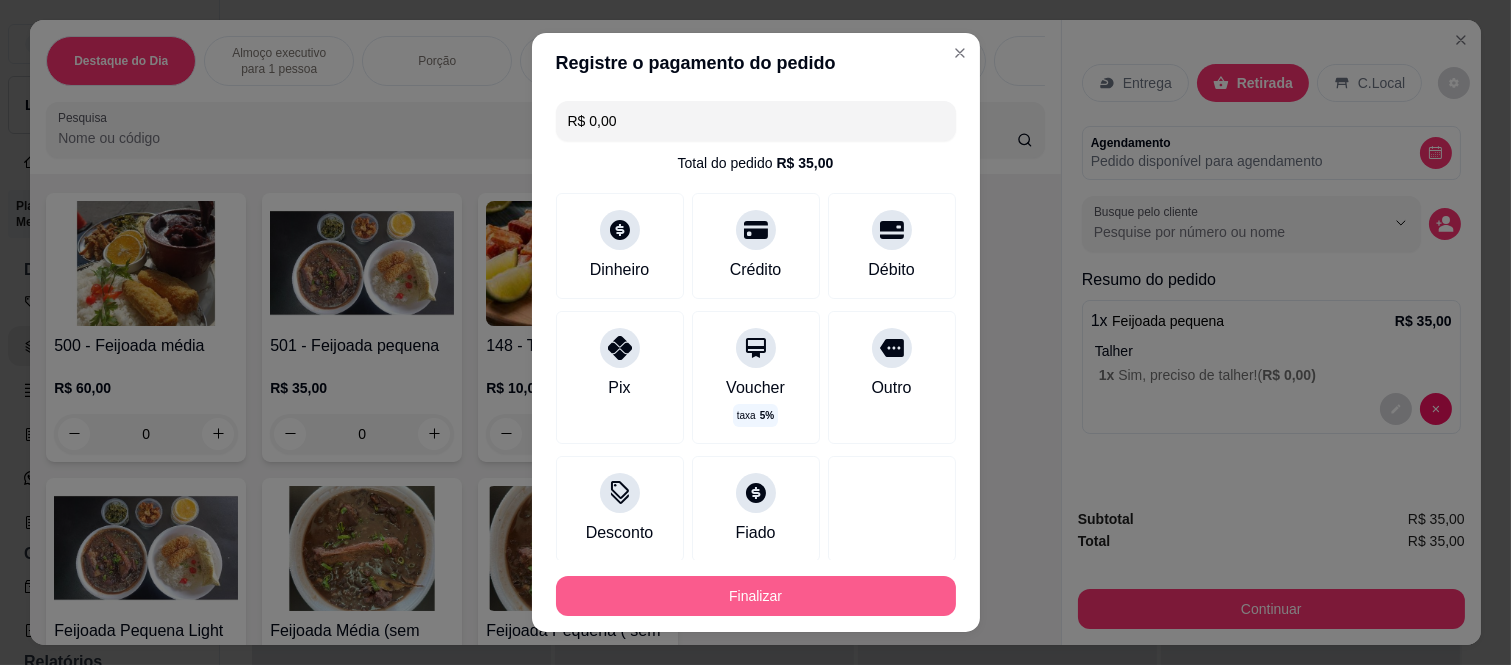 click on "Finalizar" at bounding box center (756, 596) 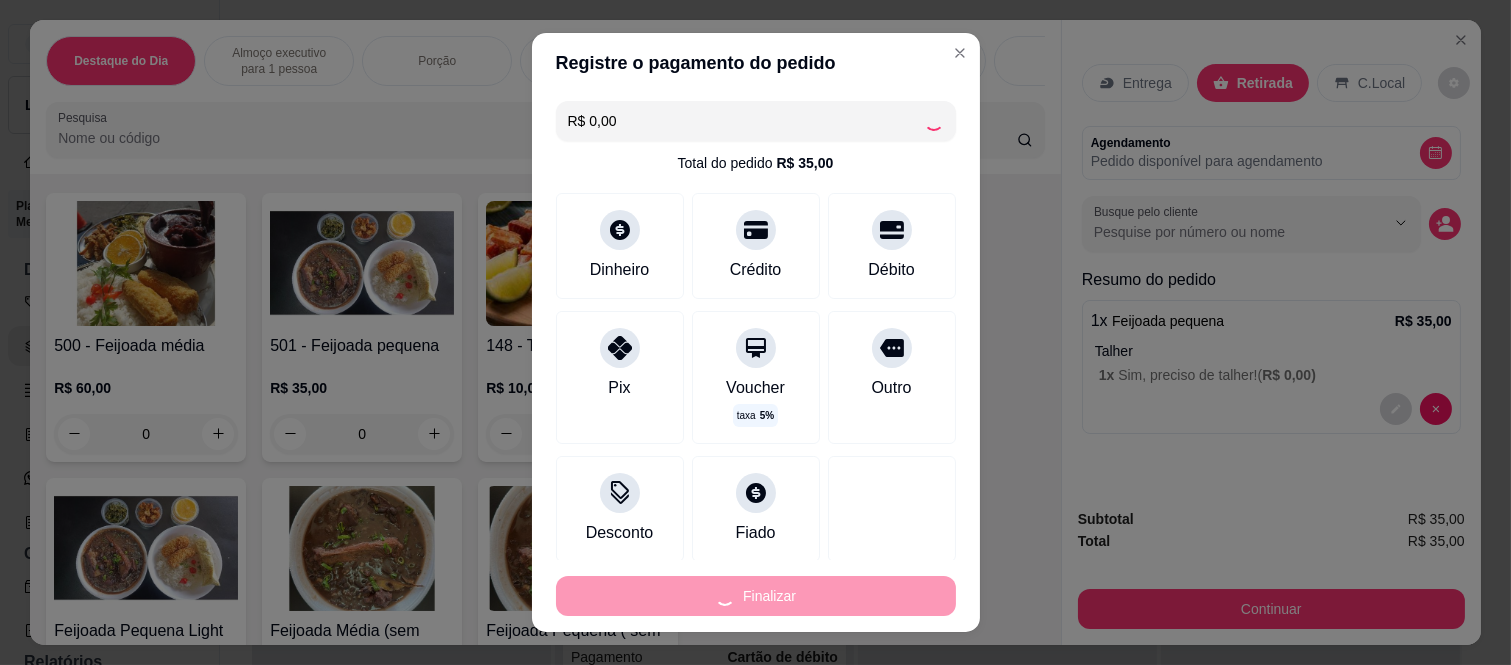 type on "-R$ 35,00" 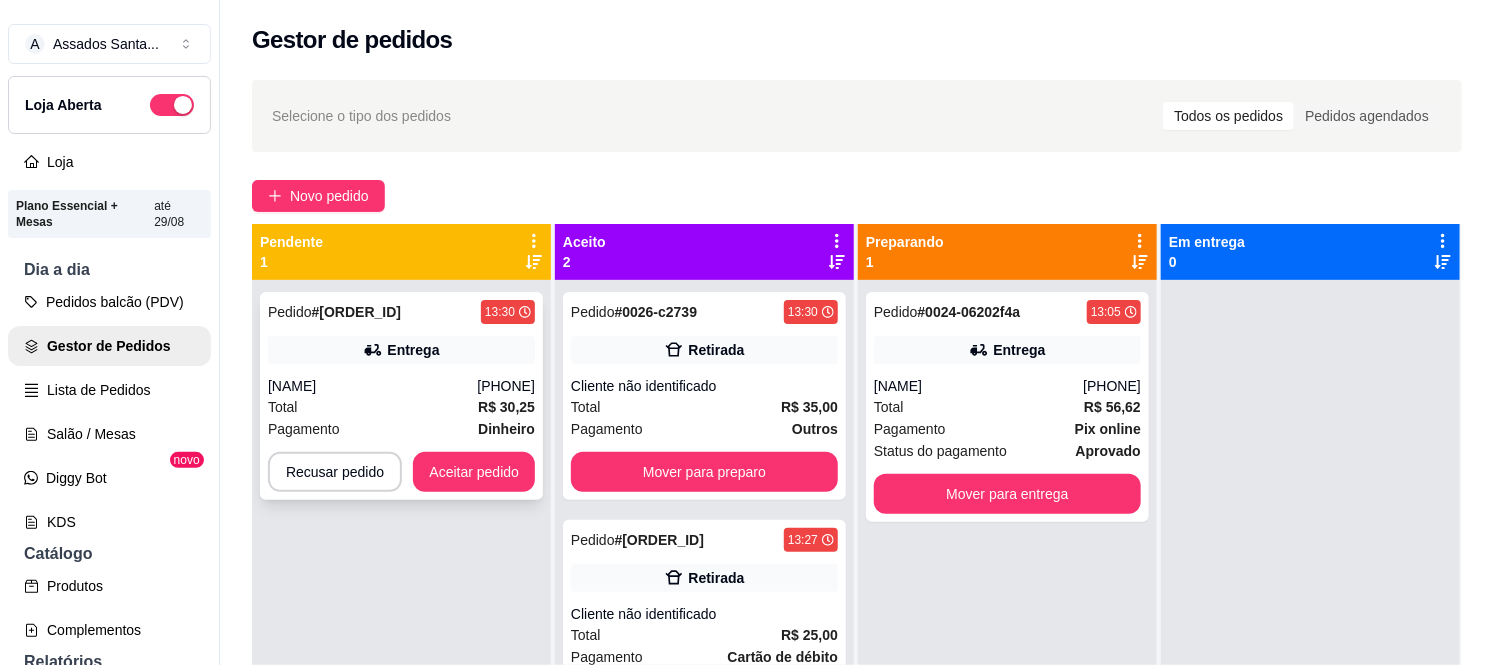 click on "[PHONE]" at bounding box center (506, 386) 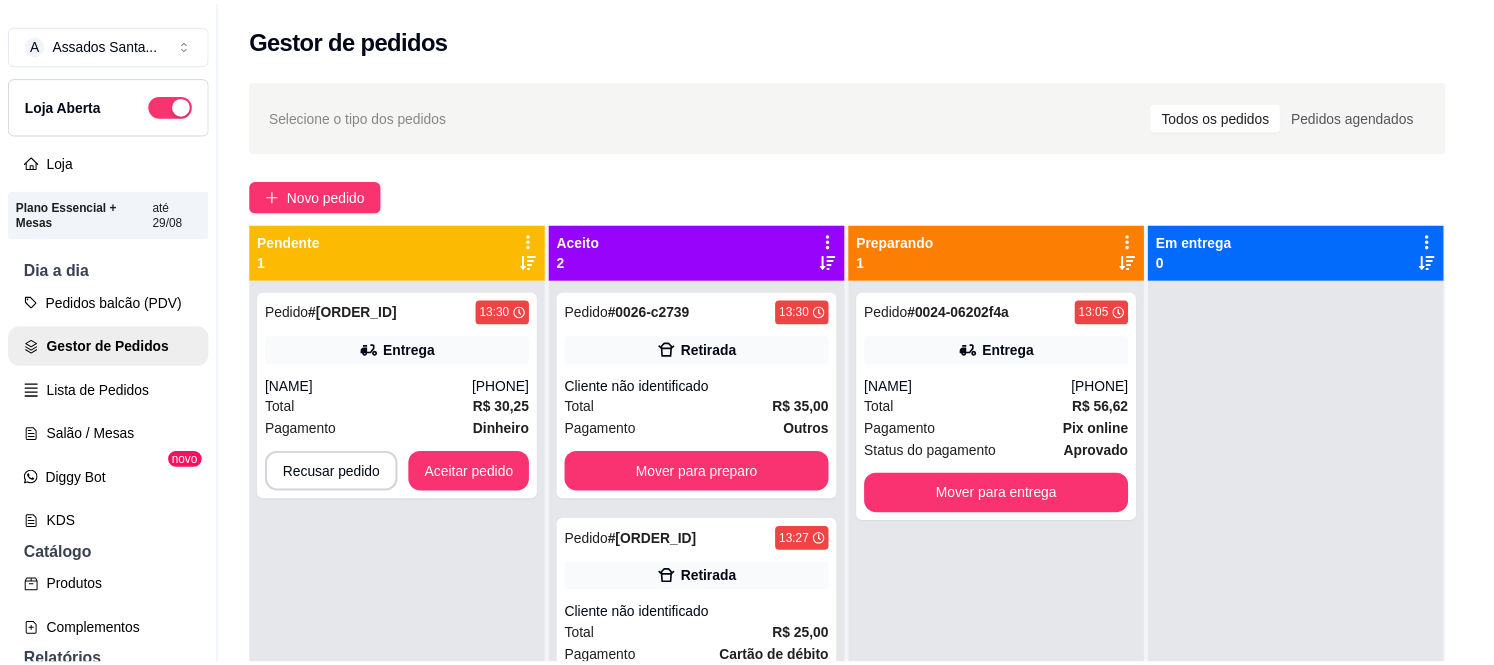 scroll, scrollTop: 487, scrollLeft: 0, axis: vertical 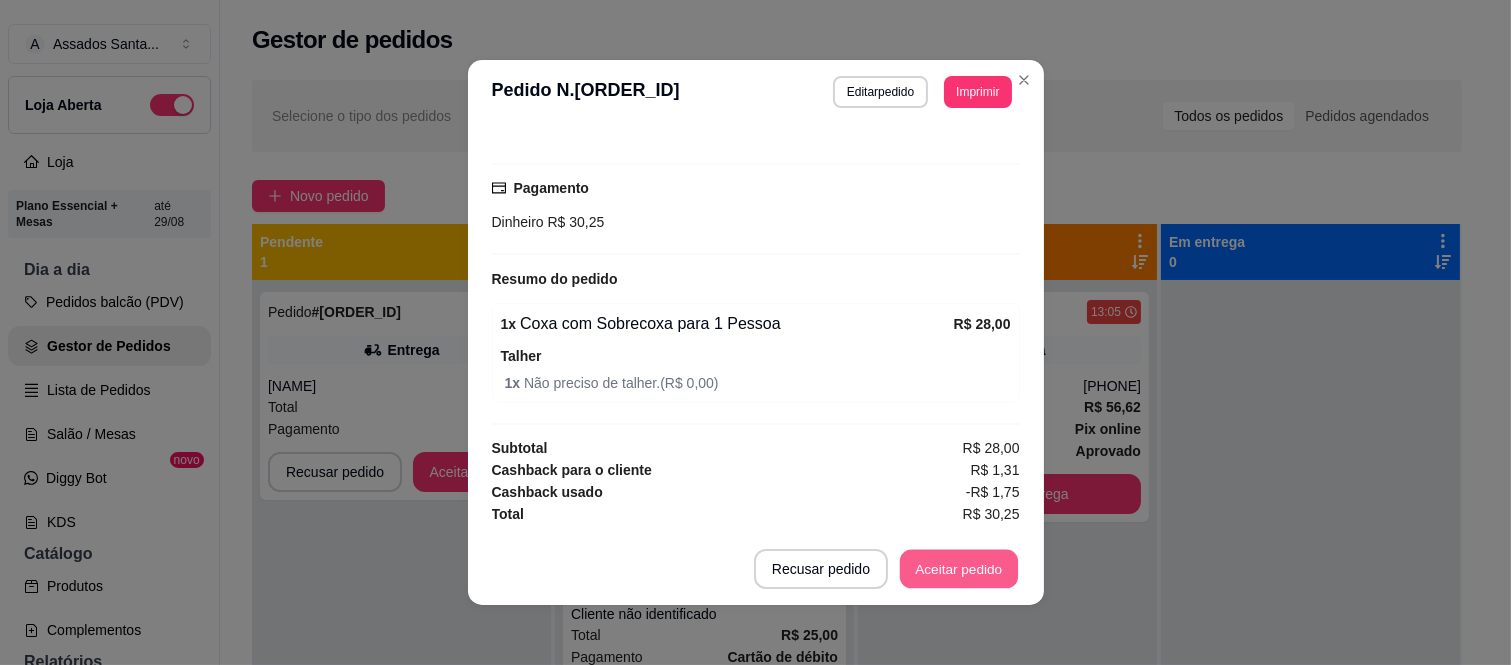 click on "Aceitar pedido" at bounding box center (959, 569) 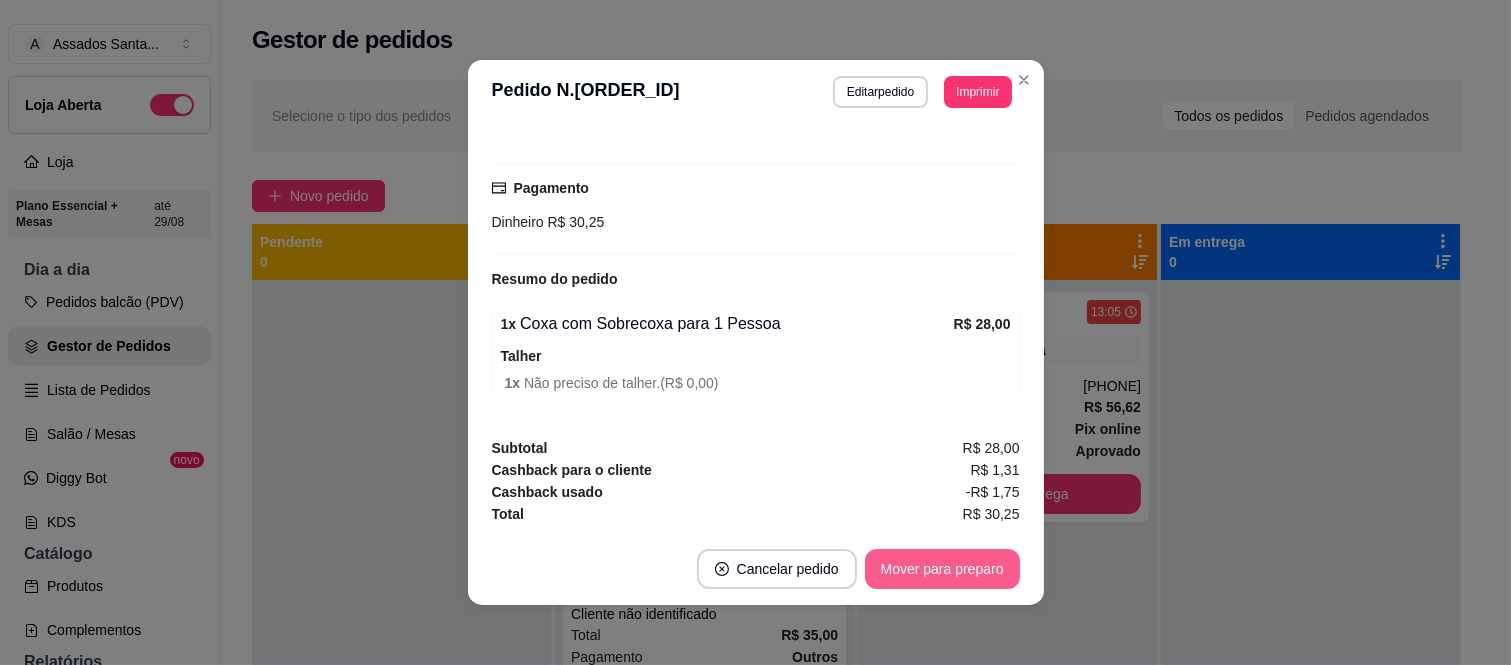 click on "Mover para preparo" at bounding box center [942, 569] 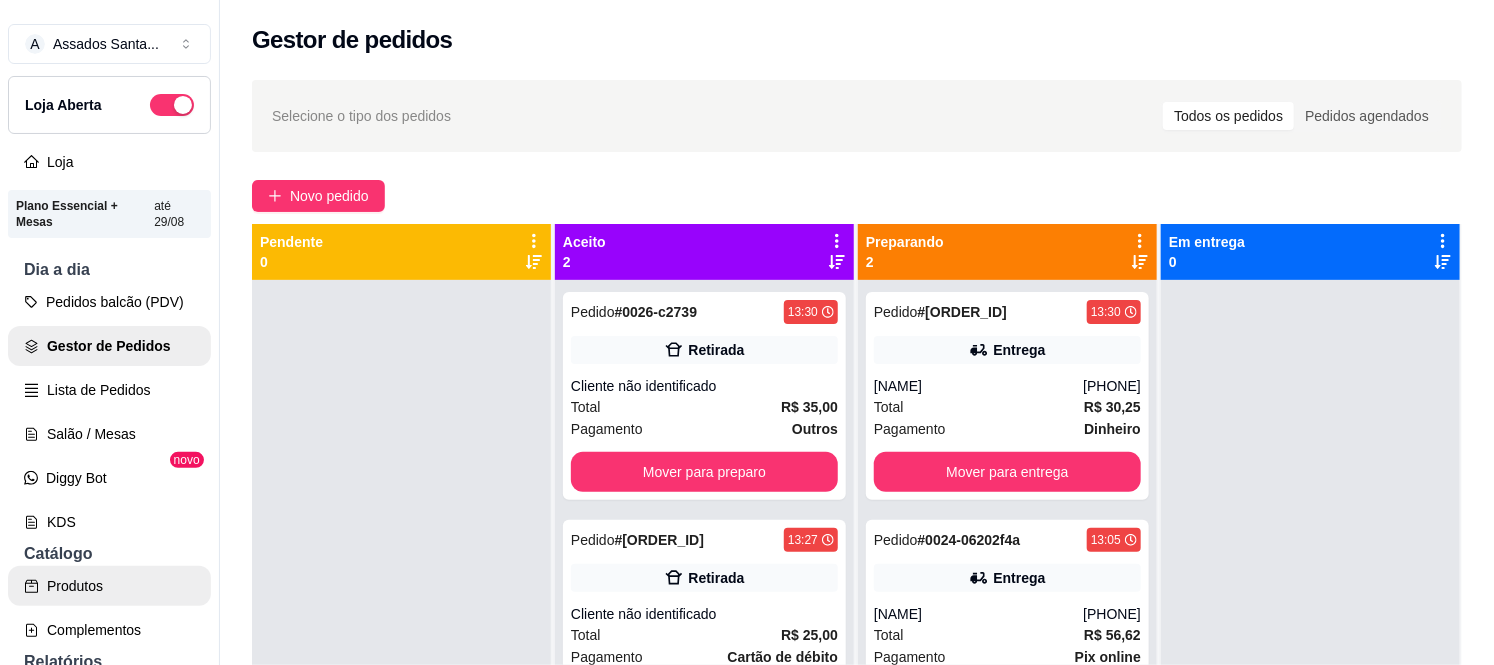 click on "Produtos" at bounding box center (109, 586) 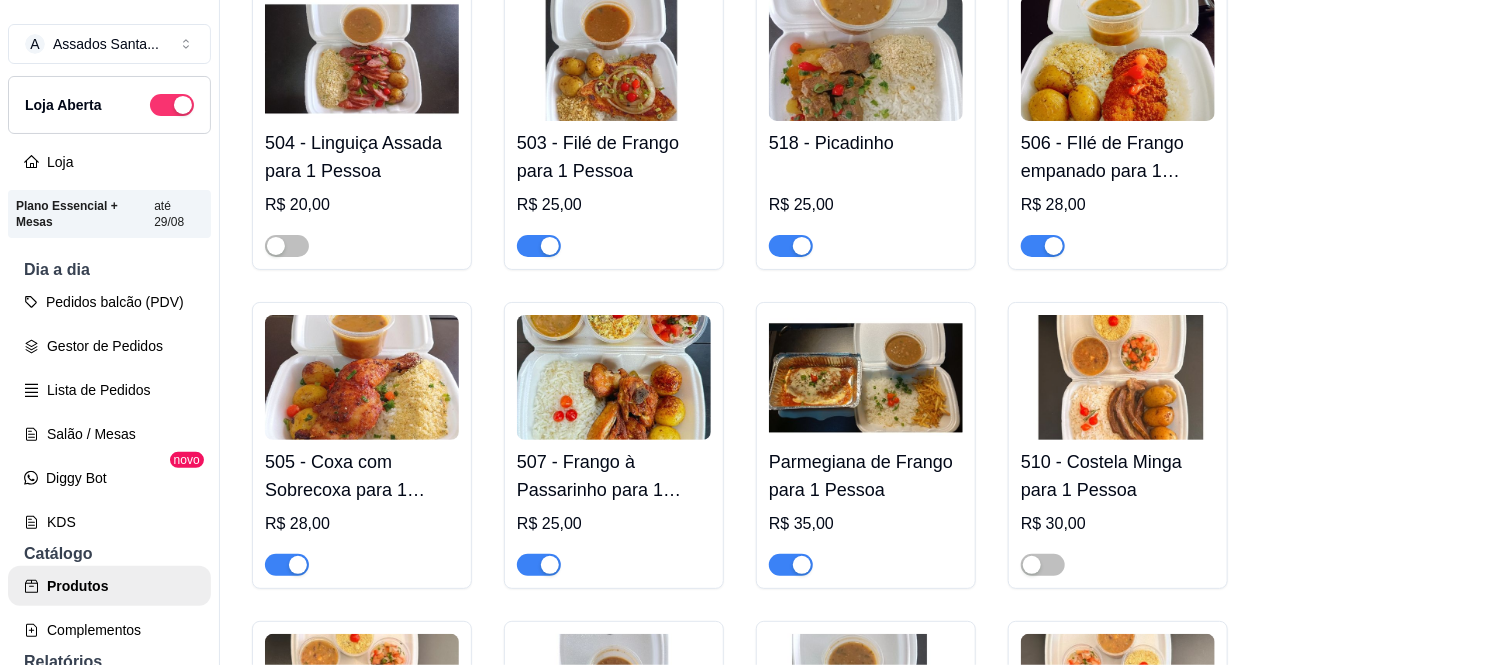 scroll, scrollTop: 2666, scrollLeft: 0, axis: vertical 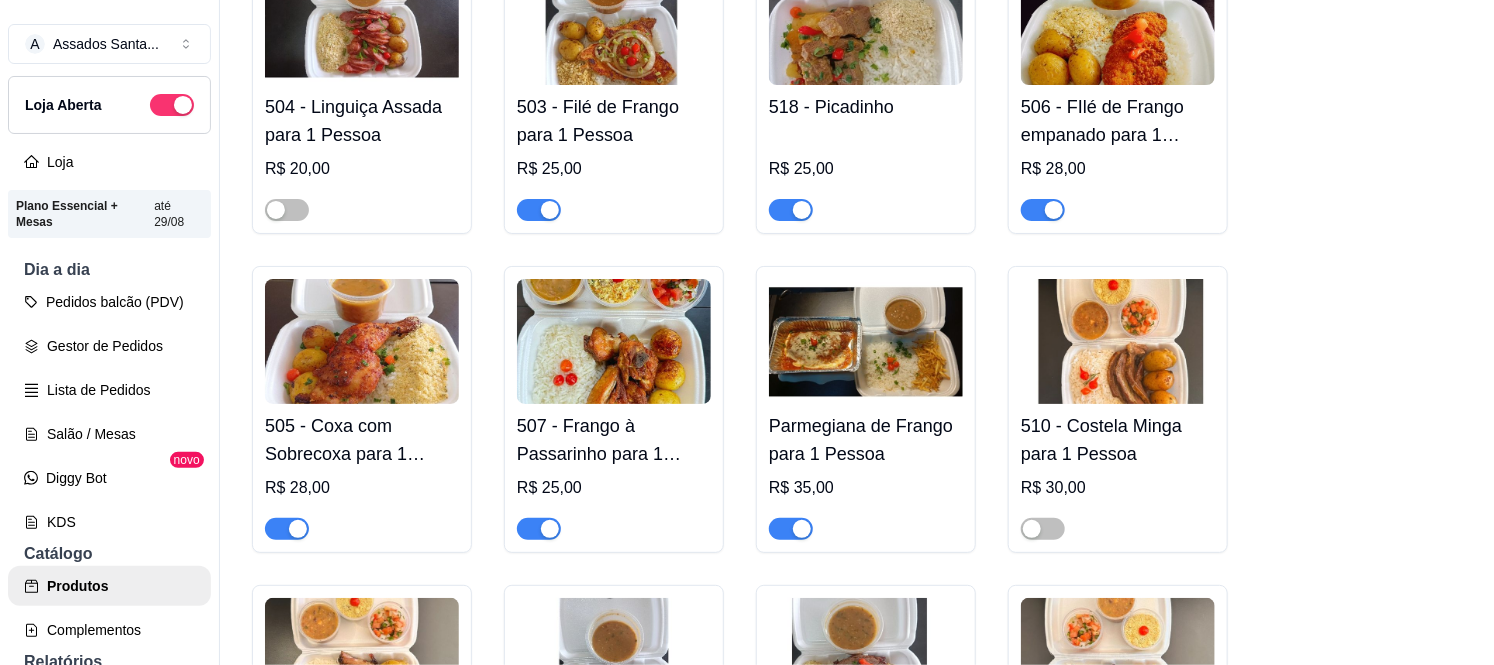click at bounding box center [298, 529] 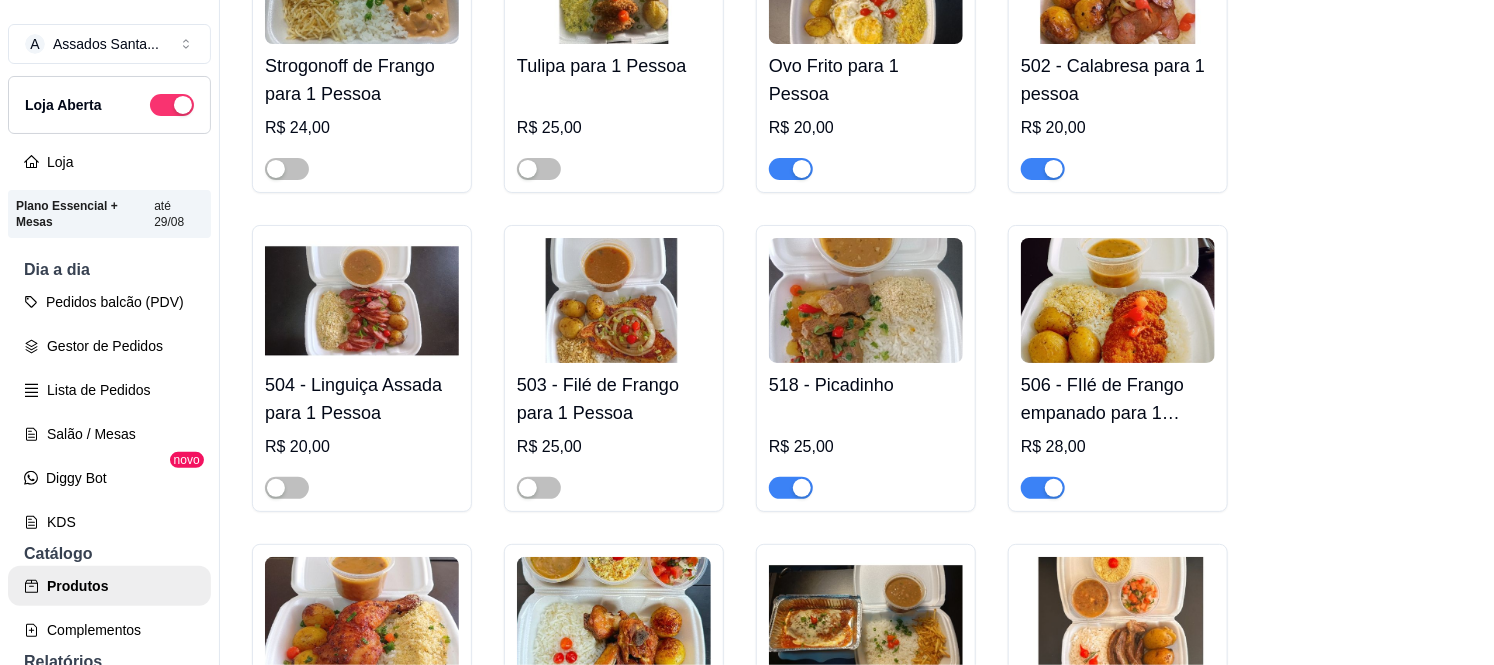 scroll, scrollTop: 2111, scrollLeft: 0, axis: vertical 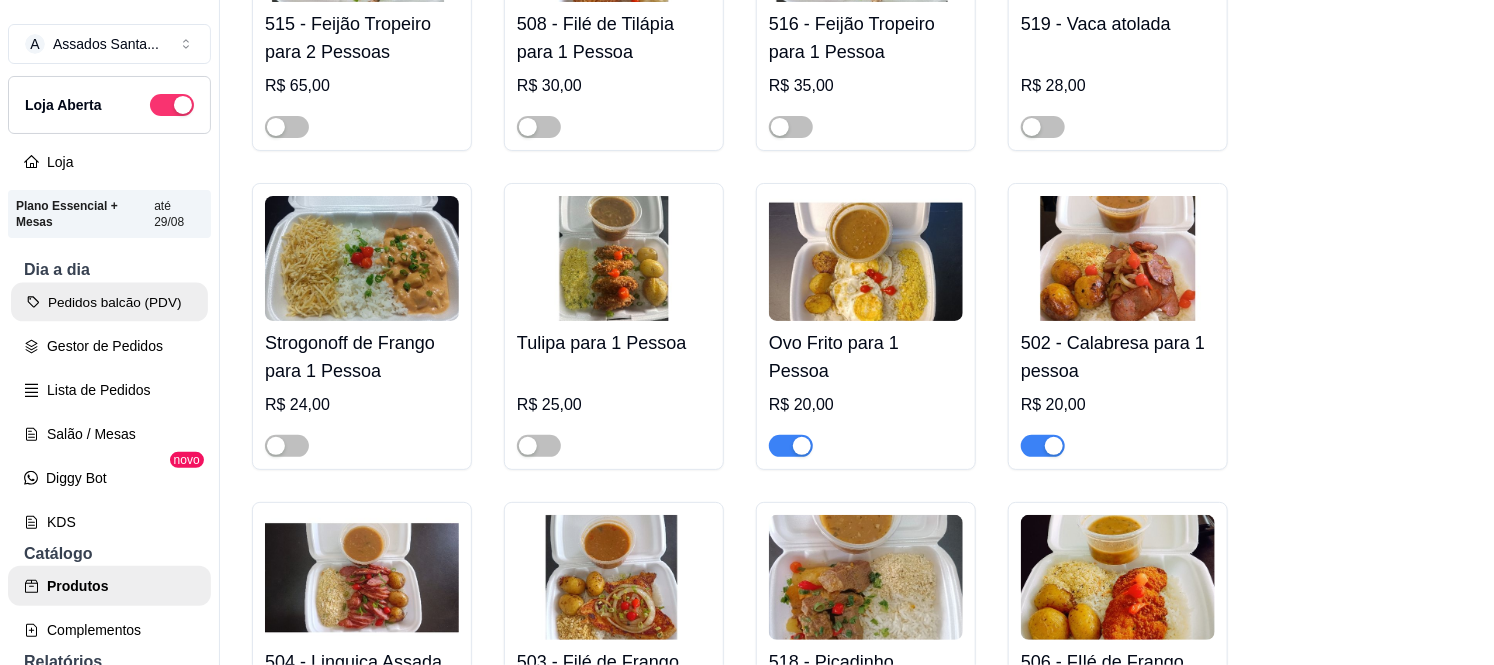 click on "Pedidos balcão (PDV)" at bounding box center (109, 302) 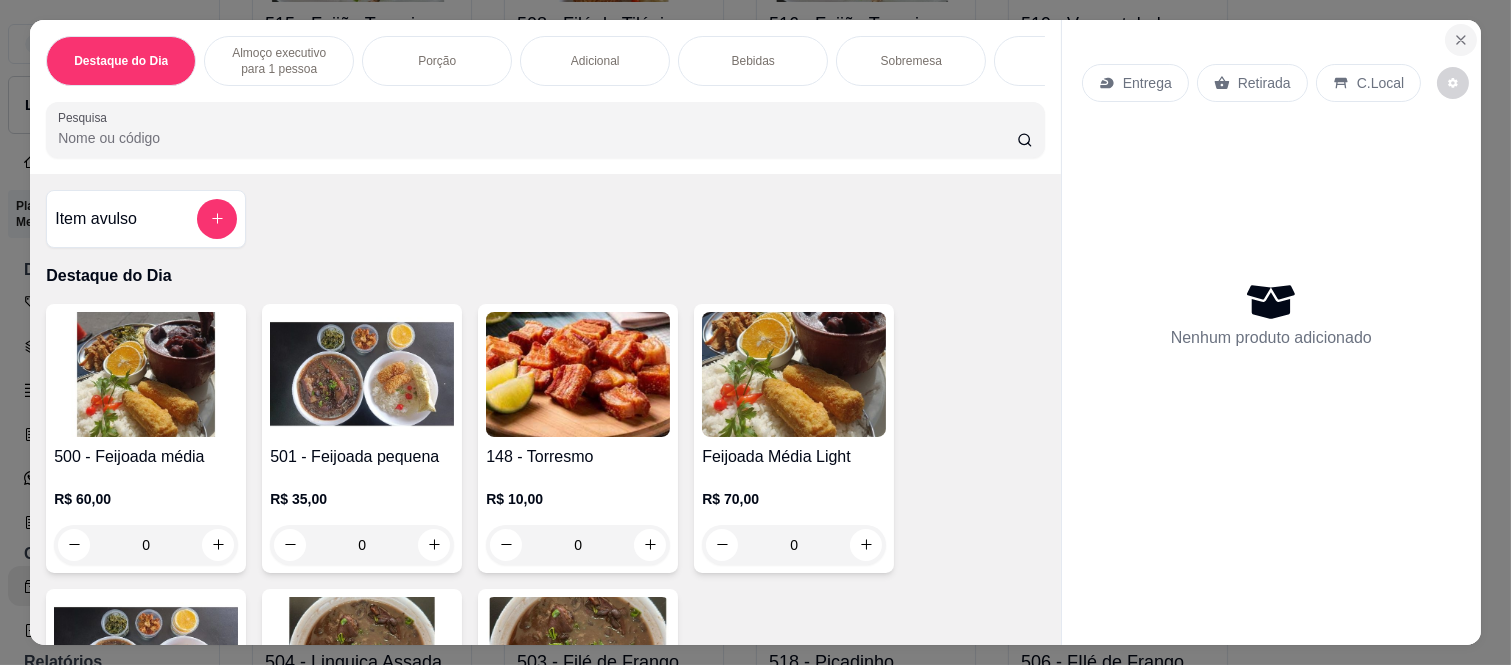 click 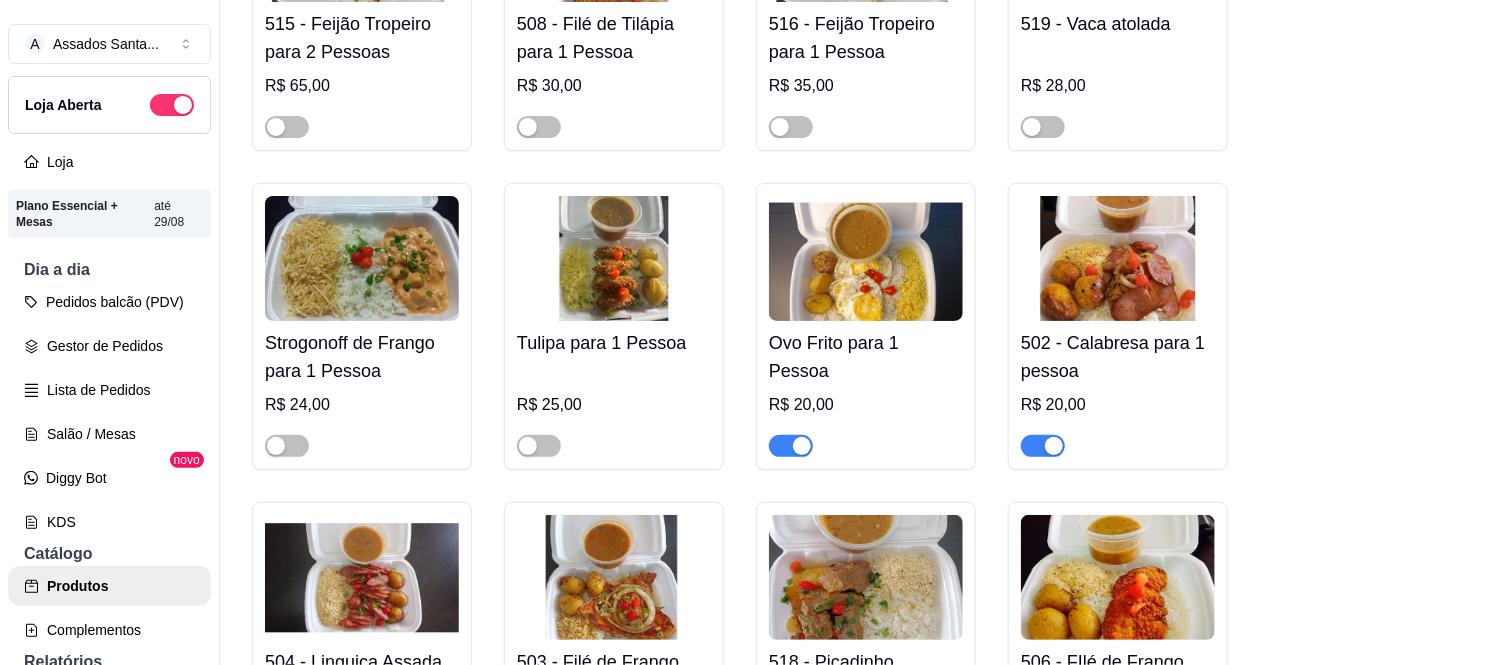 click on "Pedidos balcão (PDV) Gestor de Pedidos Lista de Pedidos Salão / Mesas Diggy Bot novo KDS" at bounding box center [109, 412] 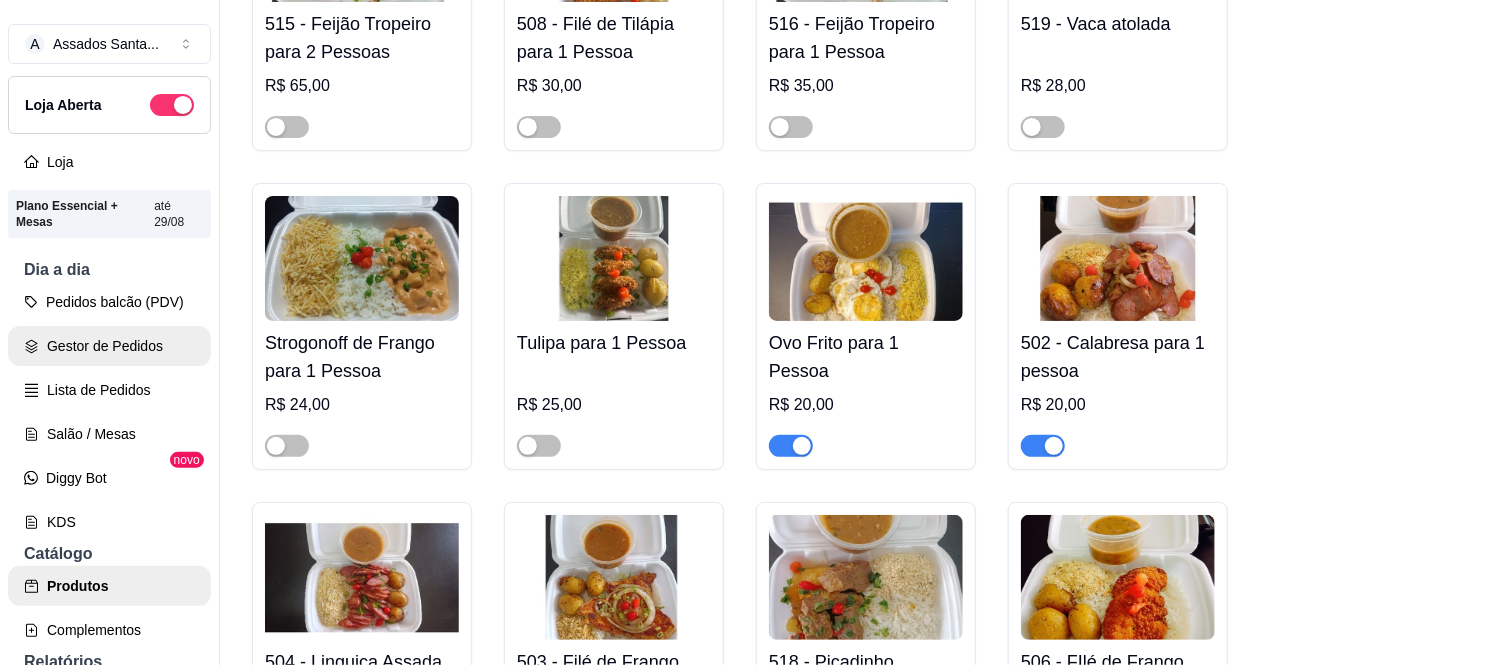 click on "Gestor de Pedidos" at bounding box center [109, 346] 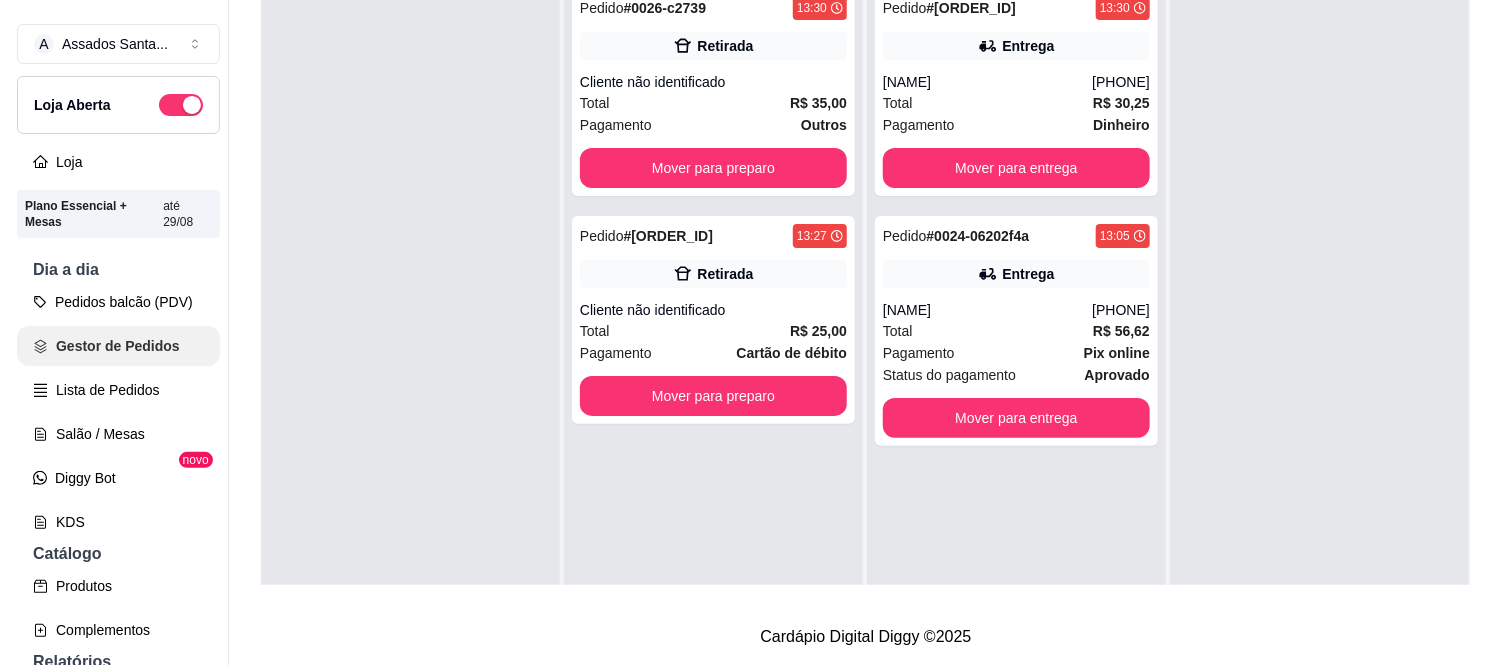 scroll, scrollTop: 0, scrollLeft: 0, axis: both 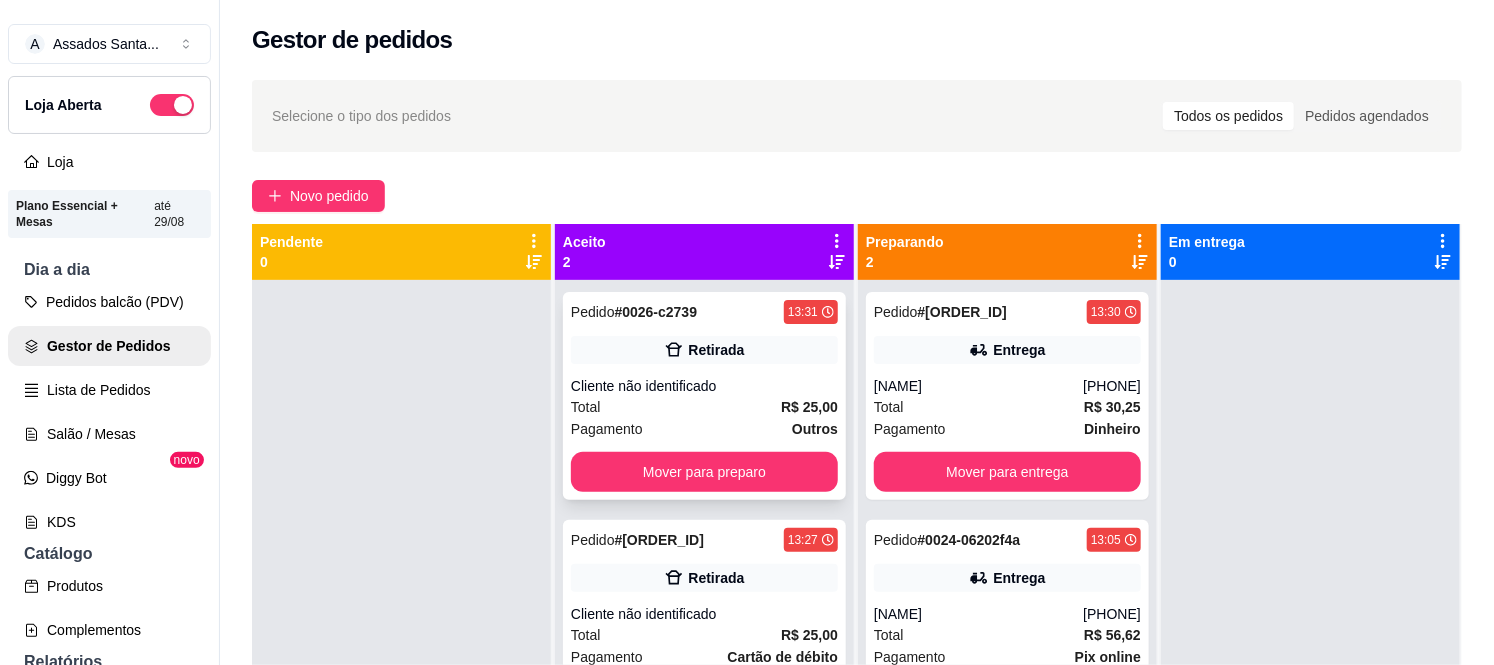 click on "Retirada" at bounding box center [716, 350] 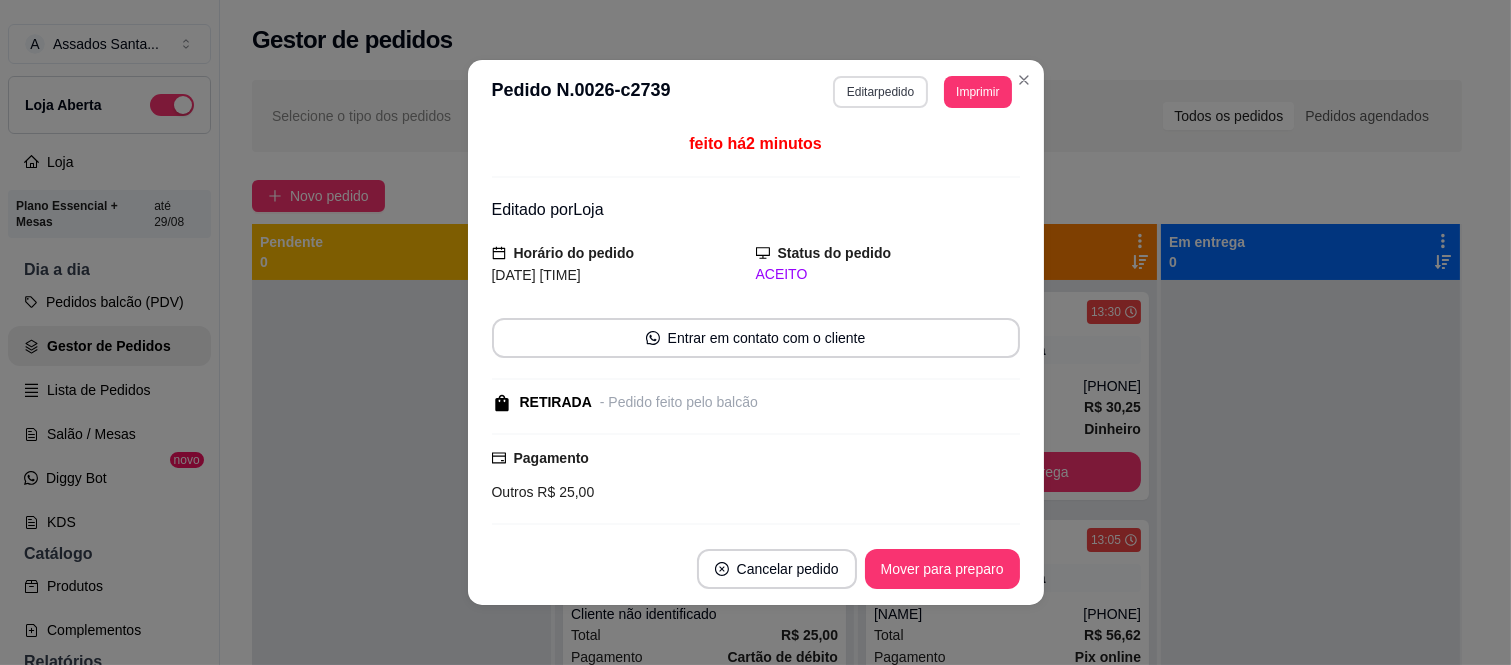 click on "Editar  pedido" at bounding box center [880, 92] 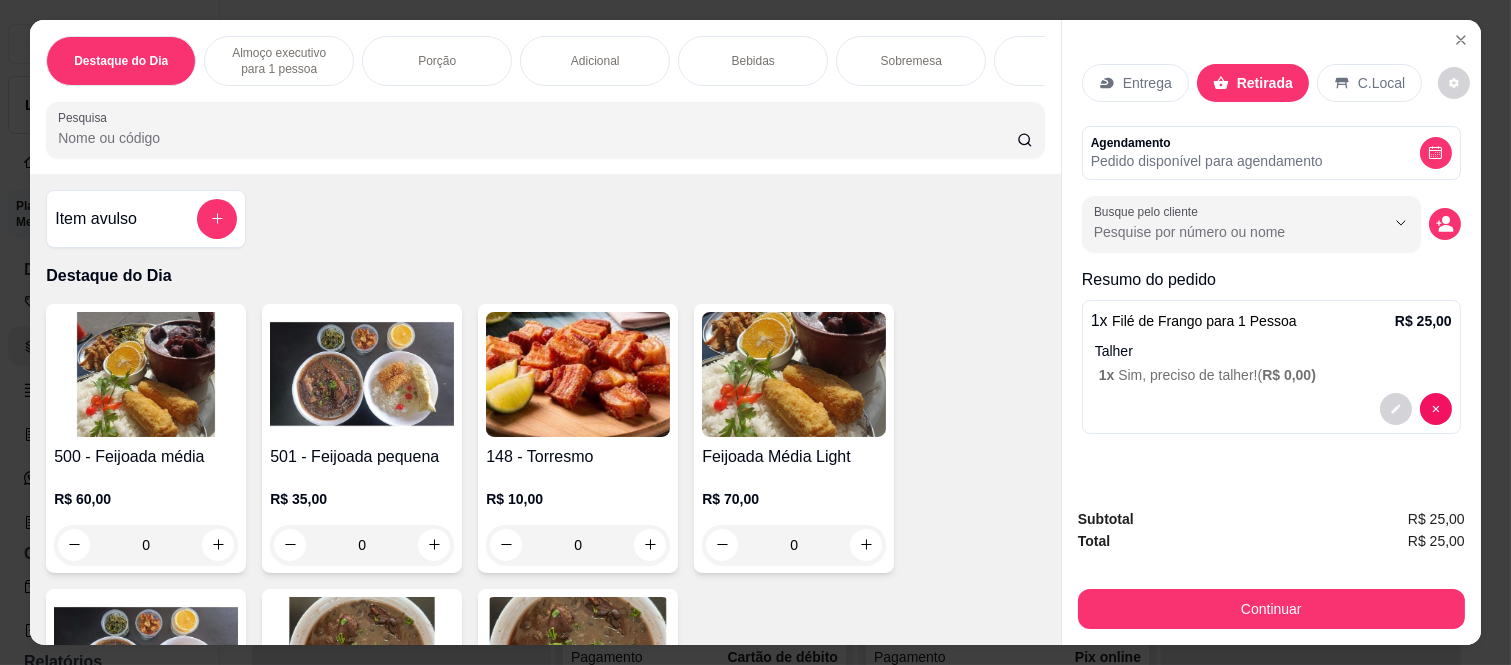 click on "Bebidas" at bounding box center [753, 61] 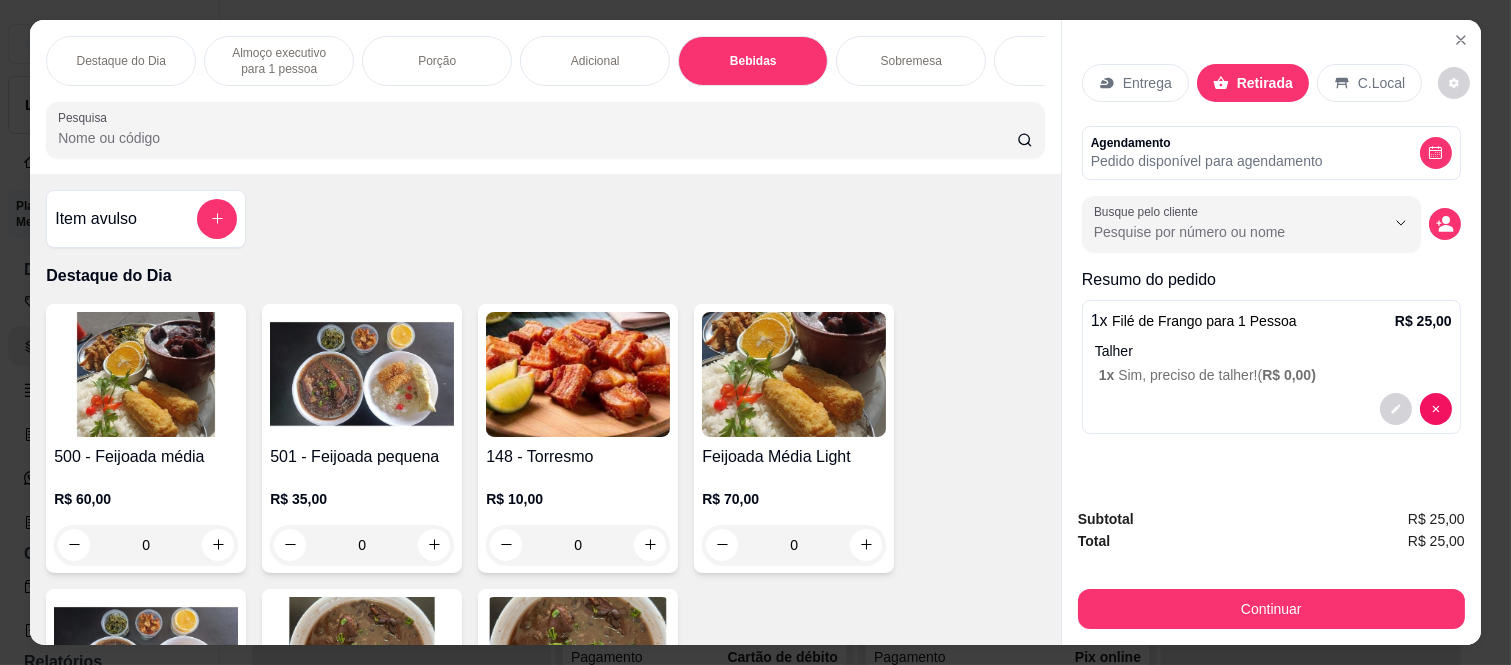 scroll, scrollTop: 3292, scrollLeft: 0, axis: vertical 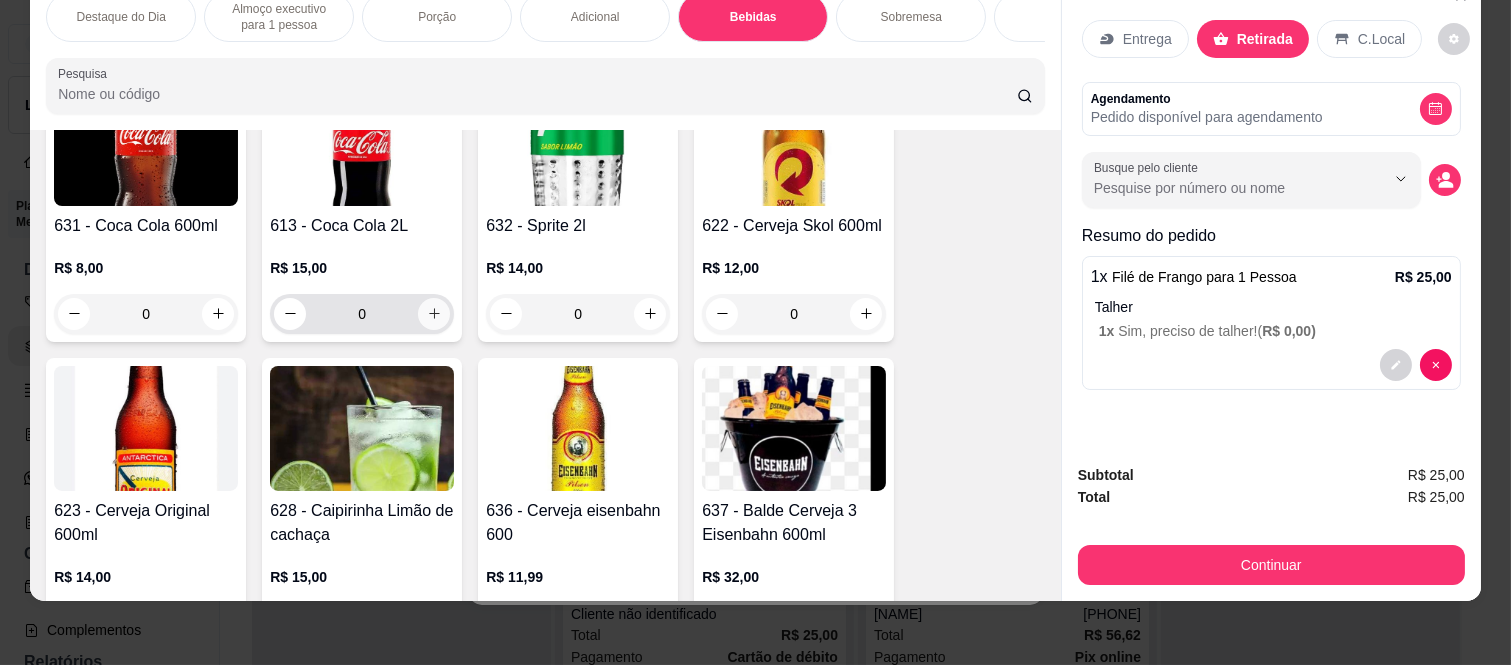 click 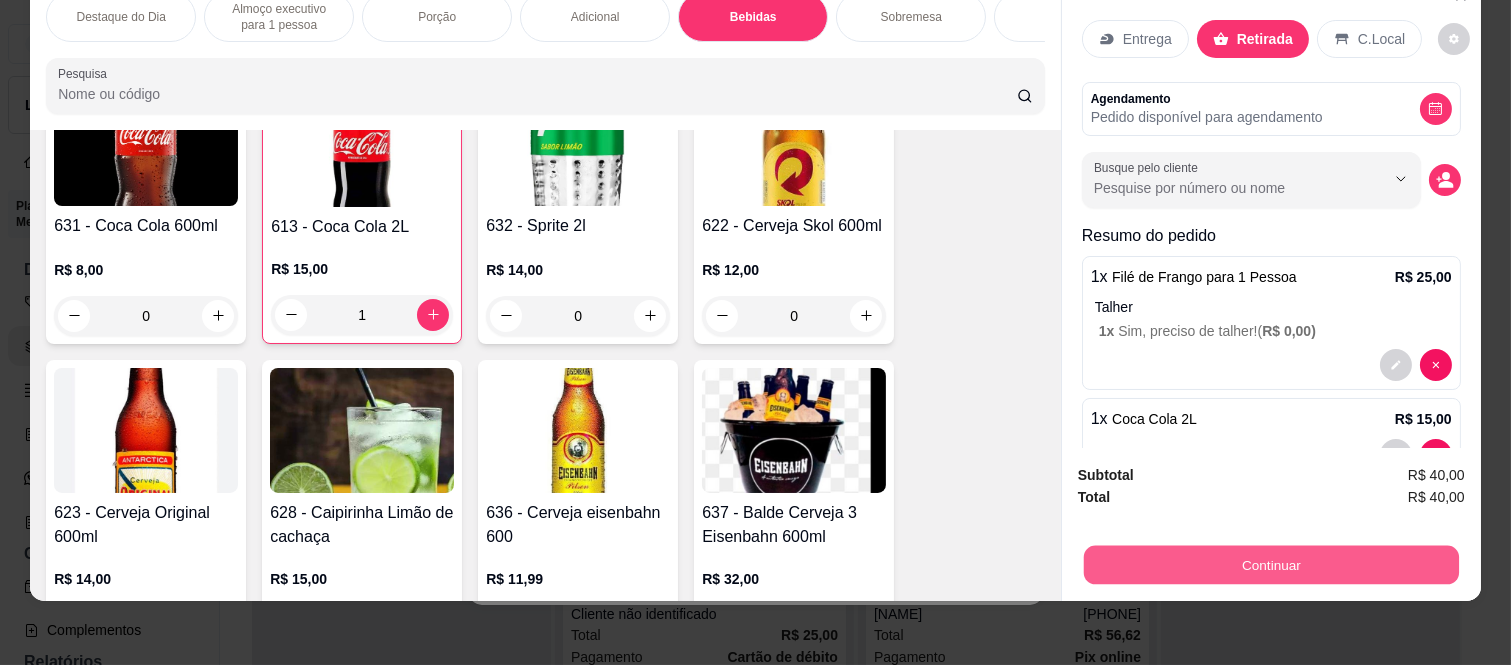 click on "Continuar" at bounding box center (1271, 565) 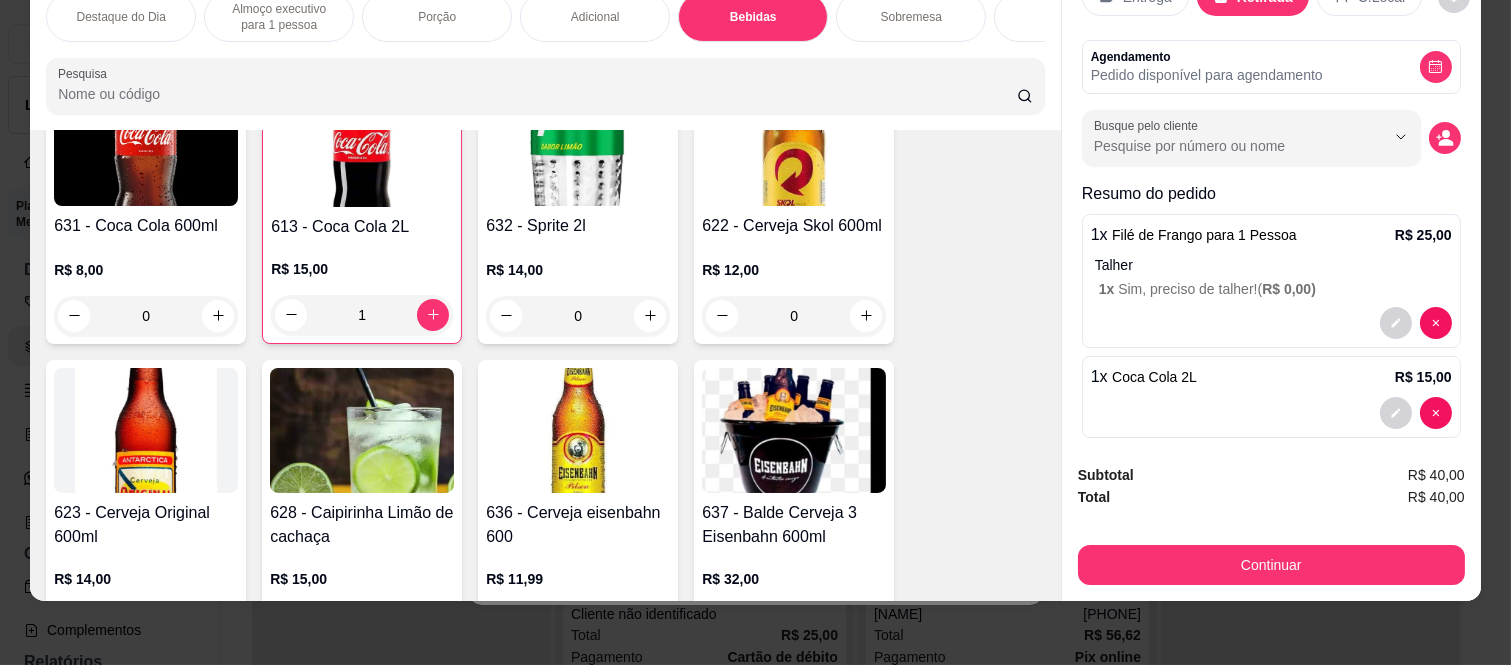 scroll, scrollTop: 60, scrollLeft: 0, axis: vertical 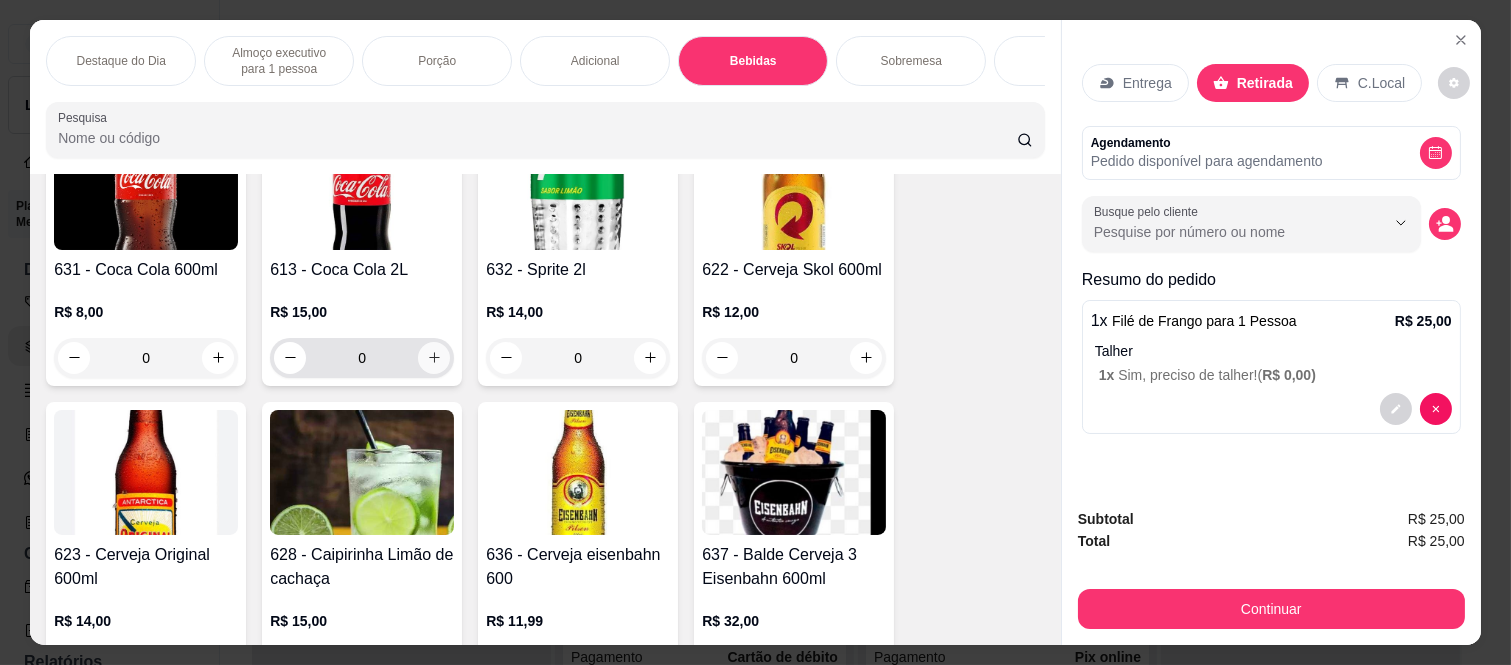 click at bounding box center (434, 358) 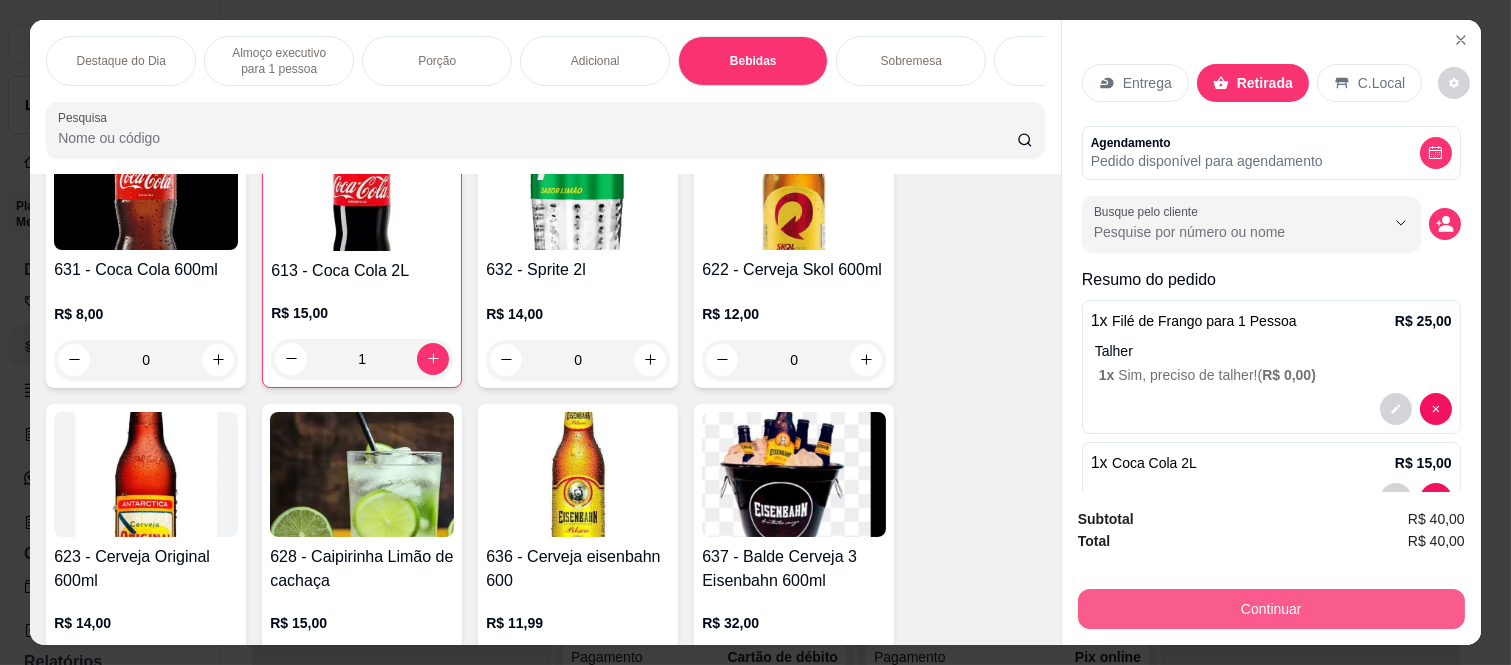 click on "Continuar" at bounding box center (1271, 609) 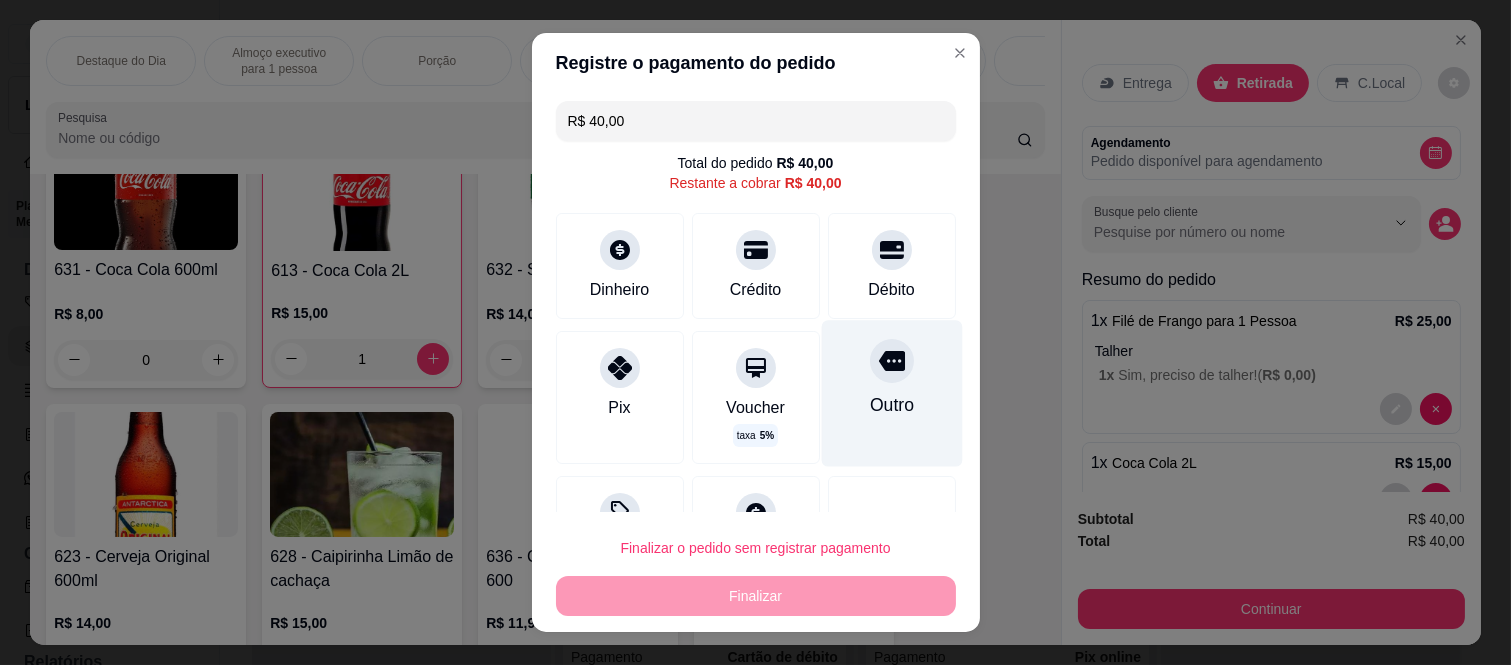click on "Outro" at bounding box center [891, 394] 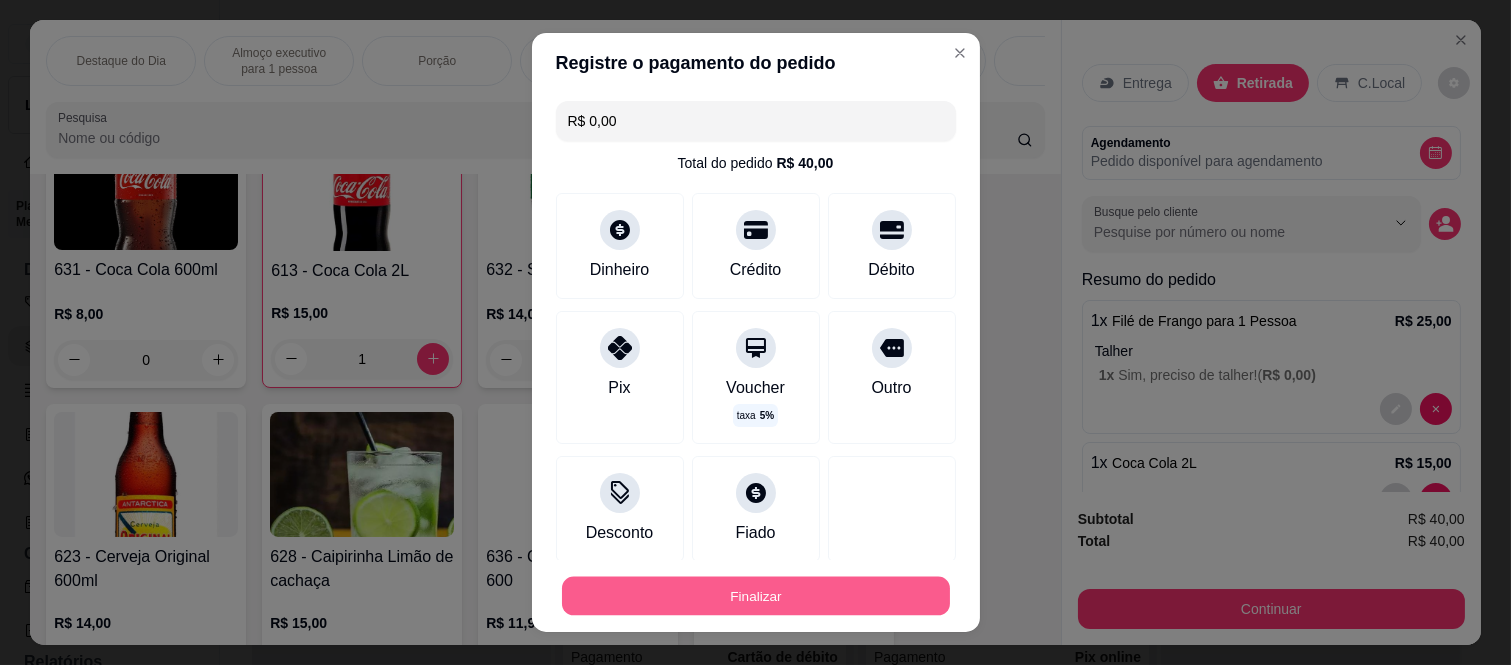 click on "Finalizar" at bounding box center (756, 595) 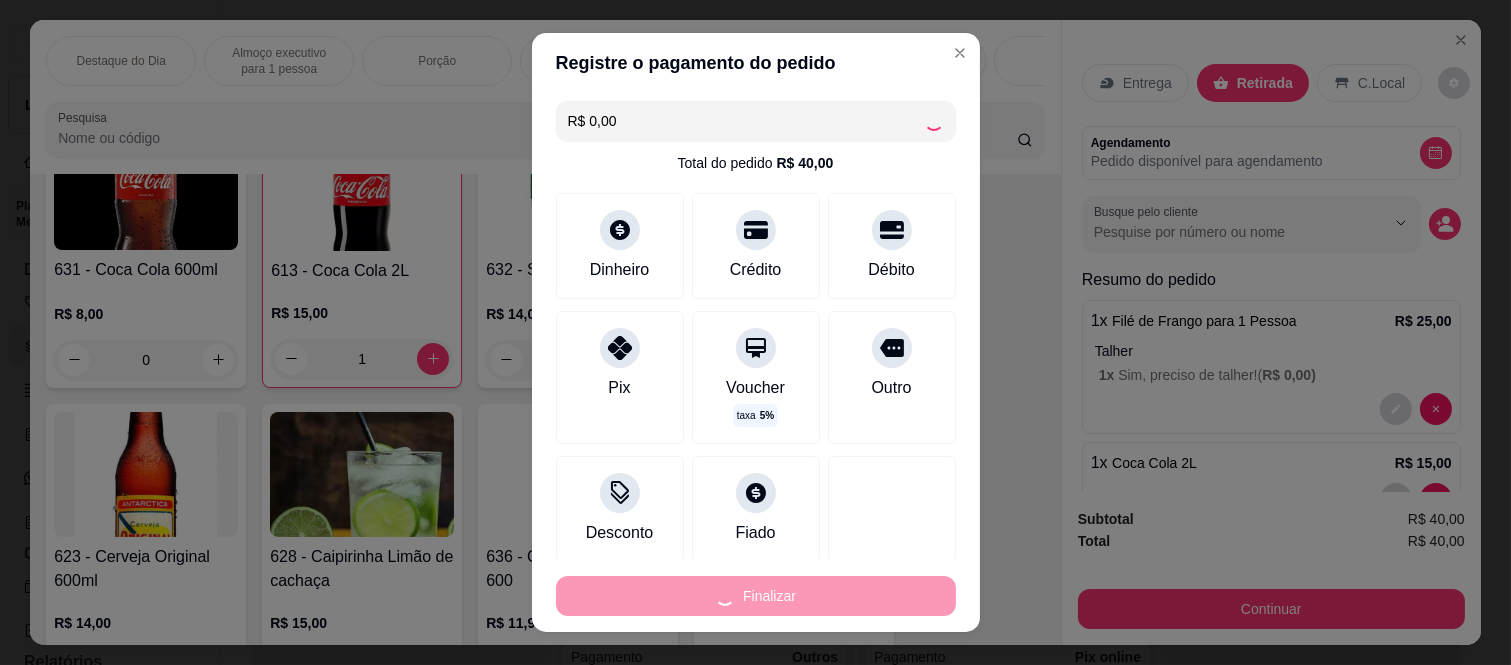 type on "0" 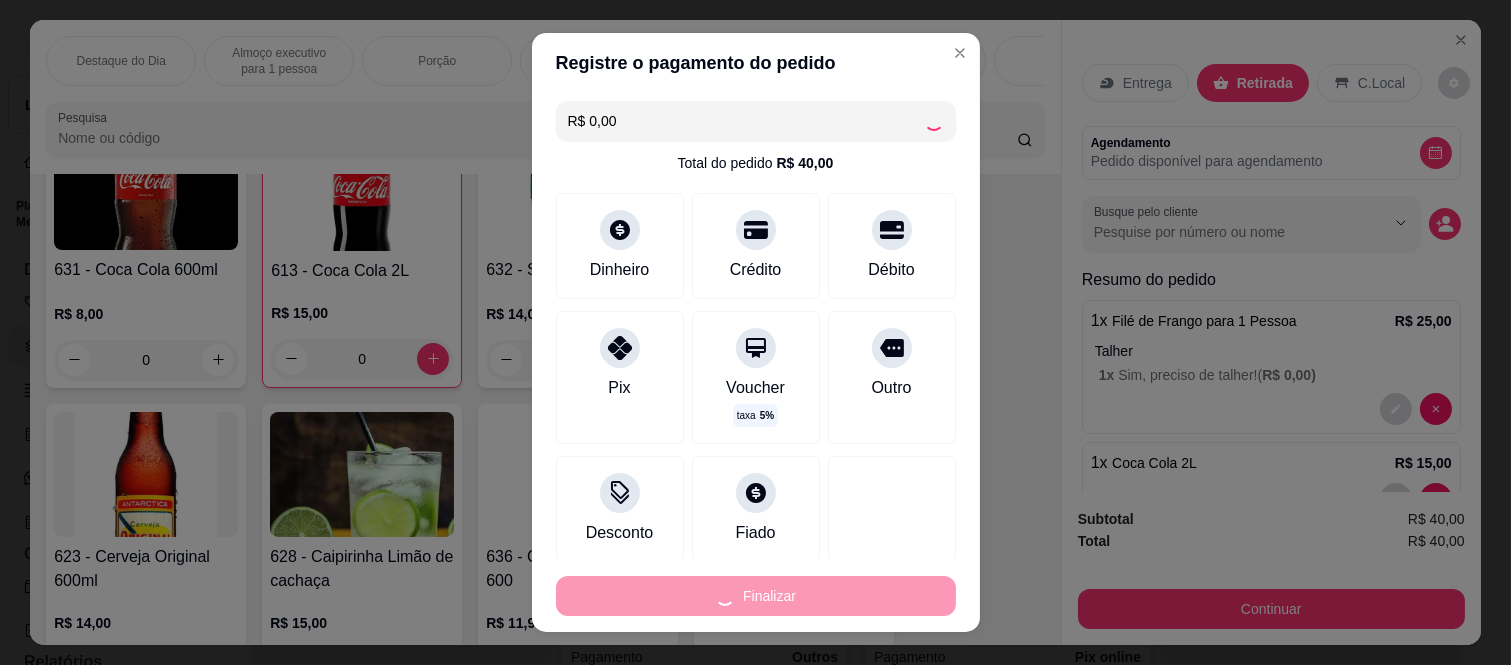 type on "-R$ 40,00" 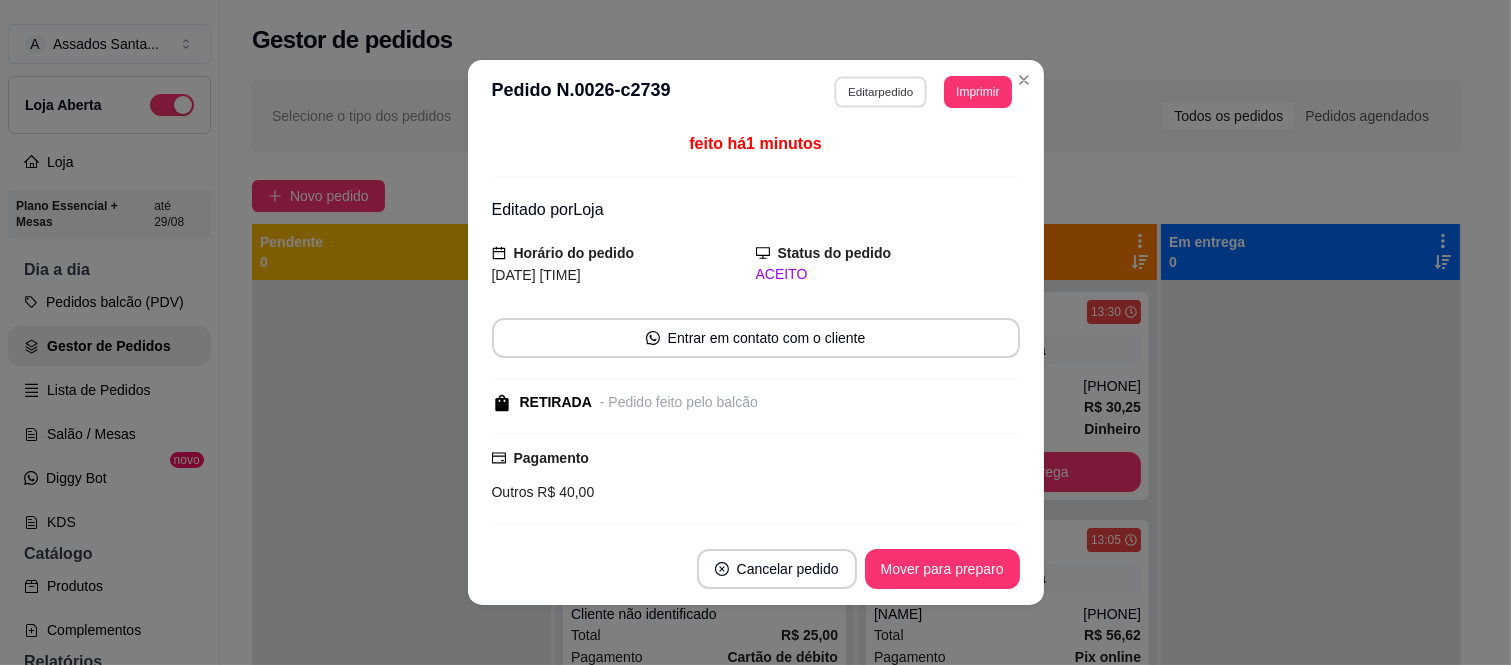 click on "Editar  pedido" at bounding box center [880, 91] 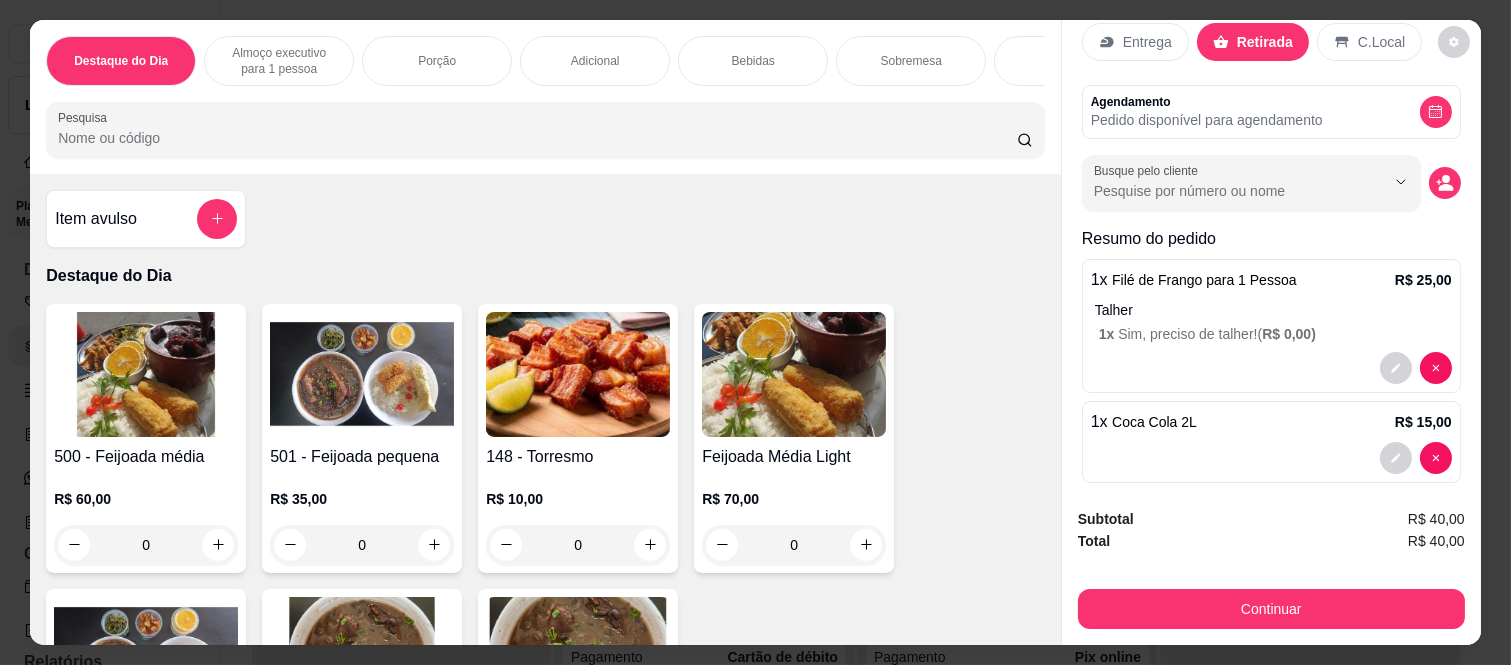 scroll, scrollTop: 60, scrollLeft: 0, axis: vertical 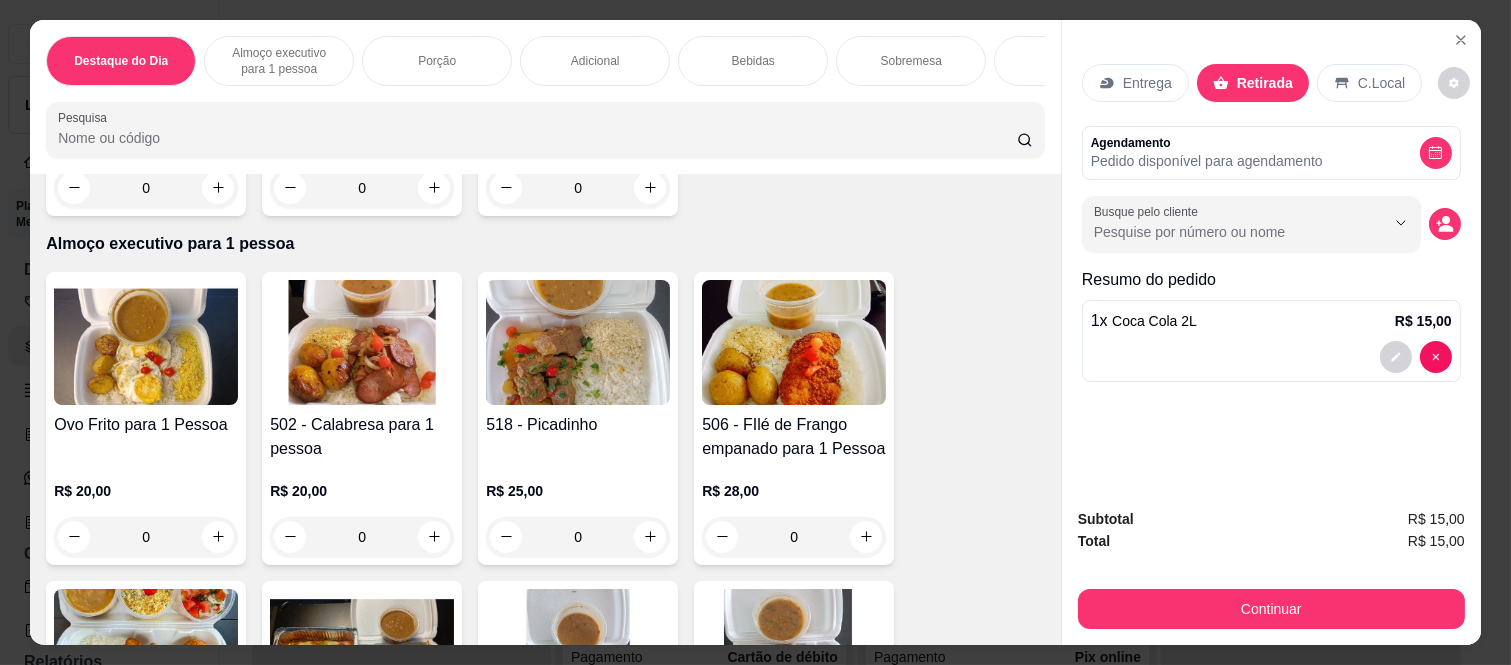 click on "0" at bounding box center (794, 537) 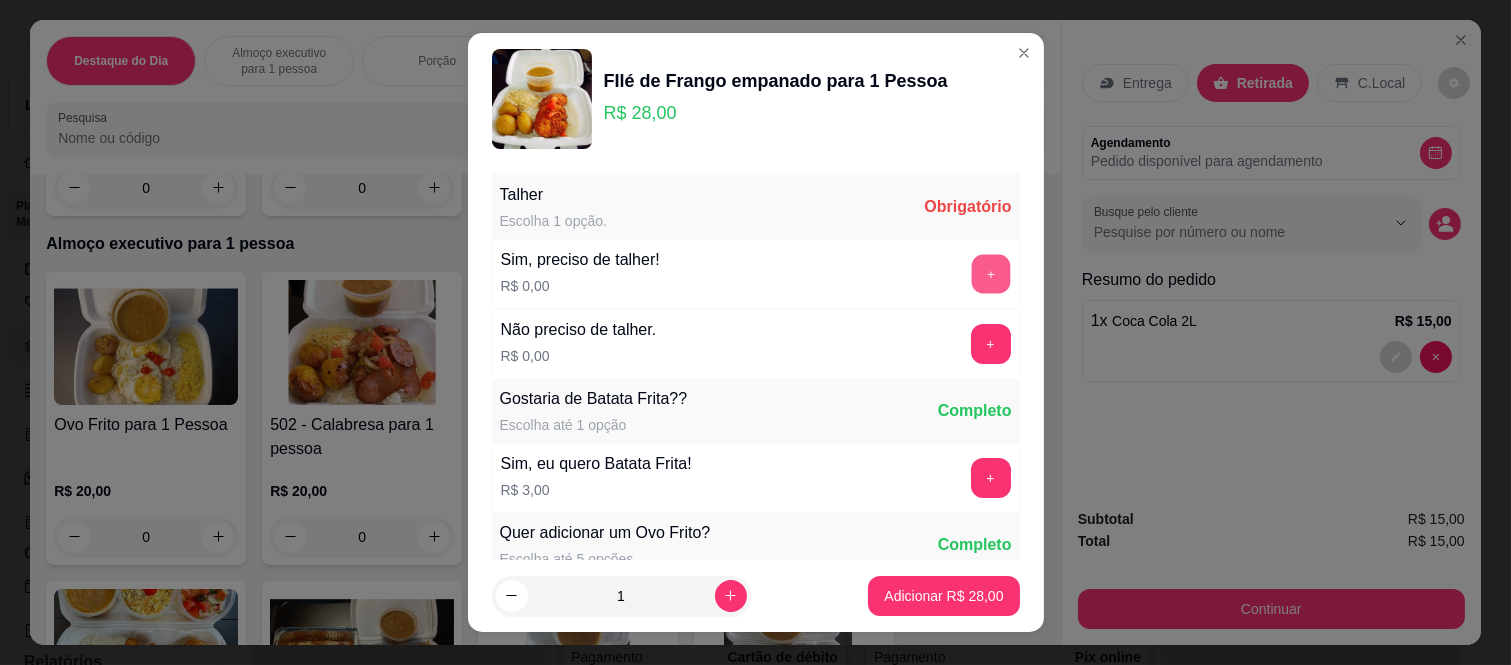 click on "+" at bounding box center (990, 274) 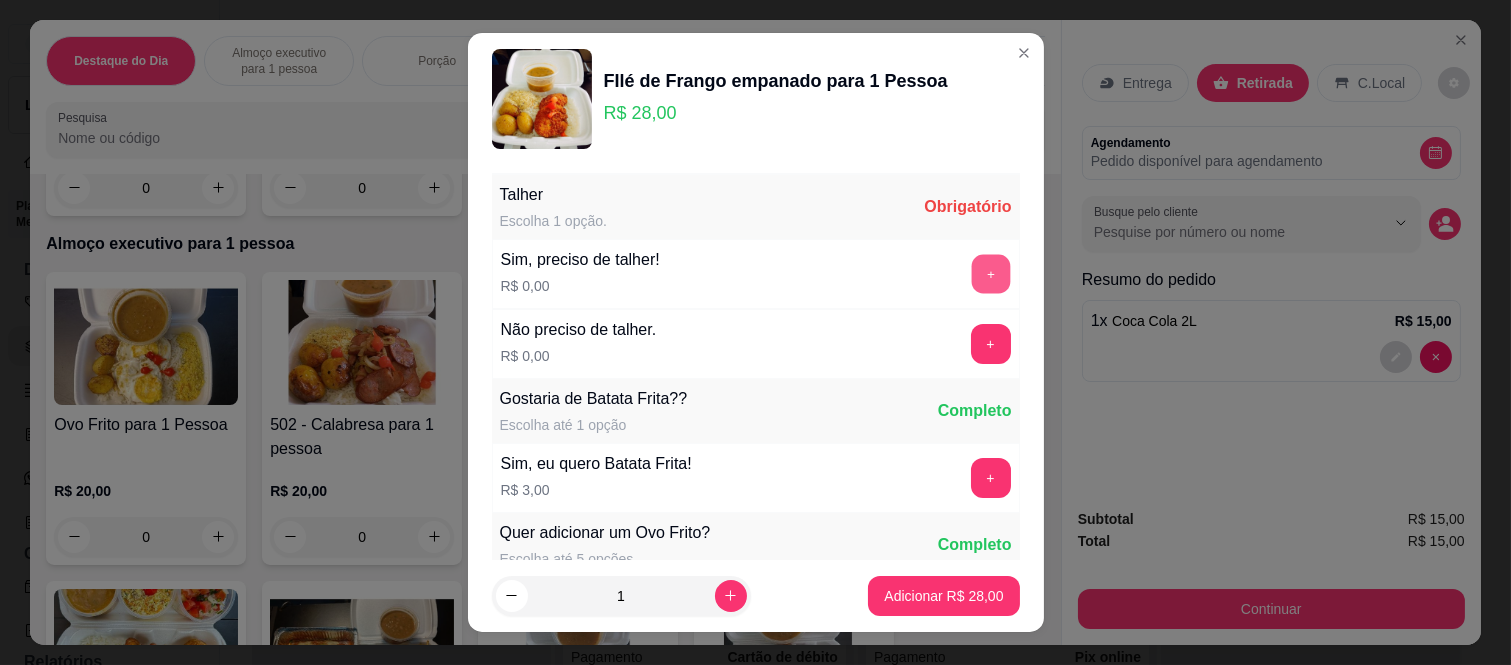 scroll, scrollTop: 31, scrollLeft: 0, axis: vertical 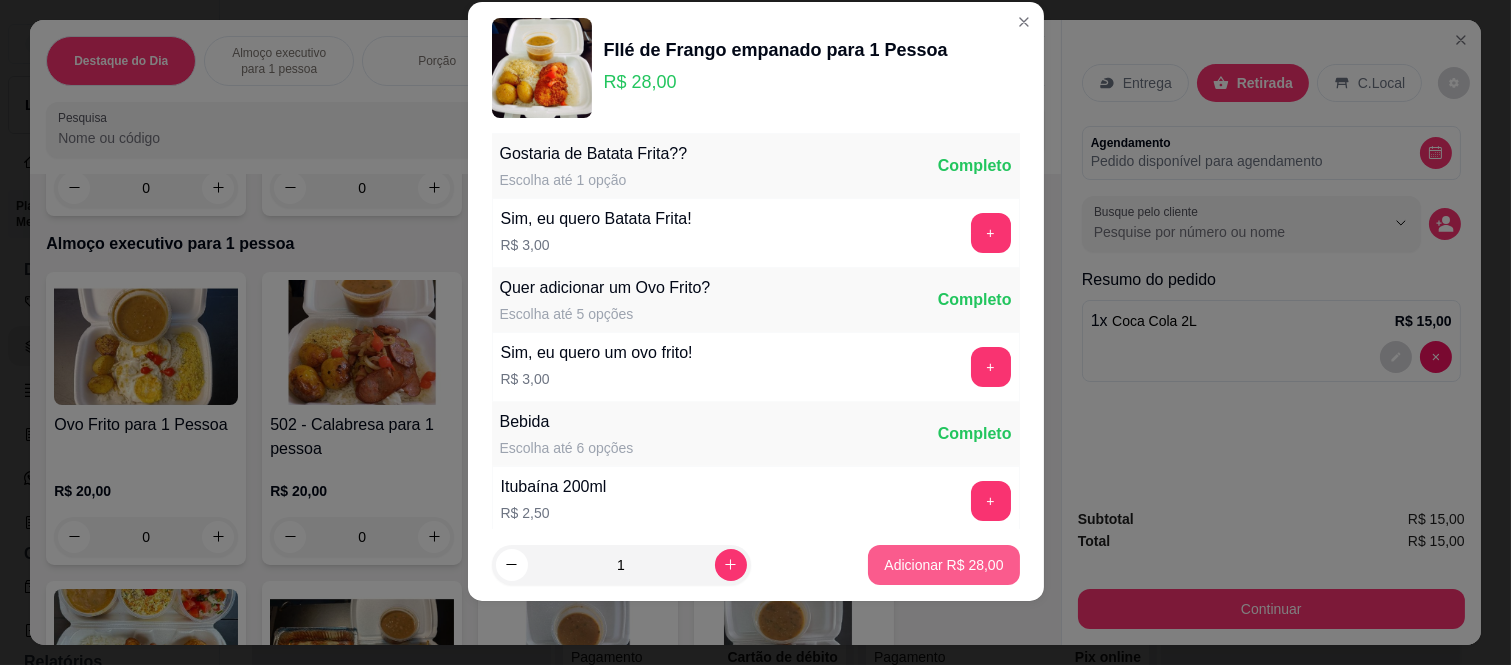 click on "Adicionar   R$ 28,00" at bounding box center (943, 565) 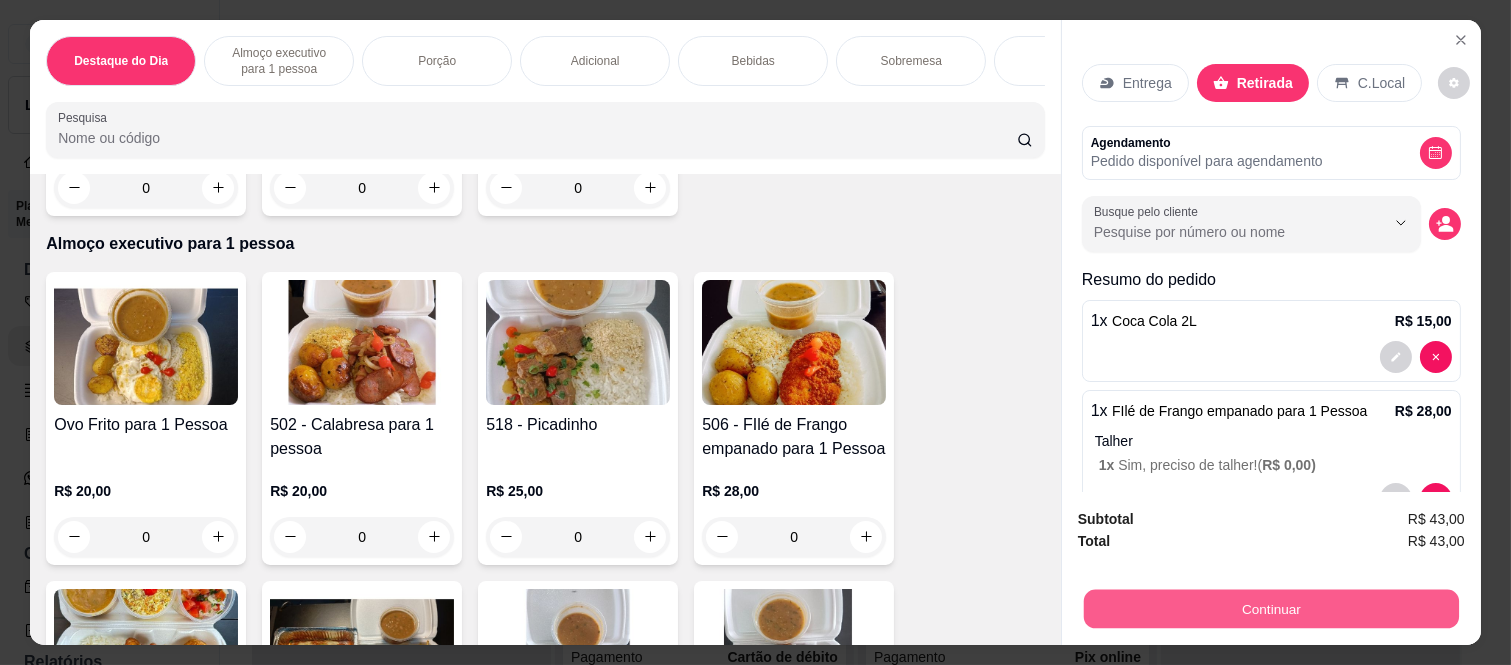 click on "Continuar" at bounding box center [1271, 609] 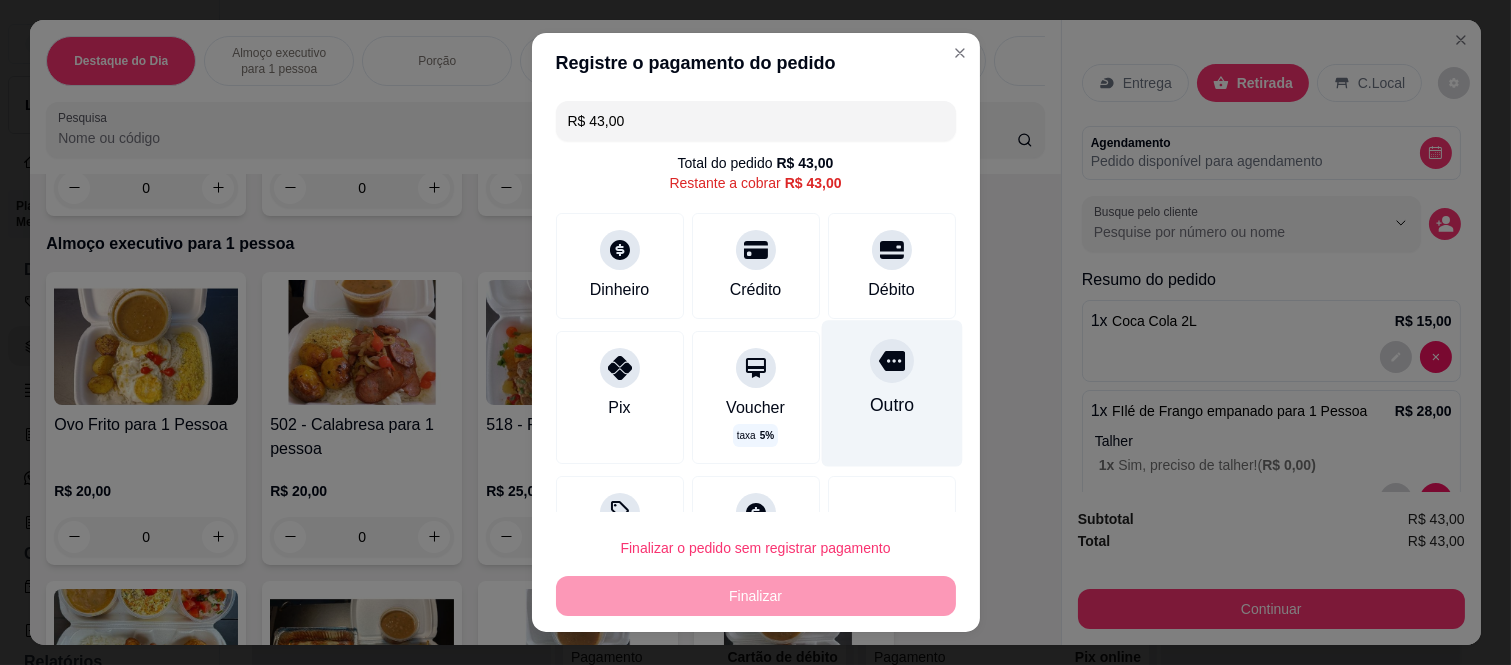 click on "Outro" at bounding box center (891, 394) 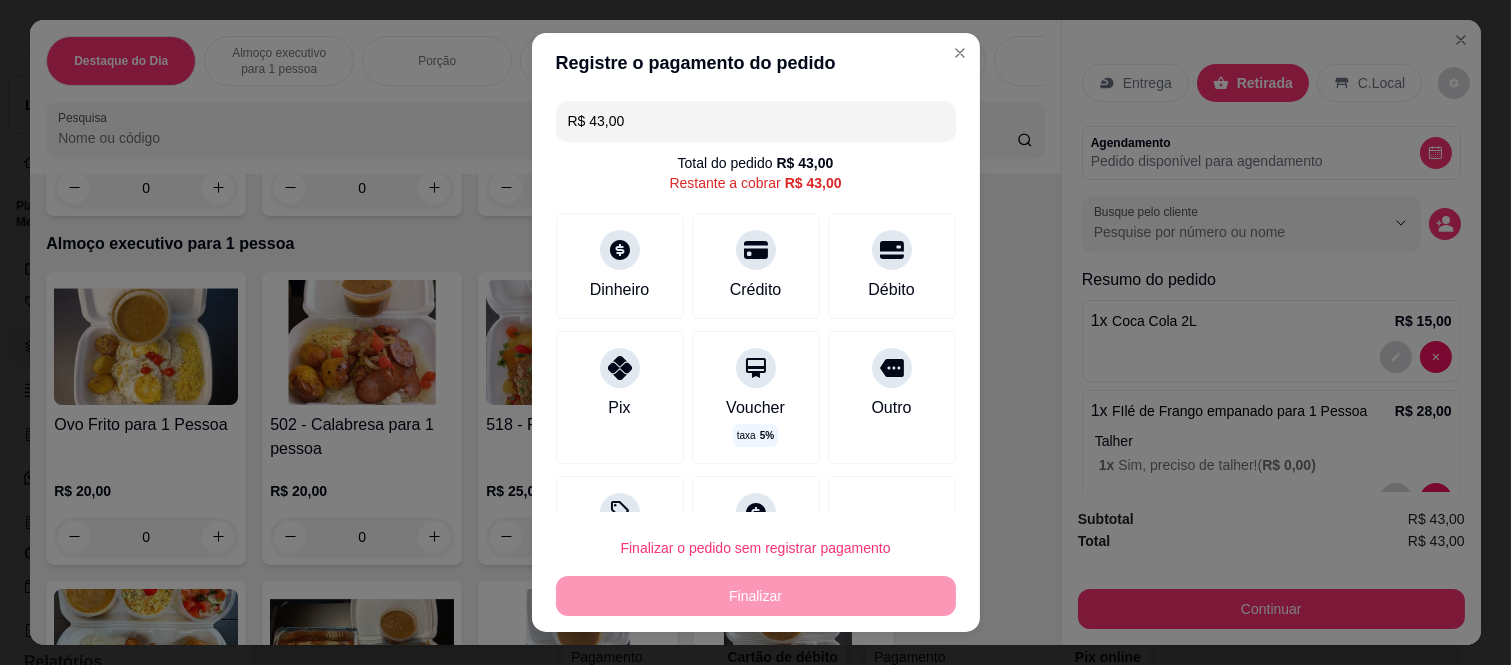 type on "R$ 0,00" 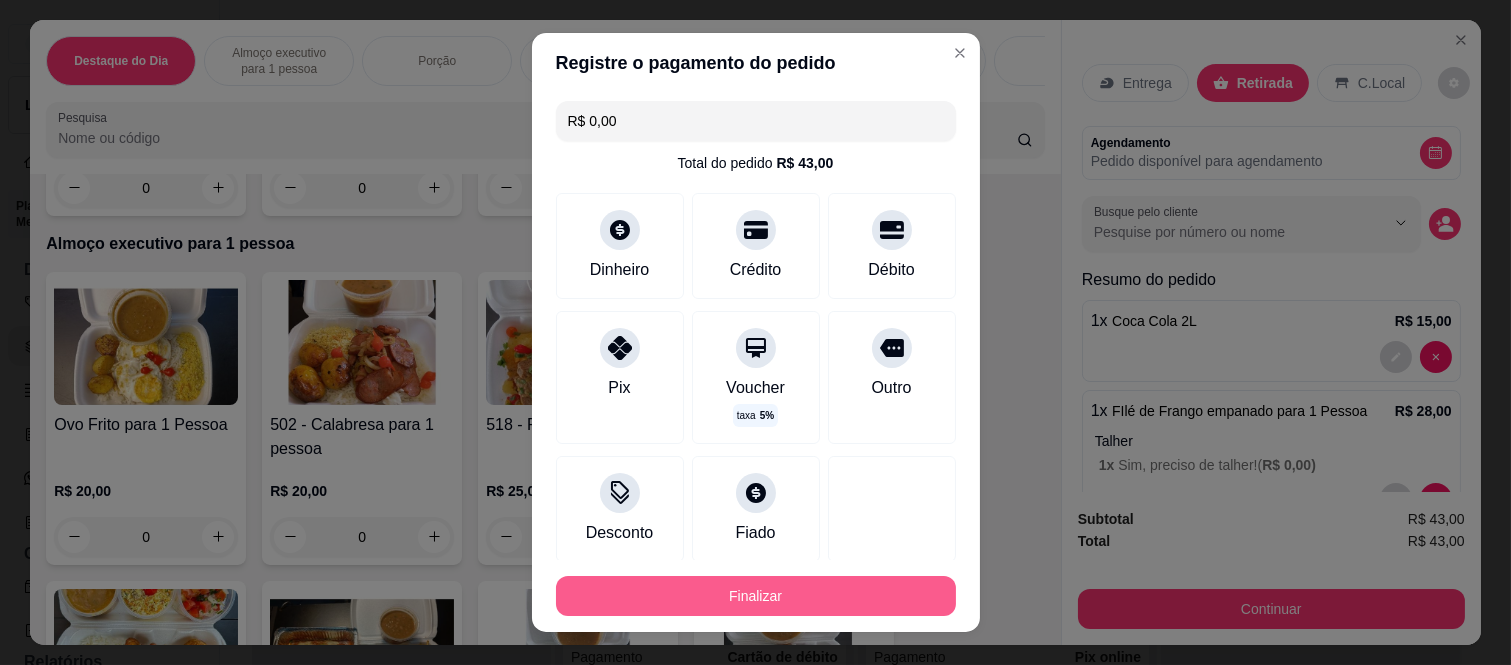 click on "Finalizar" at bounding box center [756, 596] 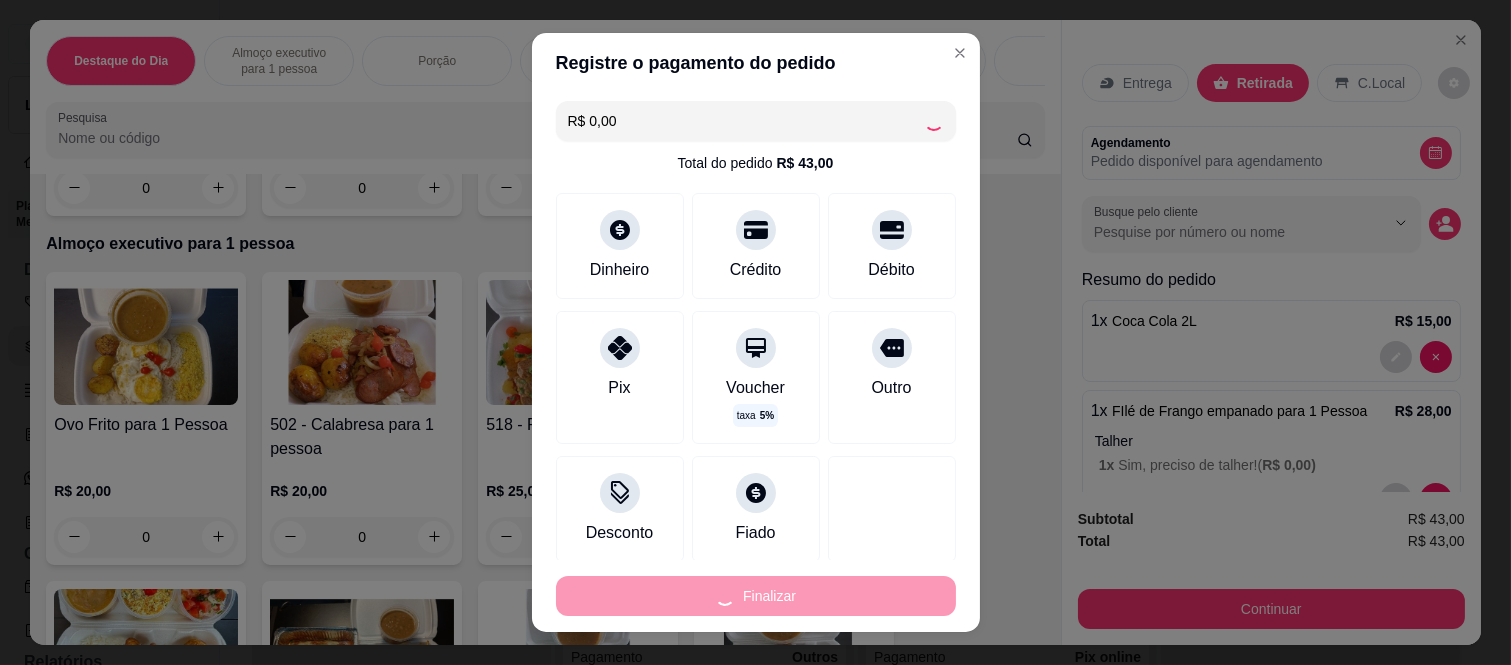 type on "0" 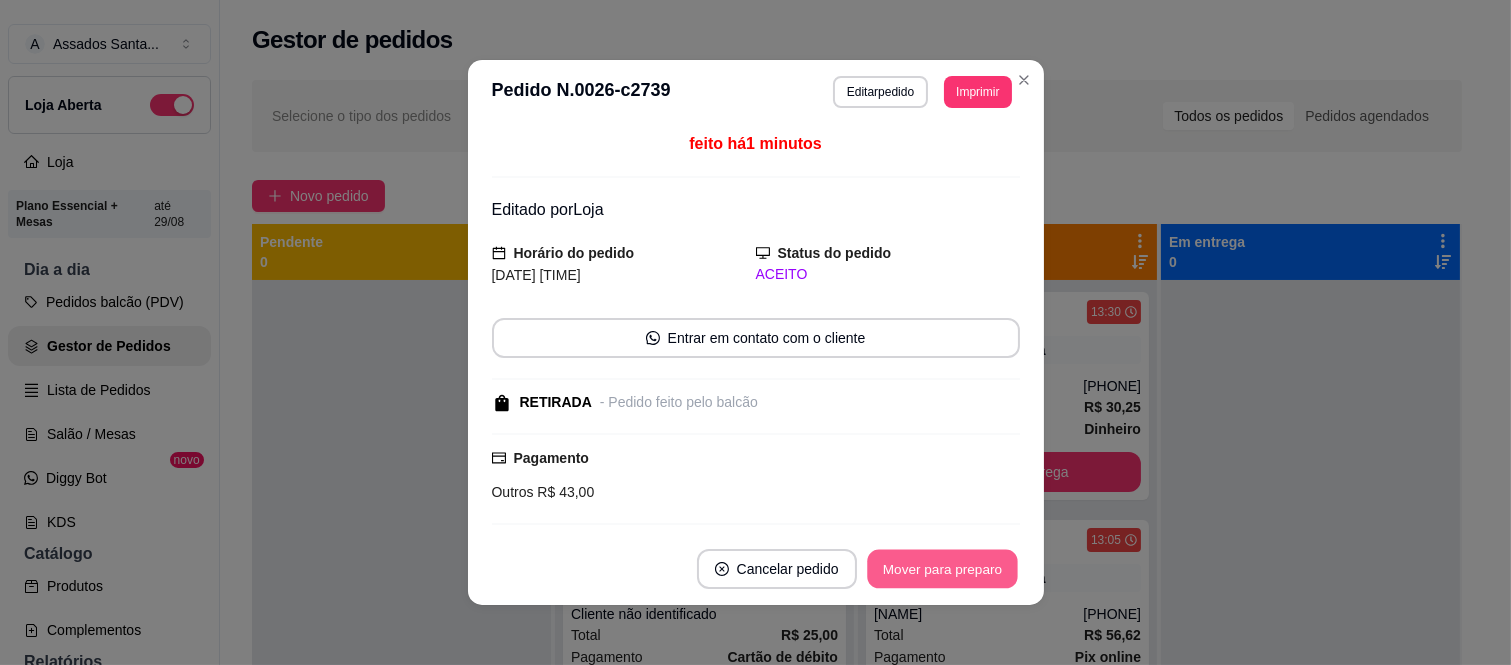 click on "Mover para preparo" at bounding box center (942, 569) 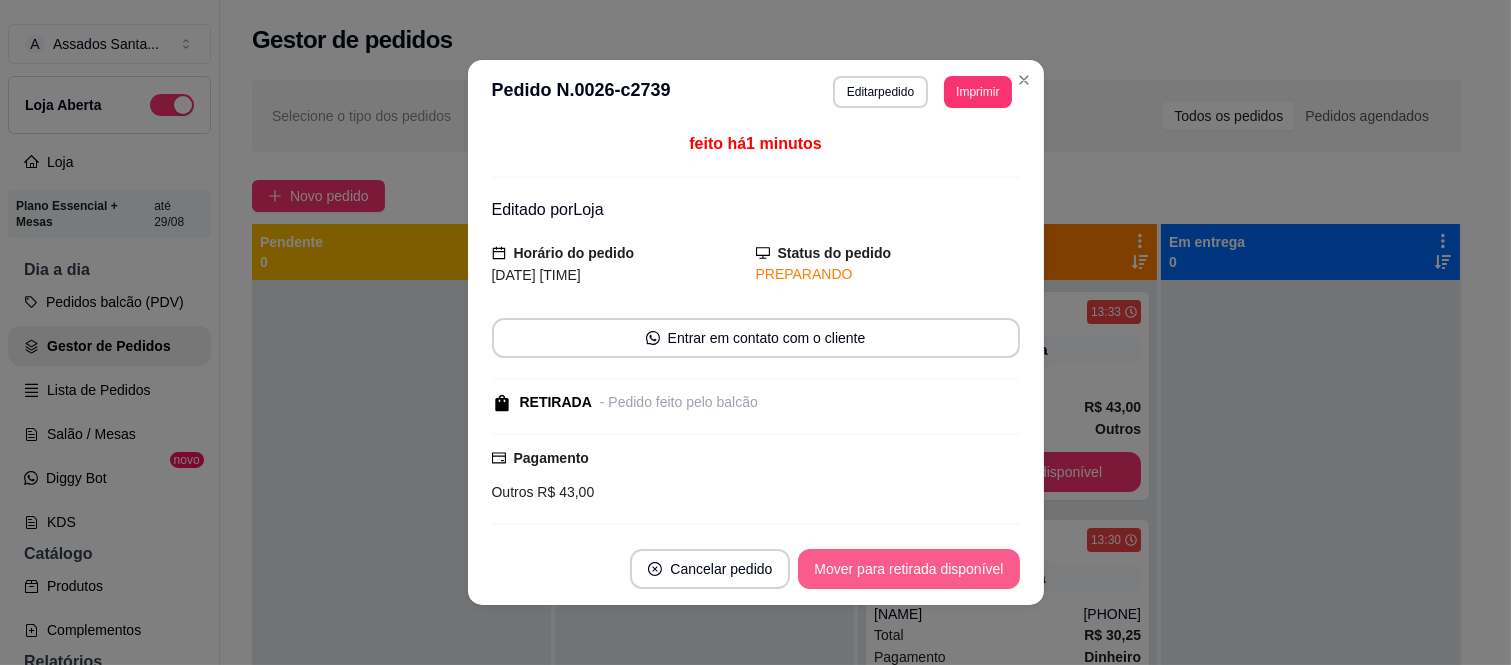 click on "Mover para retirada disponível" at bounding box center [908, 569] 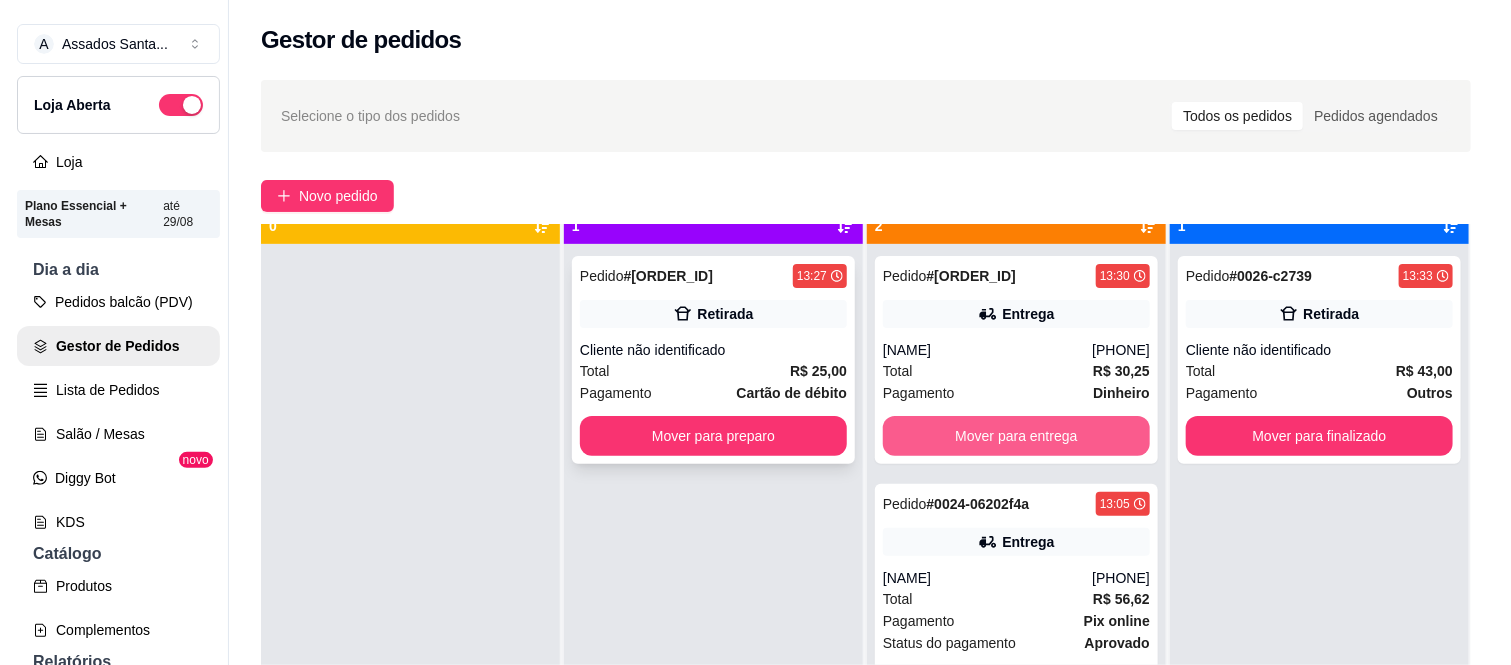 scroll, scrollTop: 55, scrollLeft: 0, axis: vertical 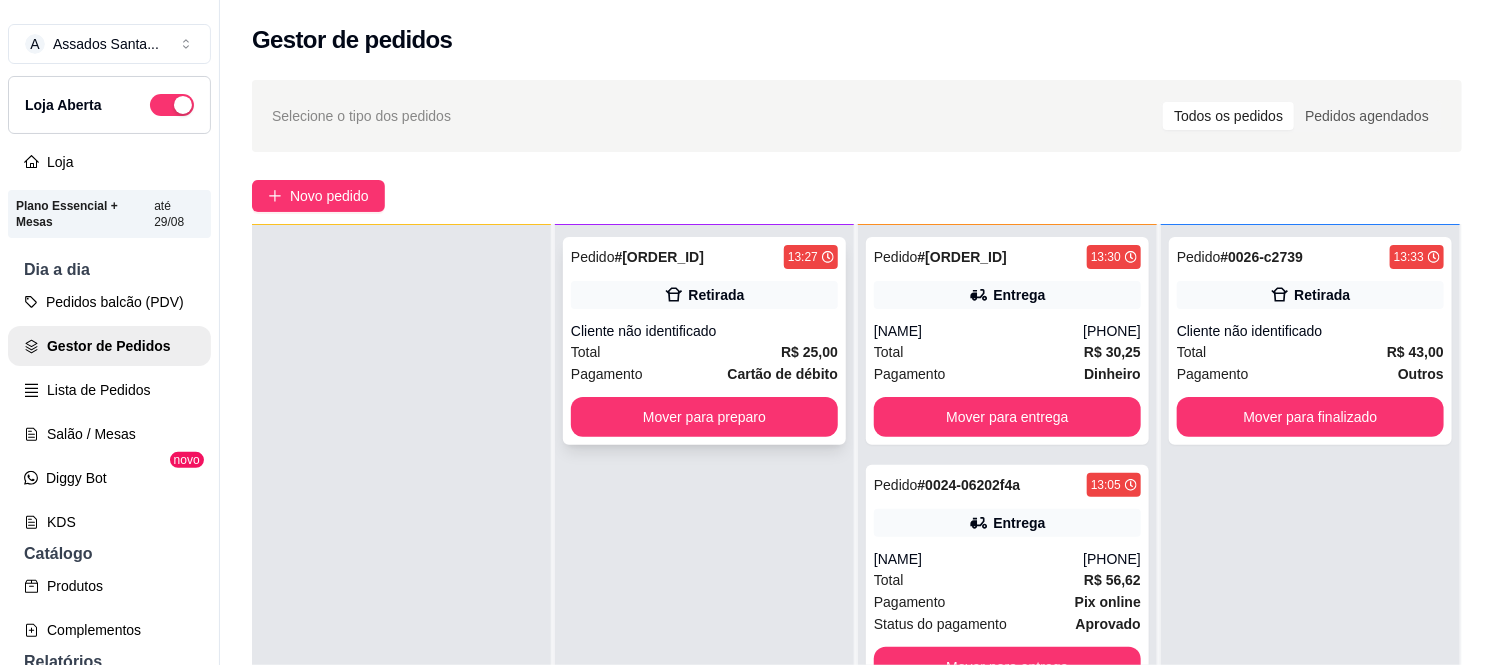 click on "Cliente não identificado" at bounding box center [704, 331] 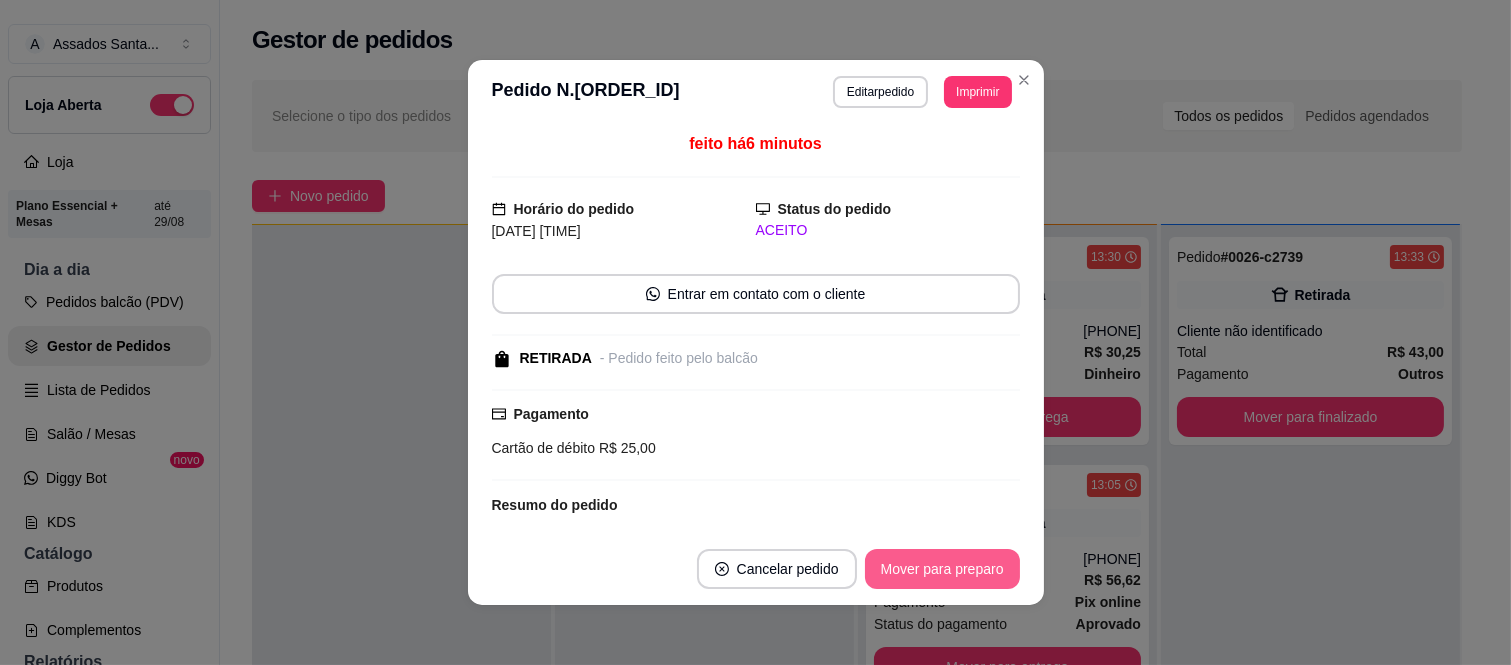 click on "Mover para preparo" at bounding box center [942, 569] 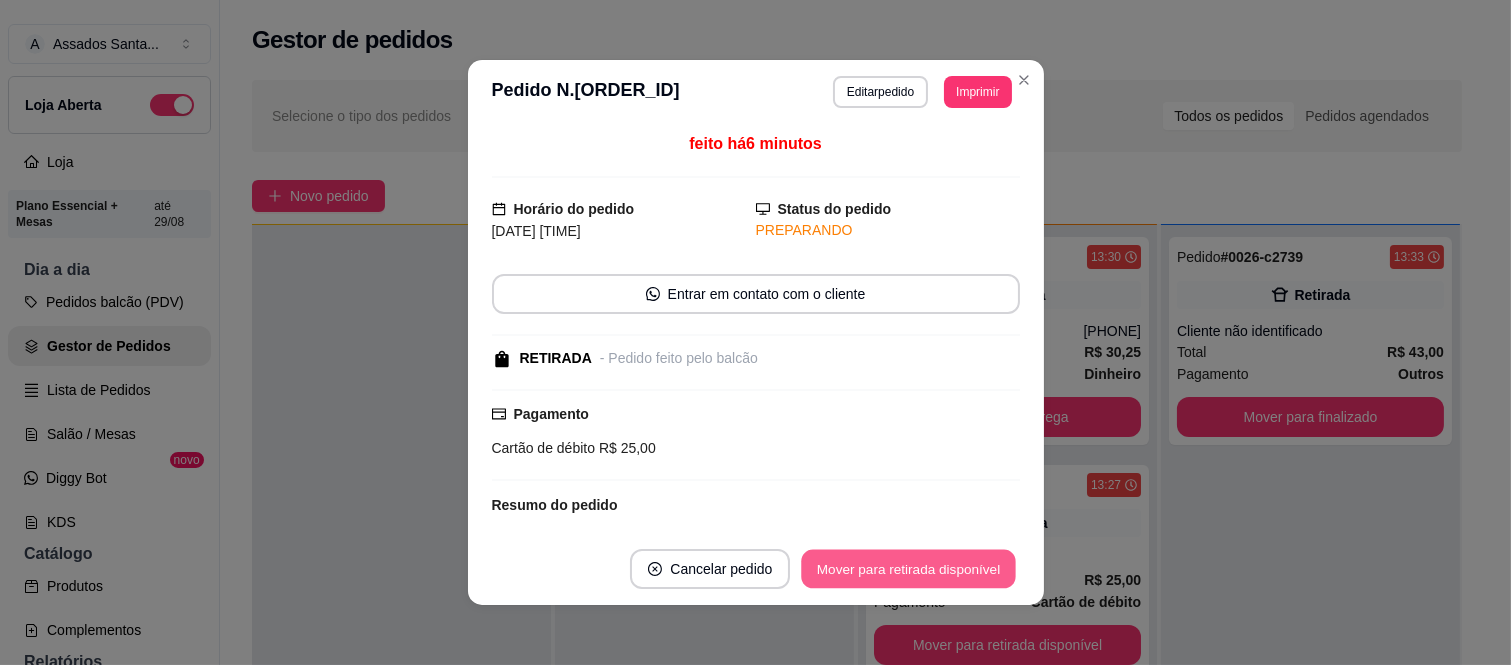 click on "Mover para retirada disponível" at bounding box center (909, 569) 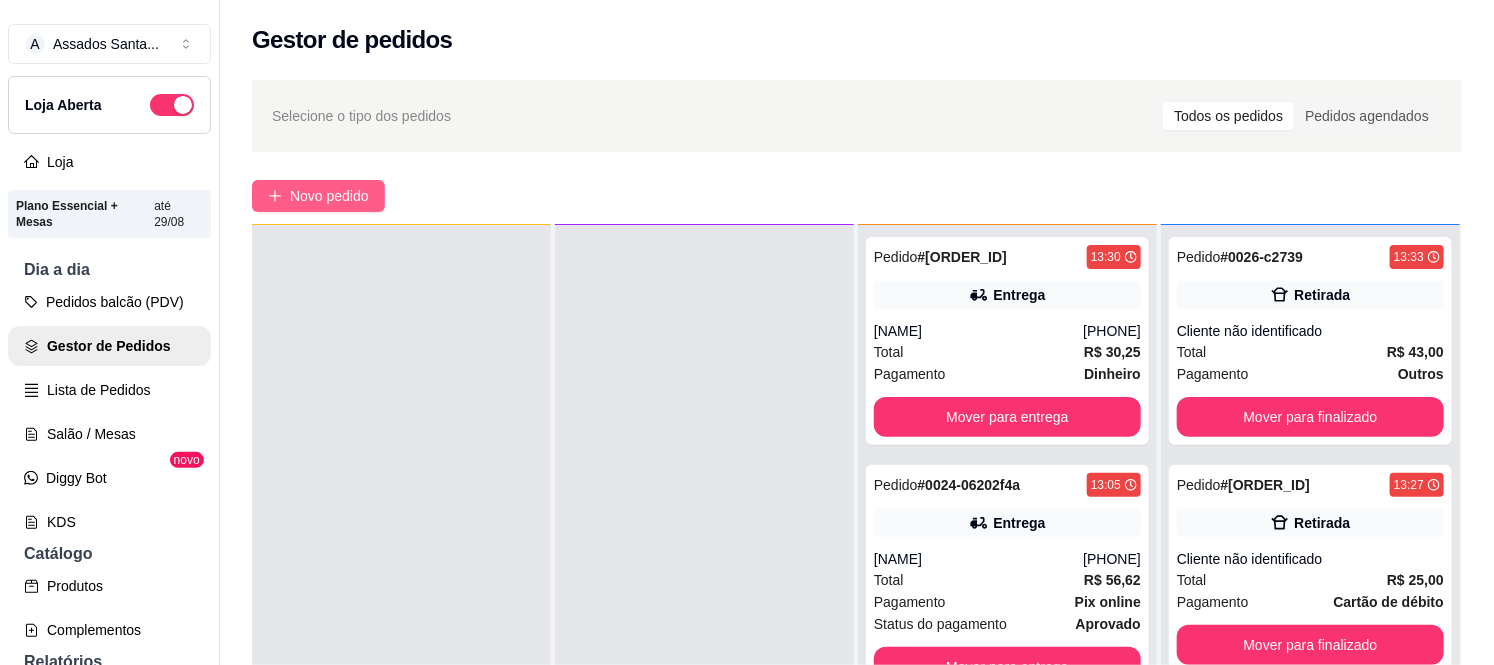 click on "Novo pedido" at bounding box center [857, 196] 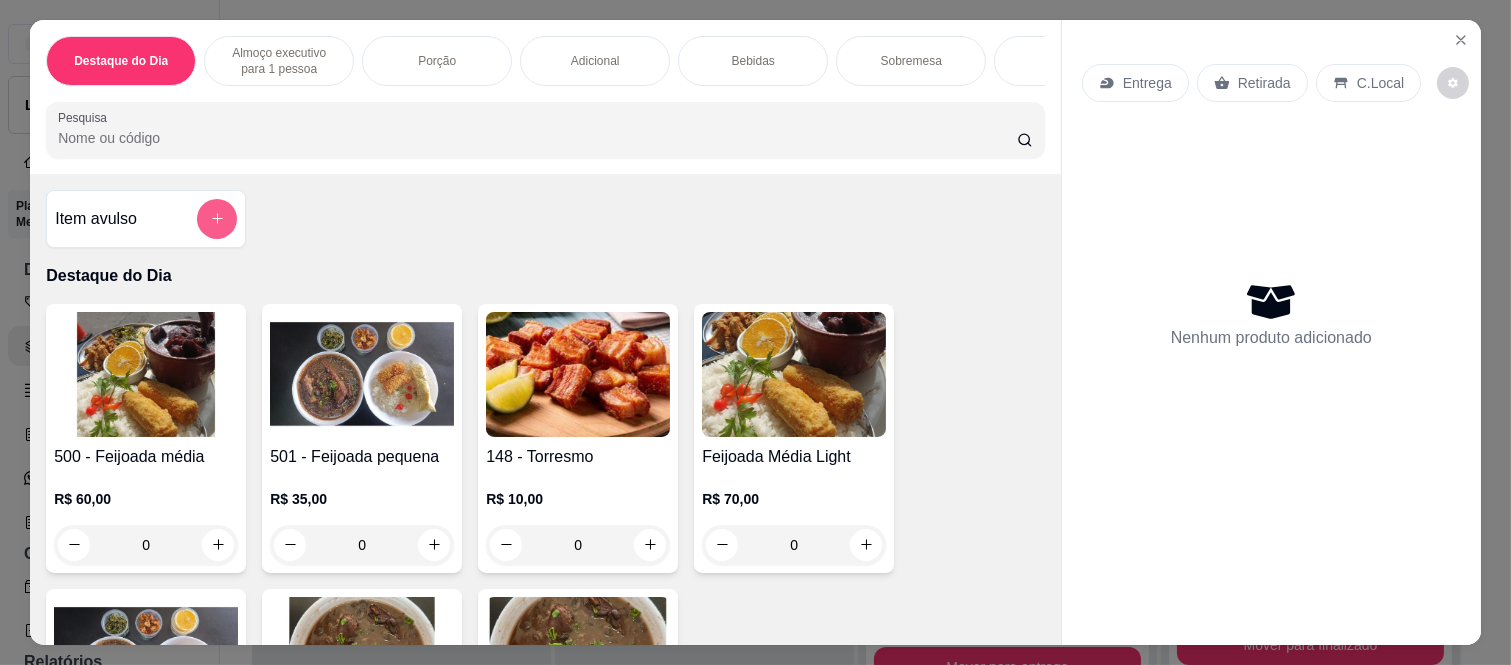 click 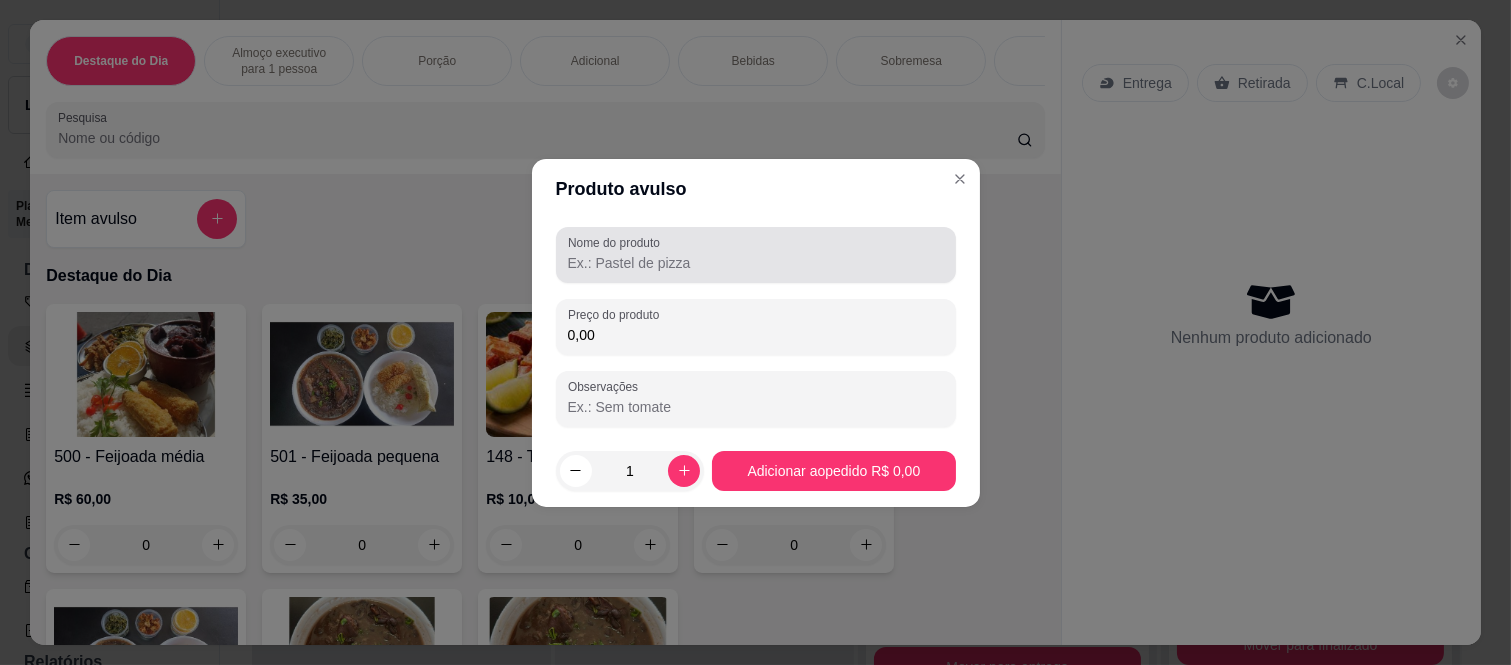 click on "Nome do produto" at bounding box center [756, 263] 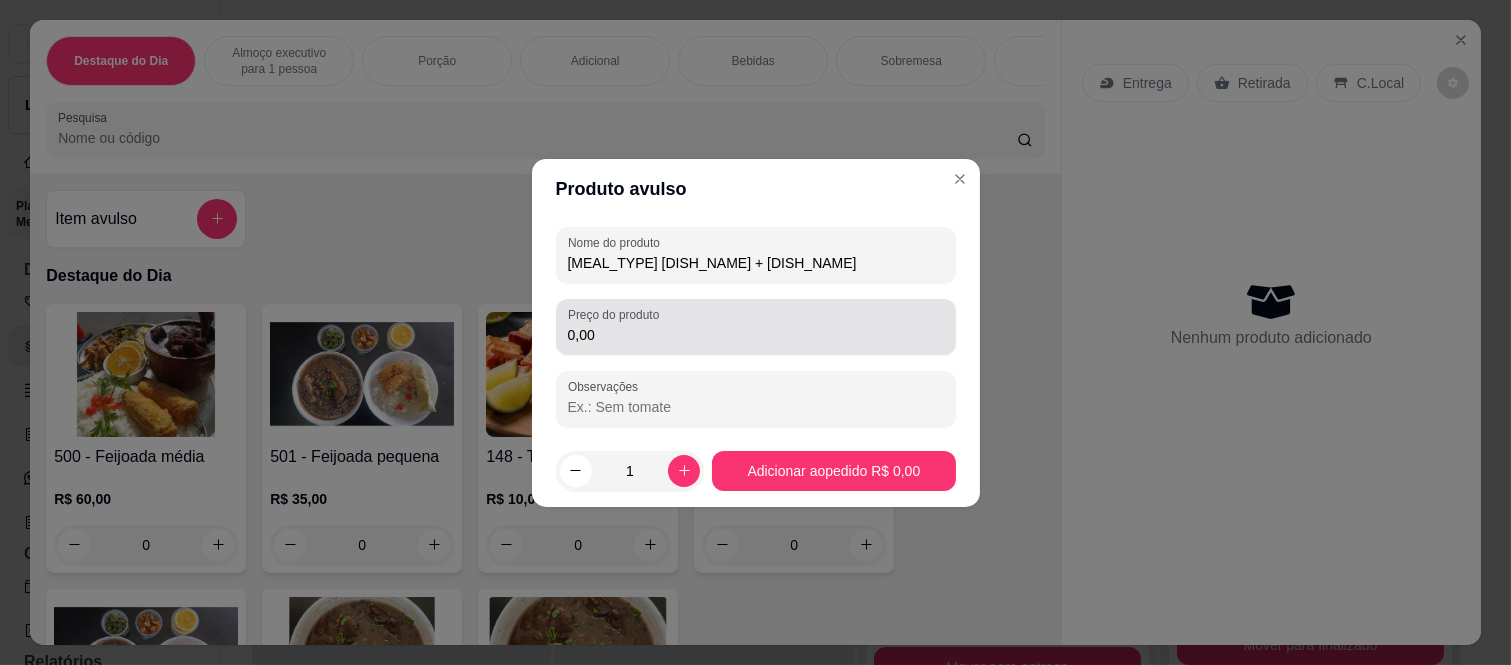 type on "[MEAL_TYPE] [DISH_NAME] + [DISH_NAME]" 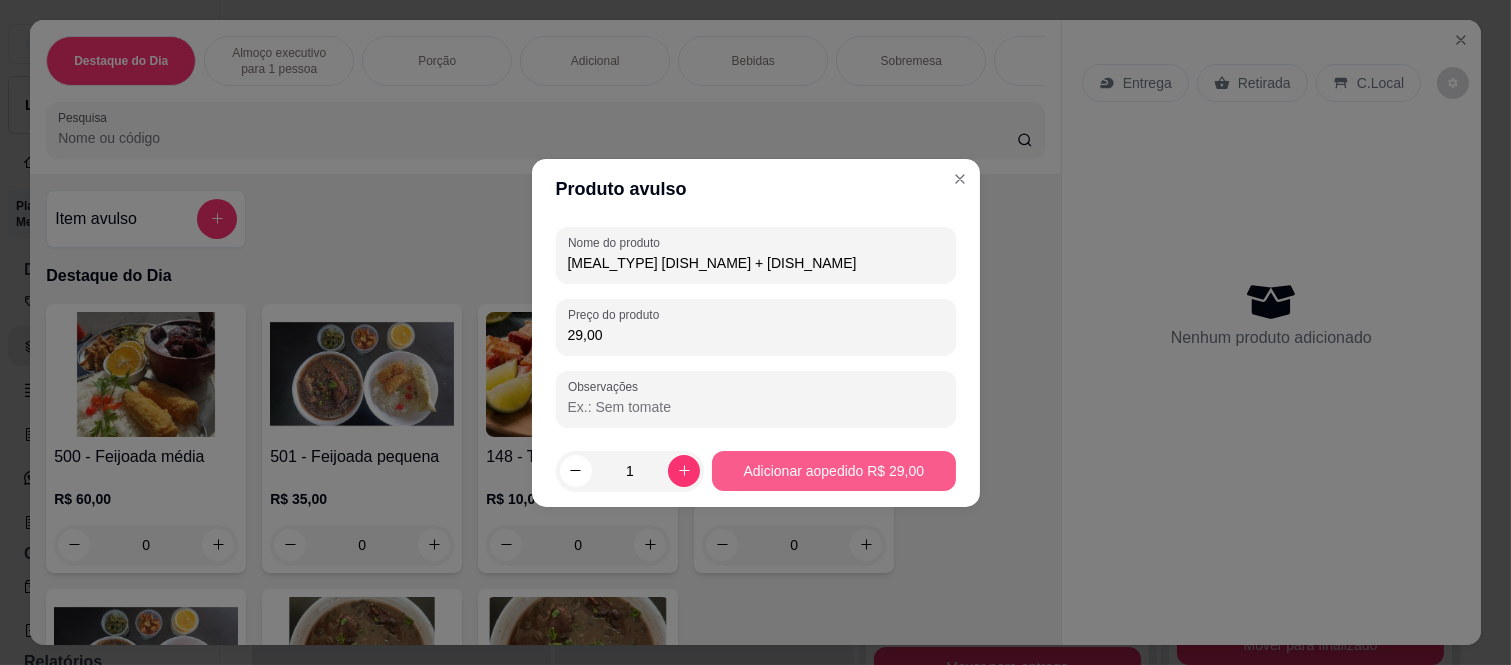 type on "29,00" 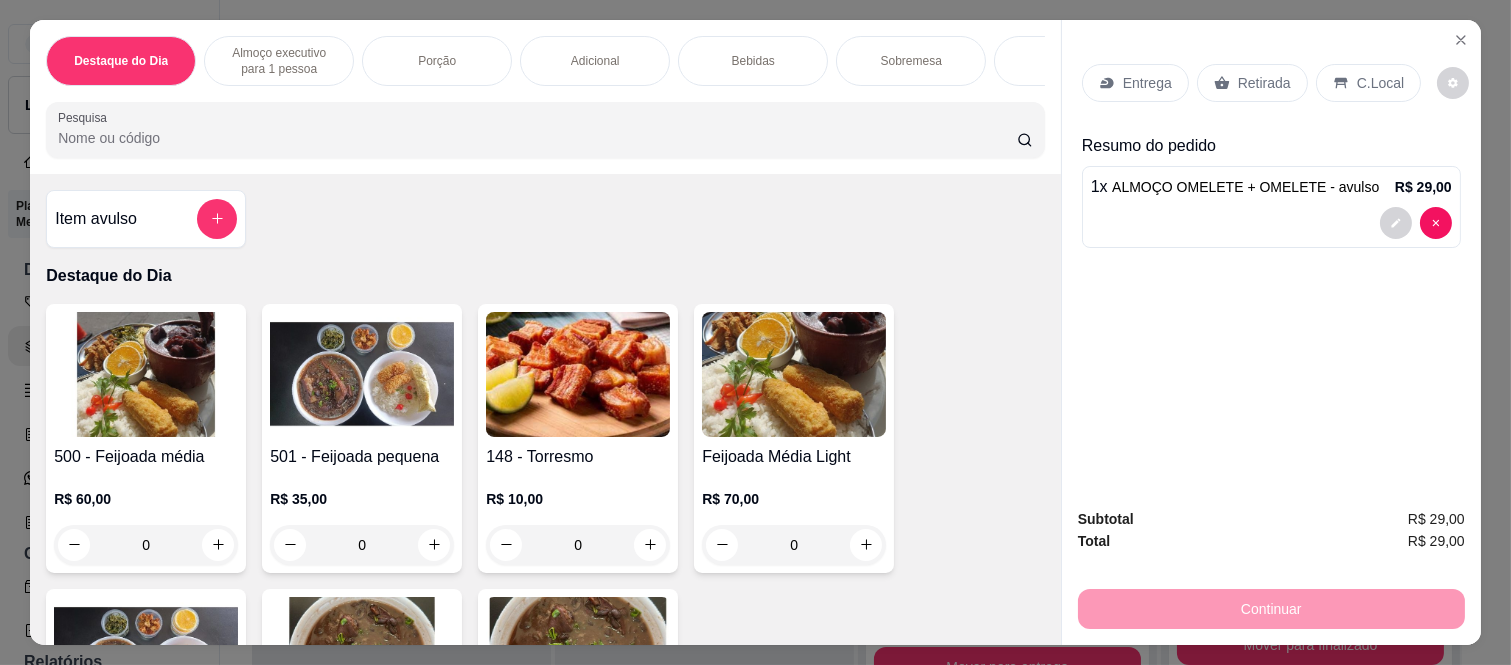 click on "Bebidas" at bounding box center (753, 61) 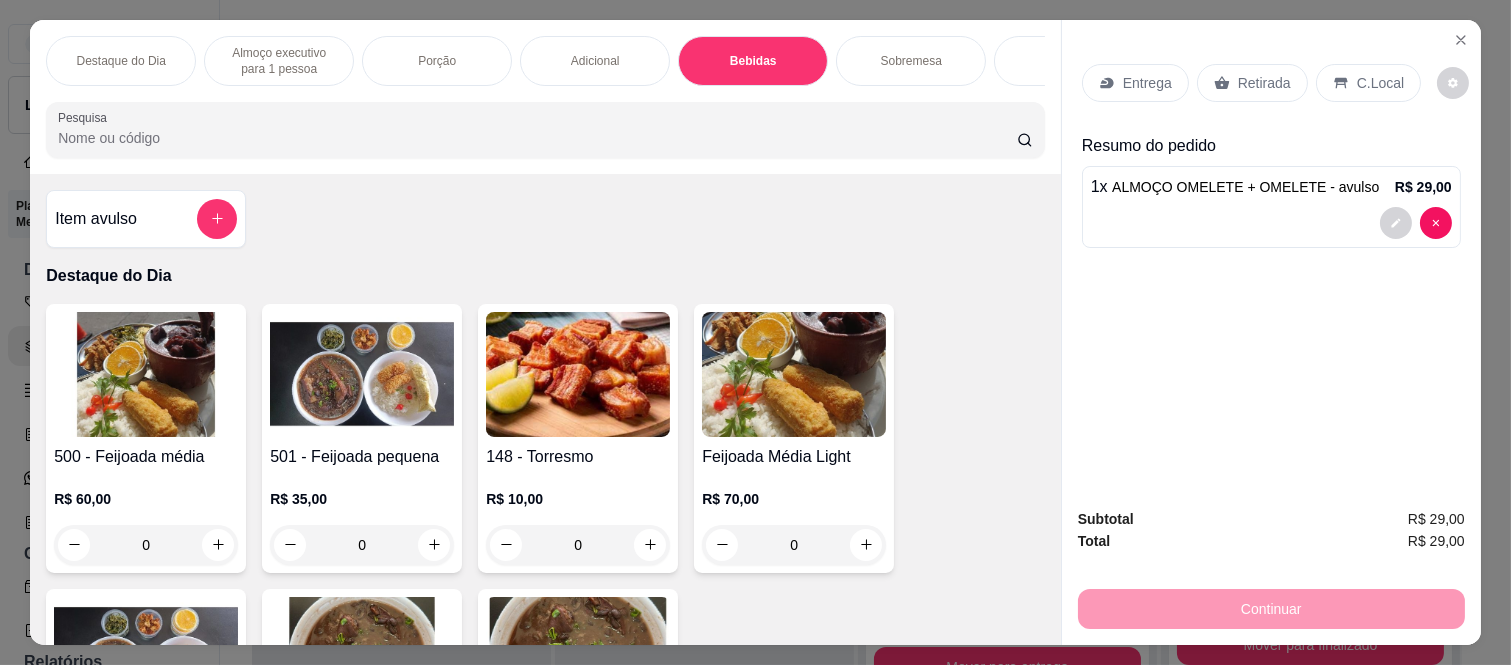 scroll, scrollTop: 3292, scrollLeft: 0, axis: vertical 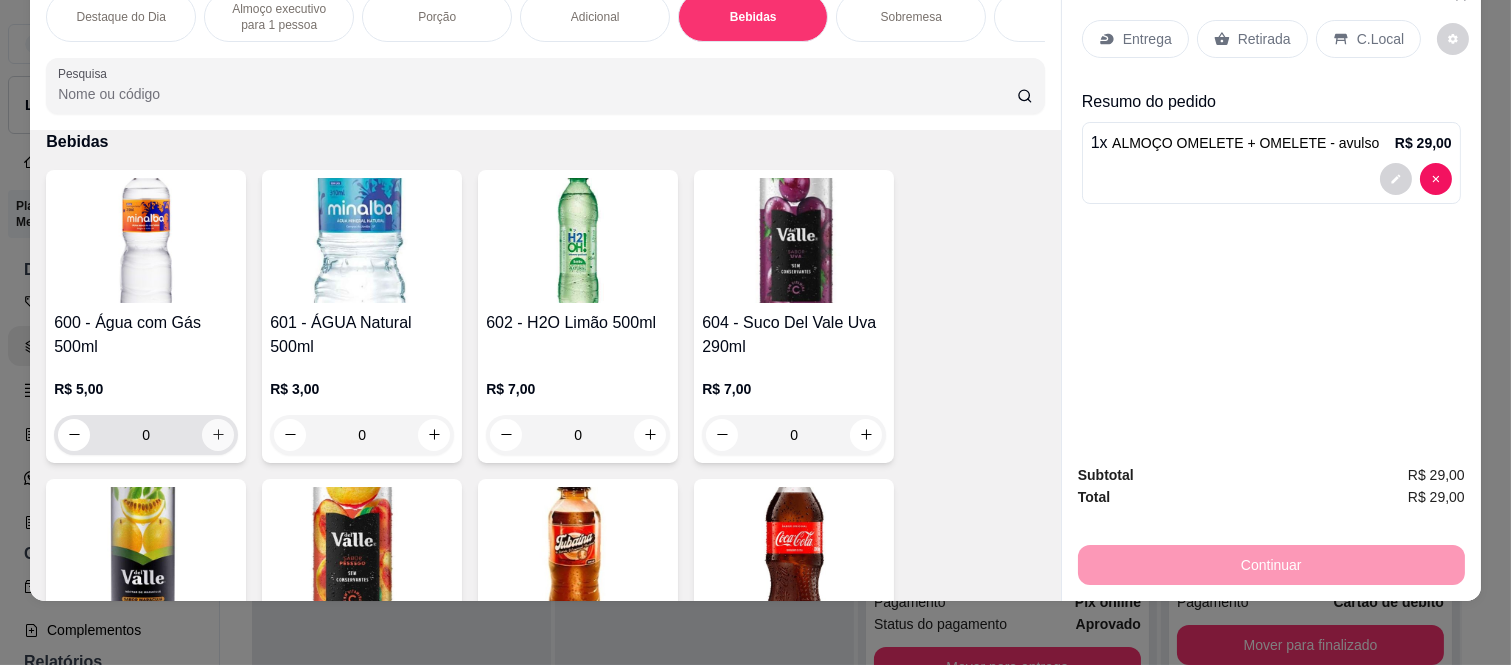 click 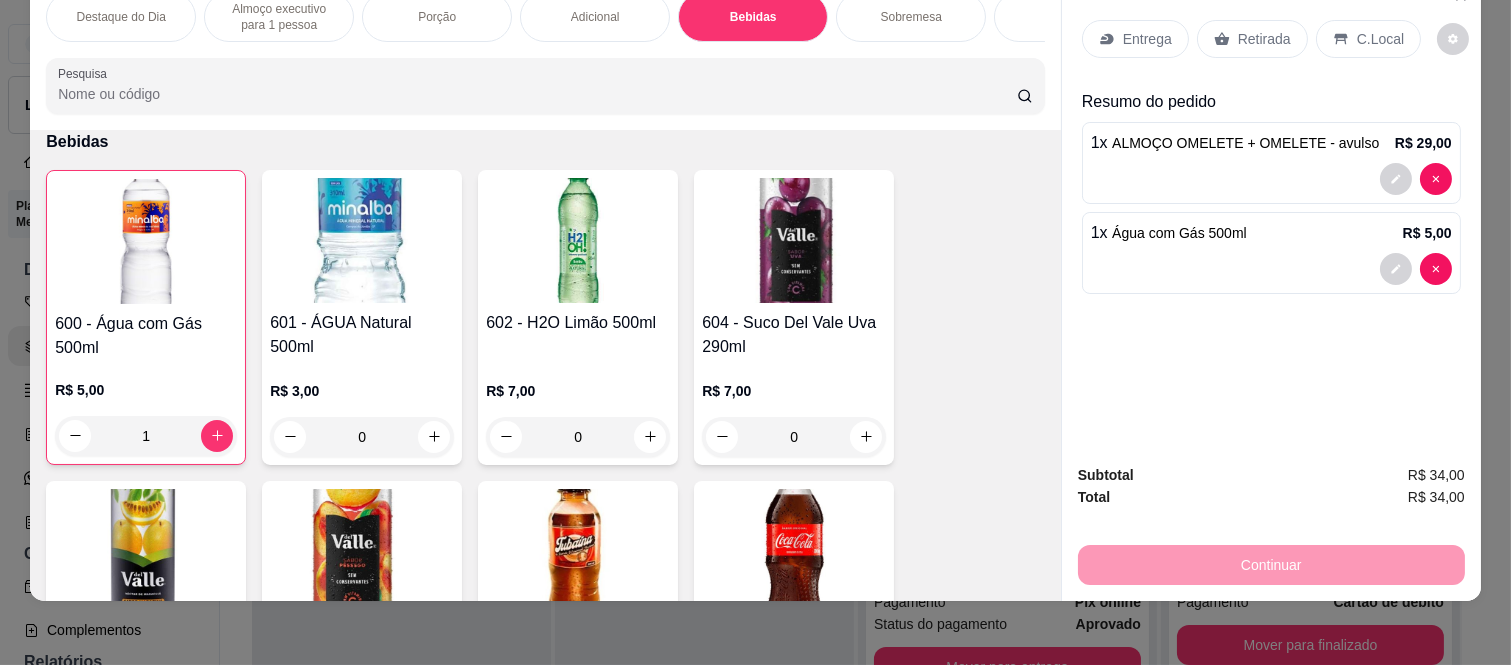 click 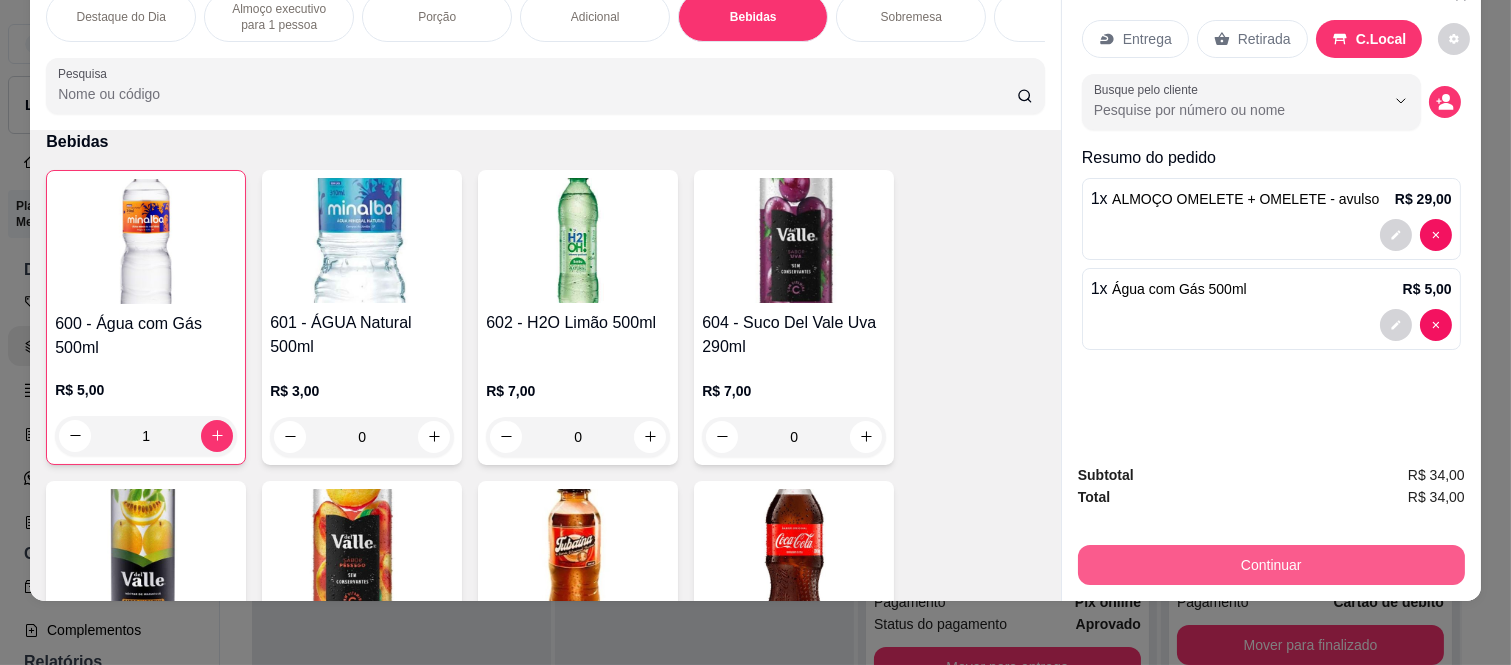 click on "Continuar" at bounding box center [1271, 565] 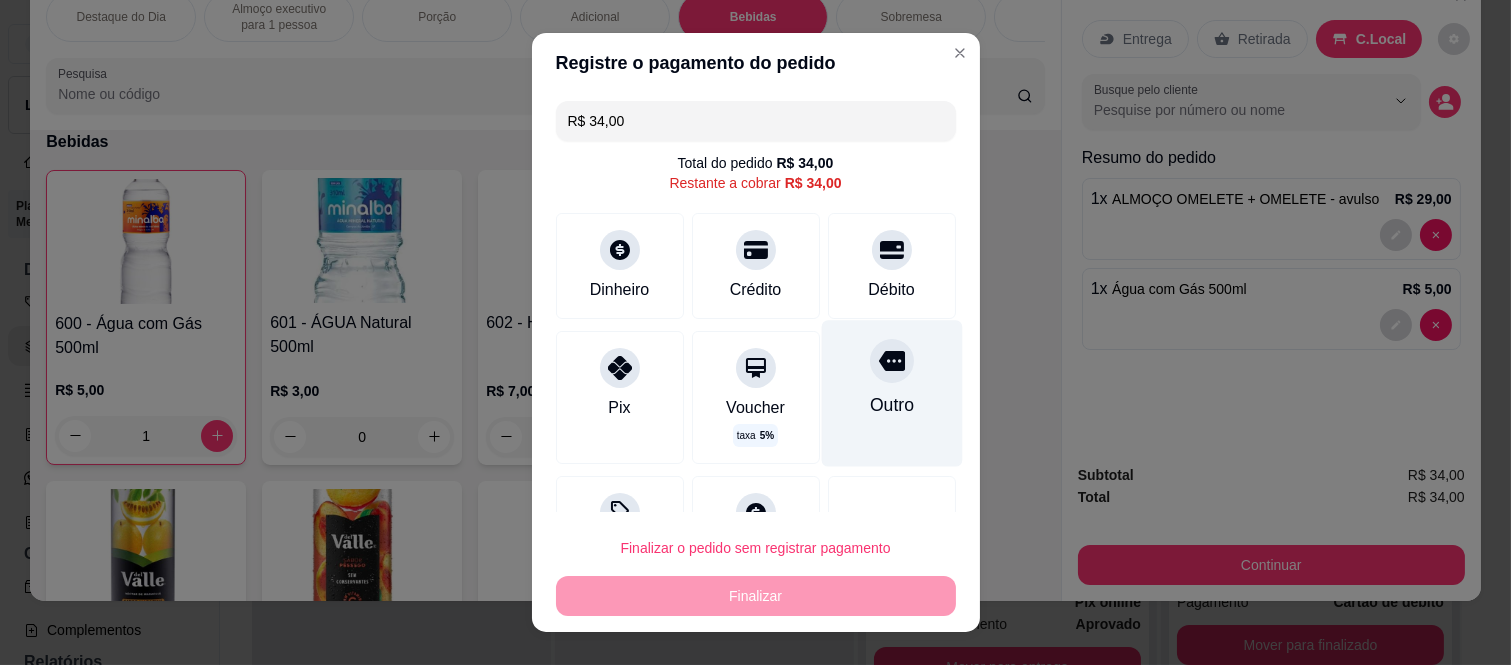 click 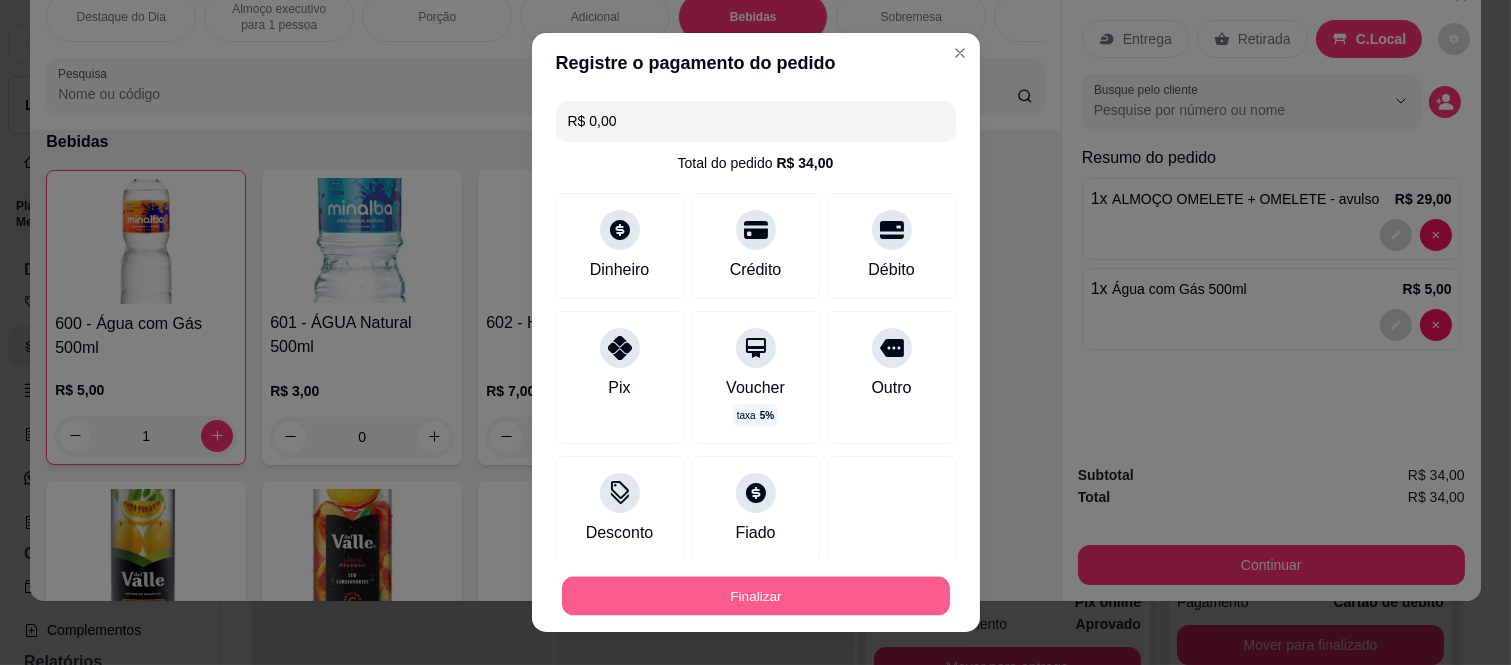 click on "Finalizar" at bounding box center [756, 595] 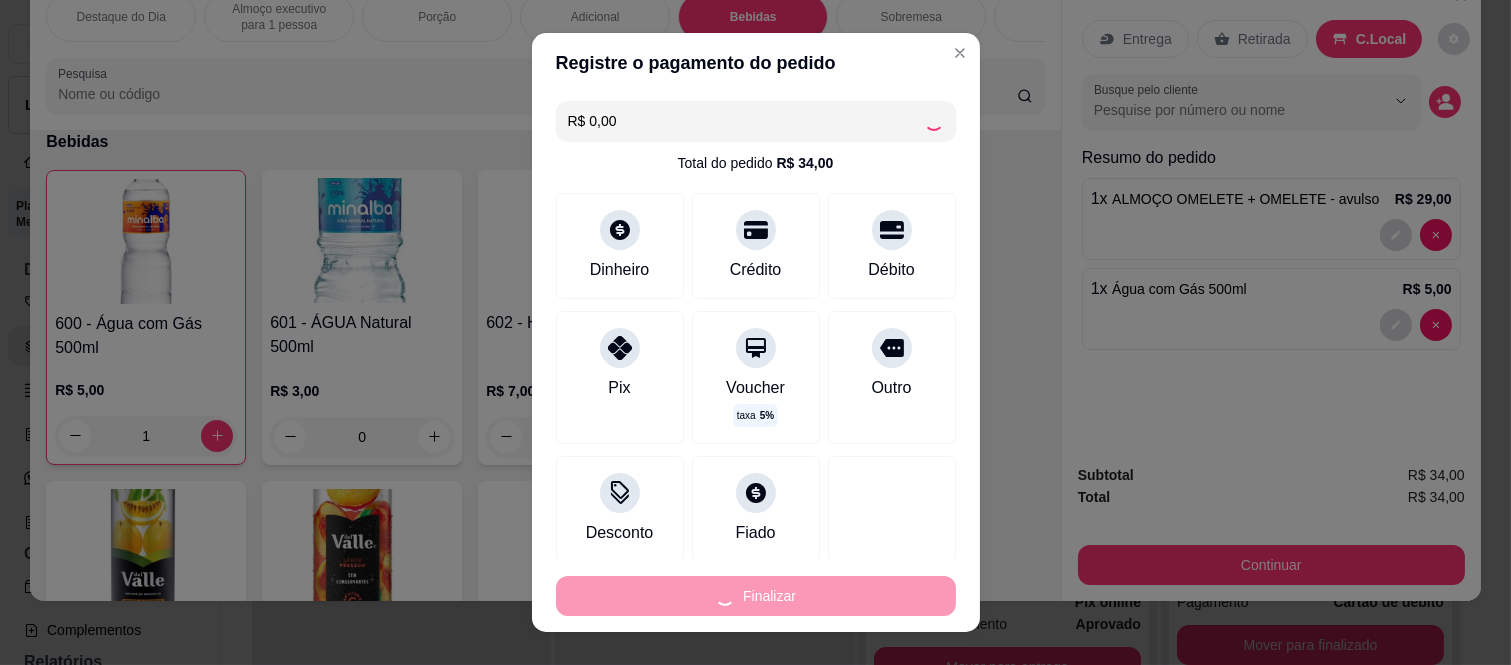 type on "0" 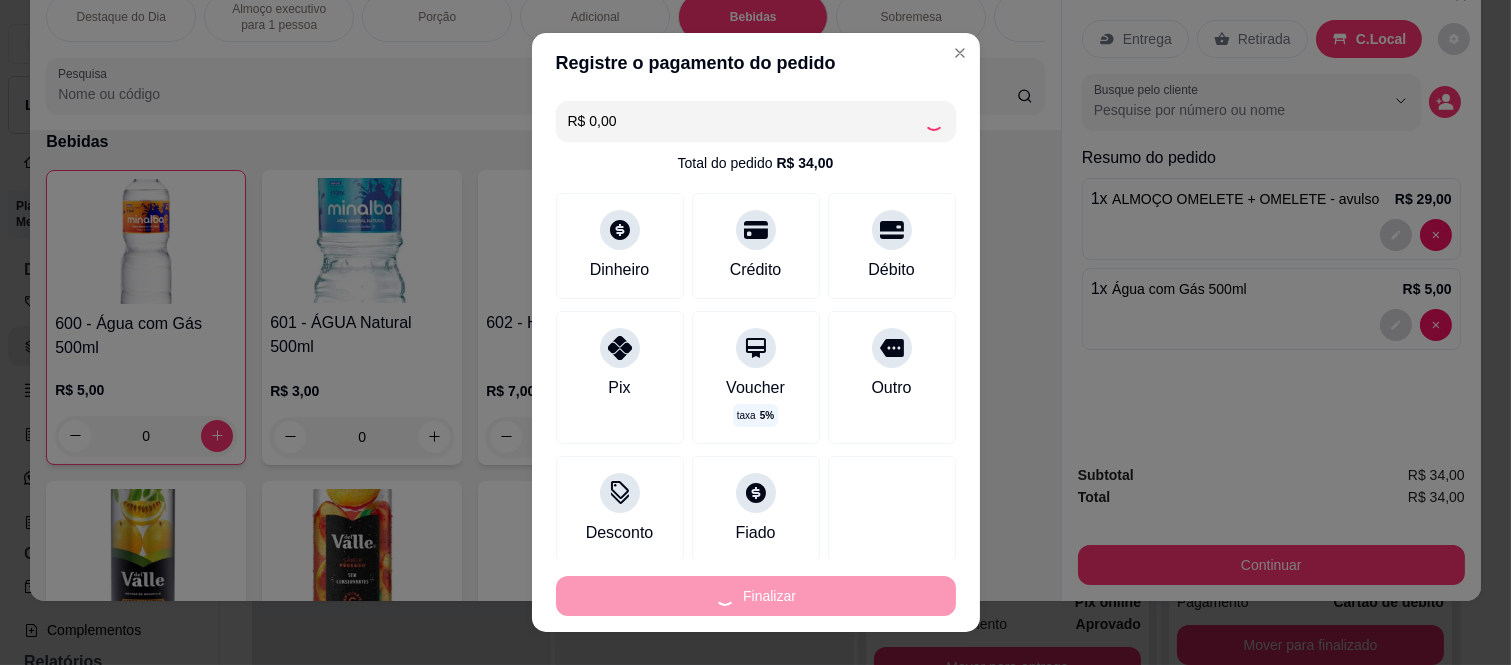 type on "-R$ 34,00" 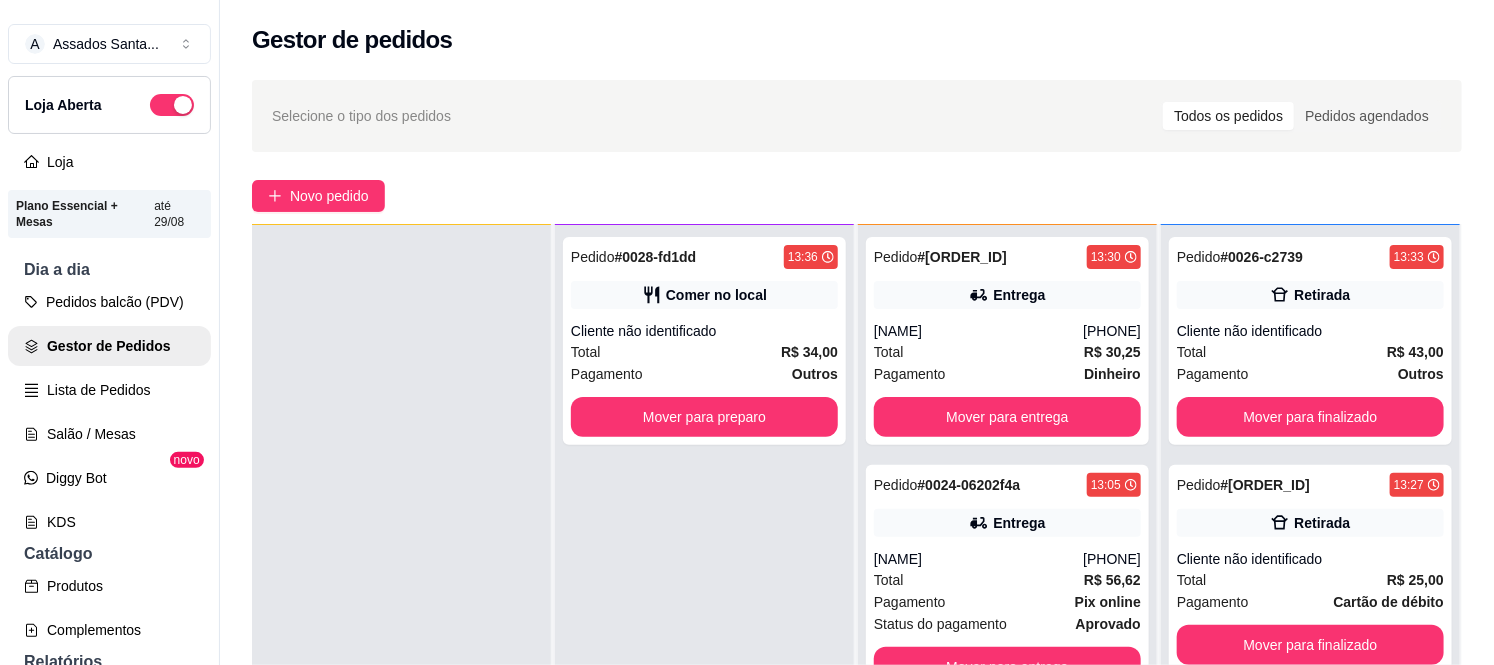 click on "Pedido  # [ORDER_ID] [TIME] Comer no local Cliente não identificado Total R$ 34,00 Pagamento Outros Mover para preparo Preparando 2 Pedido  # [ORDER_ID] [TIME] Entrega [NAME] ([PHONE]) Total R$ 30,25 Pagamento Dinheiro Mover para entrega Pedido  # [ORDER_ID] [TIME] Entrega [NAME] ([PHONE]) Total R$ 56,62 Pagamento Pix online Status do pagamento aprovado Mover para entrega Em entrega 2 Pedido  # [ORDER_ID] [TIME] Retirada Cliente não identificado Total R$ 43,00 Pagamento Outros Mover para finalizado Pedido  # [ORDER_ID] [TIME] Retirada Cliente não identificado Total R$ 25,00 Pagamento Cartão de débito Mover para finalizado" at bounding box center (857, 490) 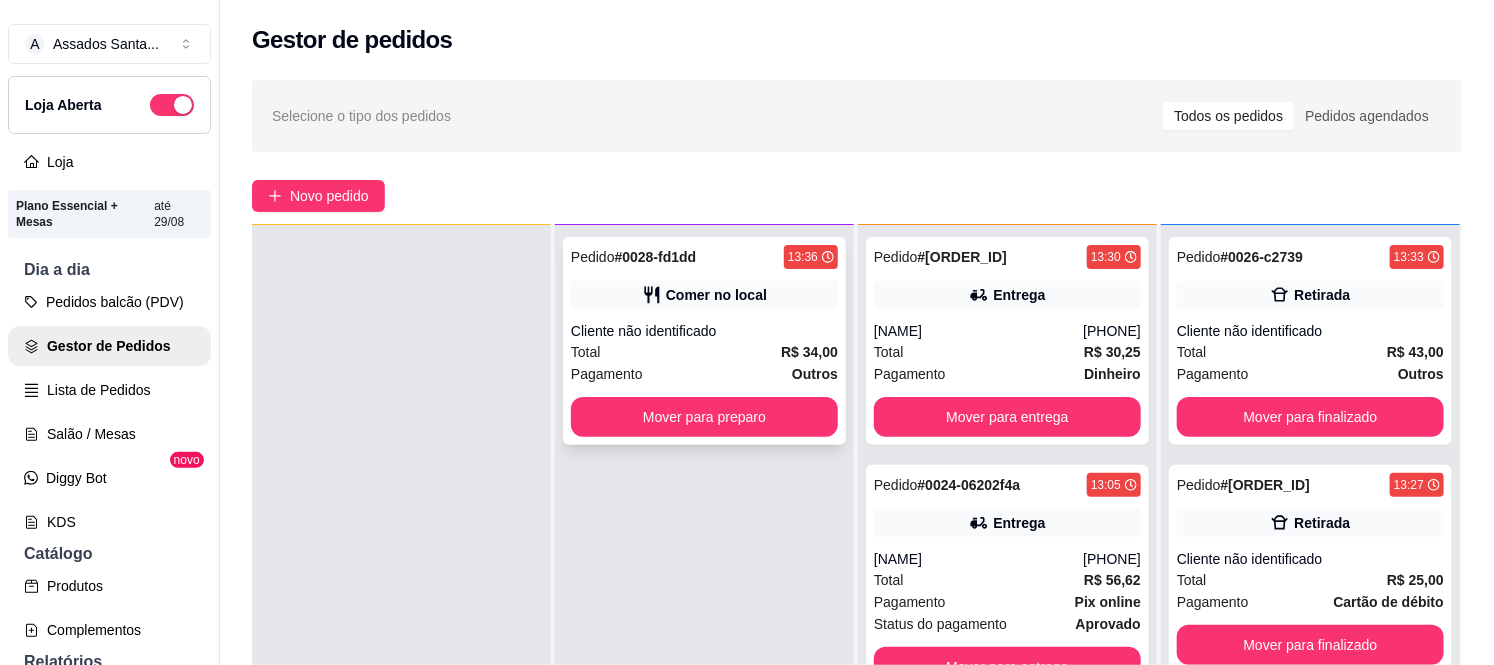 click on "Mover para preparo" at bounding box center [704, 417] 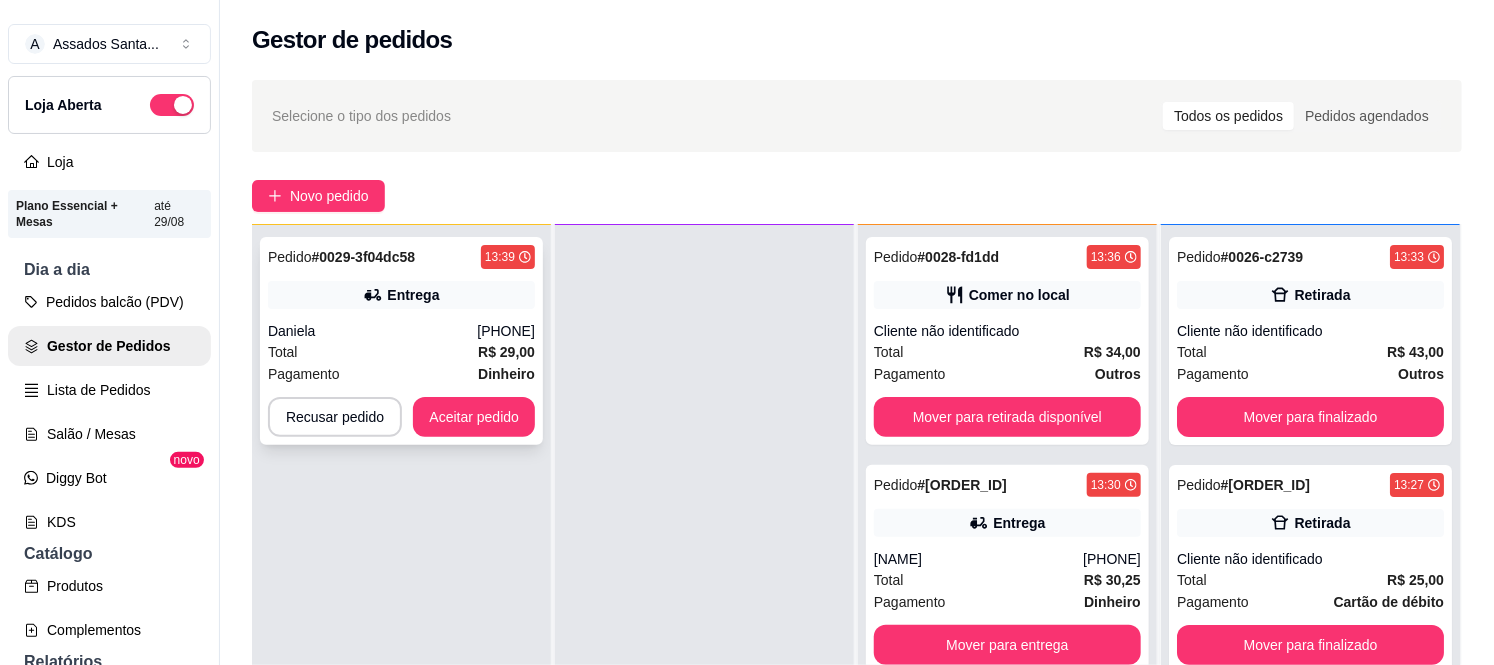 click on "Total R$ 29,00" at bounding box center (401, 352) 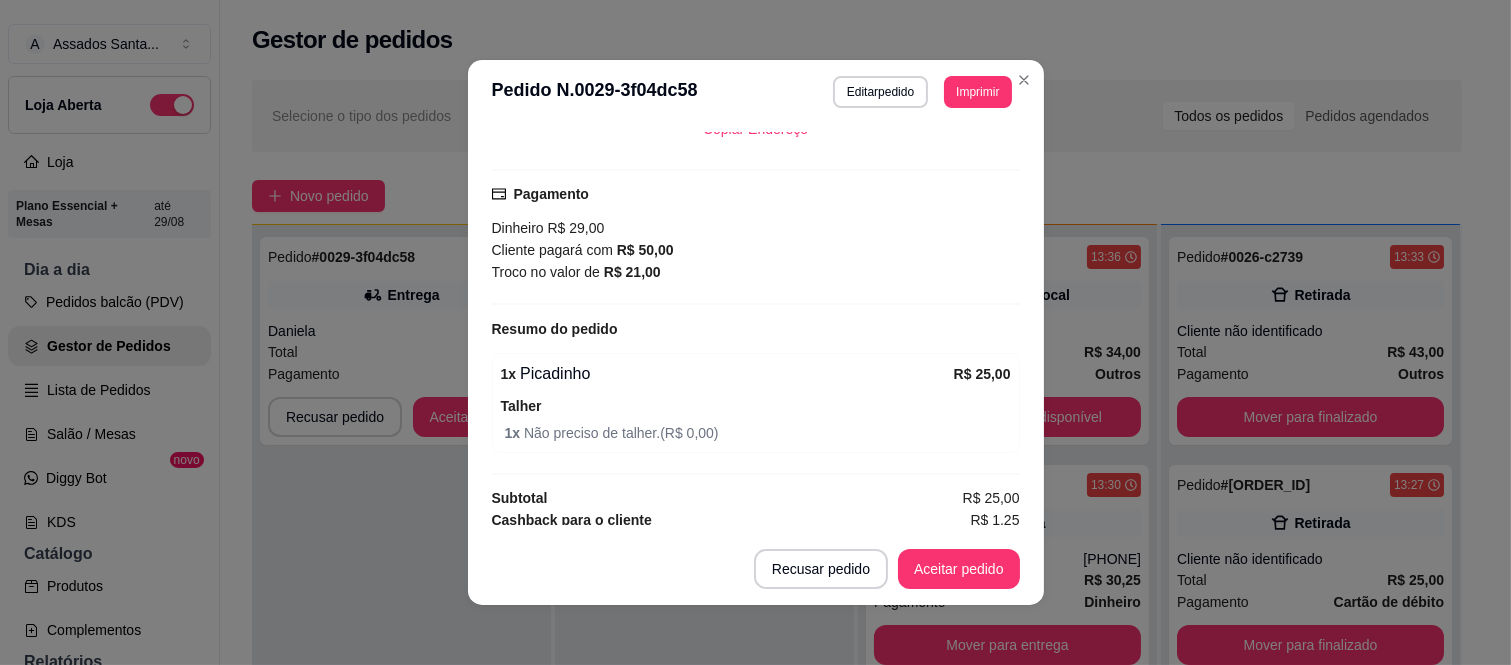 scroll, scrollTop: 510, scrollLeft: 0, axis: vertical 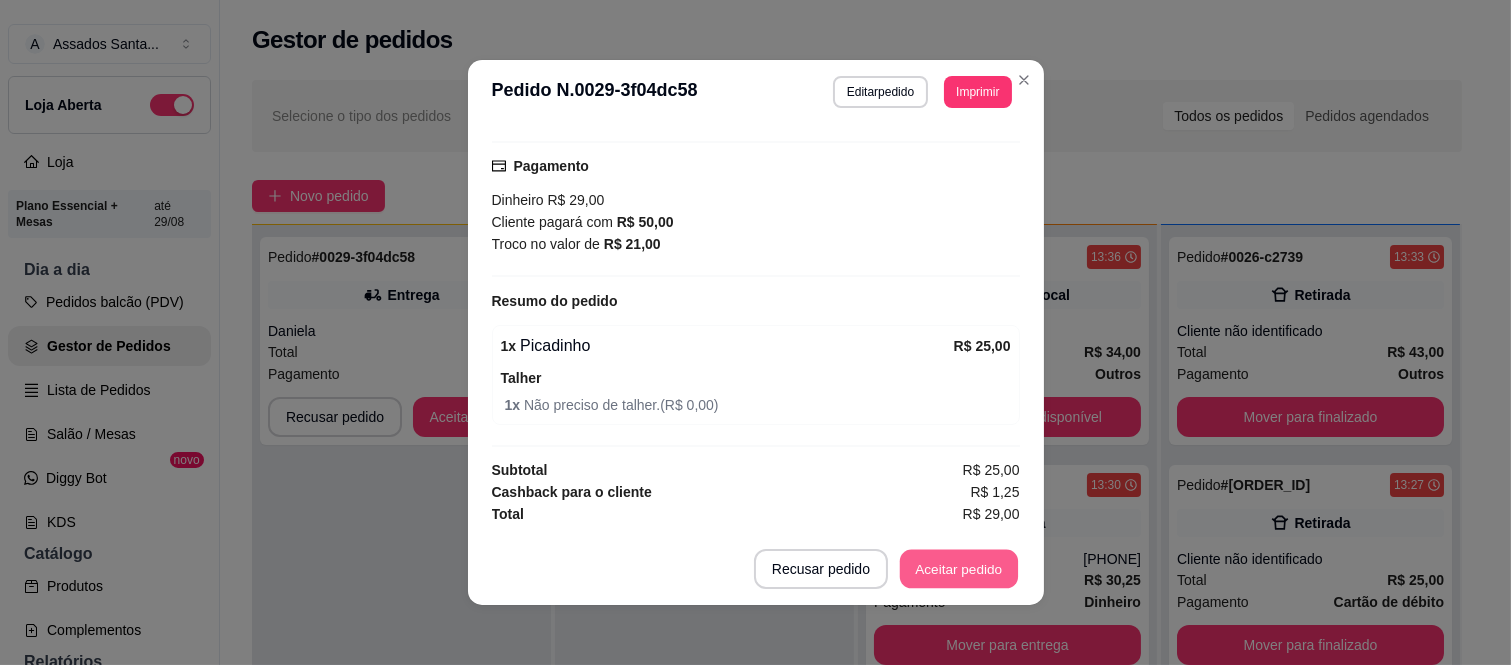 click on "Aceitar pedido" at bounding box center [959, 569] 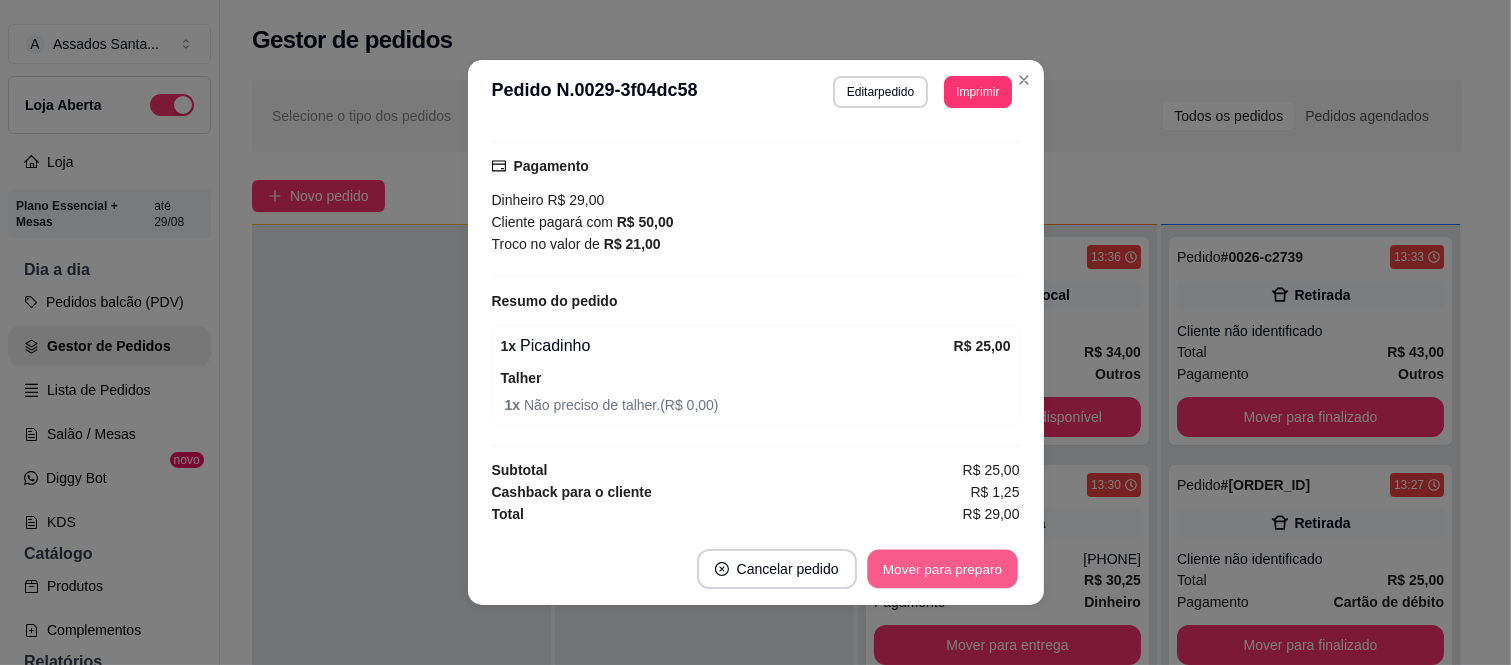 click on "Mover para preparo" at bounding box center (942, 569) 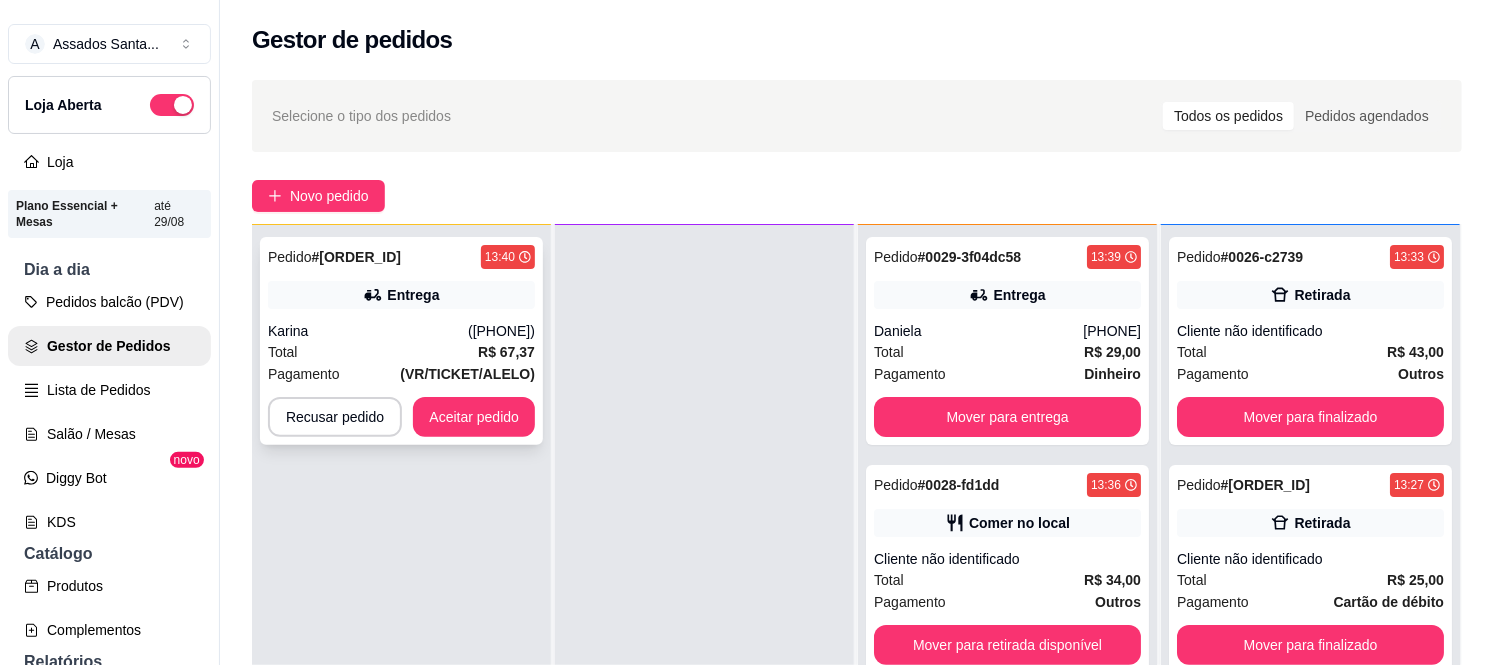 click on "Karina" at bounding box center [368, 331] 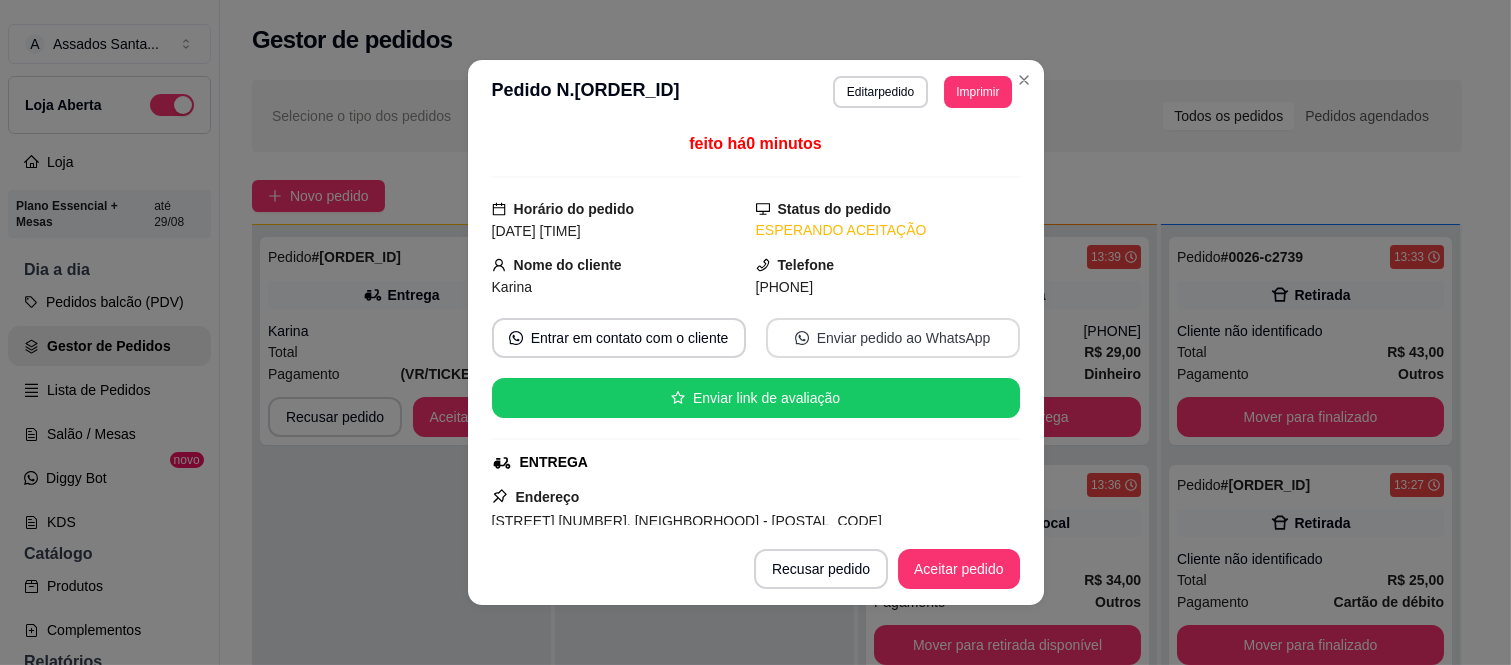 scroll, scrollTop: 466, scrollLeft: 0, axis: vertical 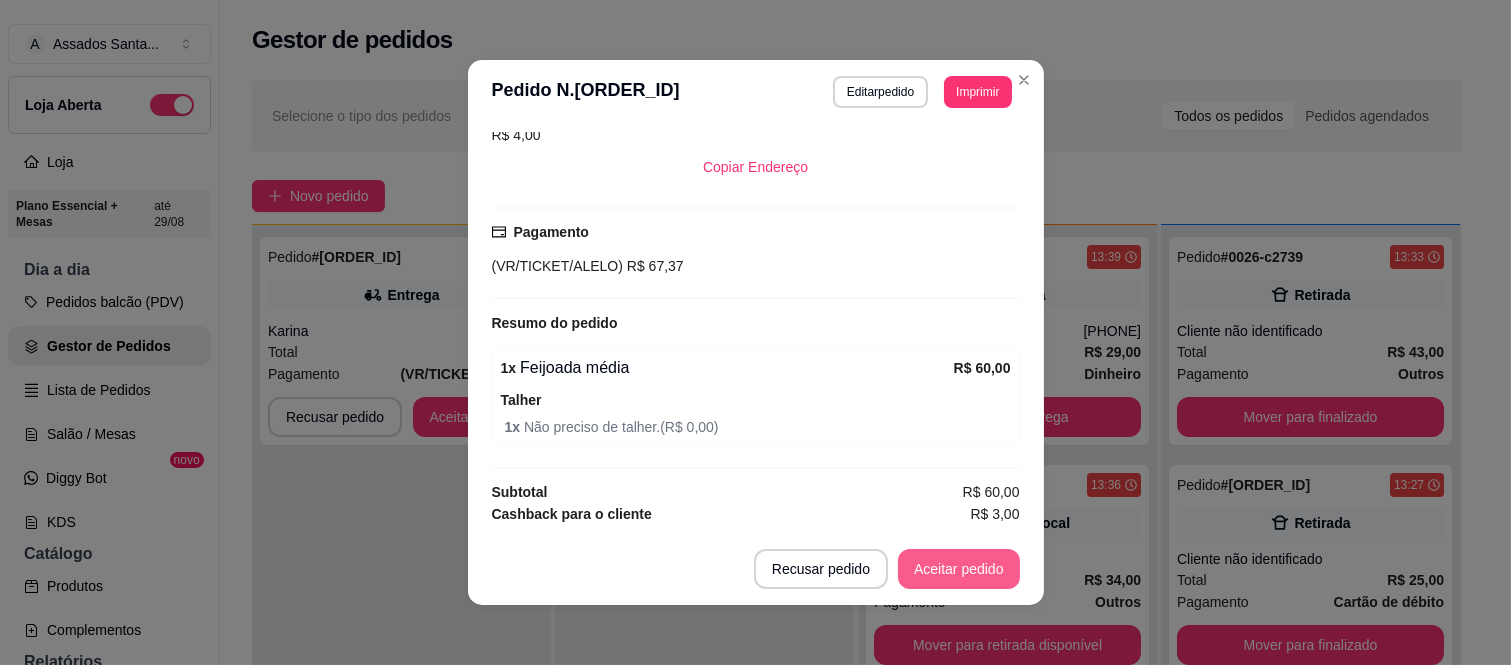 click on "Aceitar pedido" at bounding box center [959, 569] 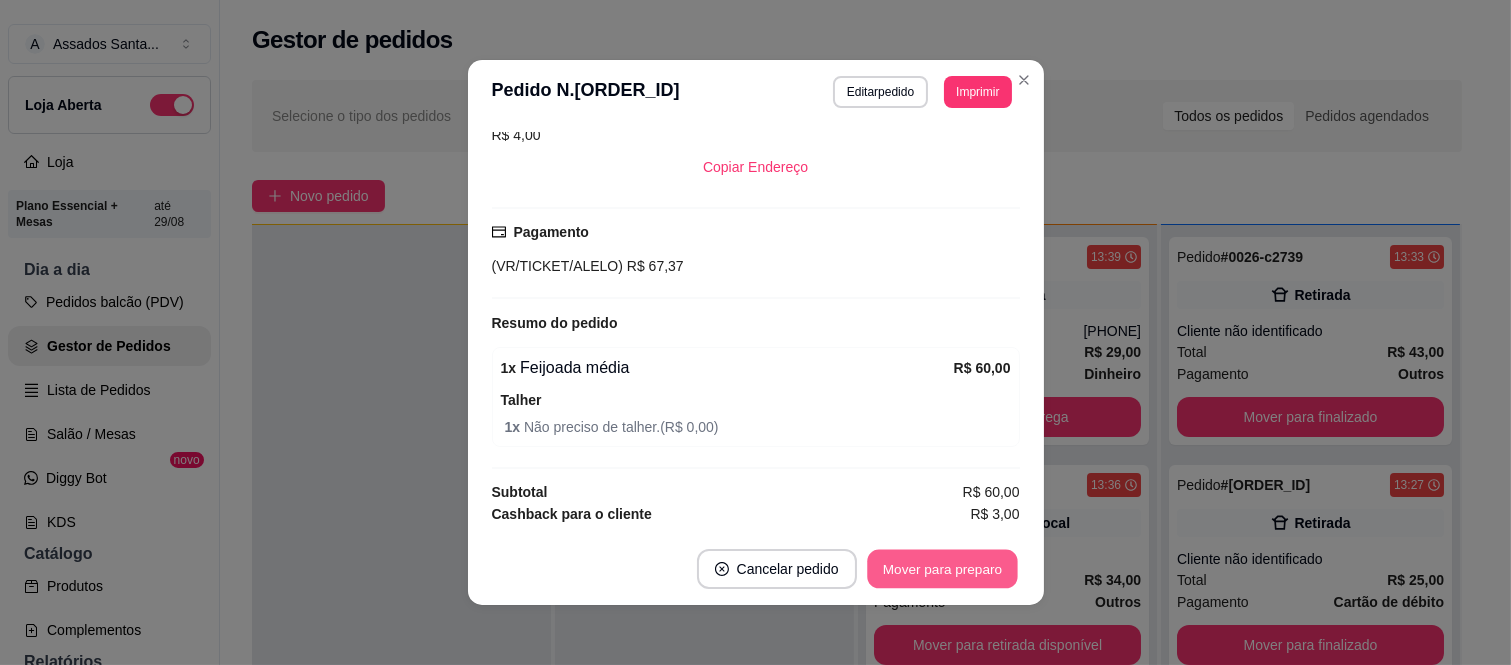 click on "Mover para preparo" at bounding box center (942, 569) 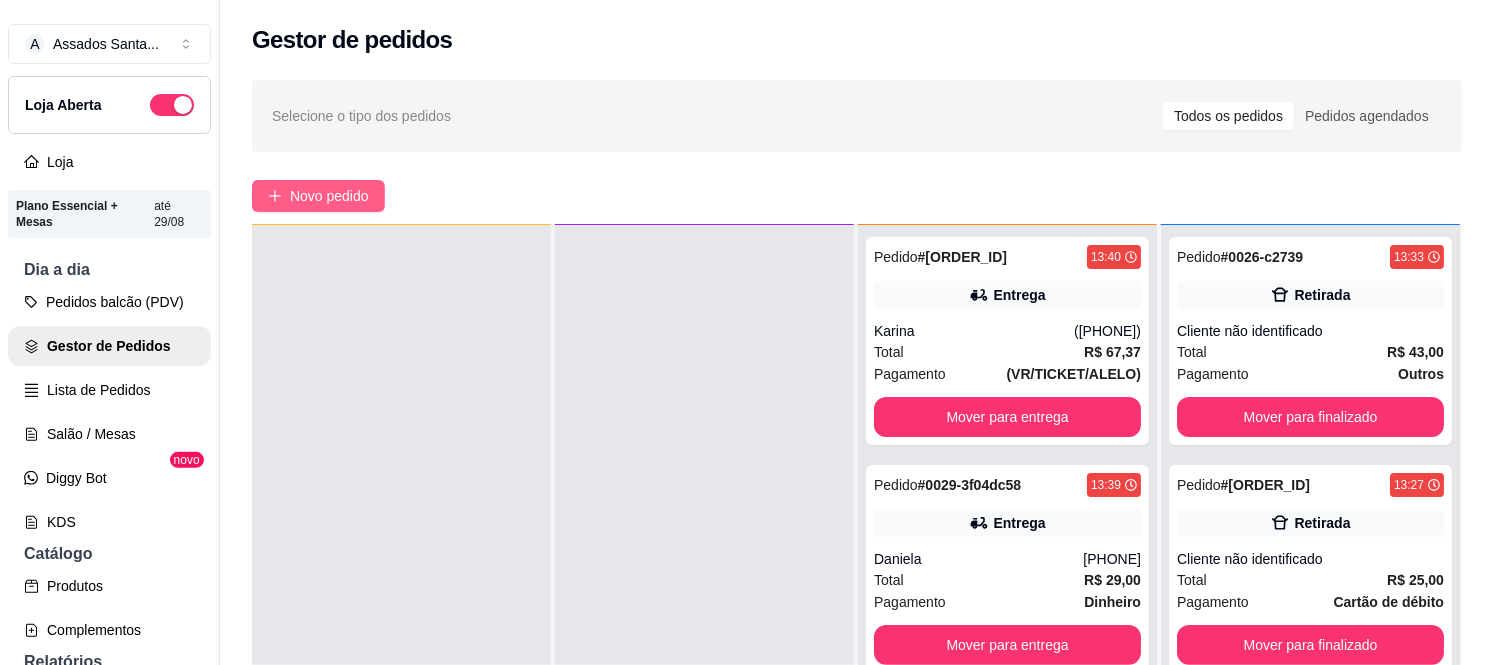 click on "Novo pedido" at bounding box center (329, 196) 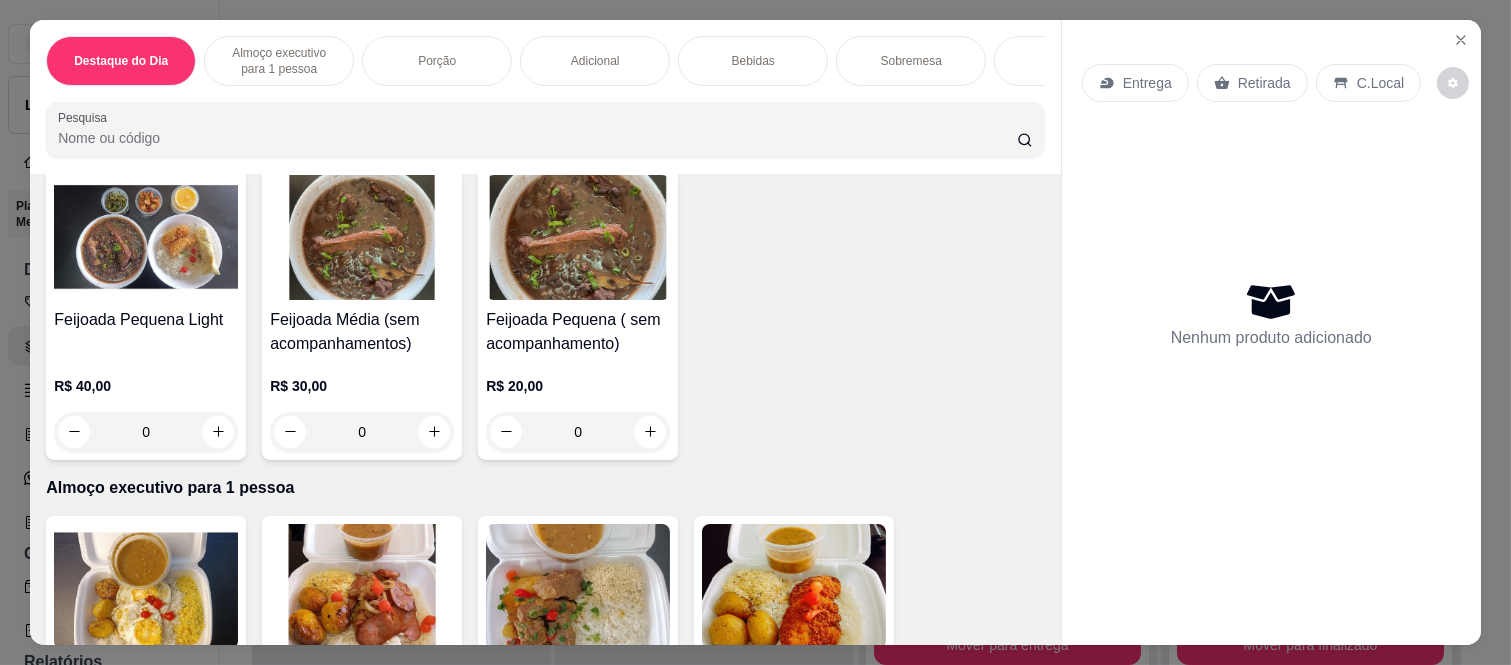 scroll, scrollTop: 222, scrollLeft: 0, axis: vertical 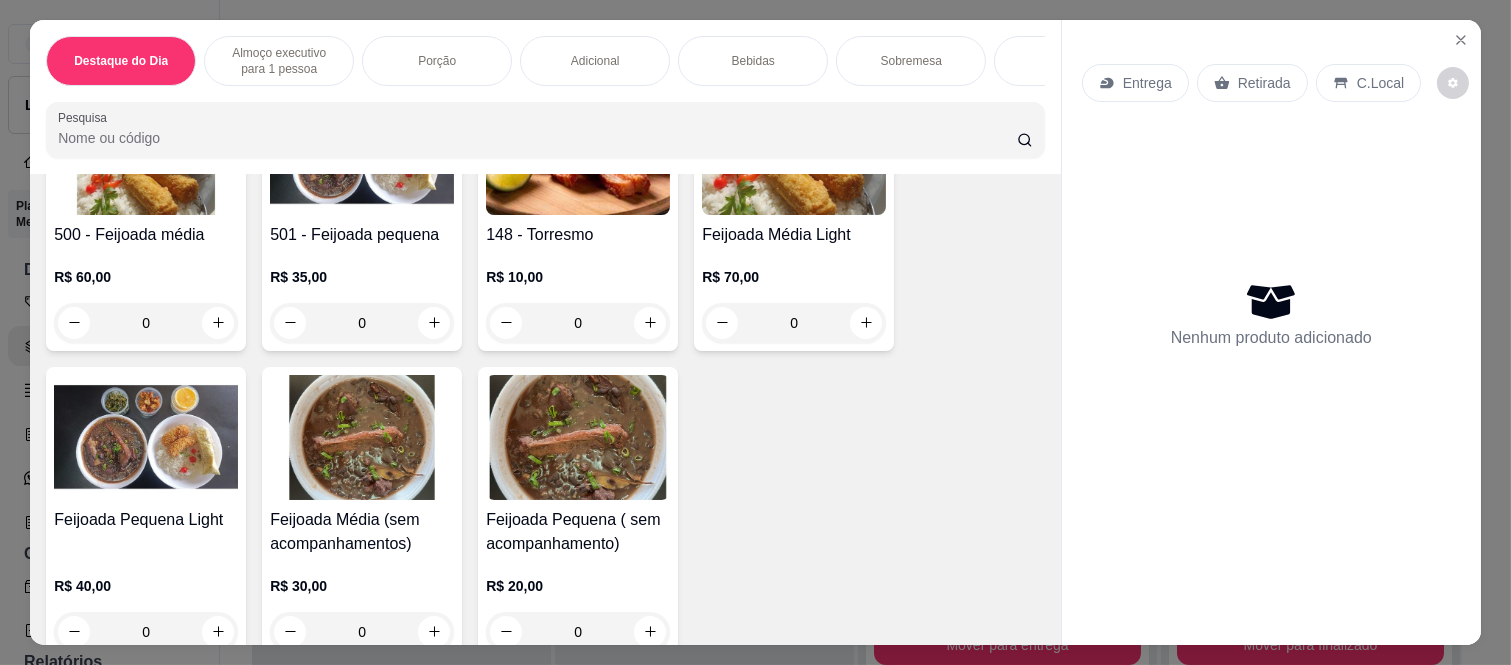 click on "0" at bounding box center [362, 323] 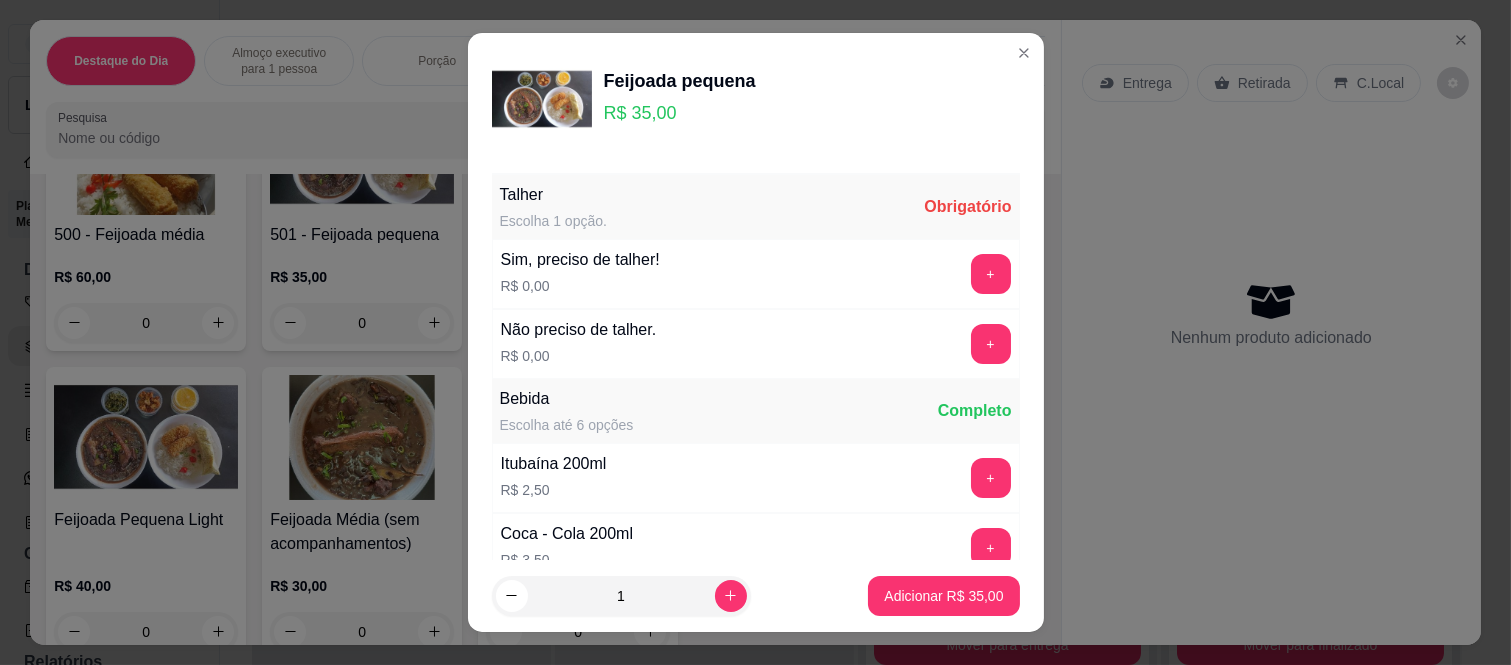 click on "+" at bounding box center (991, 344) 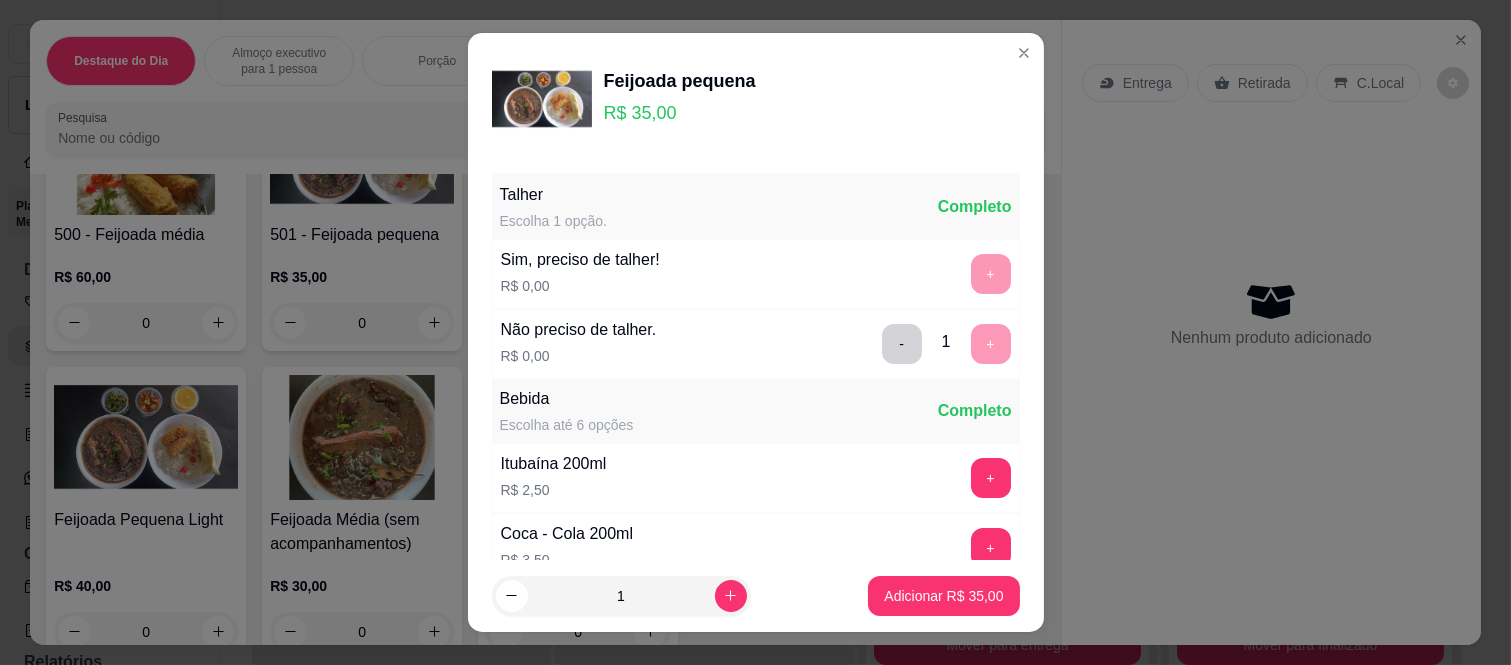 scroll, scrollTop: 31, scrollLeft: 0, axis: vertical 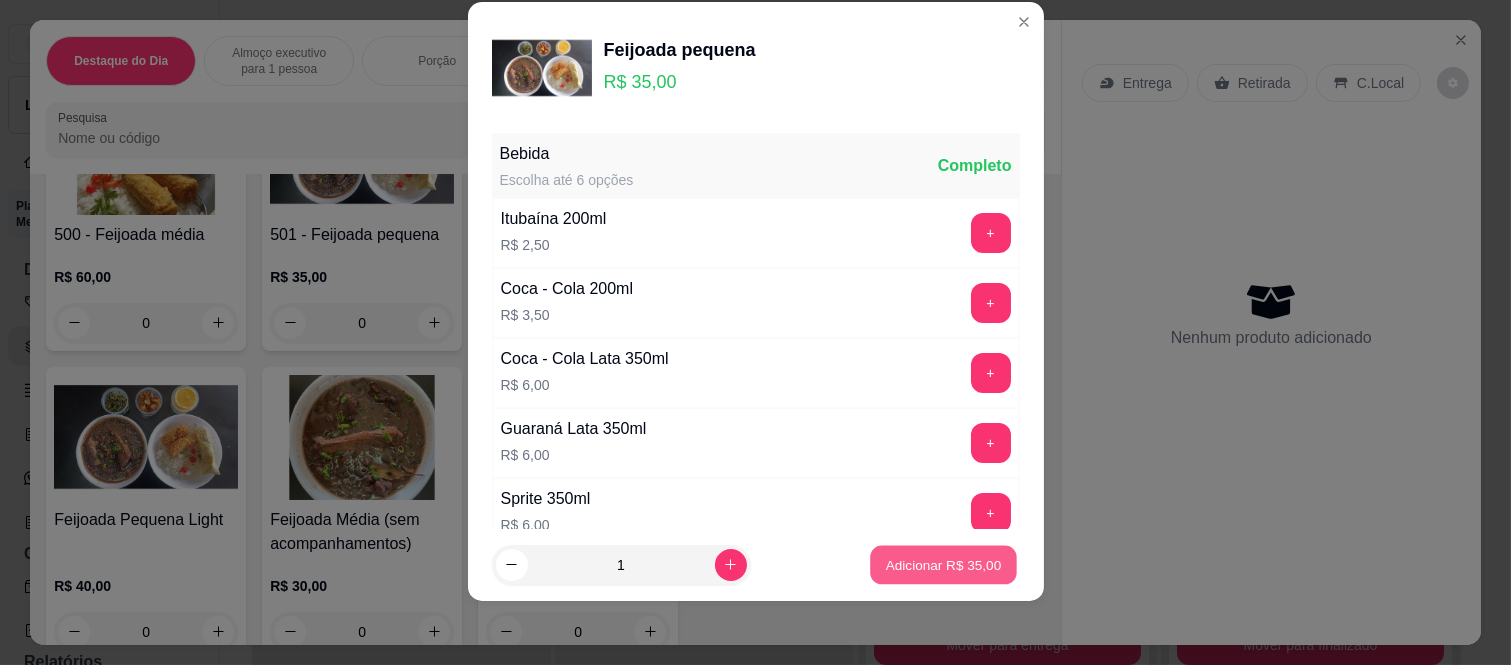 click on "Adicionar   R$ 35,00" at bounding box center (944, 564) 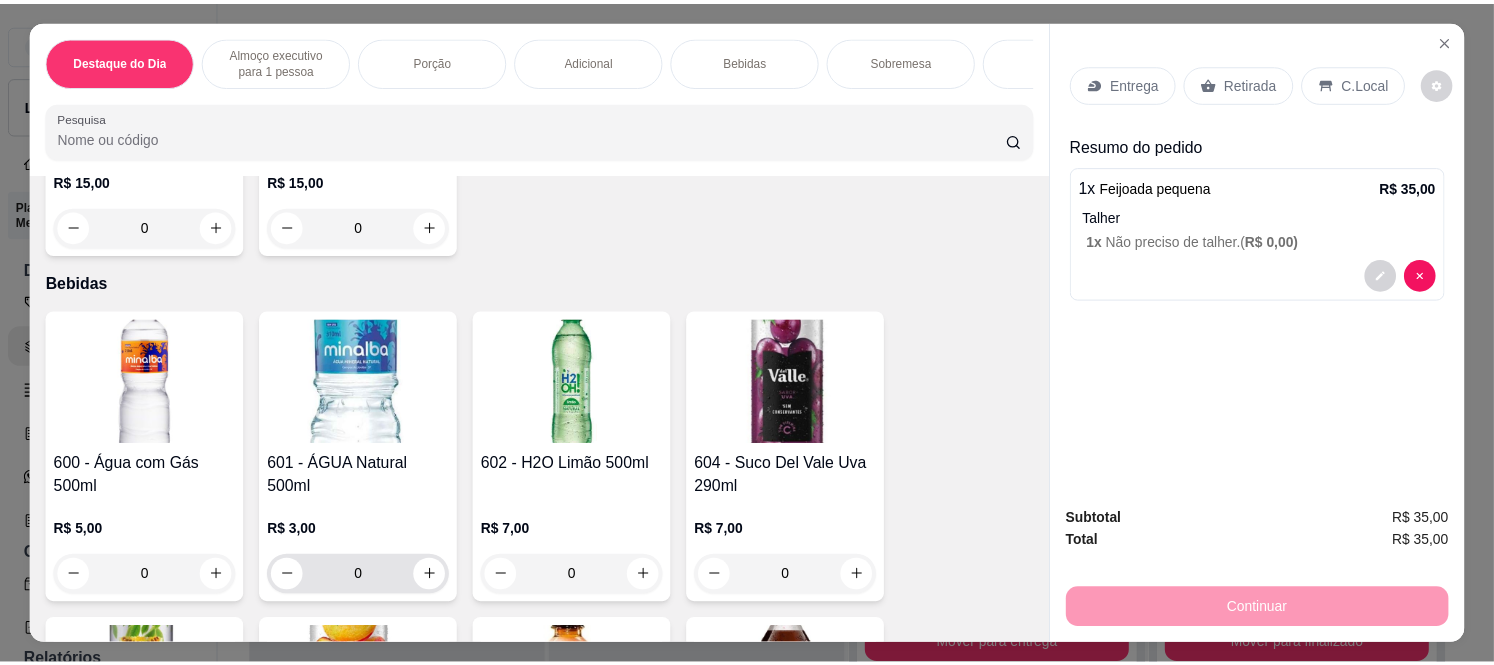 scroll, scrollTop: 3333, scrollLeft: 0, axis: vertical 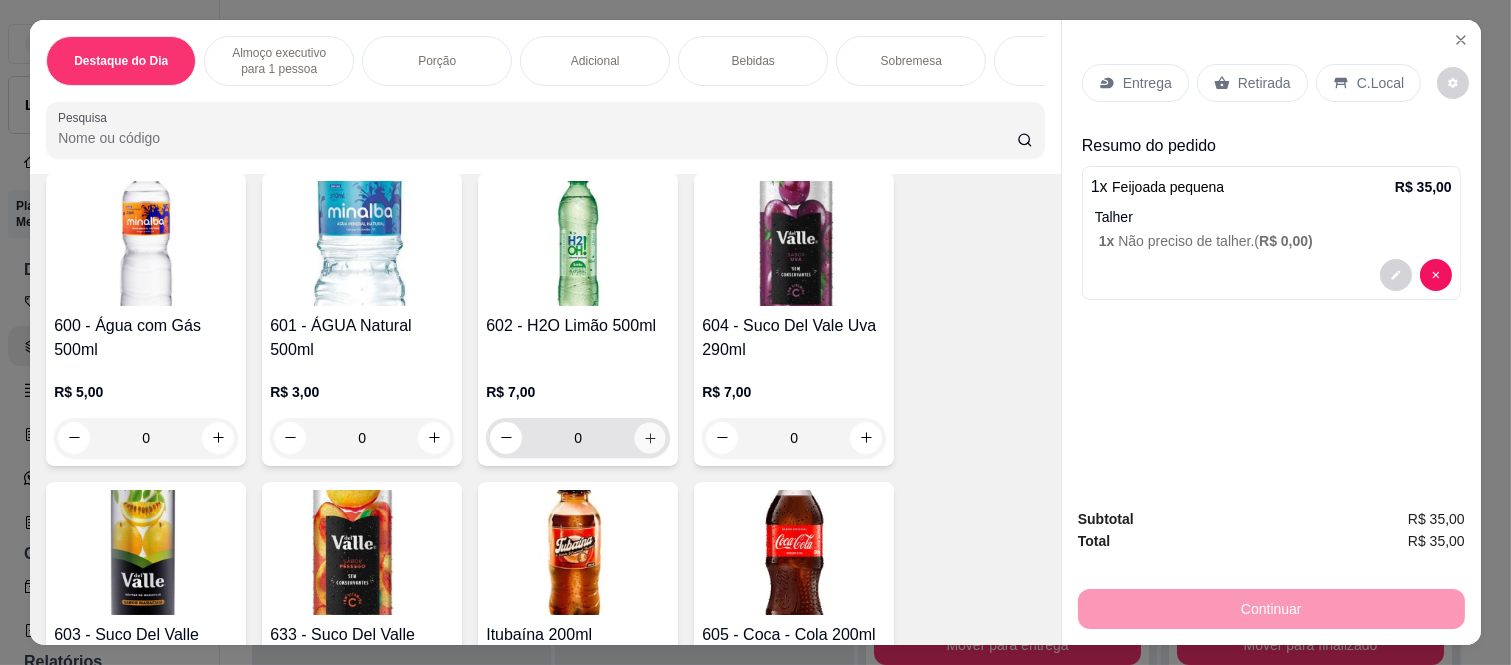 click at bounding box center [650, 437] 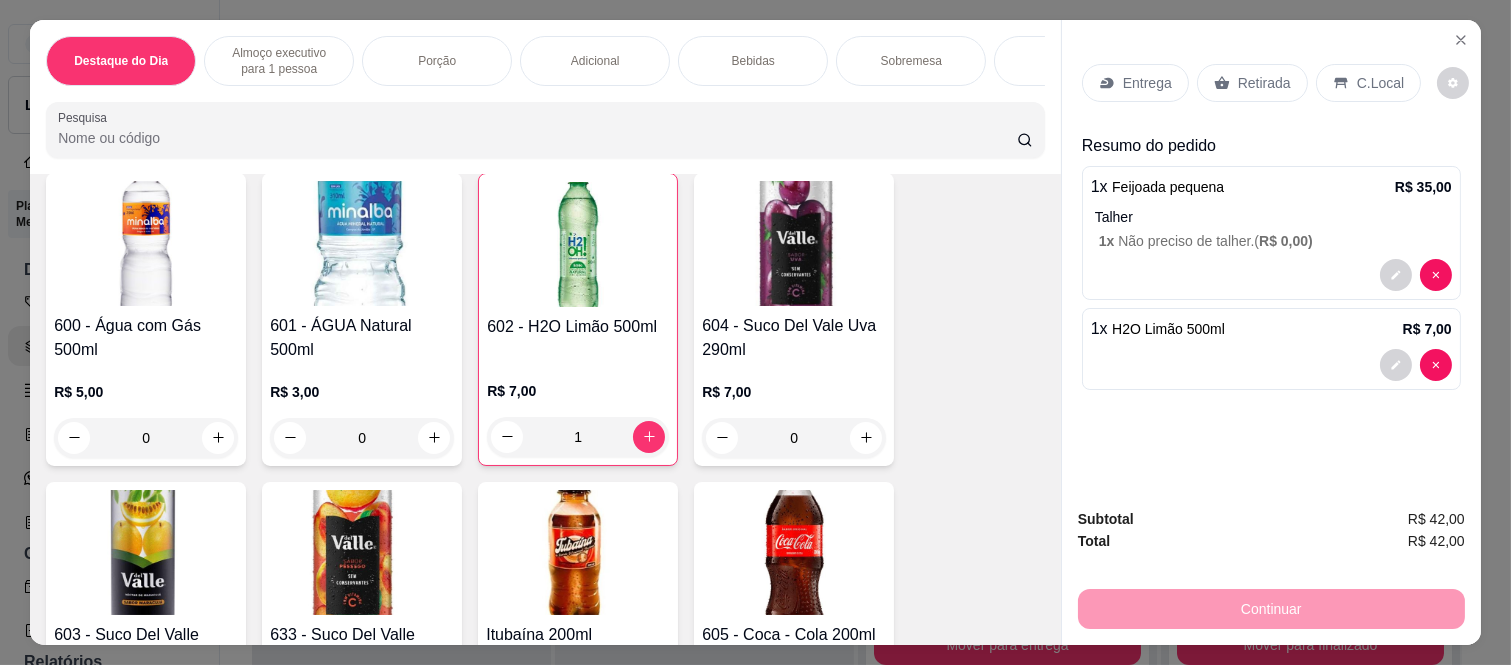 click on "Retirada" at bounding box center (1252, 83) 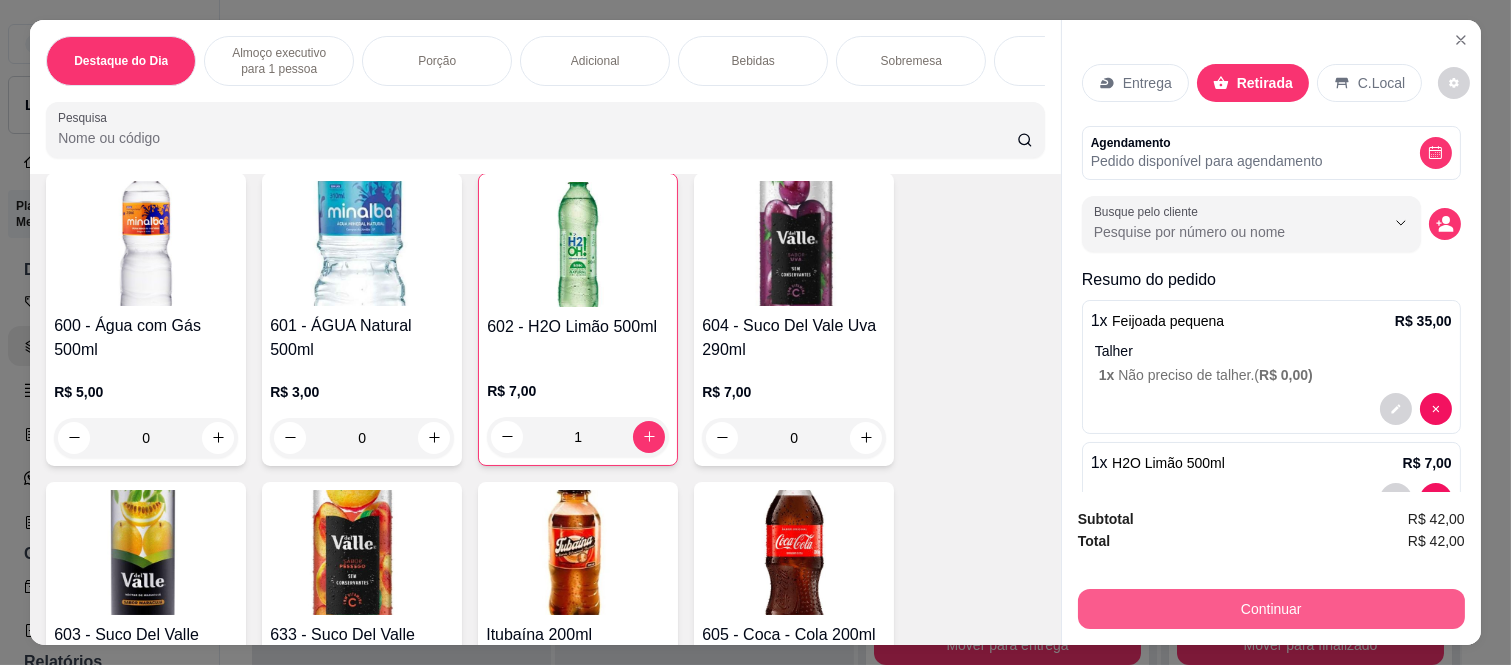 click on "Continuar" at bounding box center [1271, 609] 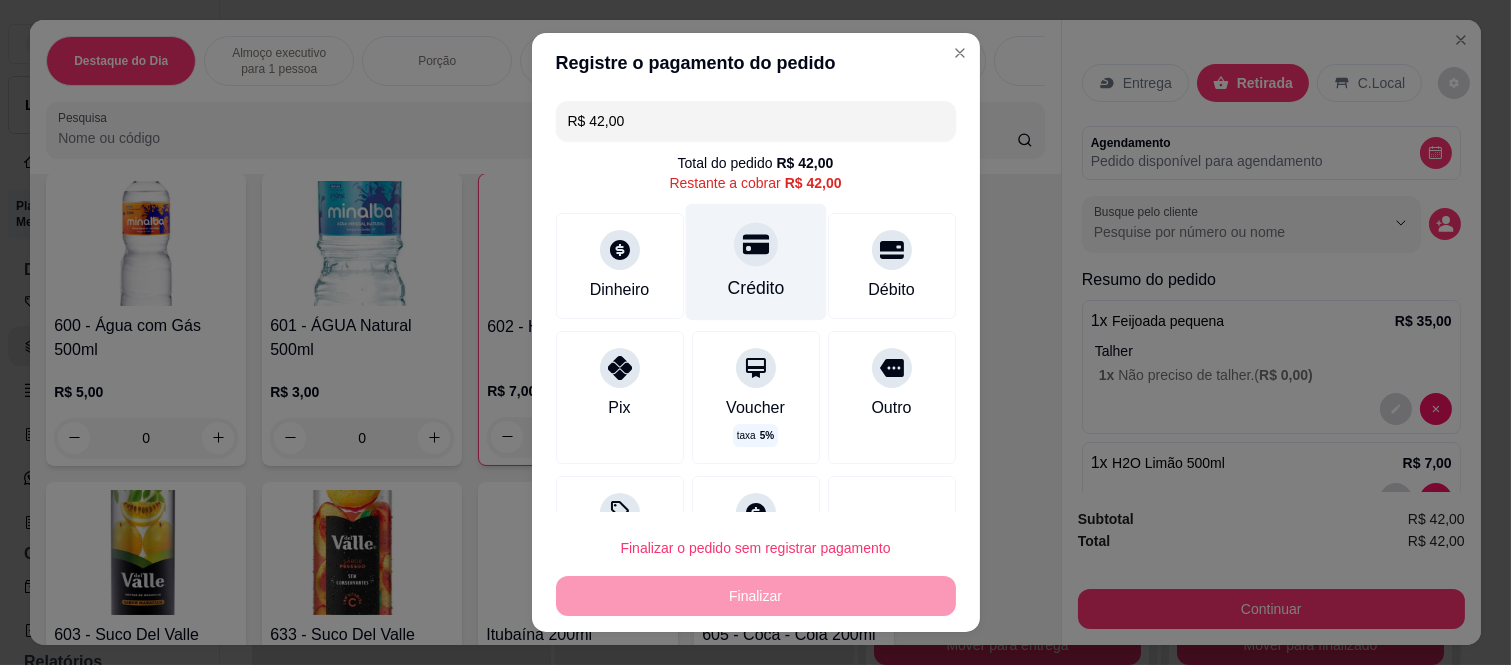 click 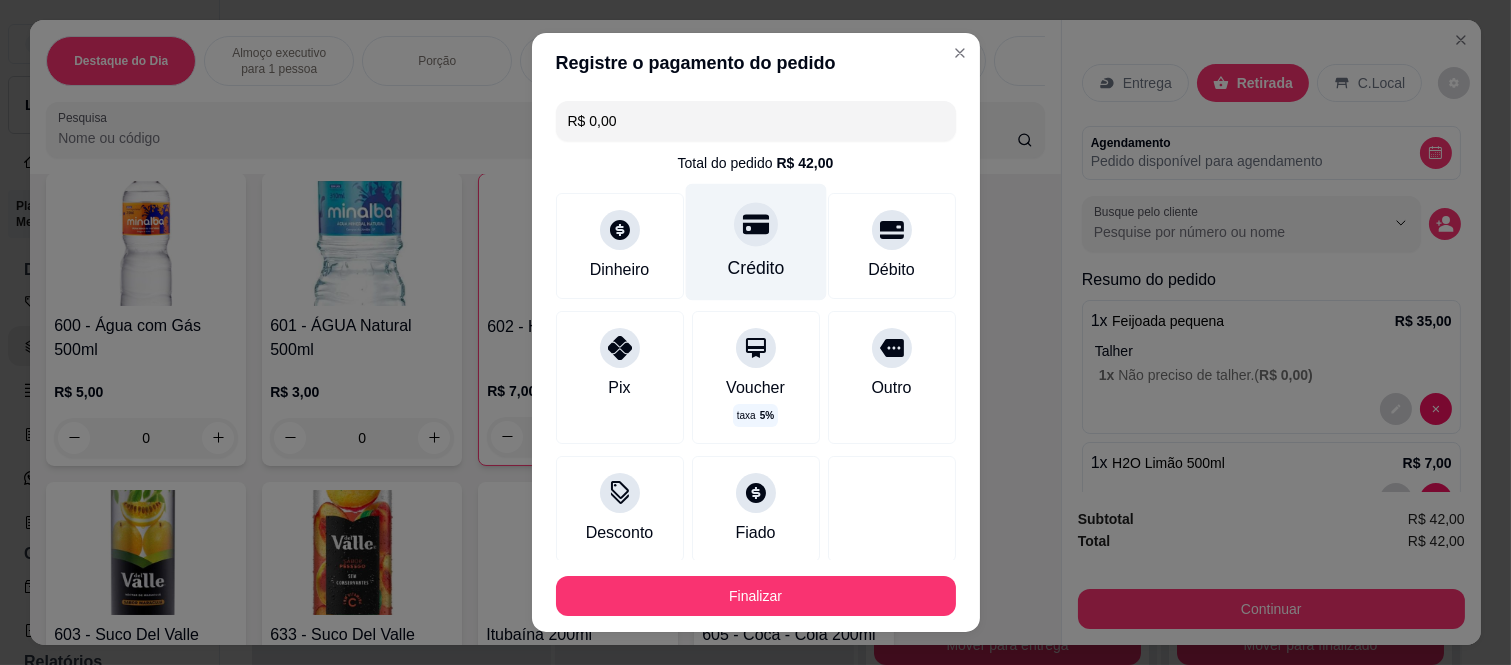 type on "R$ 0,00" 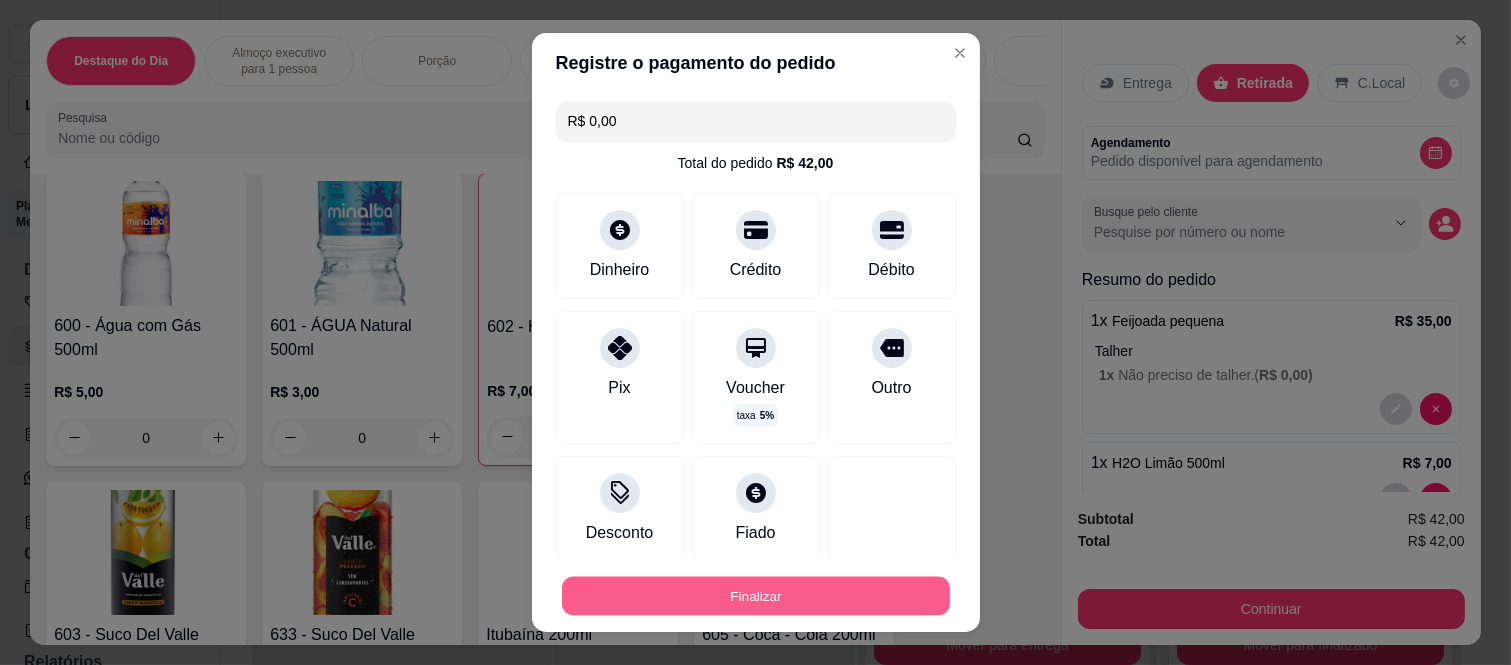 click on "Finalizar" at bounding box center (756, 595) 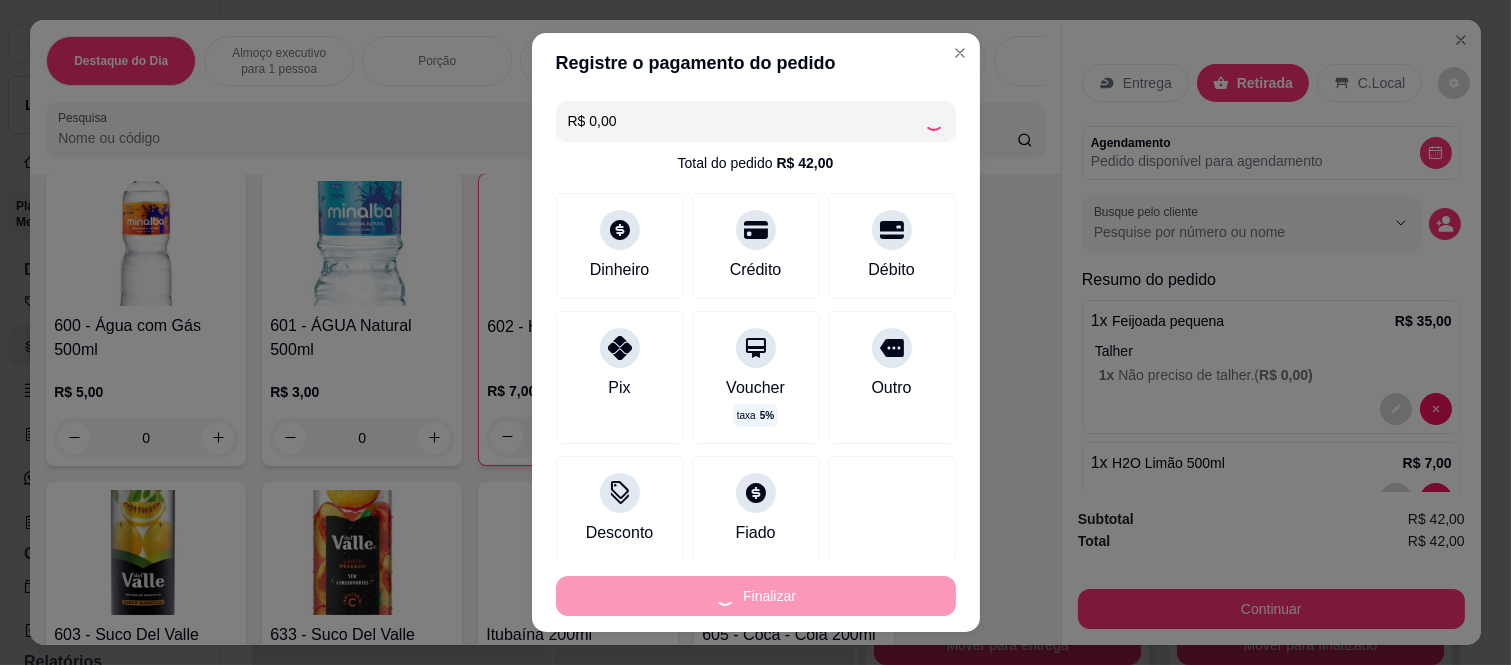 type on "0" 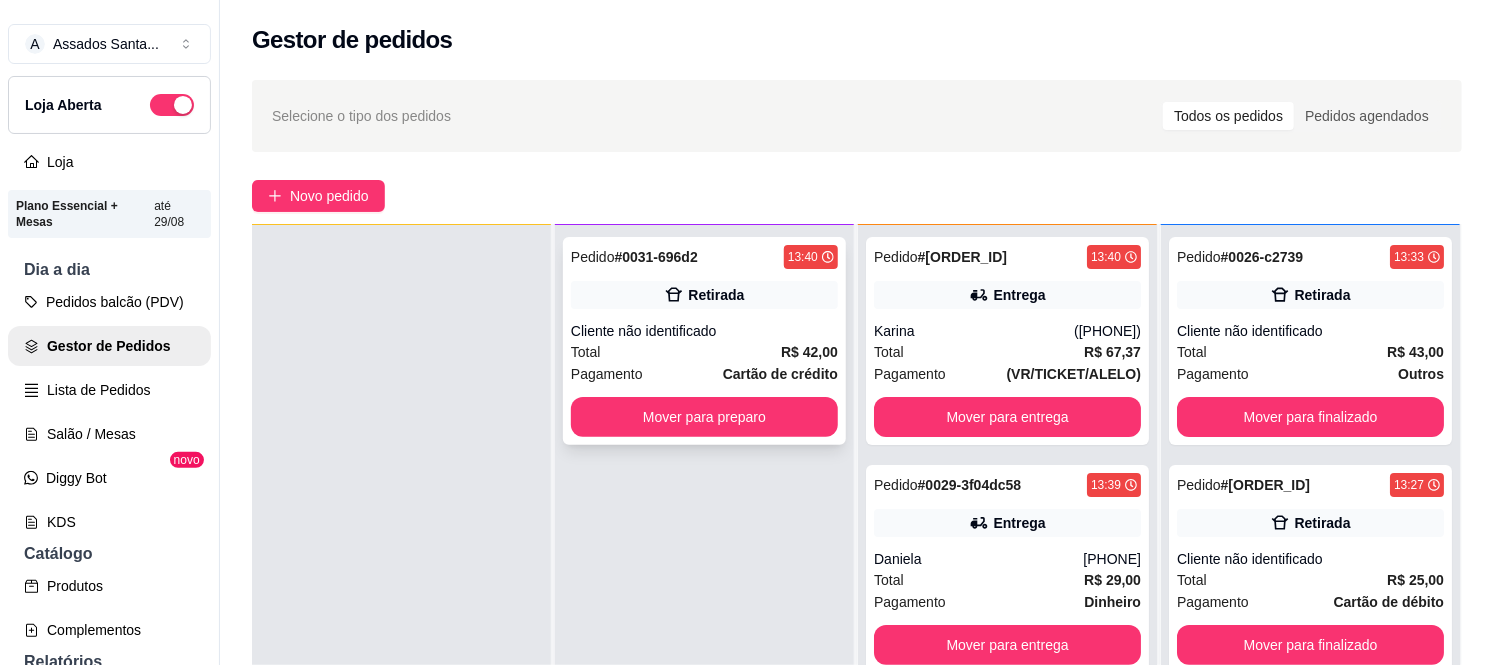 click on "Total R$ 42,00" at bounding box center (704, 352) 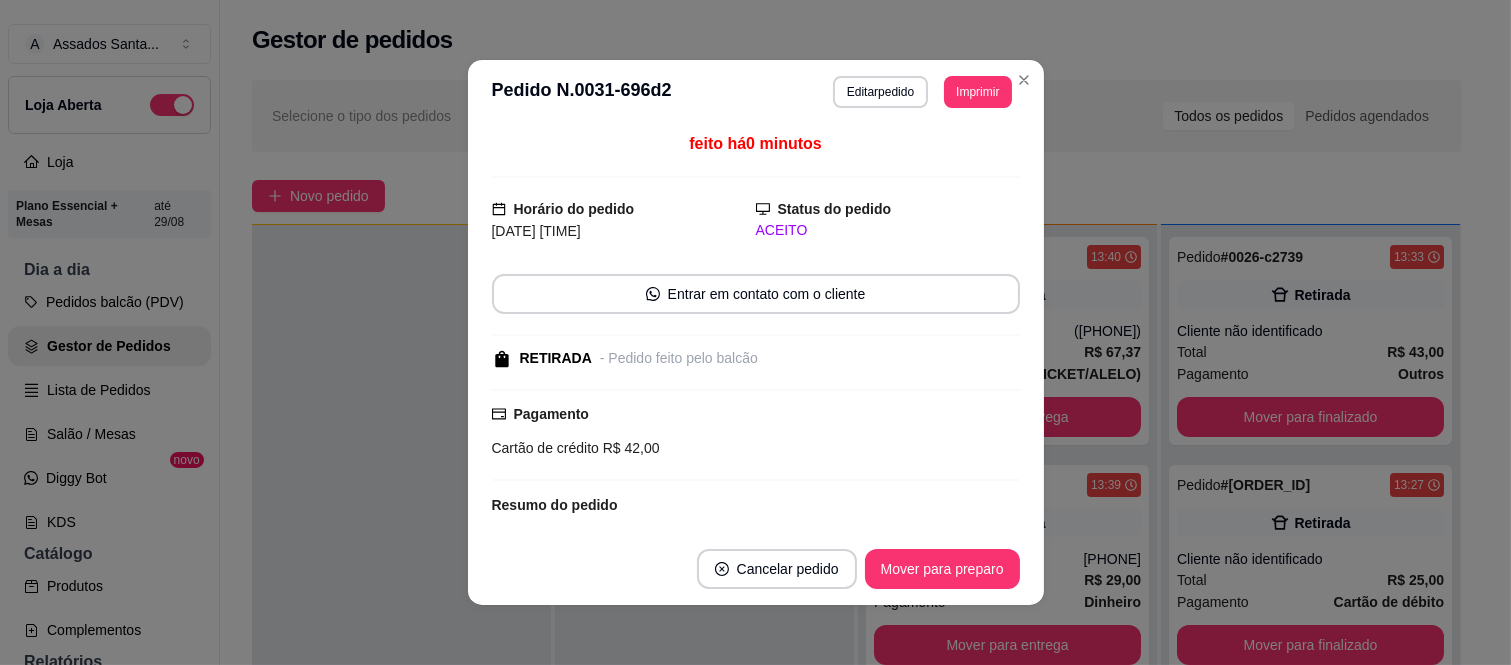 click on "Cancelar pedido Mover para preparo" at bounding box center (756, 569) 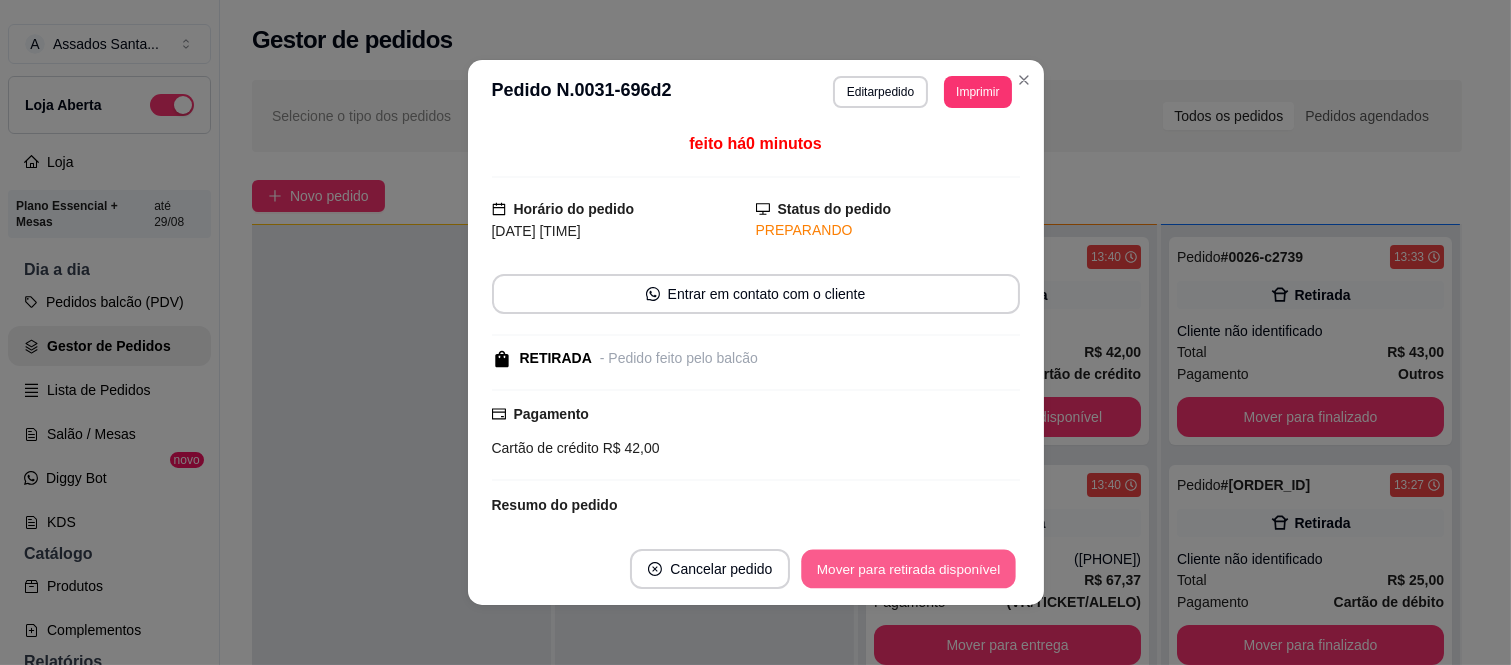 click on "Mover para retirada disponível" at bounding box center [909, 569] 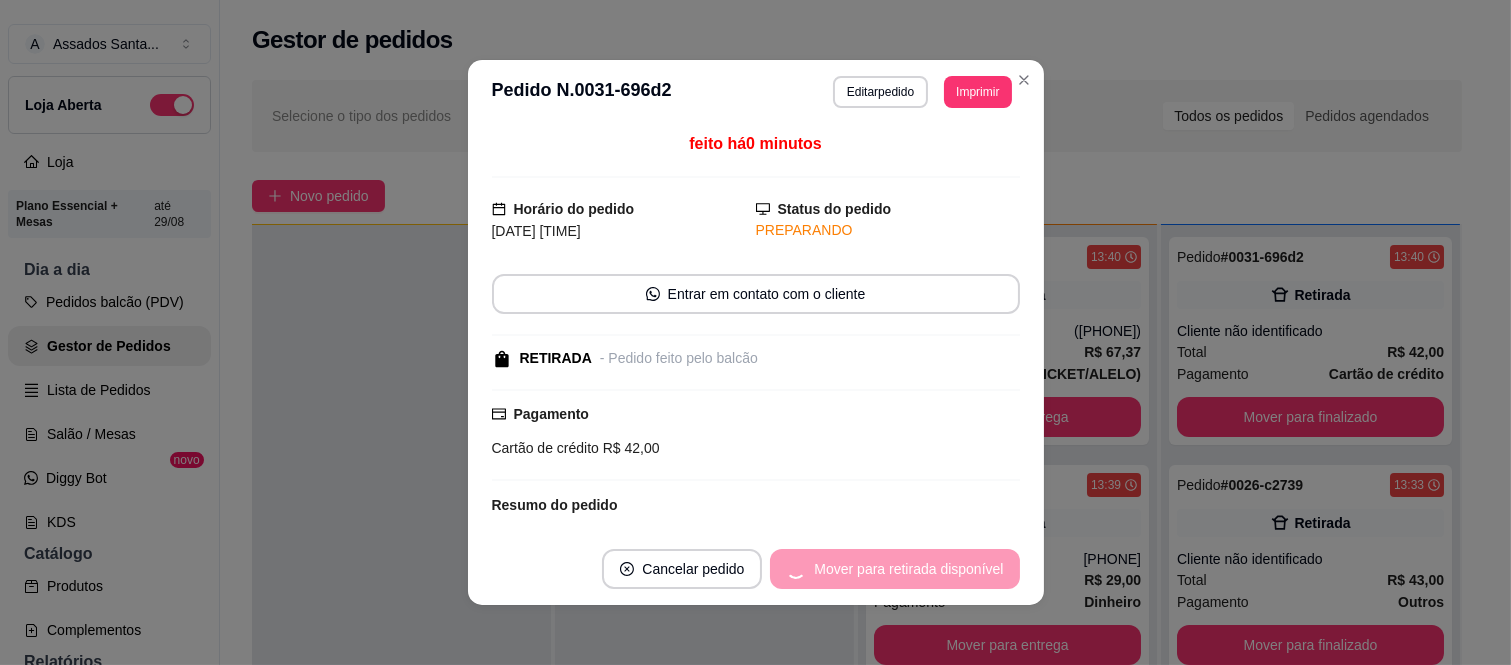 click on "Mover para retirada disponível" at bounding box center [894, 569] 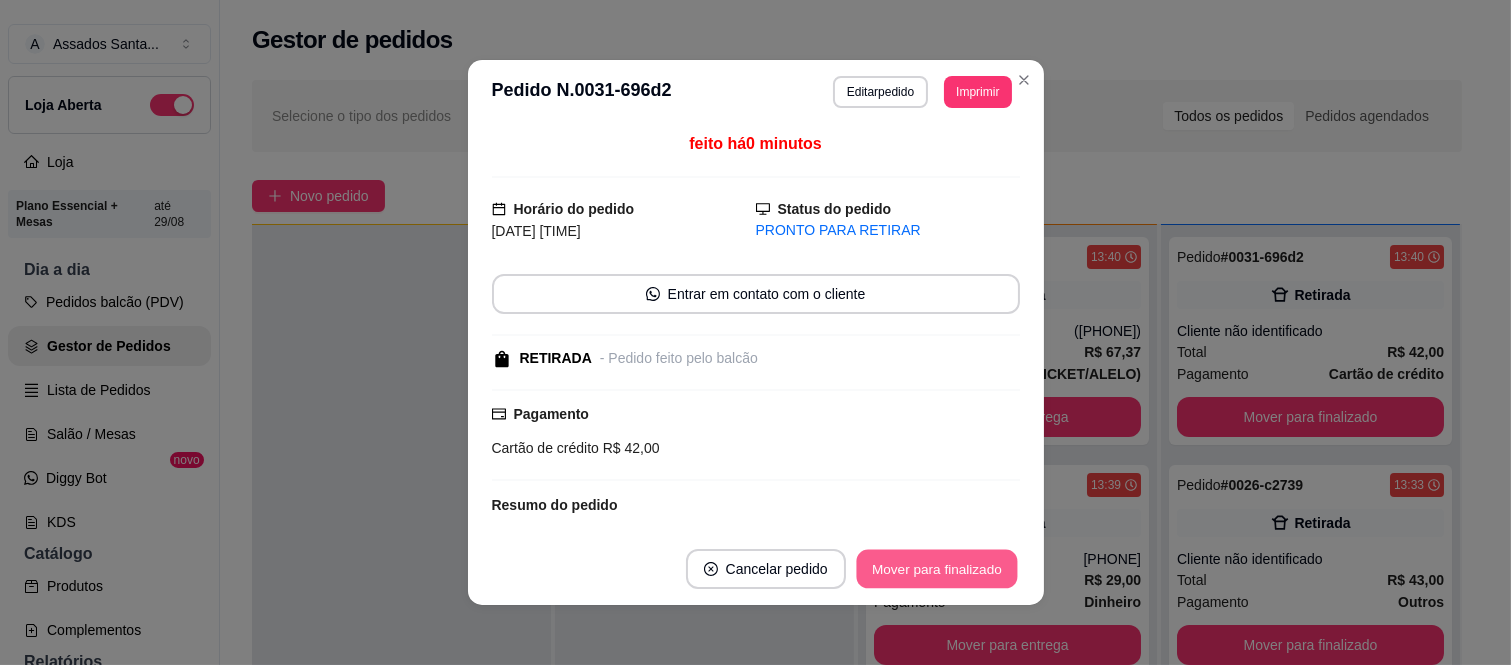 click on "Mover para finalizado" at bounding box center [936, 569] 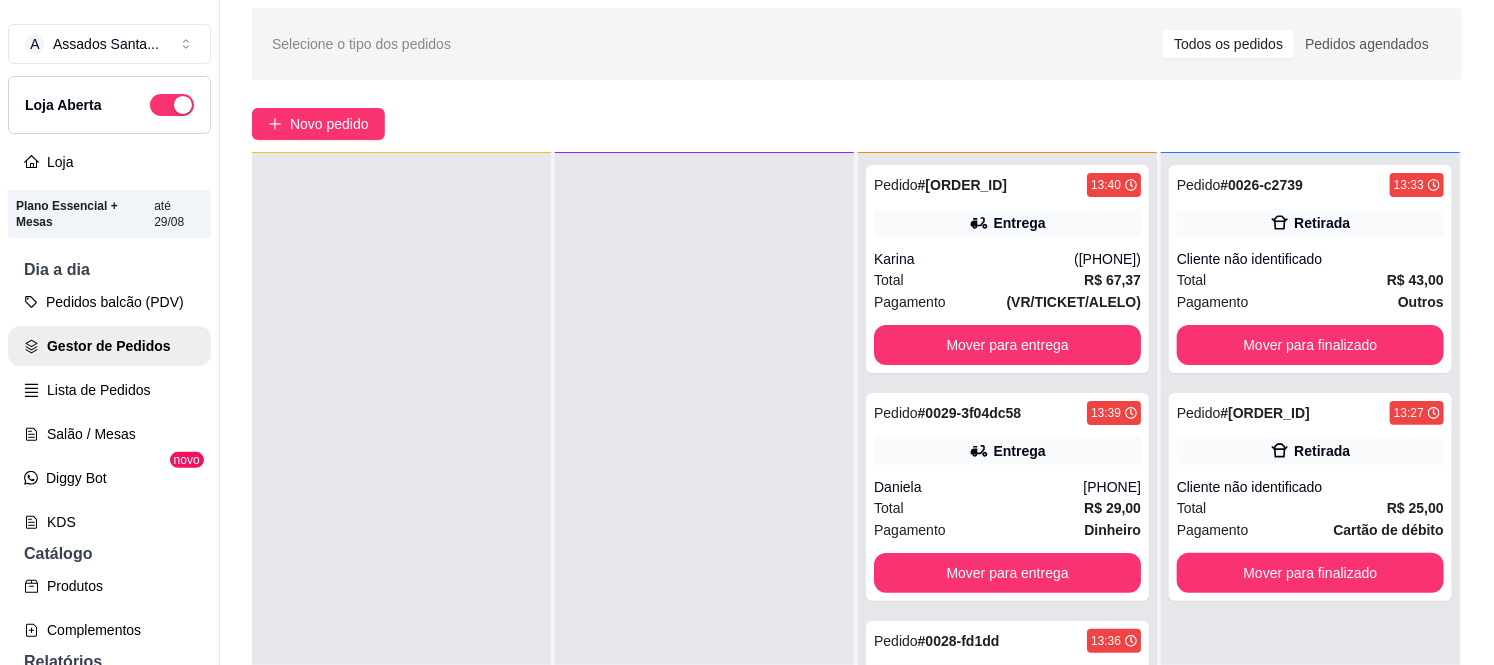 scroll, scrollTop: 111, scrollLeft: 0, axis: vertical 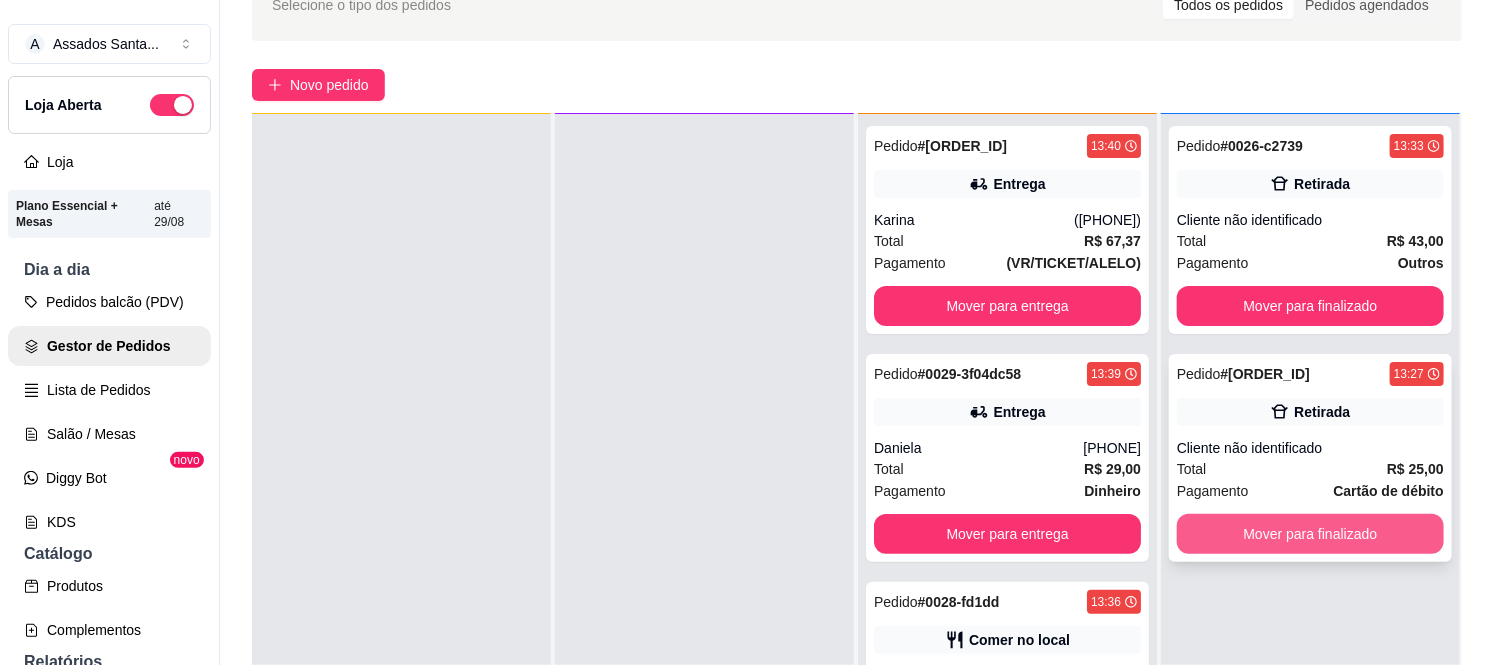 click on "Mover para finalizado" at bounding box center (1310, 534) 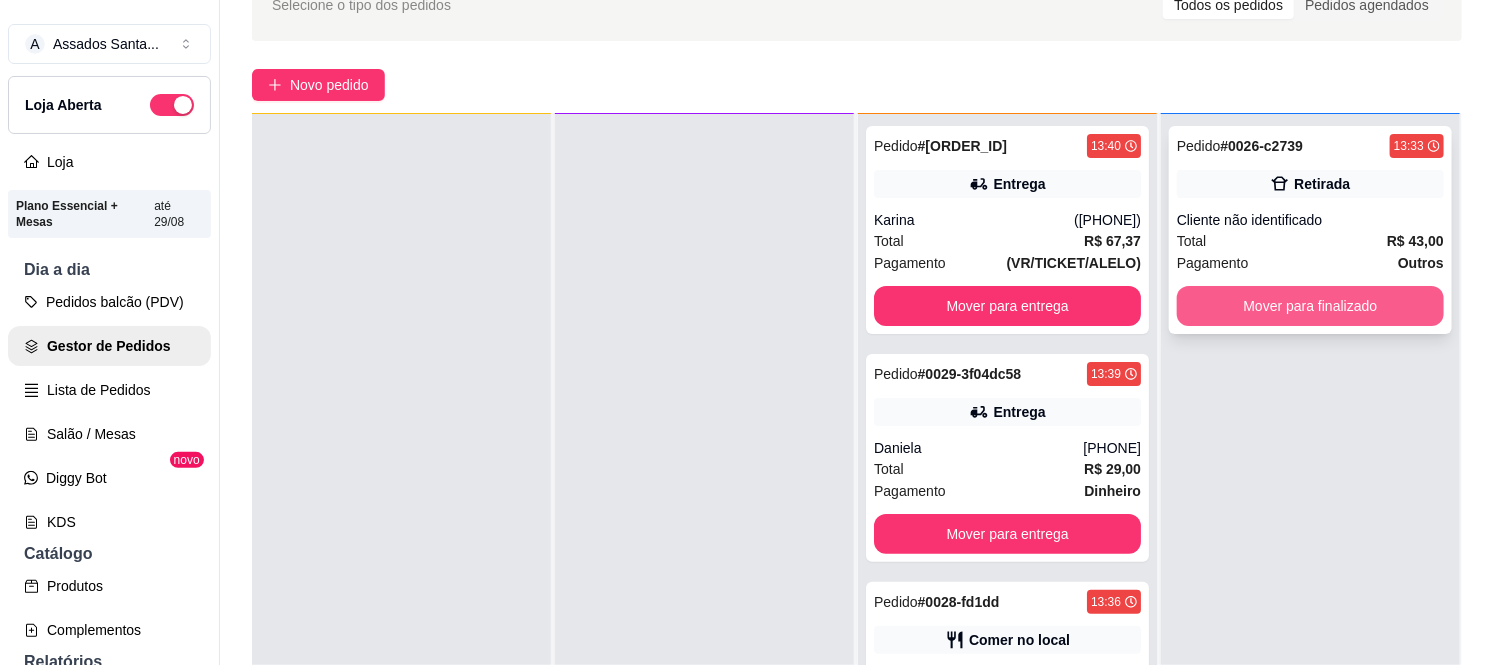 click on "Mover para finalizado" at bounding box center [1310, 306] 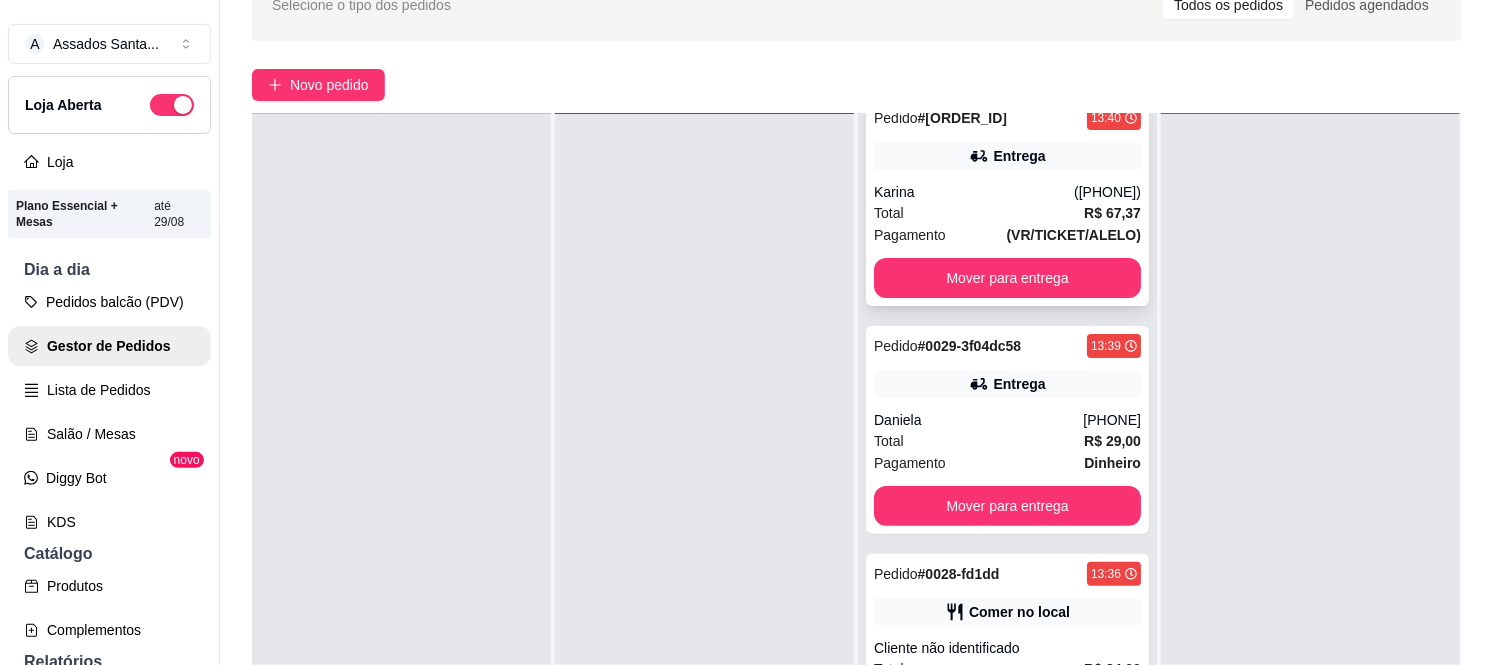 scroll, scrollTop: 37, scrollLeft: 0, axis: vertical 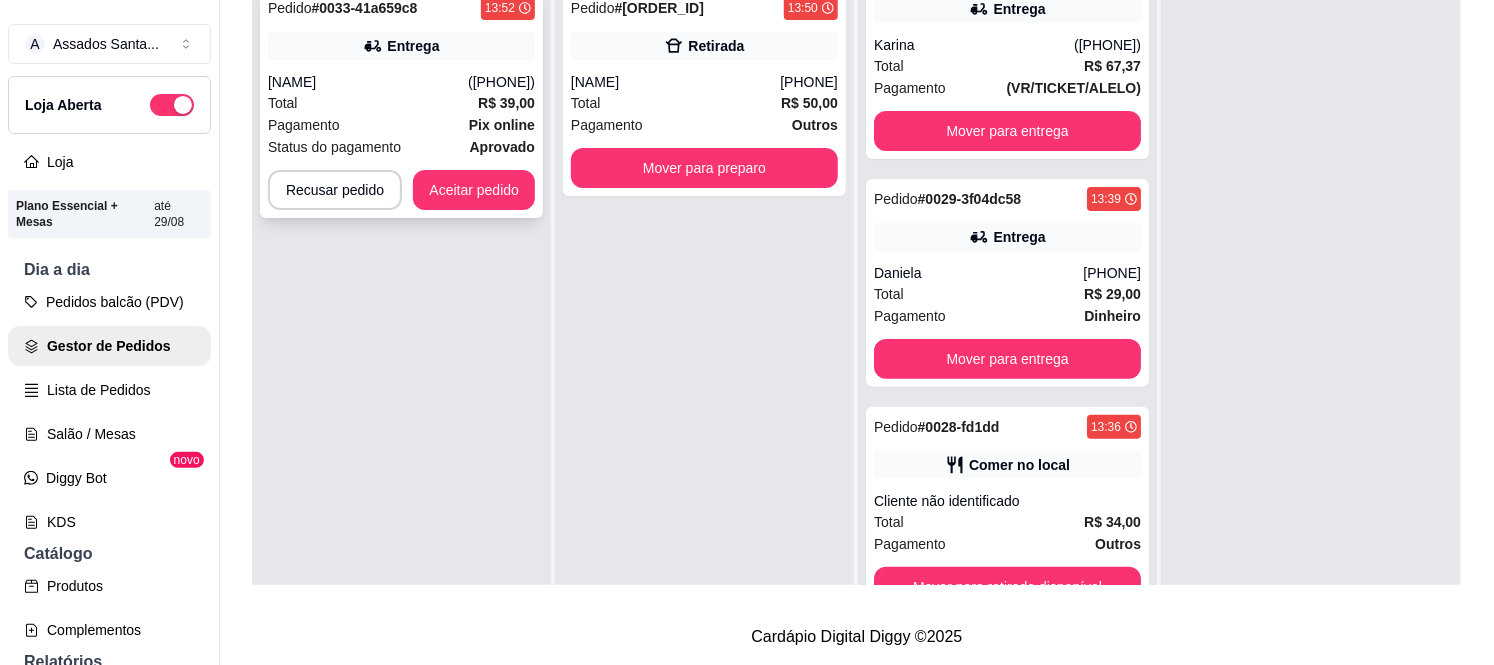 click on "Total R$ 39,00" at bounding box center [401, 103] 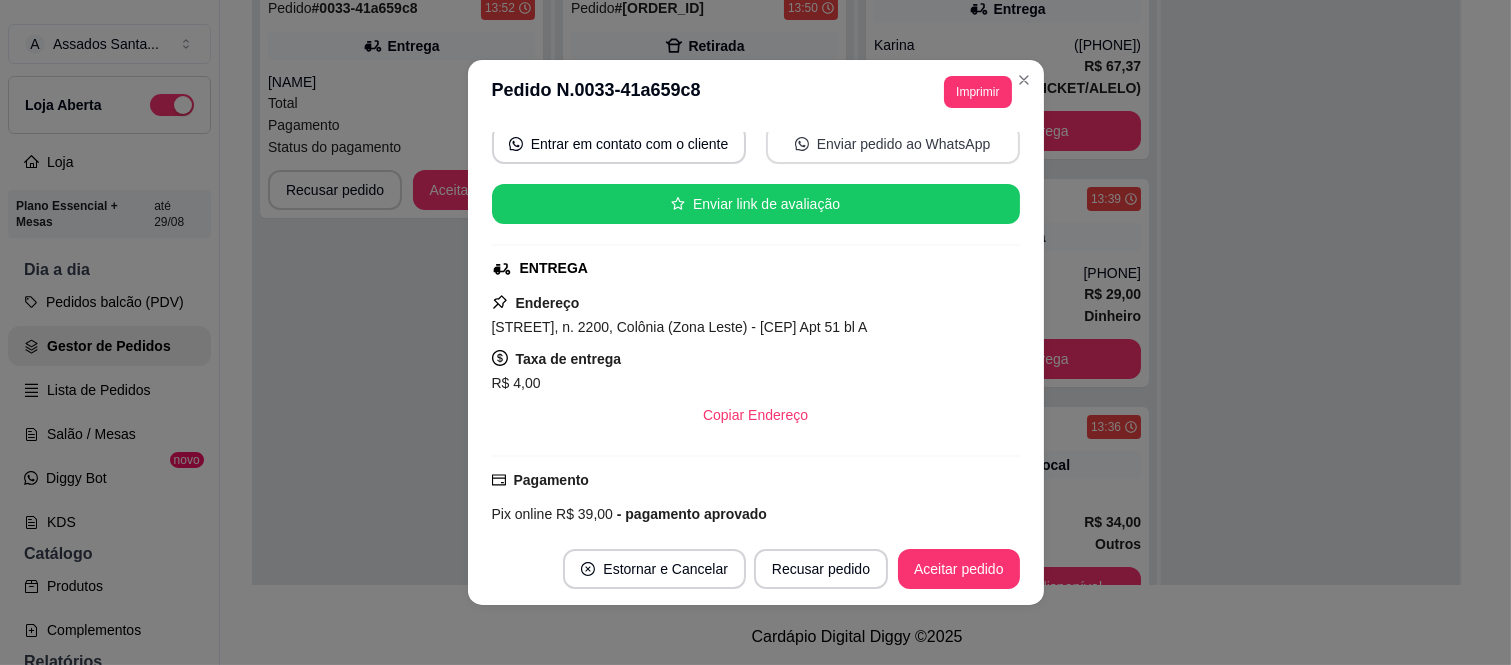 scroll, scrollTop: 222, scrollLeft: 0, axis: vertical 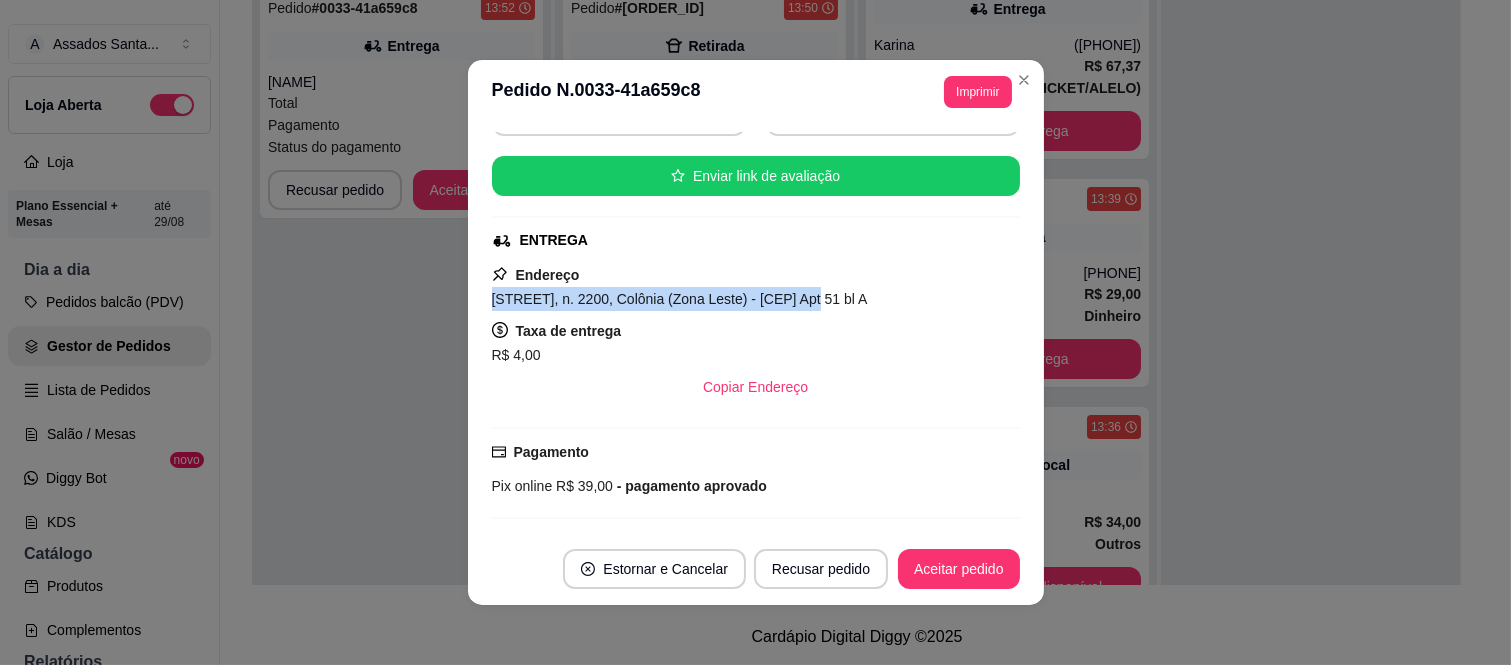 drag, startPoint x: 481, startPoint y: 298, endPoint x: 800, endPoint y: 297, distance: 319.00156 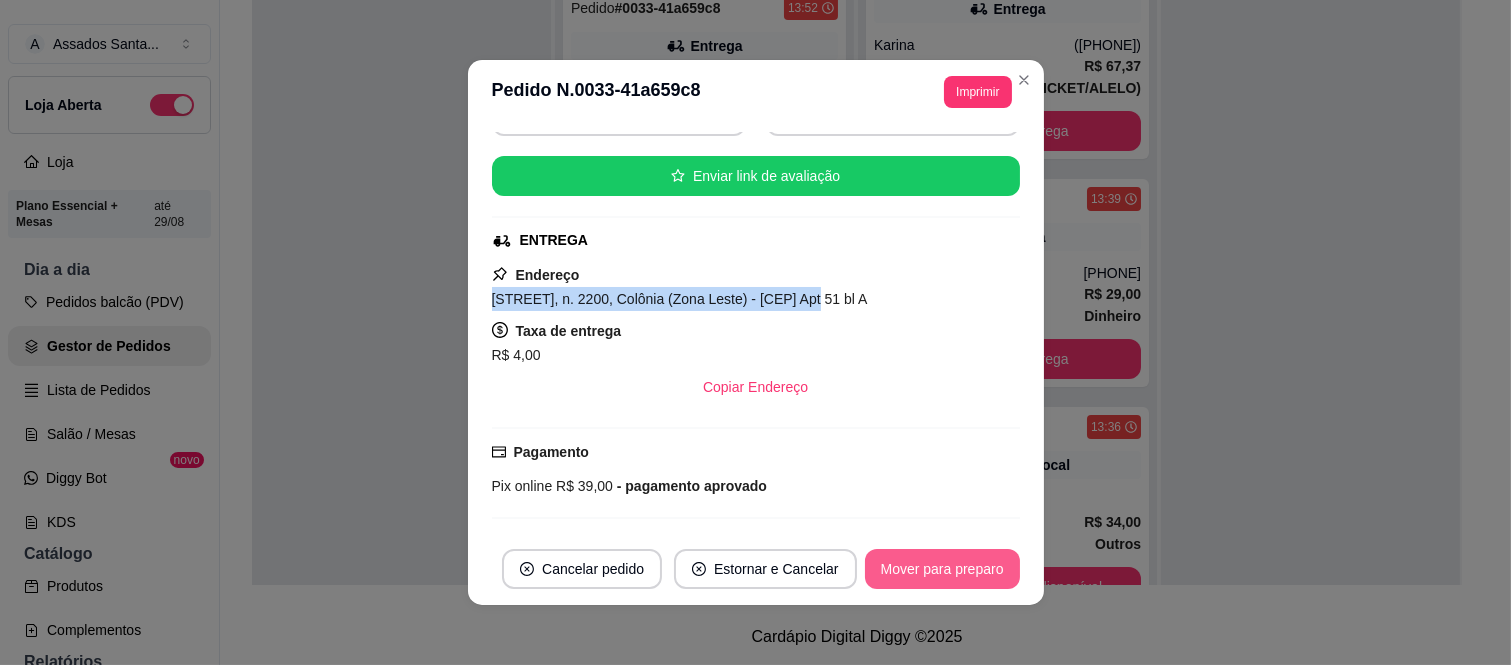 click on "Mover para preparo" at bounding box center [942, 569] 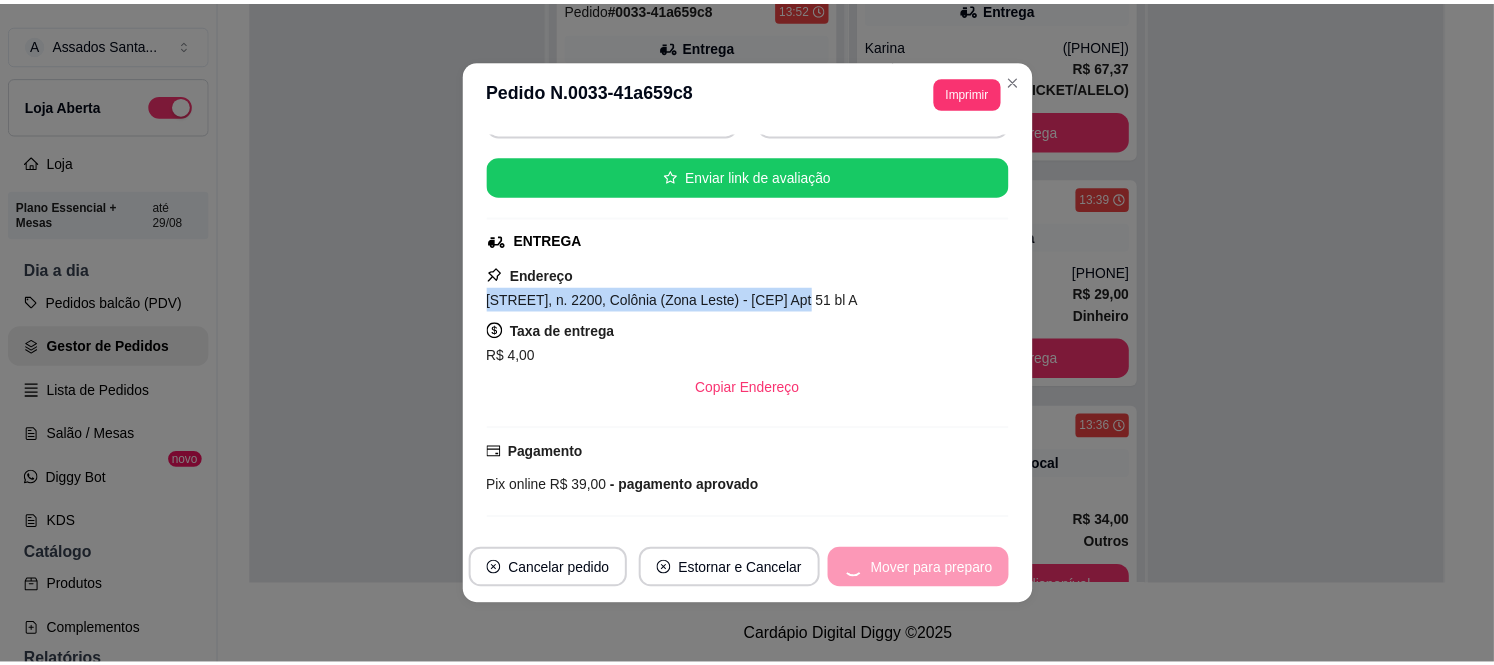 scroll, scrollTop: 287, scrollLeft: 0, axis: vertical 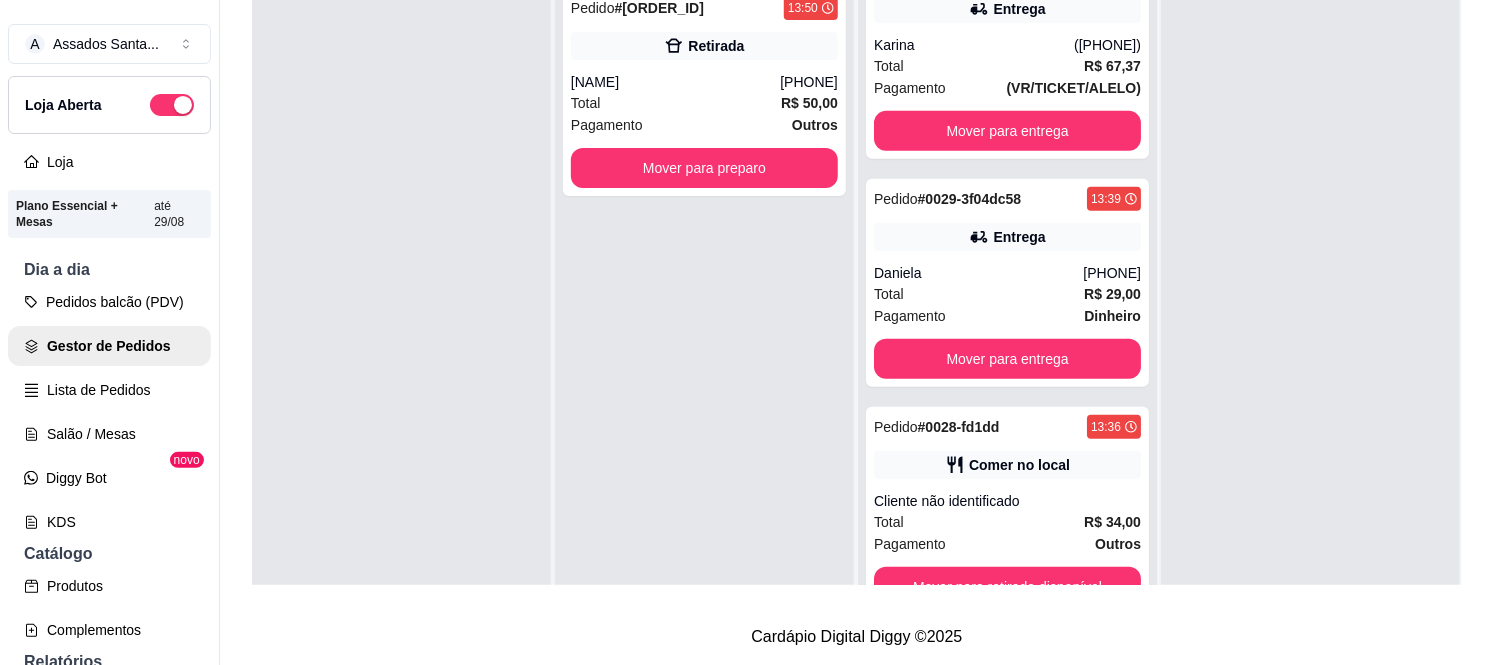 click at bounding box center [401, 308] 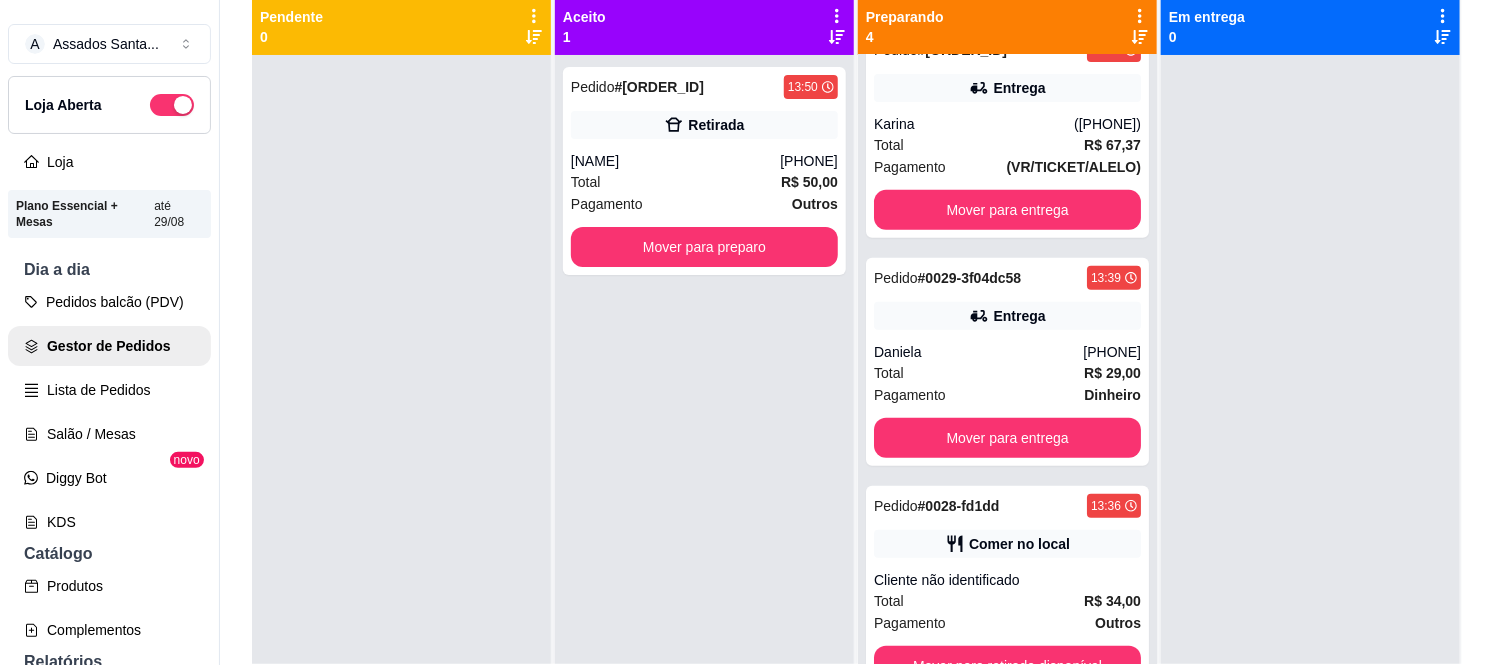 scroll, scrollTop: 98, scrollLeft: 0, axis: vertical 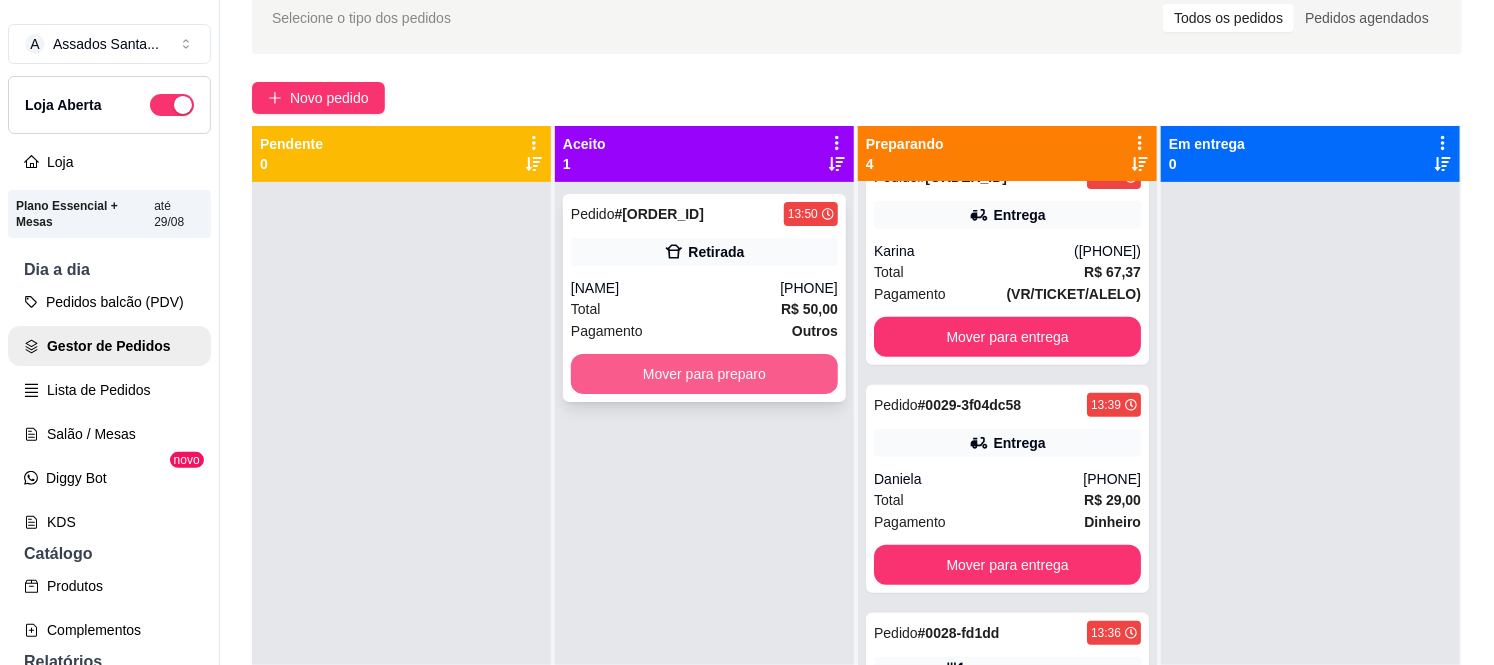 click on "Mover para preparo" at bounding box center [704, 374] 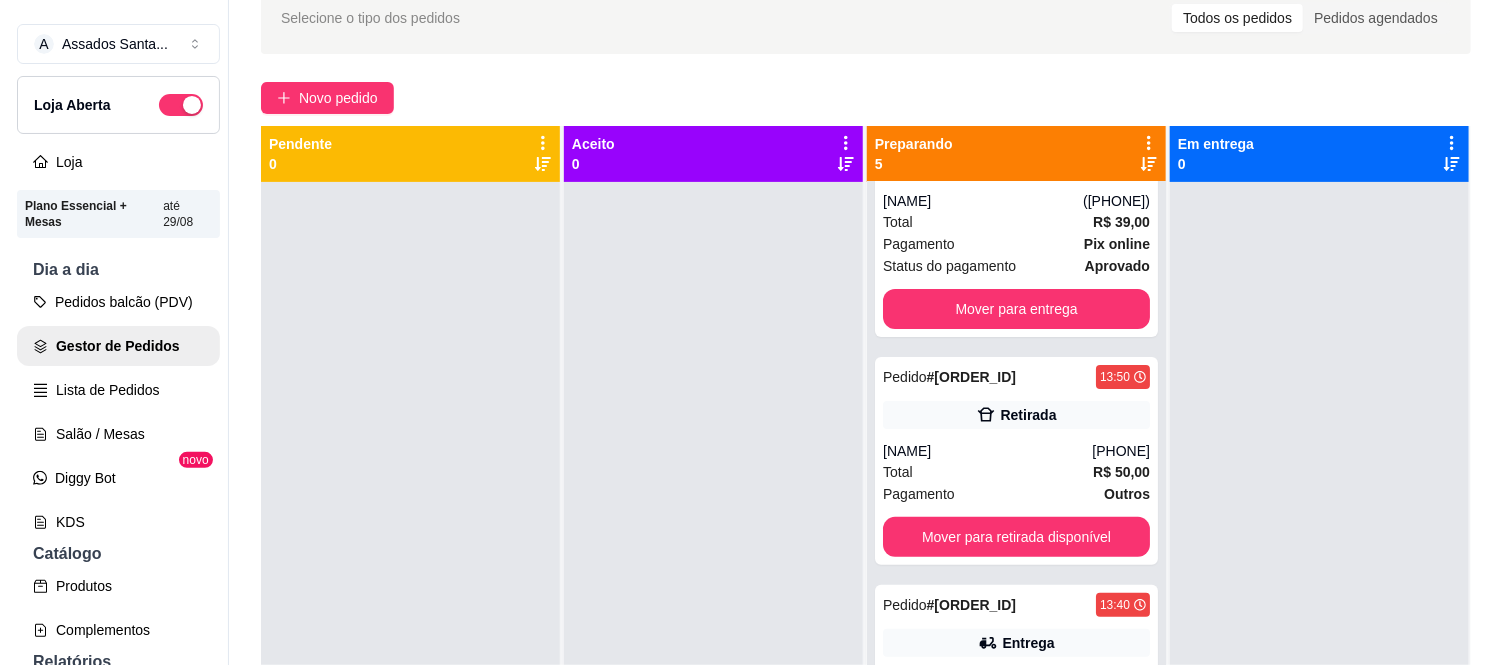 scroll, scrollTop: 0, scrollLeft: 0, axis: both 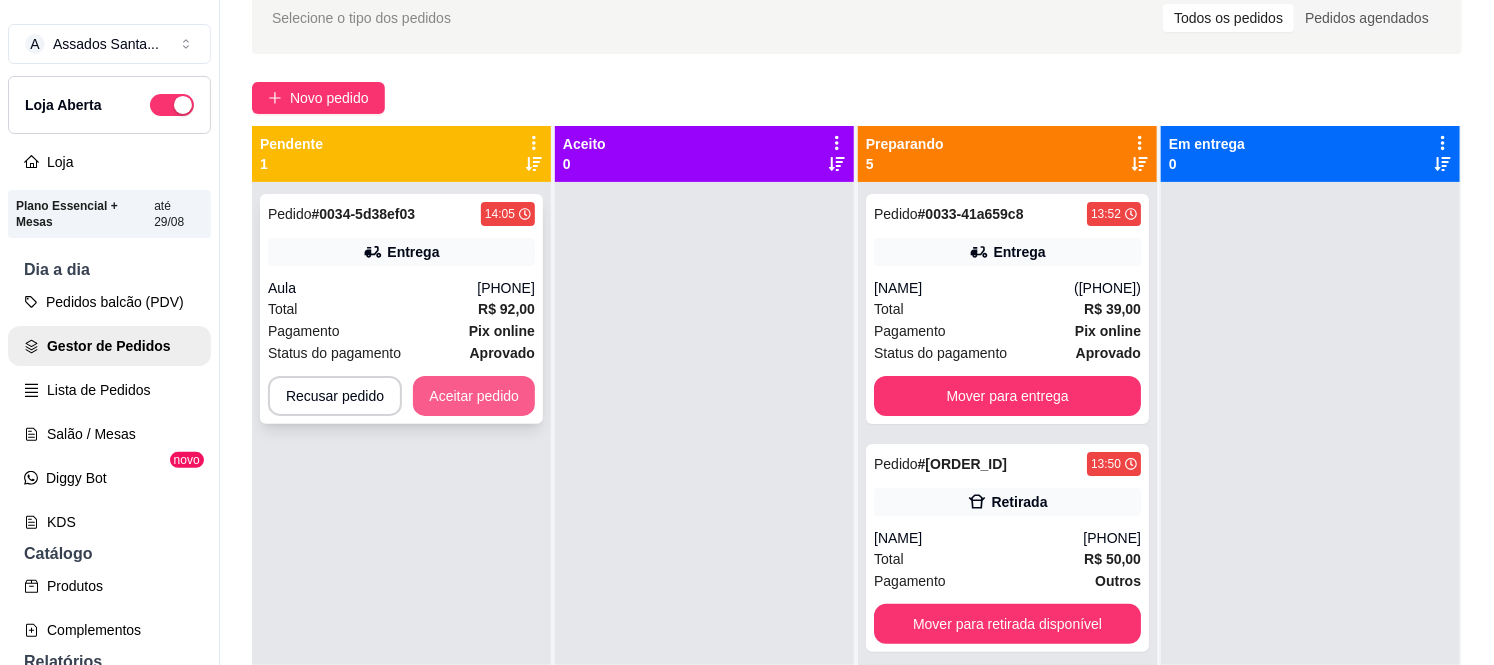 click on "Aceitar pedido" at bounding box center (474, 396) 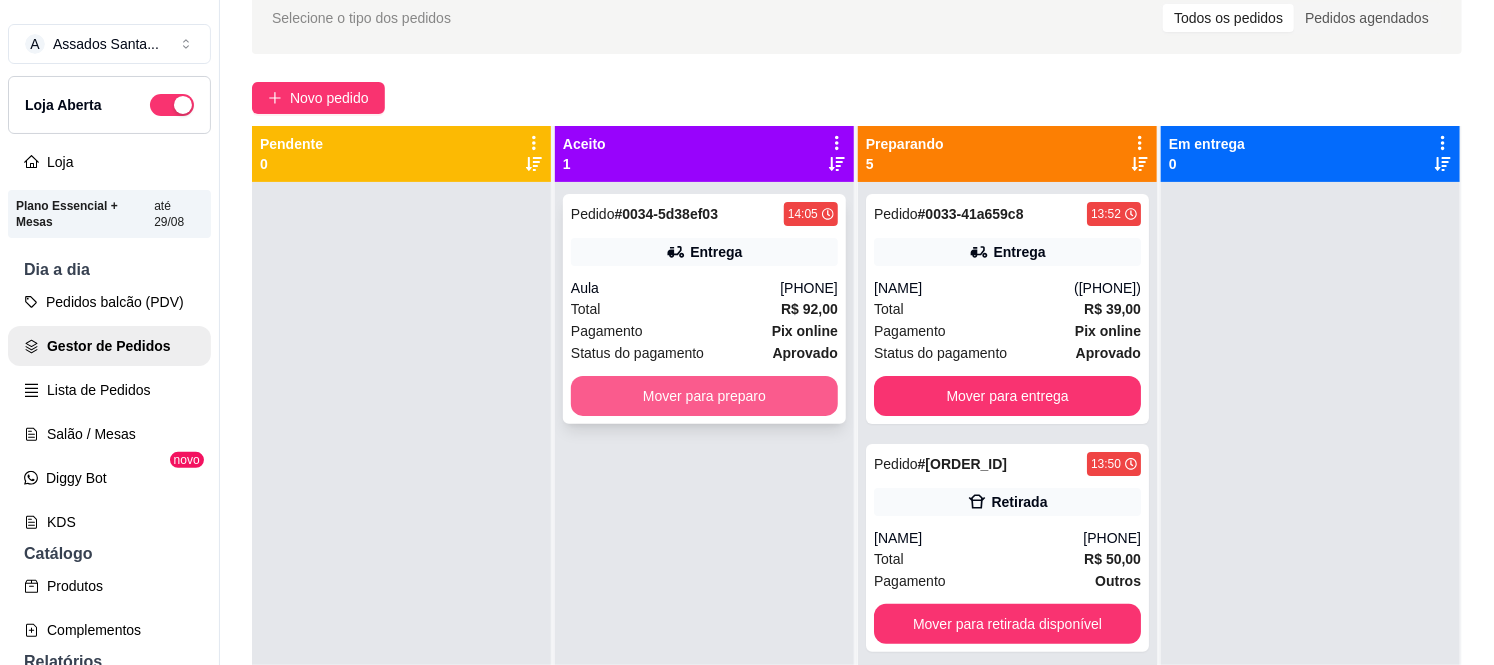 click on "Mover para preparo" at bounding box center (704, 396) 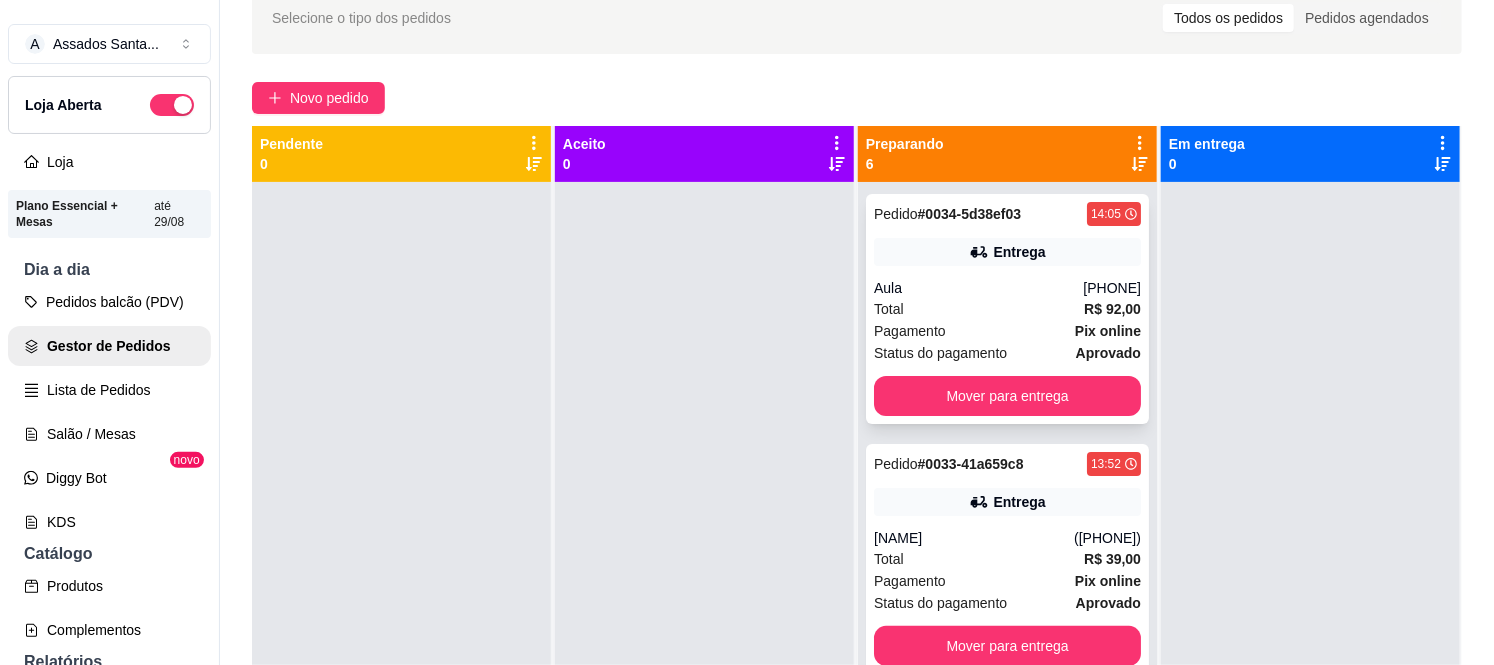 click on "[PHONE]" at bounding box center [1112, 288] 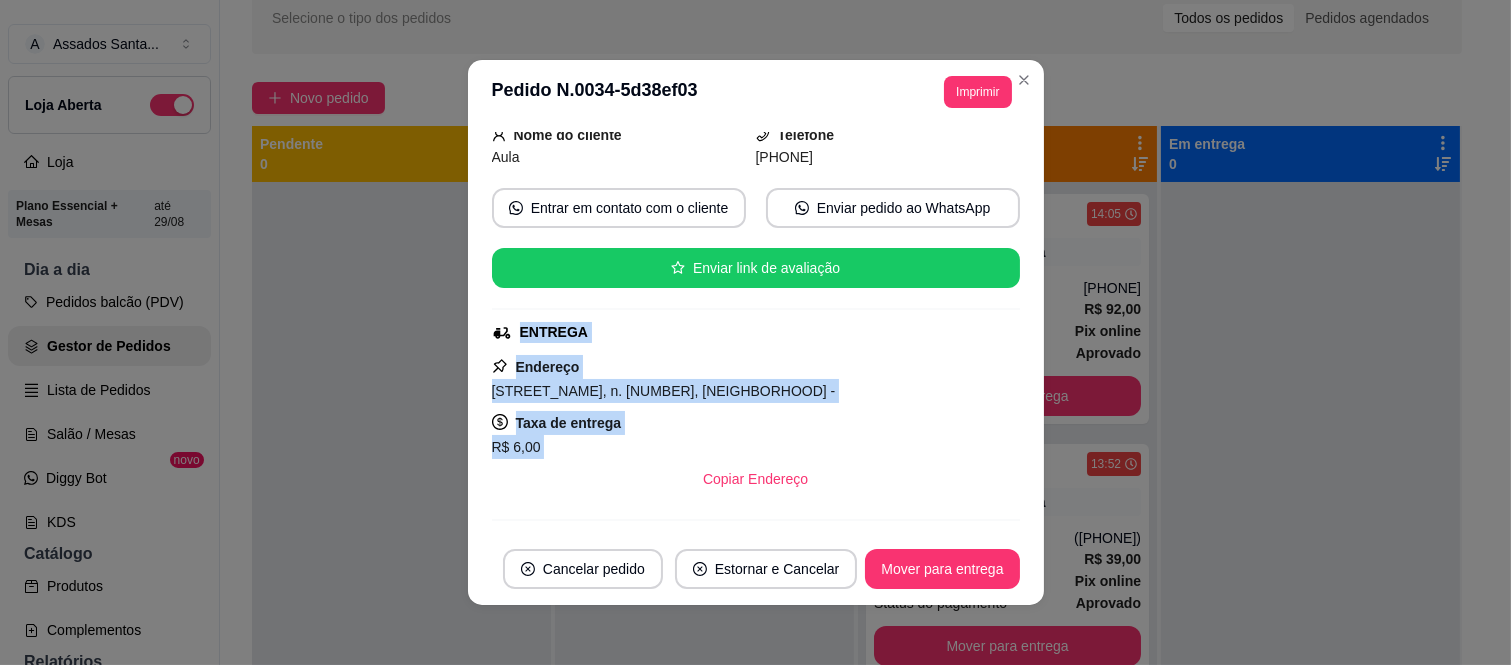 scroll, scrollTop: 524, scrollLeft: 0, axis: vertical 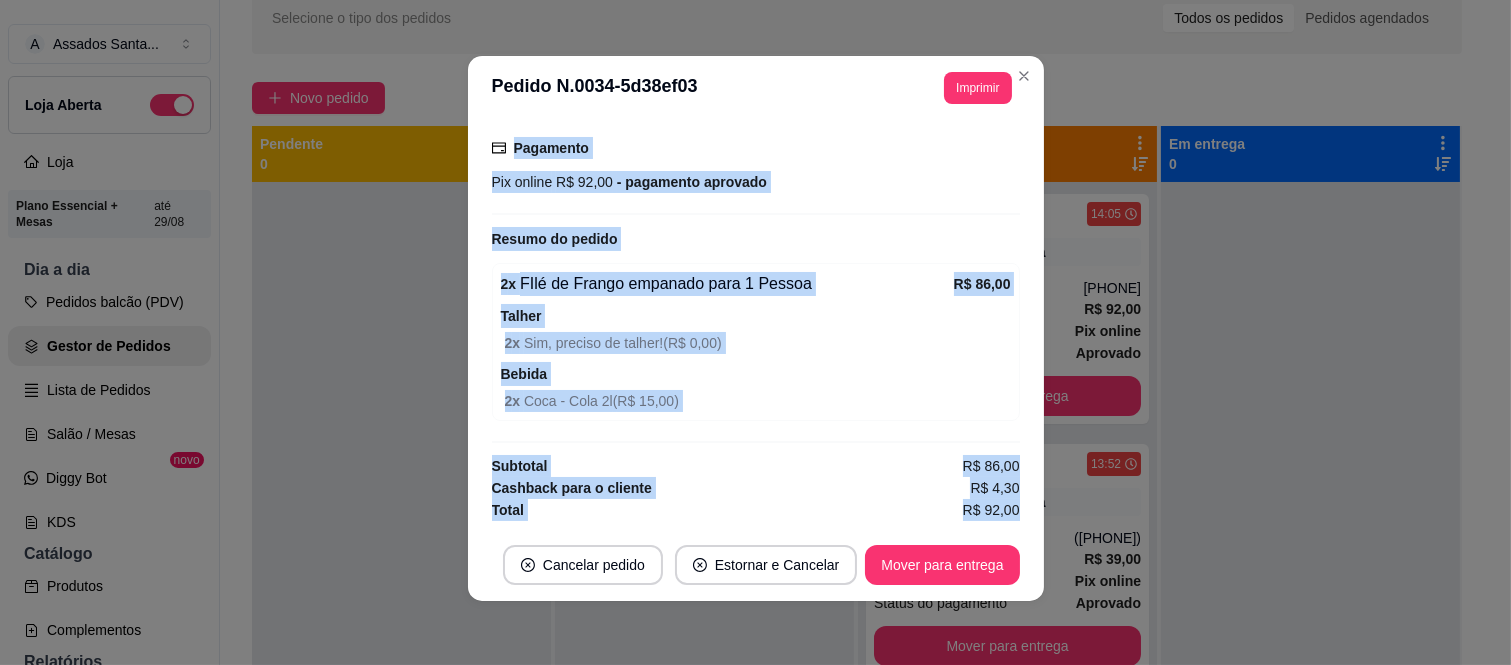 drag, startPoint x: 483, startPoint y: 460, endPoint x: 1030, endPoint y: 570, distance: 557.95074 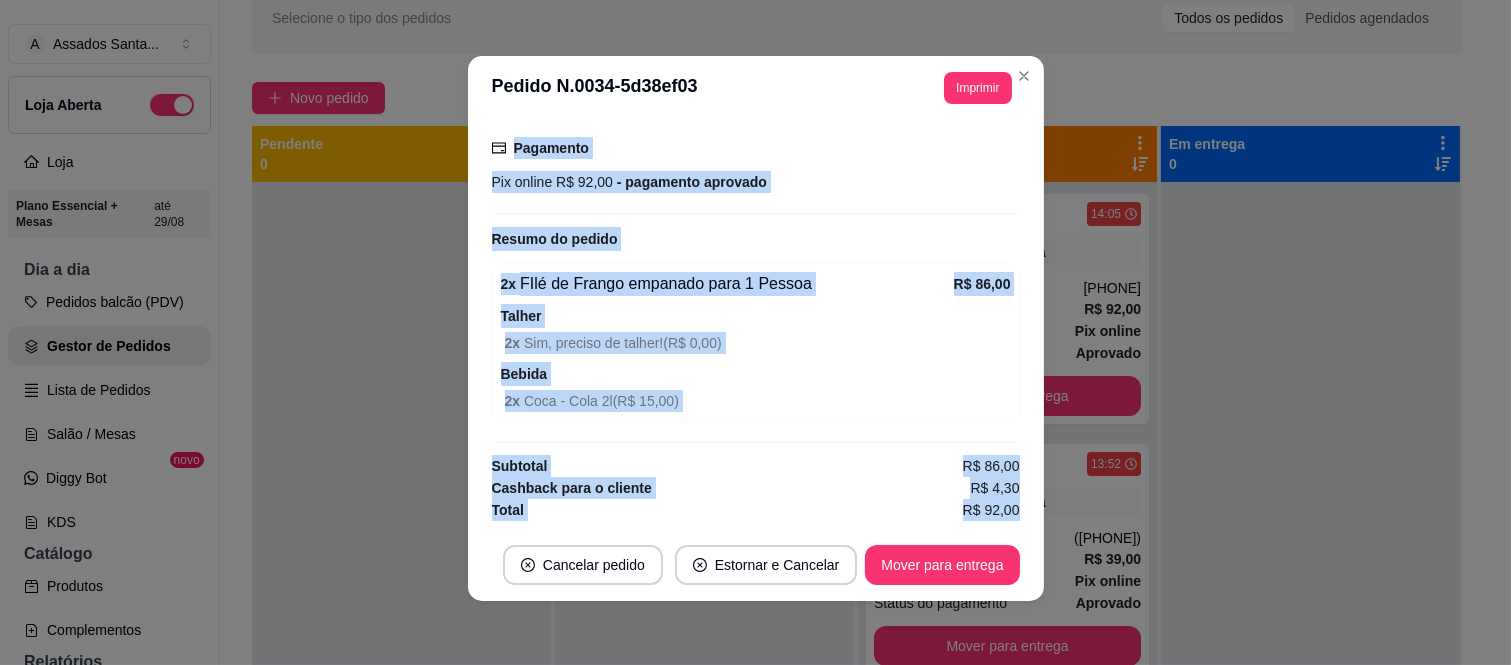 copy on "ENTREGA Endereço Maoris, n. [NUMBER], Gleba do pêssego - Taxa de entrega R$ [PRICE] Copiar Endereço Pagamento Pix online R$ [PRICE] - pagamento aprovado Resumo do pedido 2 x FIlé de Frango empanado para 1 Pessoa R$ [PRICE] Talher 2 x Sim, preciso de talher! ( R$ [PRICE] ) Bebida 2 x Coca - Cola 2l ( R$ [PRICE] ) Subtotal R$ [PRICE] Cashback para o cliente R$ [PRICE] Total R$ [PRICE] Cancelar pedido Estornar e Cancelar Mover para entrega" 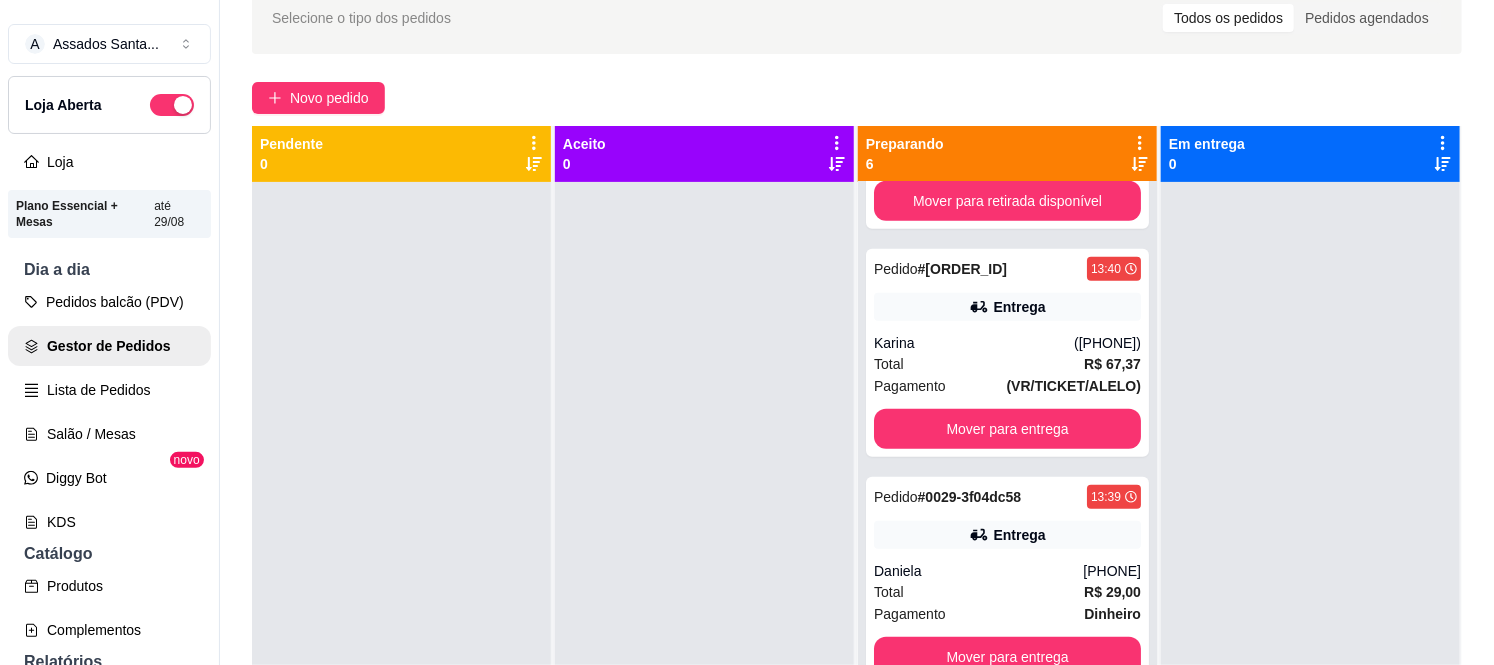 scroll, scrollTop: 765, scrollLeft: 0, axis: vertical 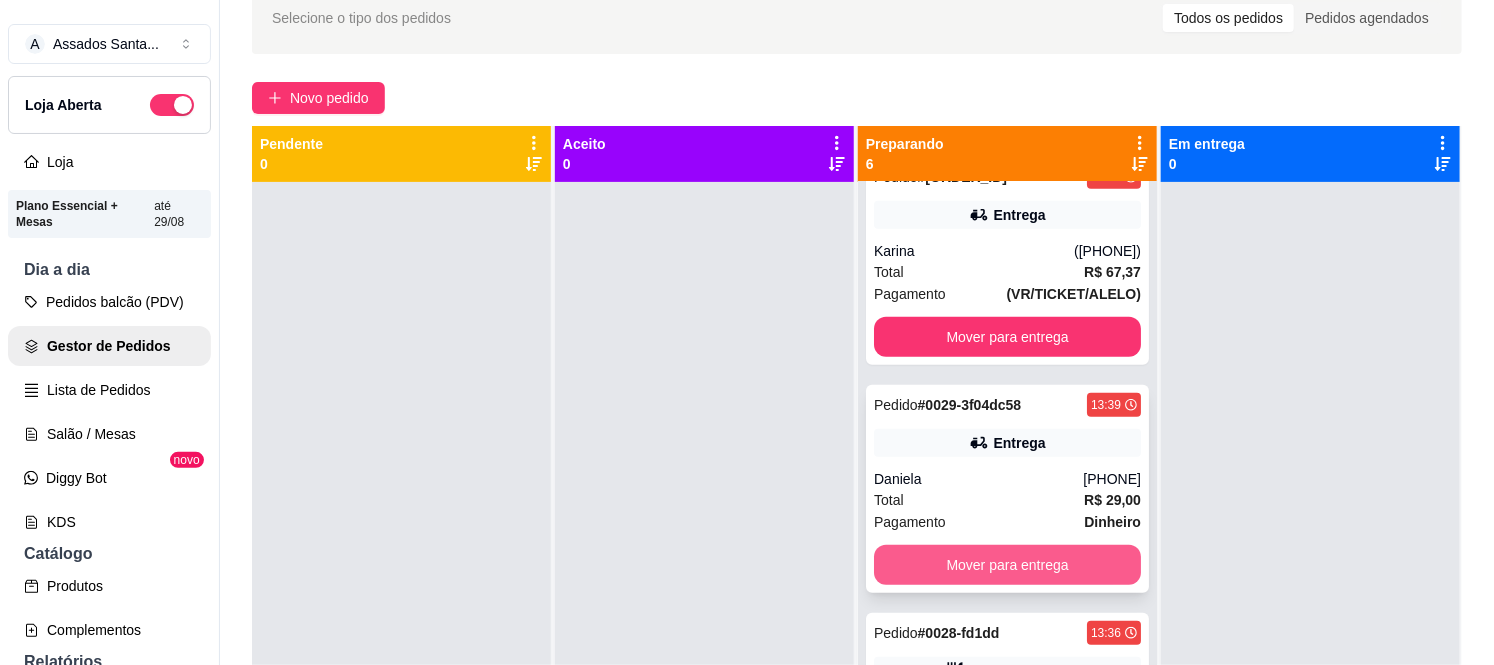 click on "Mover para entrega" at bounding box center [1007, 565] 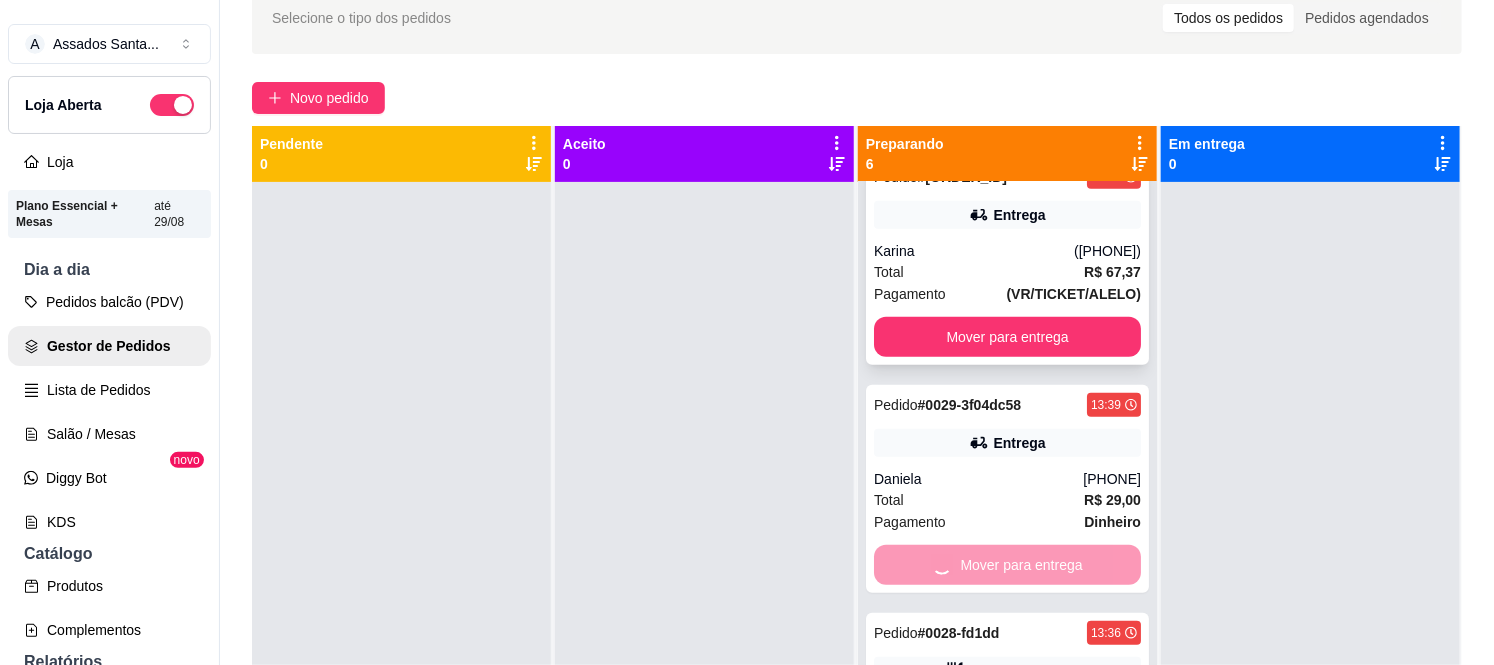 scroll, scrollTop: 537, scrollLeft: 0, axis: vertical 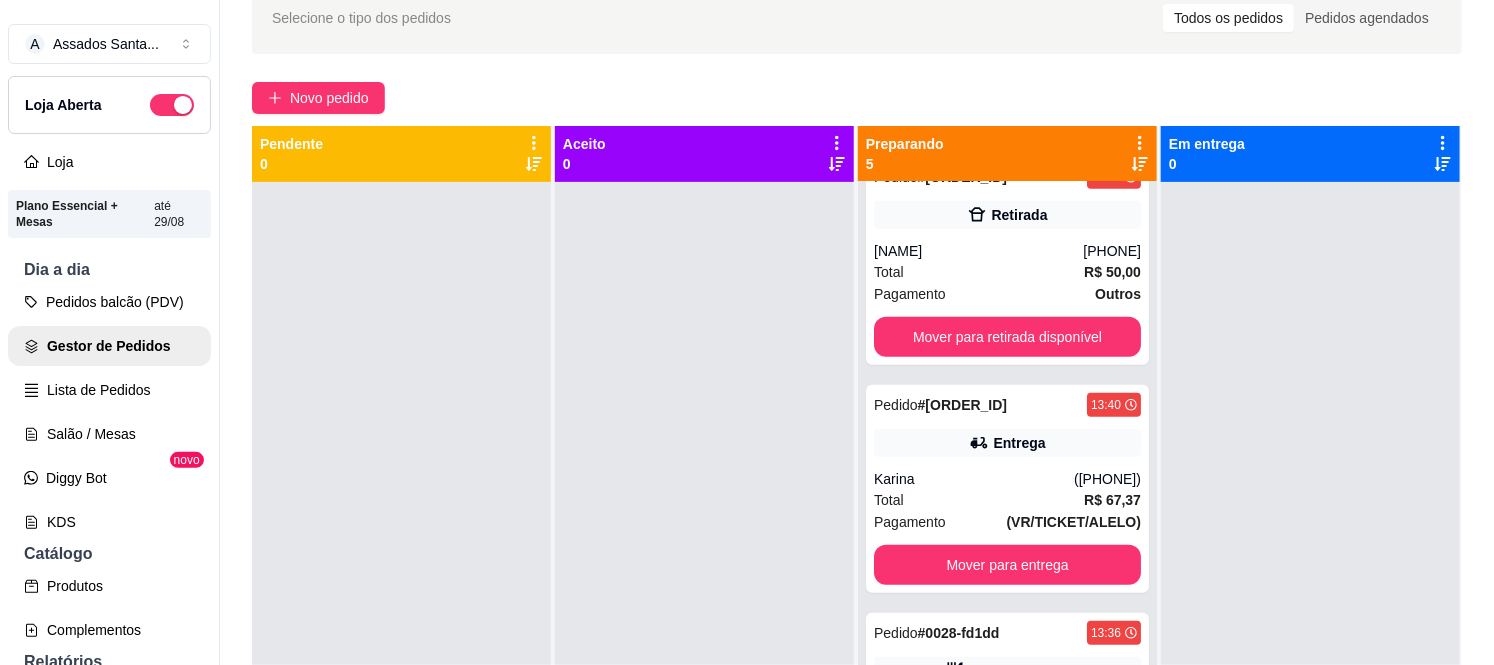 click on "Produtos" at bounding box center (109, 586) 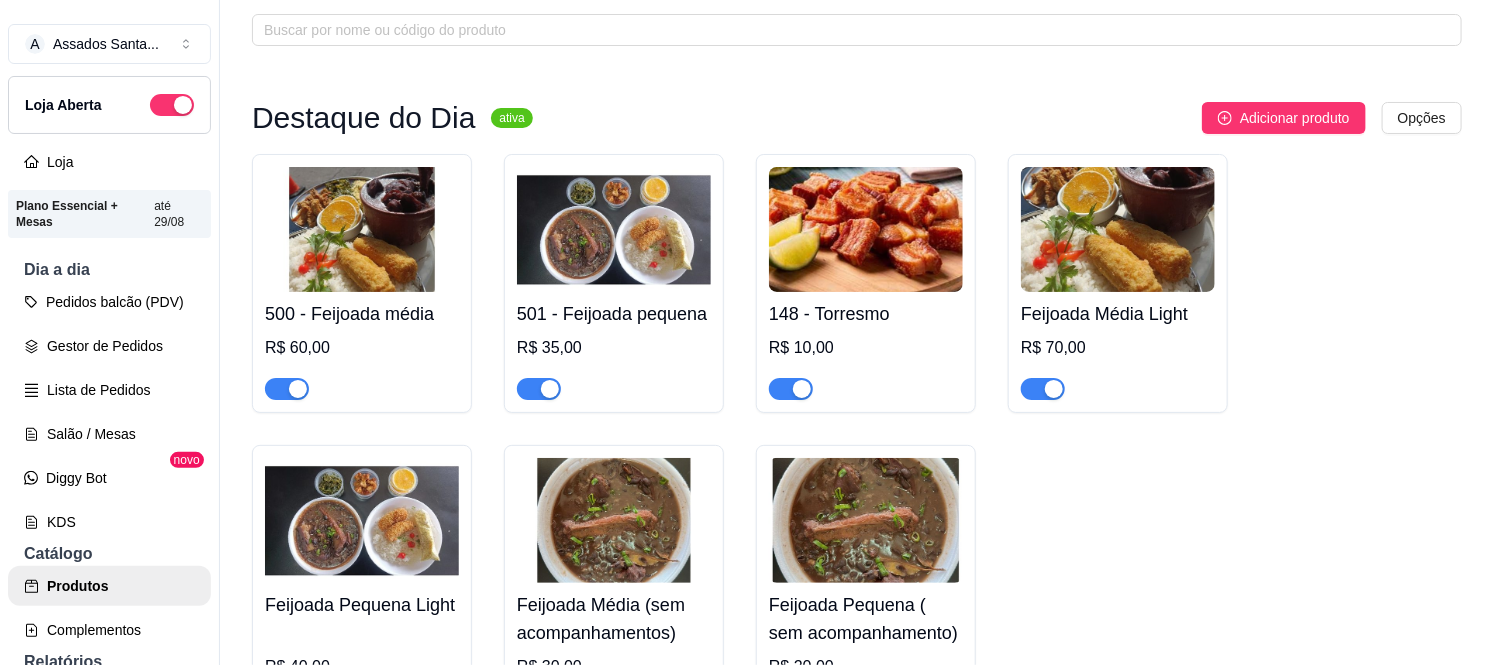 scroll, scrollTop: 0, scrollLeft: 0, axis: both 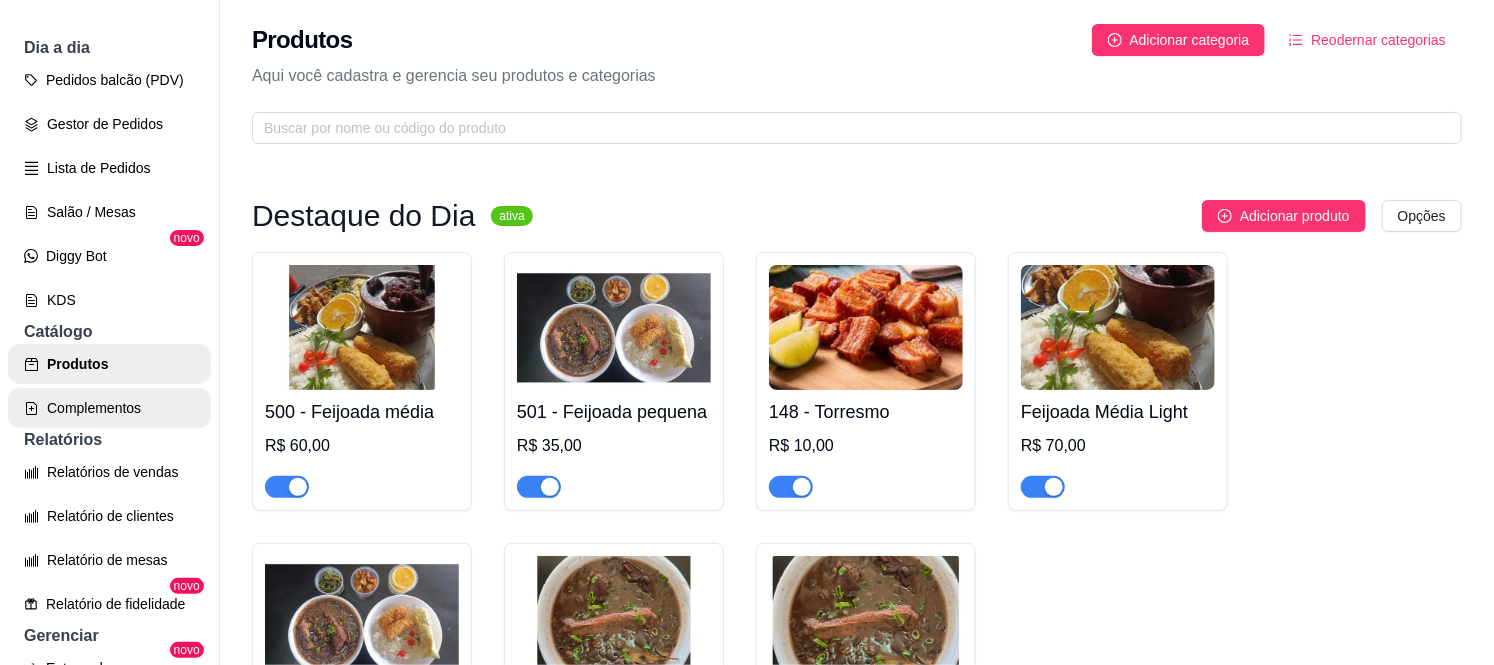 click on "Complementos" at bounding box center [109, 408] 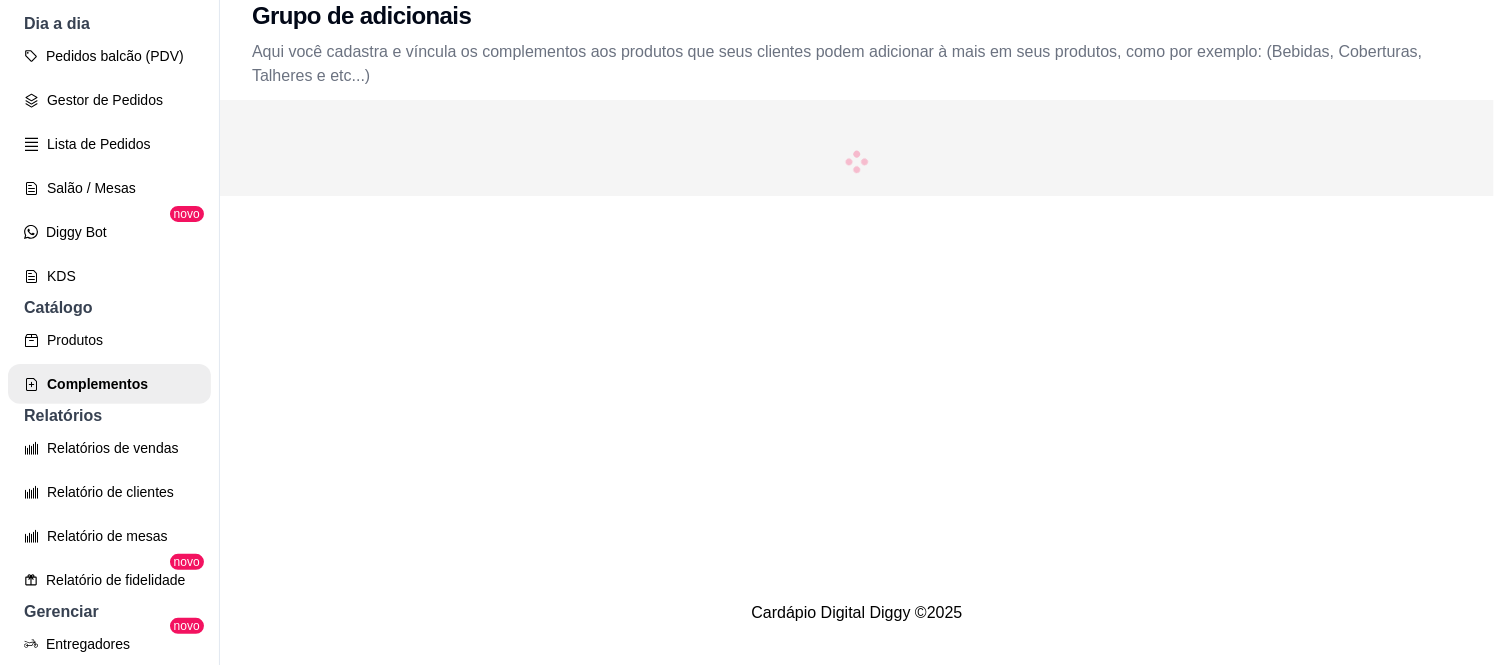 scroll, scrollTop: 32, scrollLeft: 0, axis: vertical 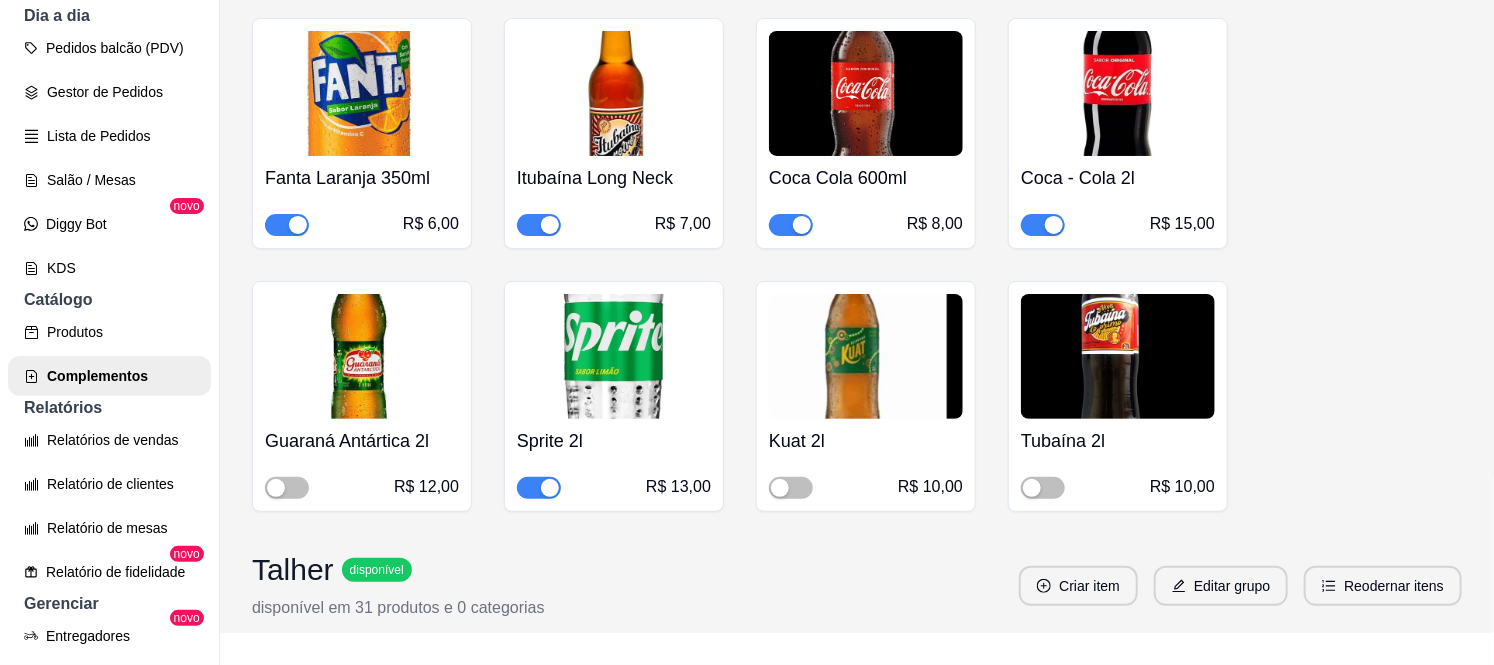 click at bounding box center (1054, 225) 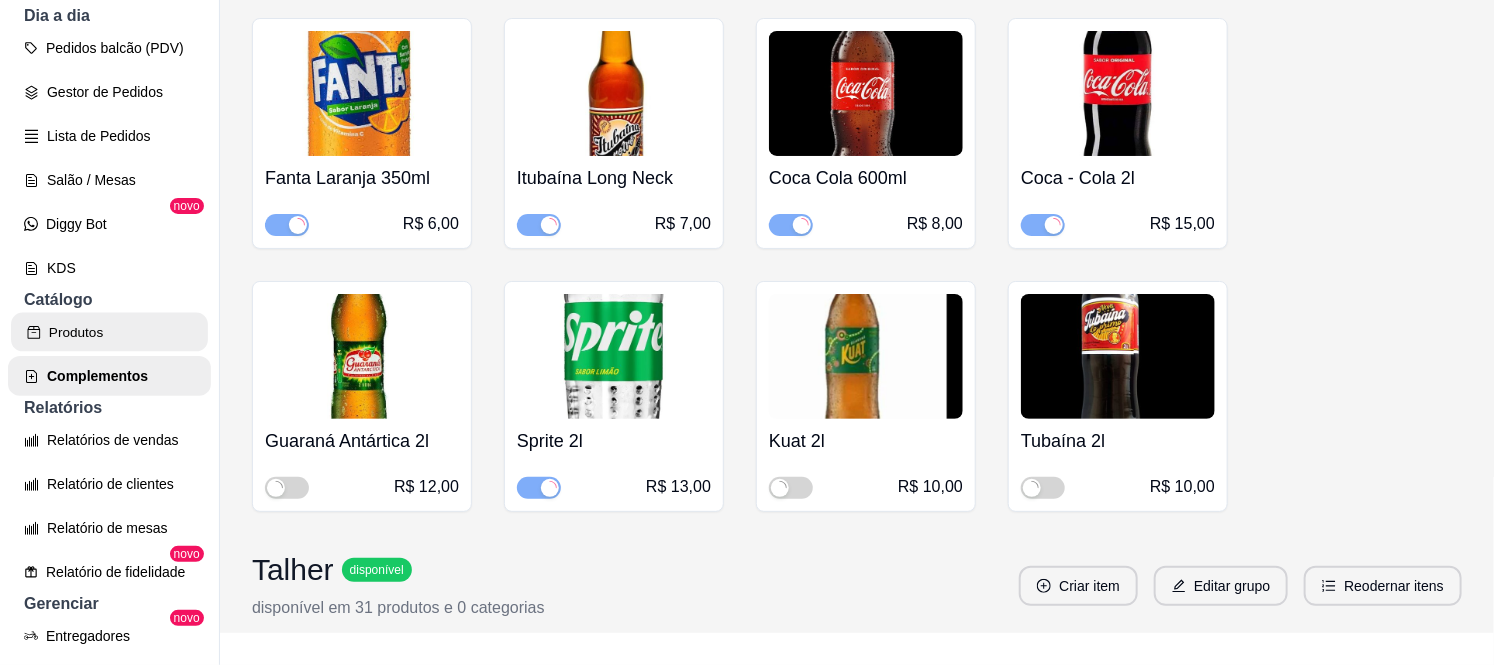 click on "Produtos" at bounding box center [109, 332] 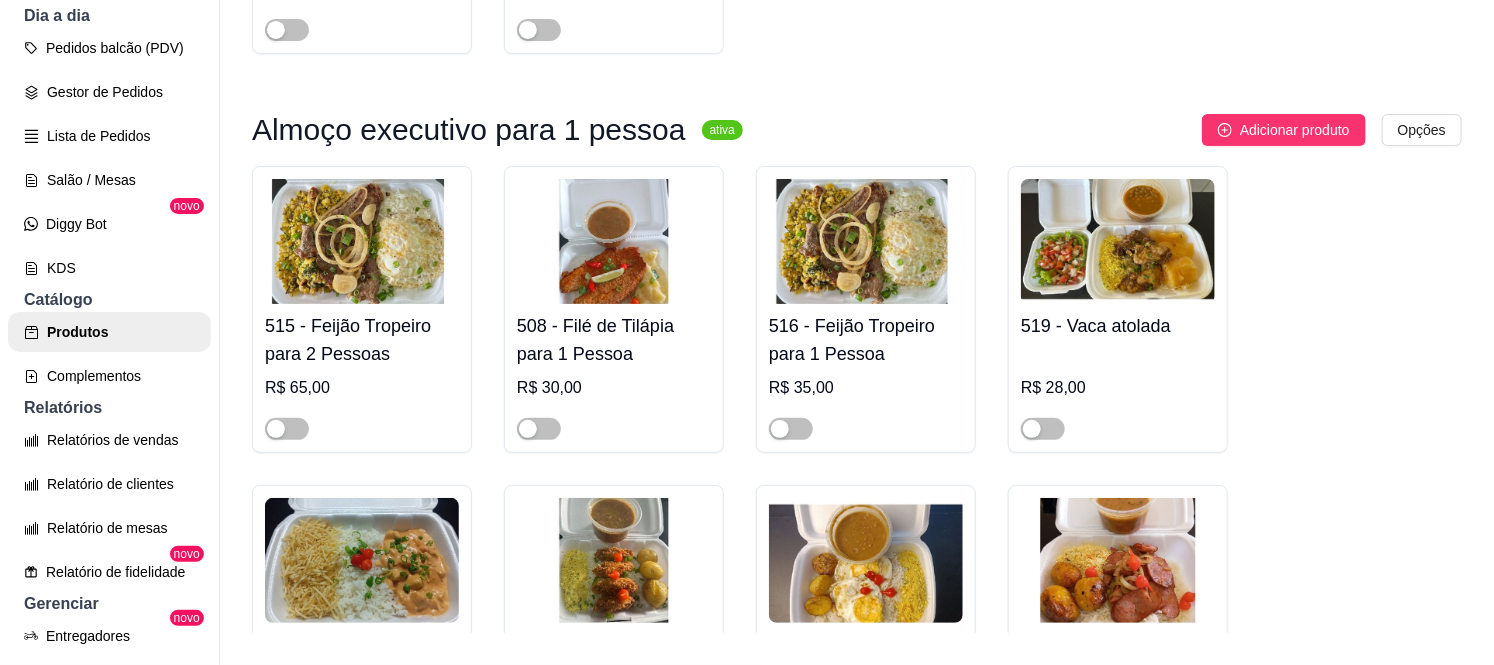 scroll, scrollTop: 0, scrollLeft: 0, axis: both 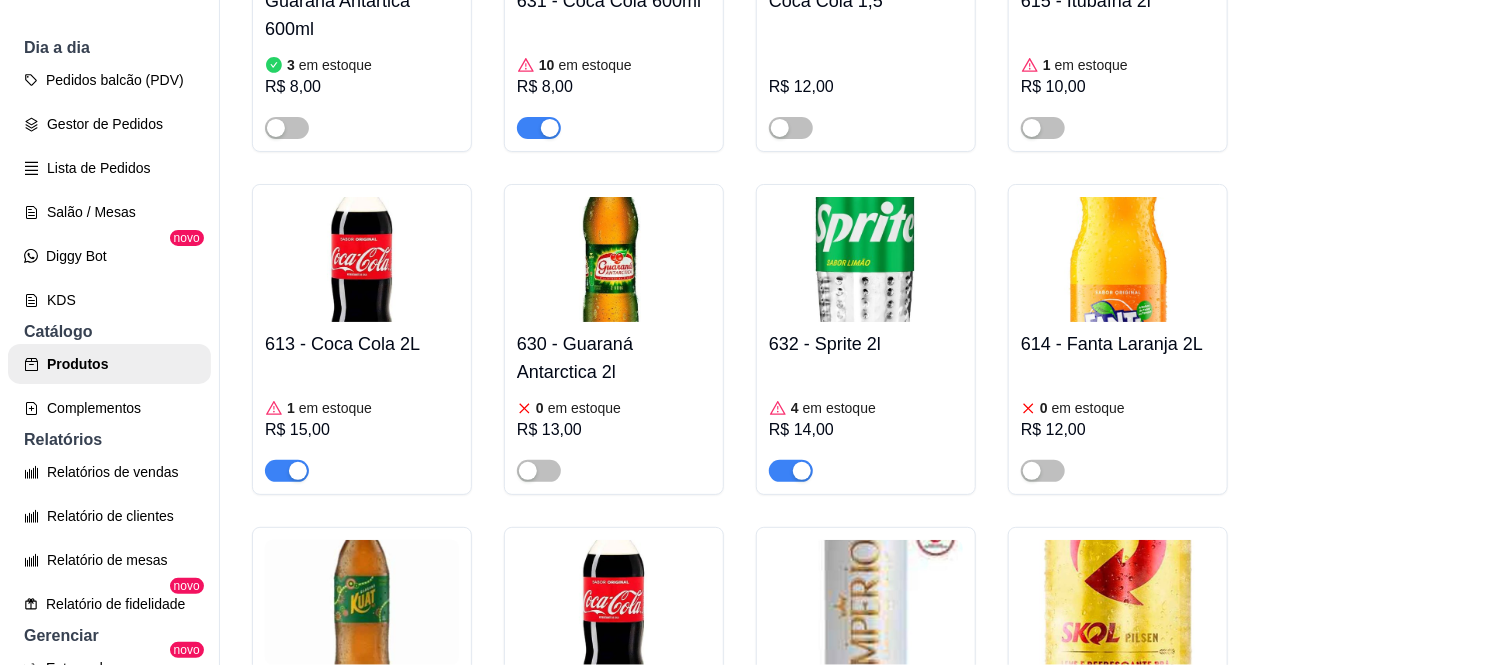 click at bounding box center [287, 471] 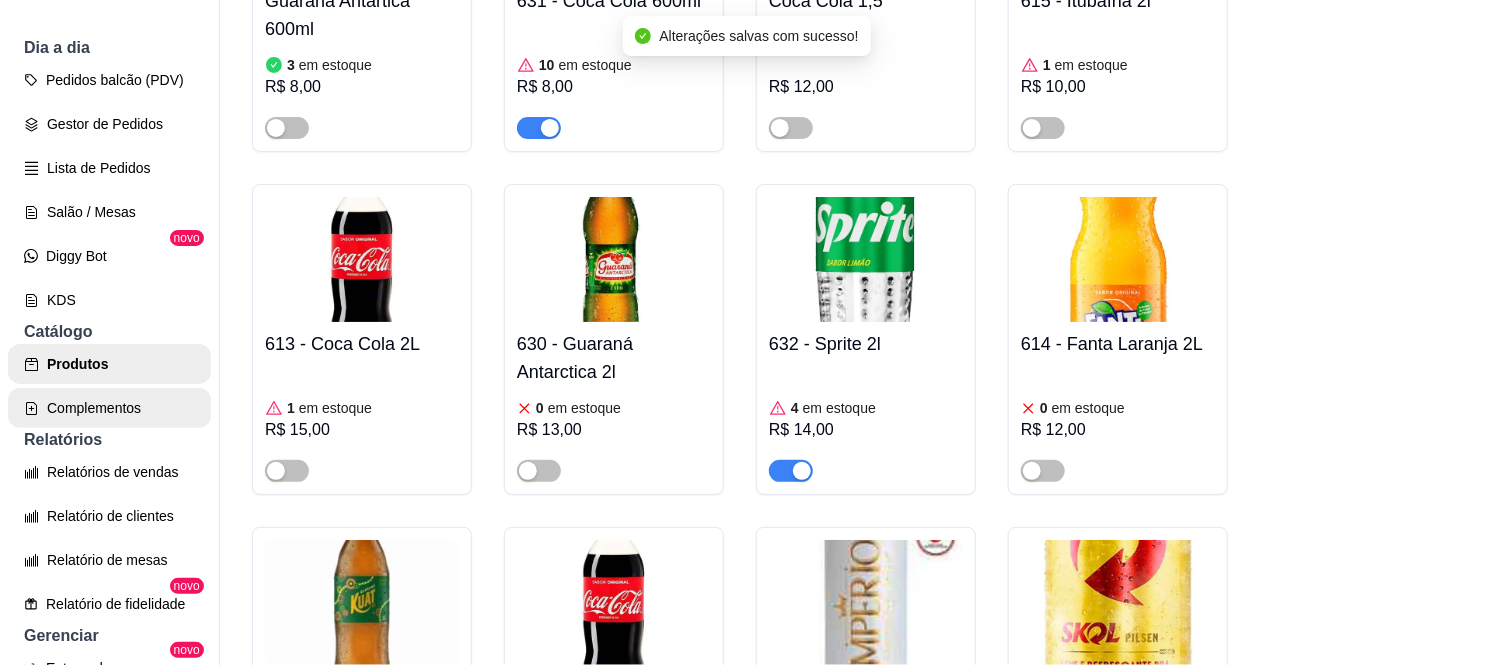 click on "Complementos" at bounding box center (109, 408) 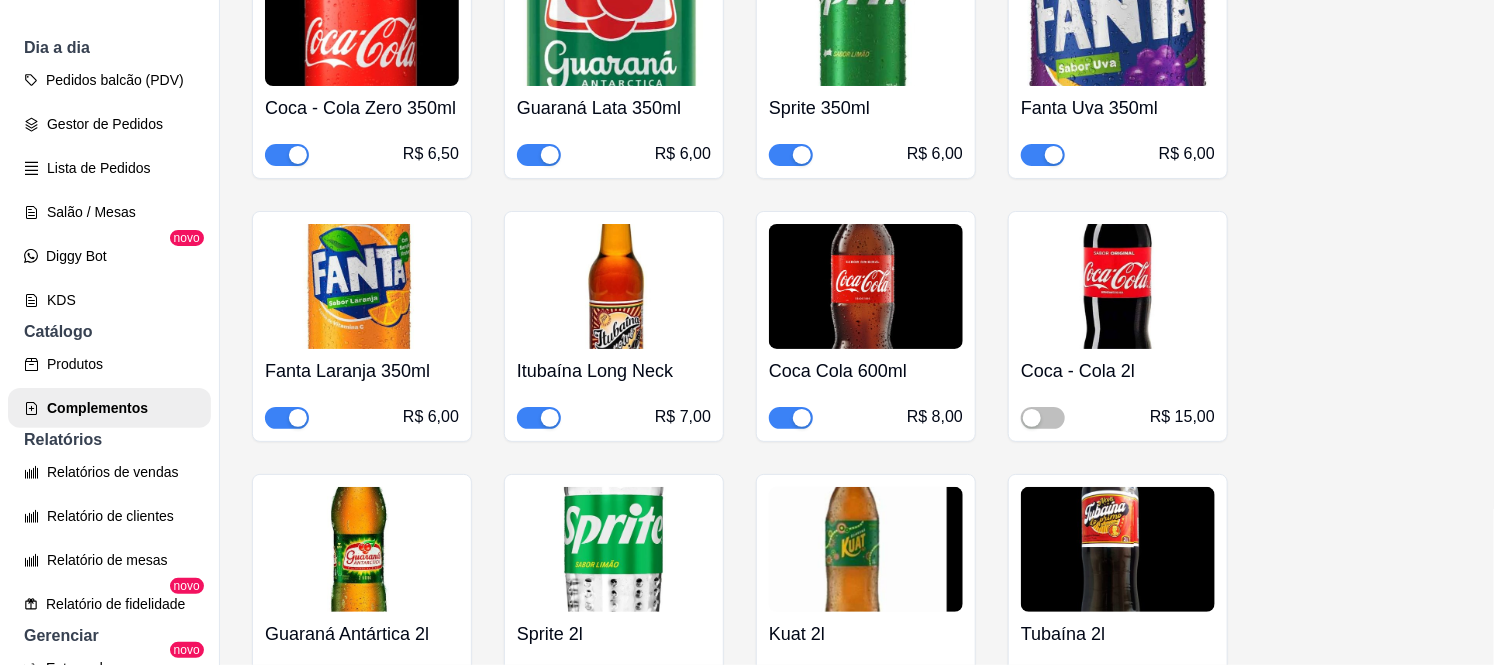 scroll, scrollTop: 1444, scrollLeft: 0, axis: vertical 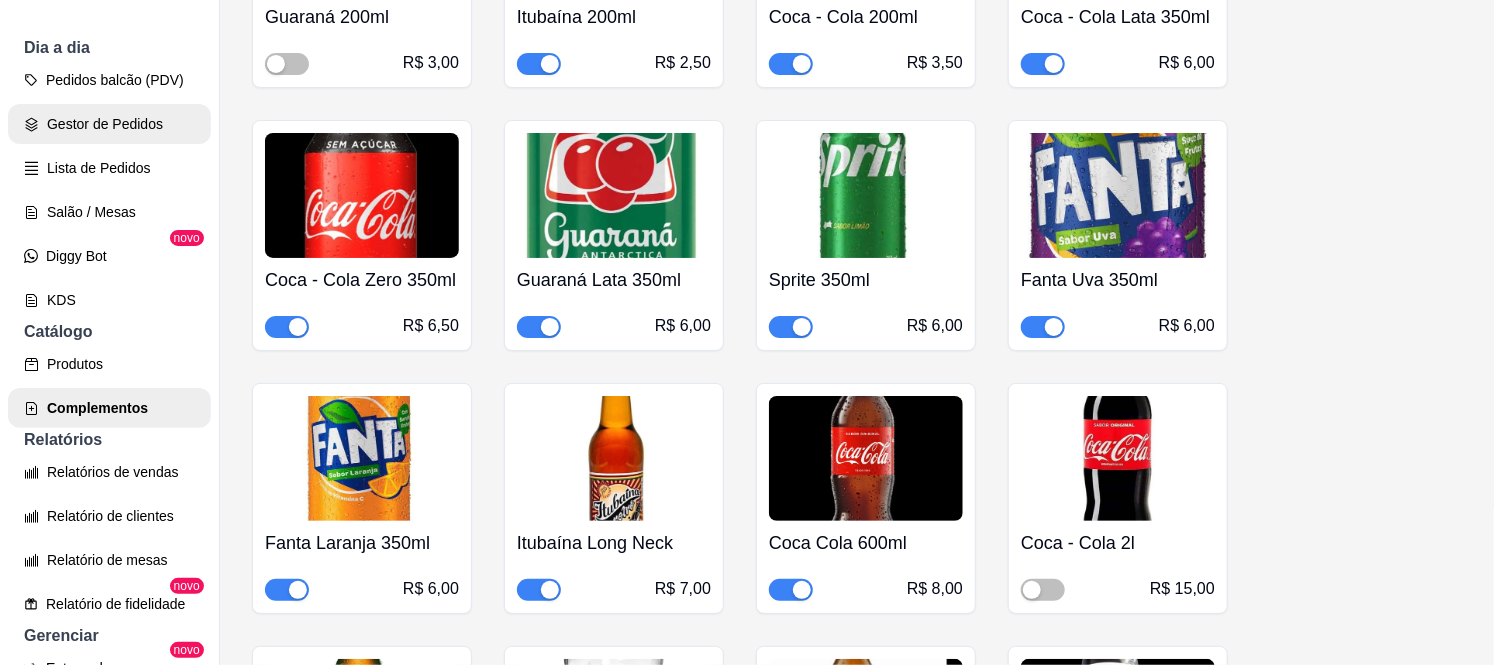 click on "Gestor de Pedidos" at bounding box center (109, 124) 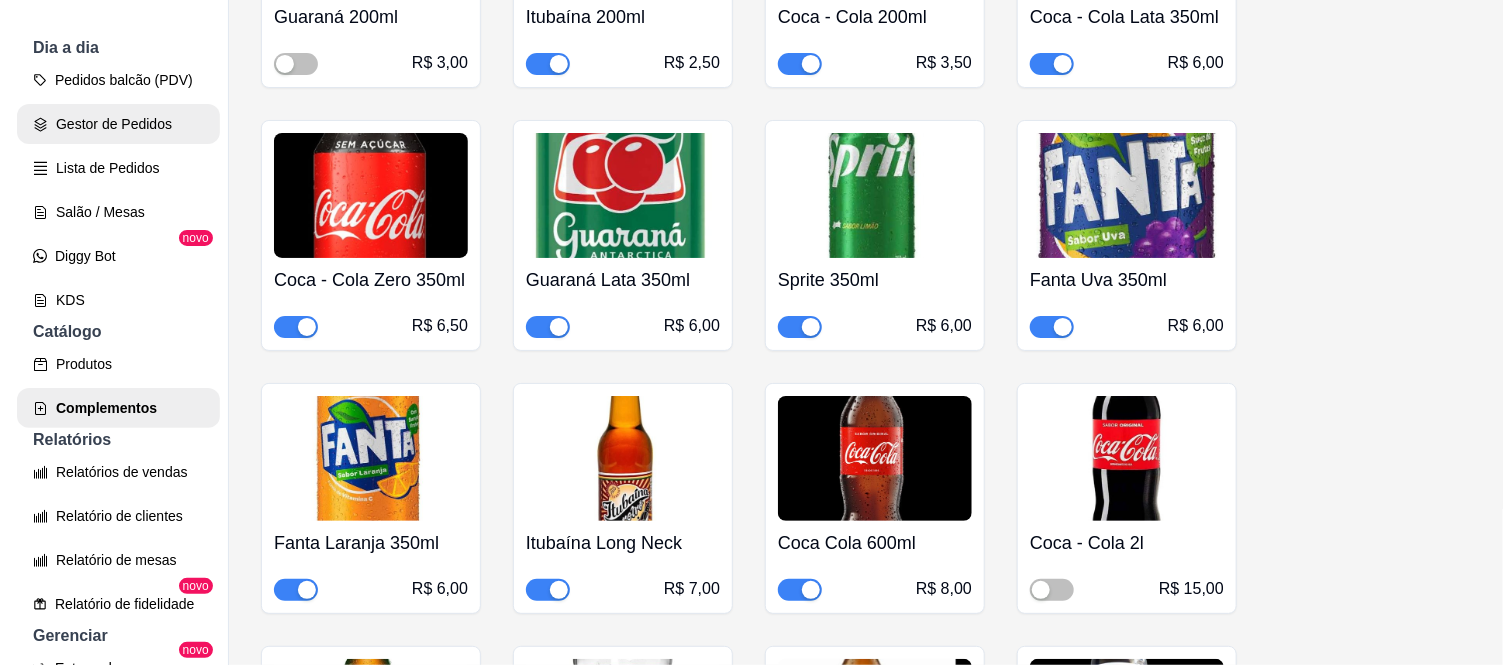 scroll, scrollTop: 0, scrollLeft: 0, axis: both 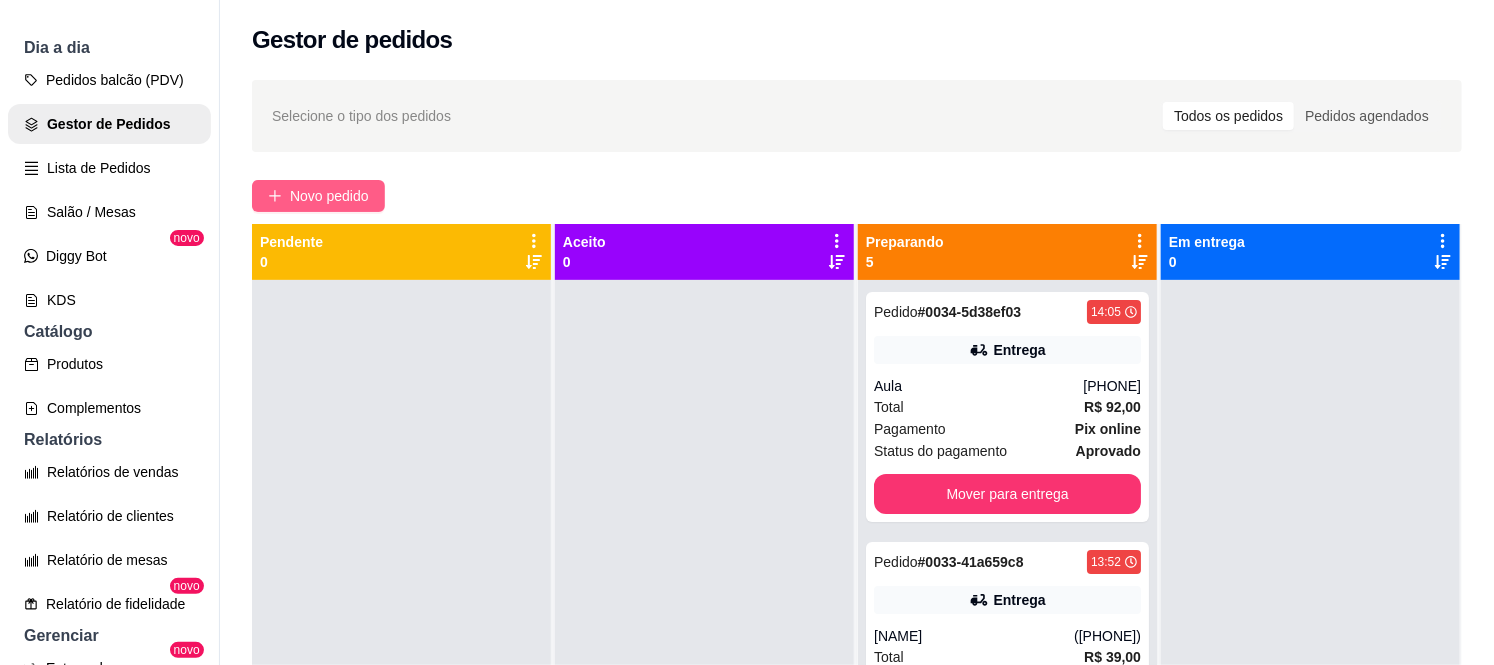 click on "Novo pedido" at bounding box center (329, 196) 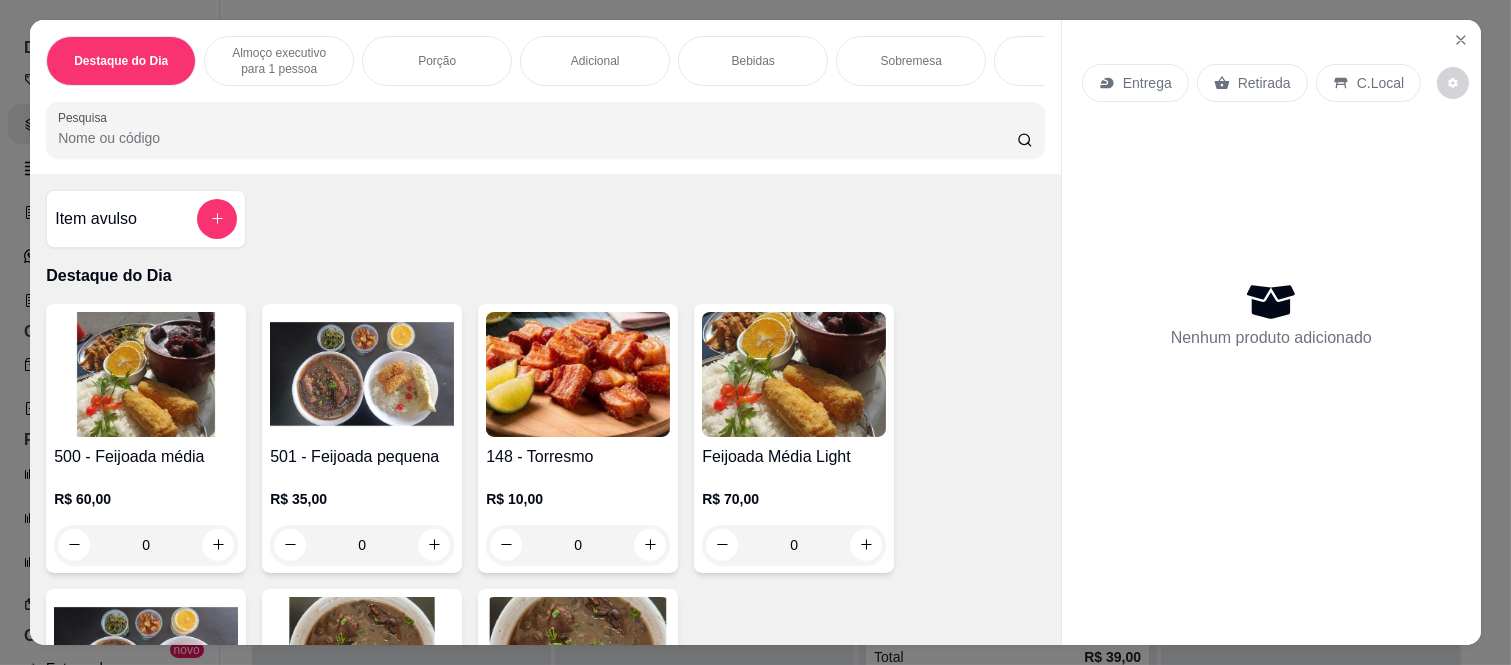 click on "Entrega" at bounding box center (1147, 83) 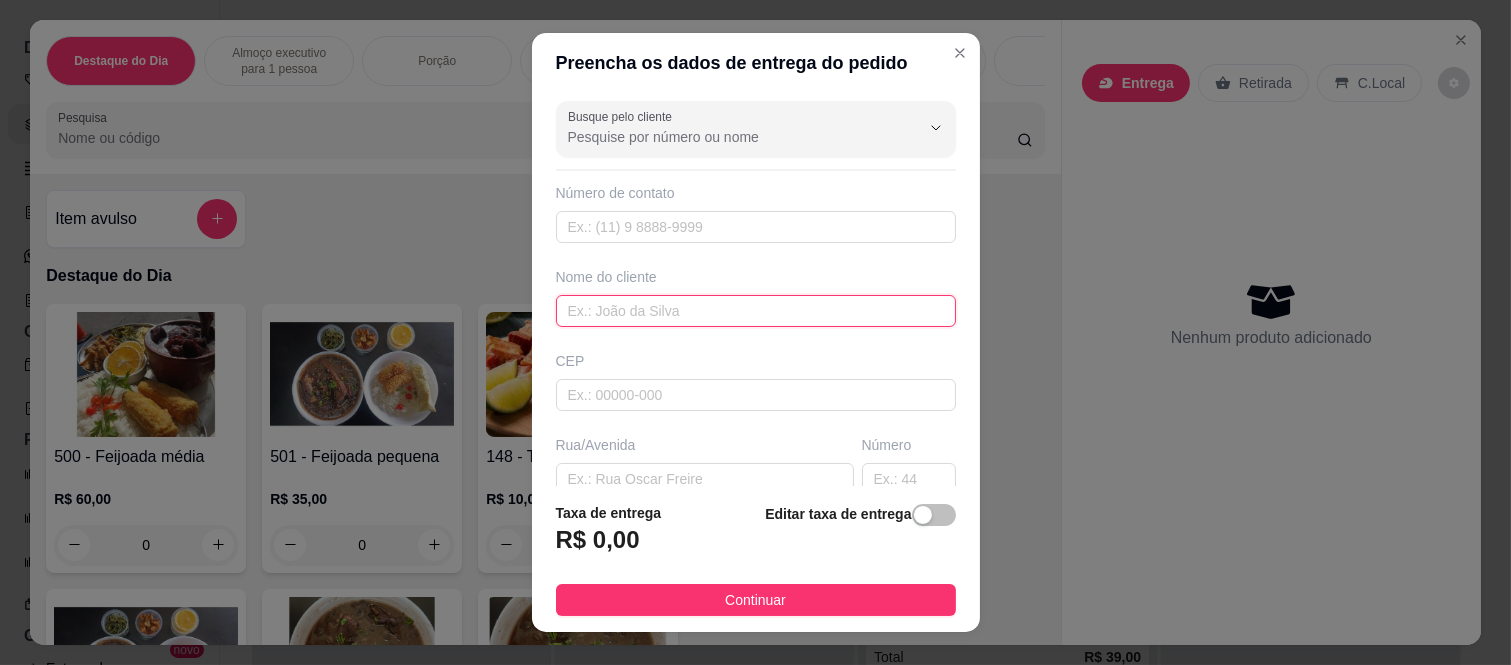 click at bounding box center [756, 311] 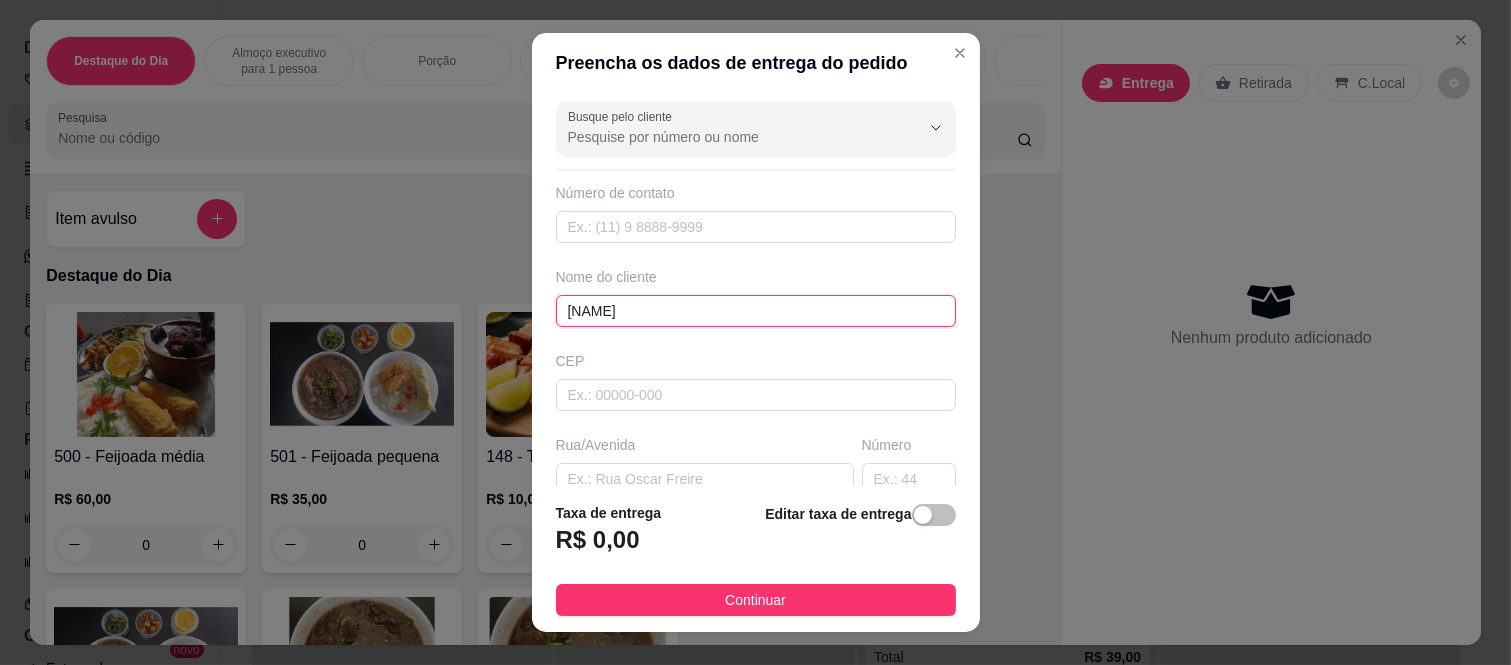 type on "[NAME]" 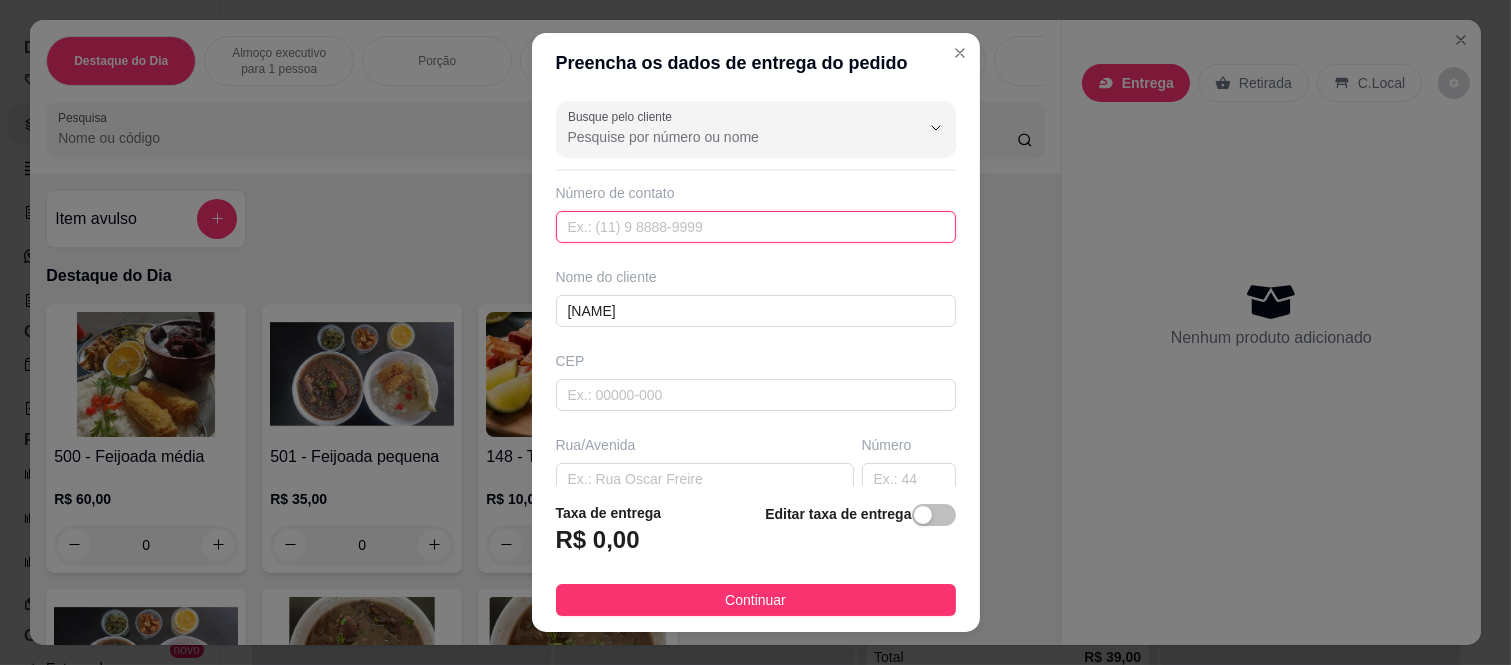 click at bounding box center (756, 227) 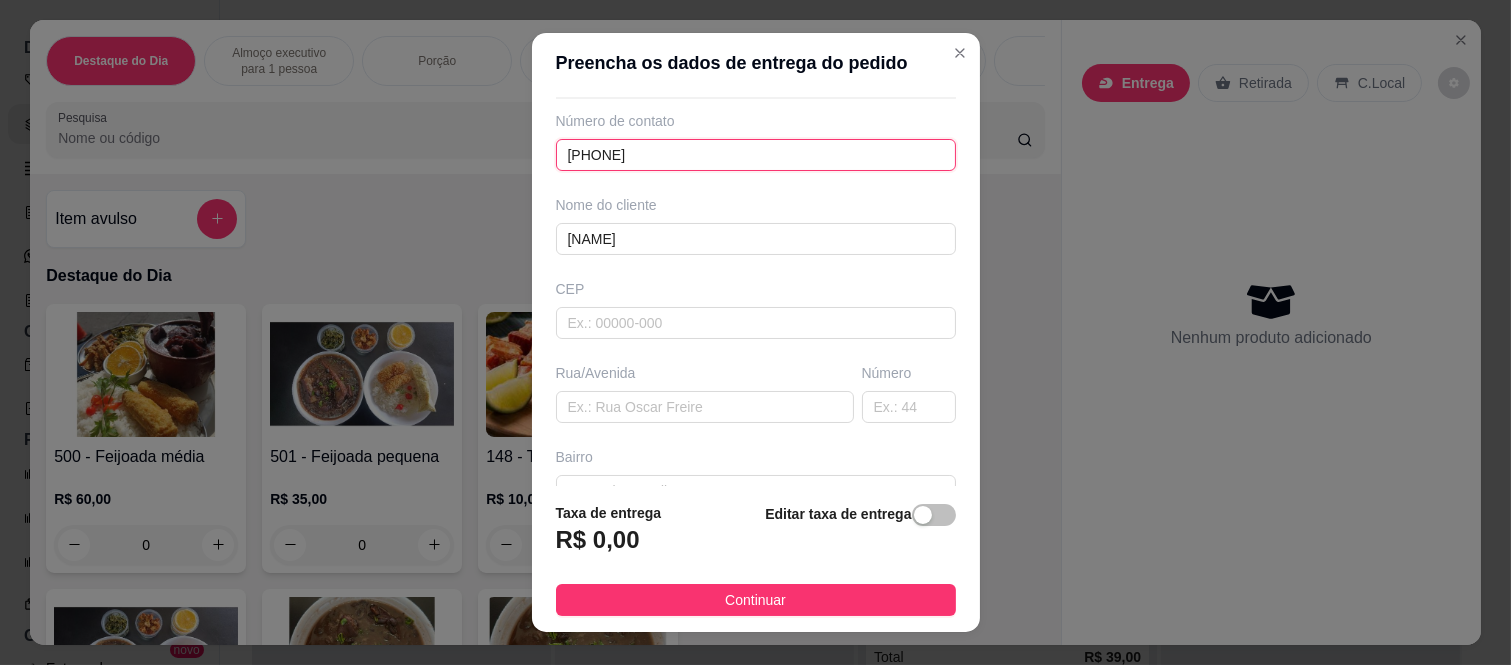 scroll, scrollTop: 111, scrollLeft: 0, axis: vertical 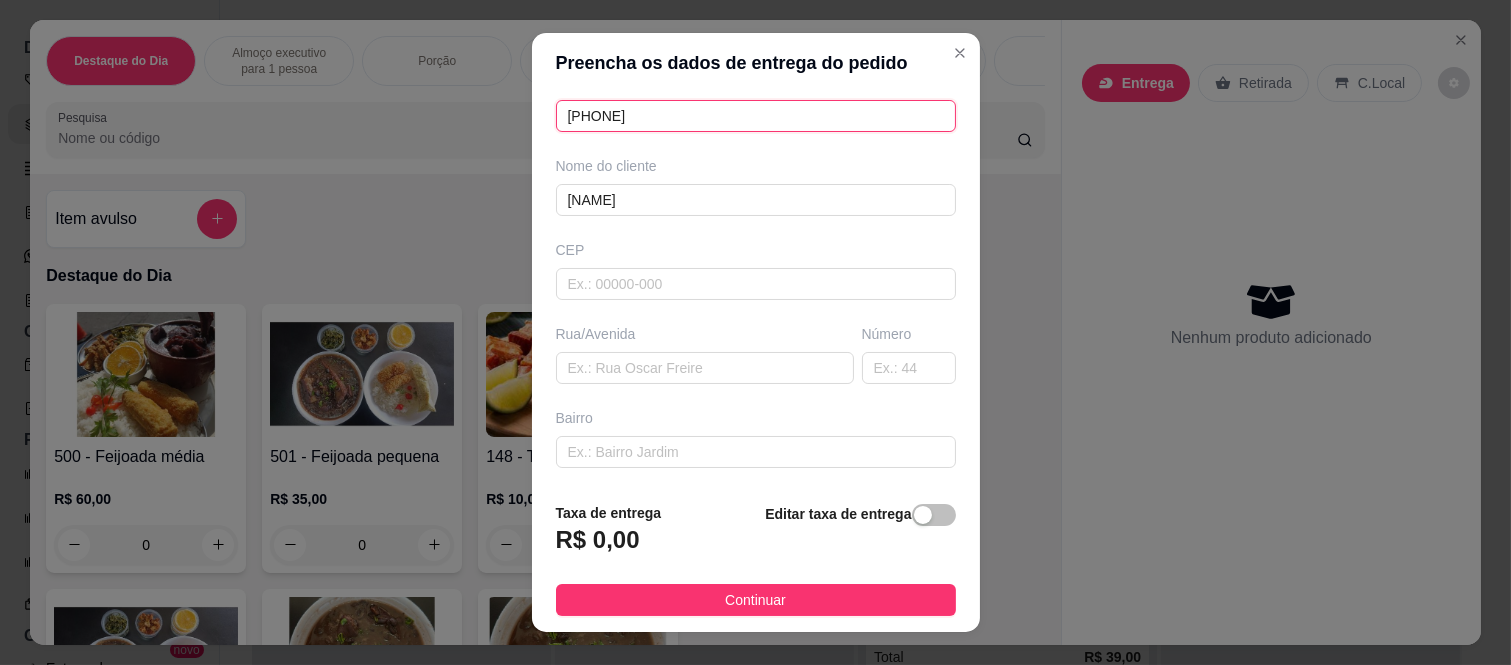 type on "[PHONE]" 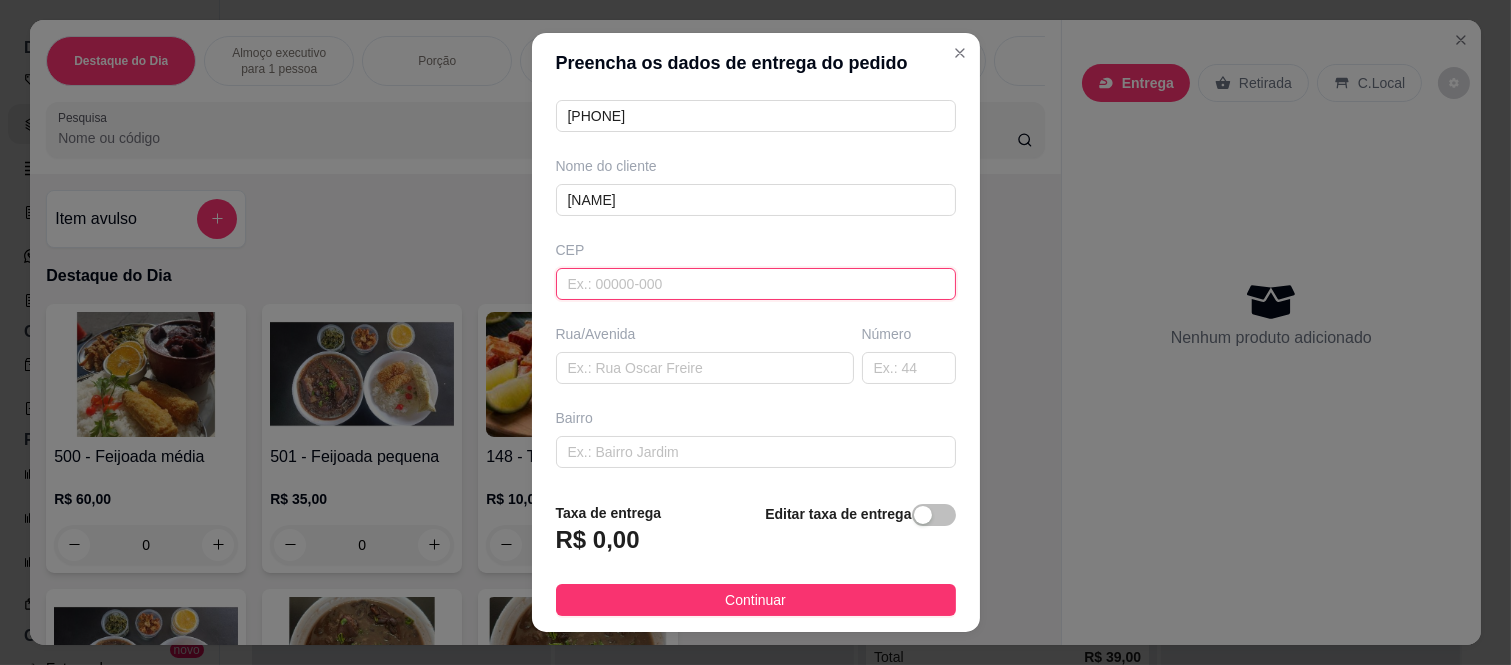 click at bounding box center (756, 284) 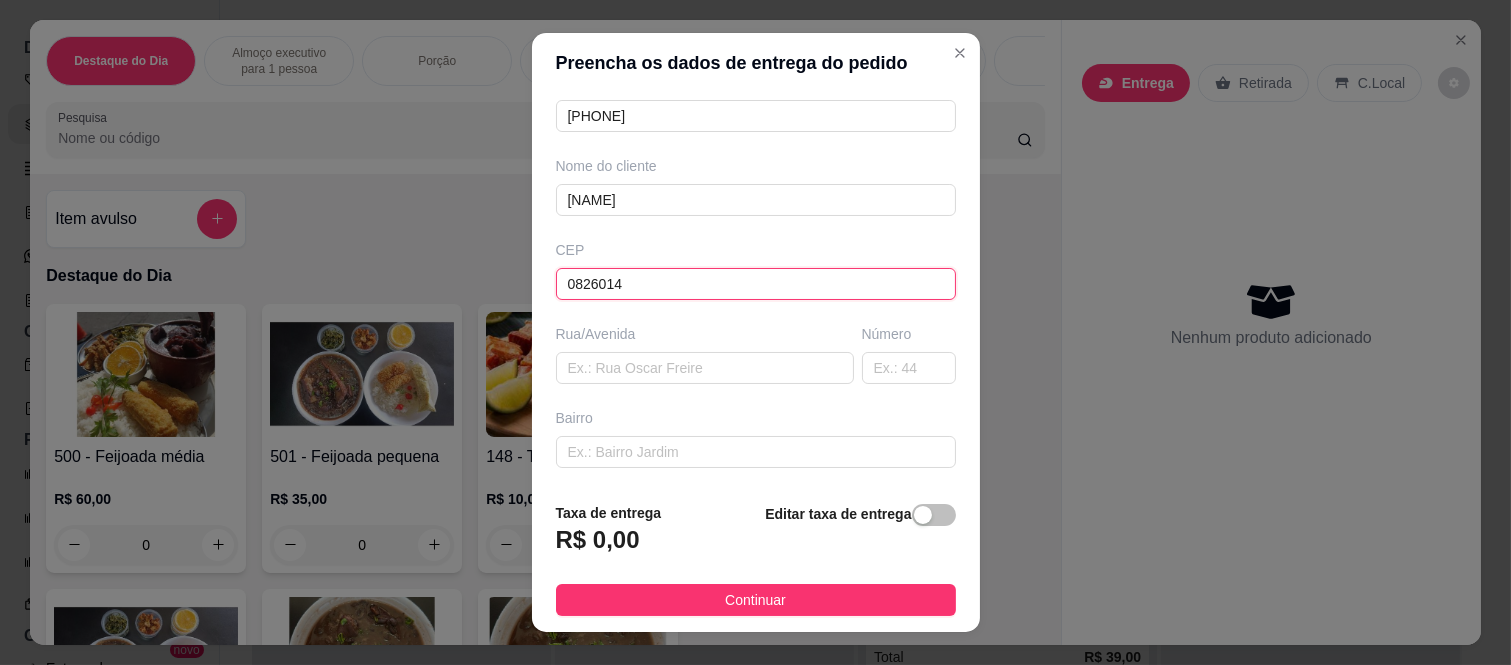 type on "08260140" 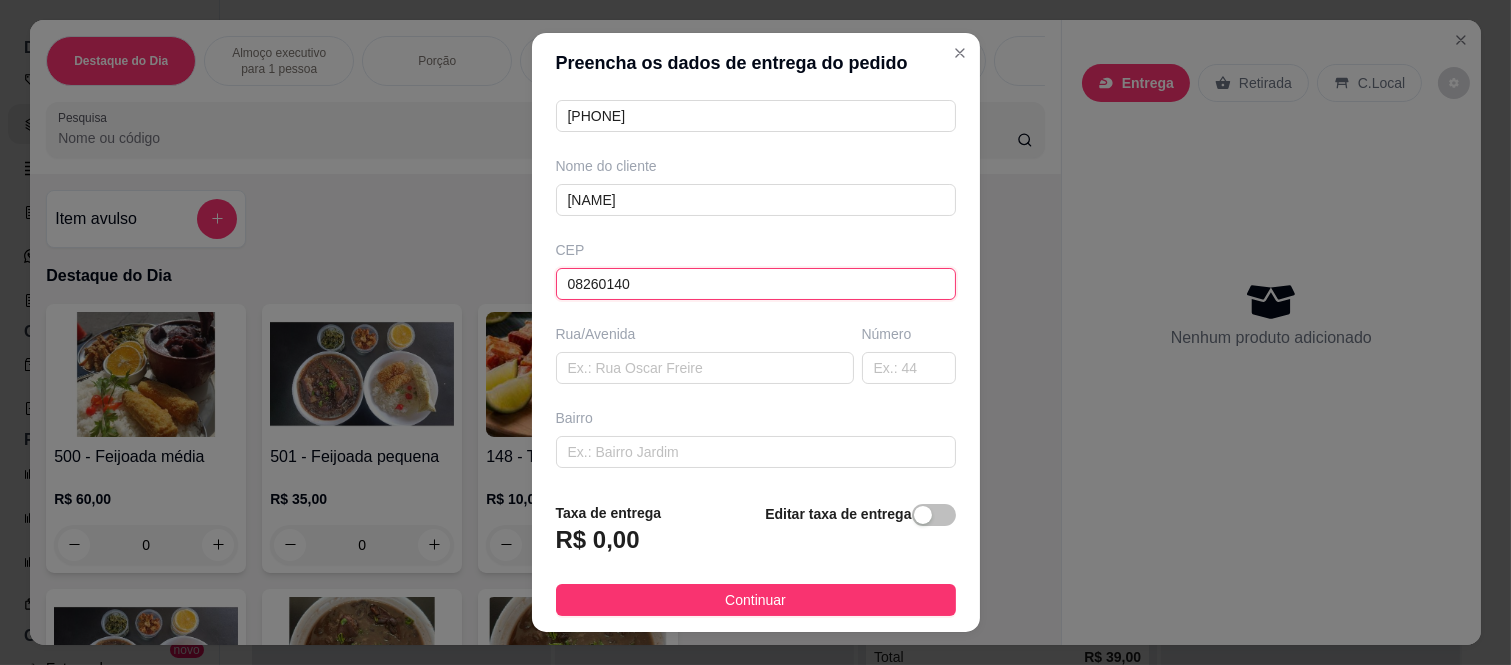type on "Rua Tomoichi Shimizu" 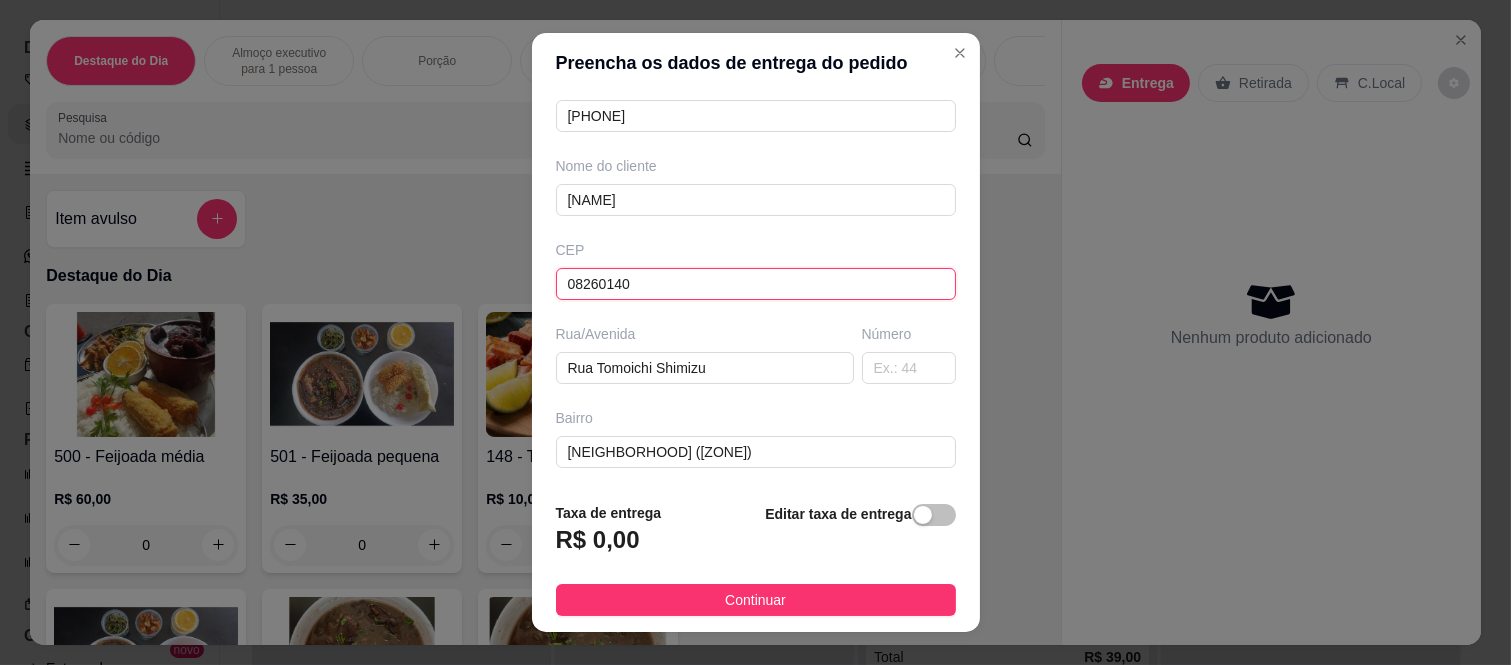 type on "08260140" 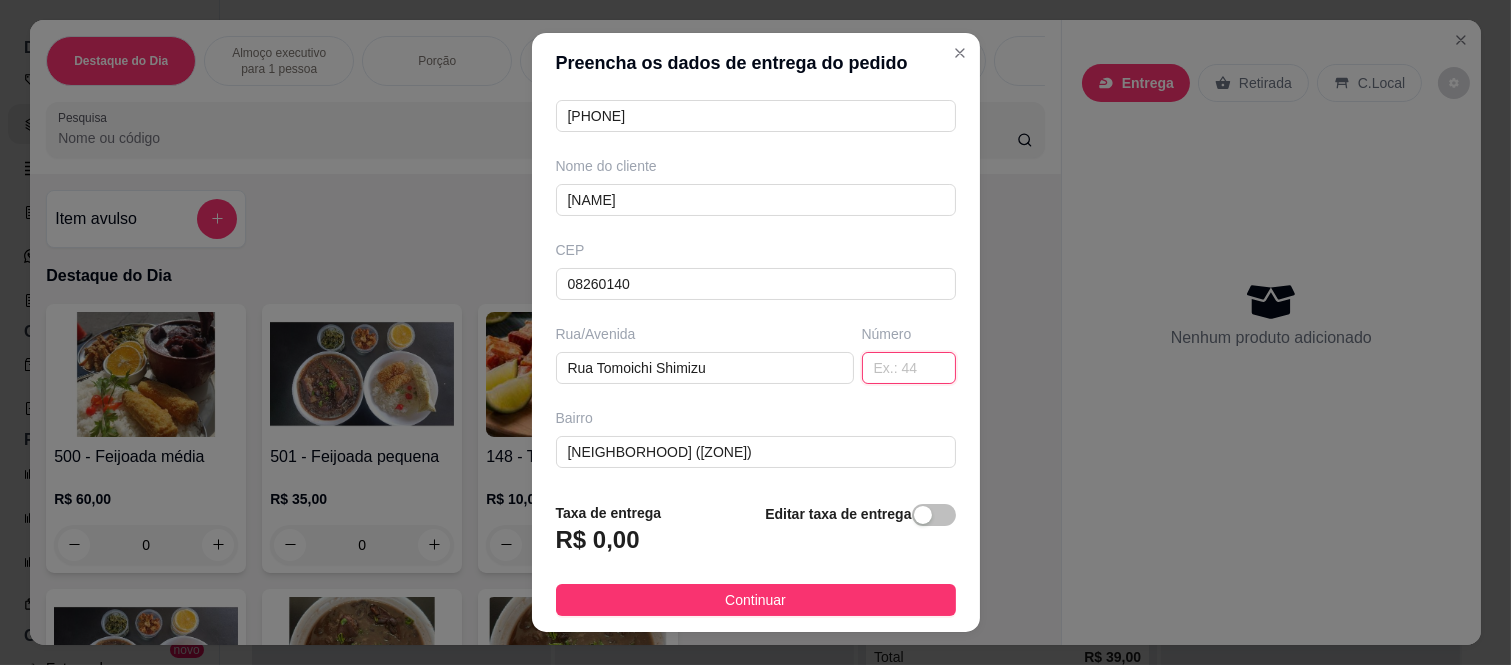 click at bounding box center [909, 368] 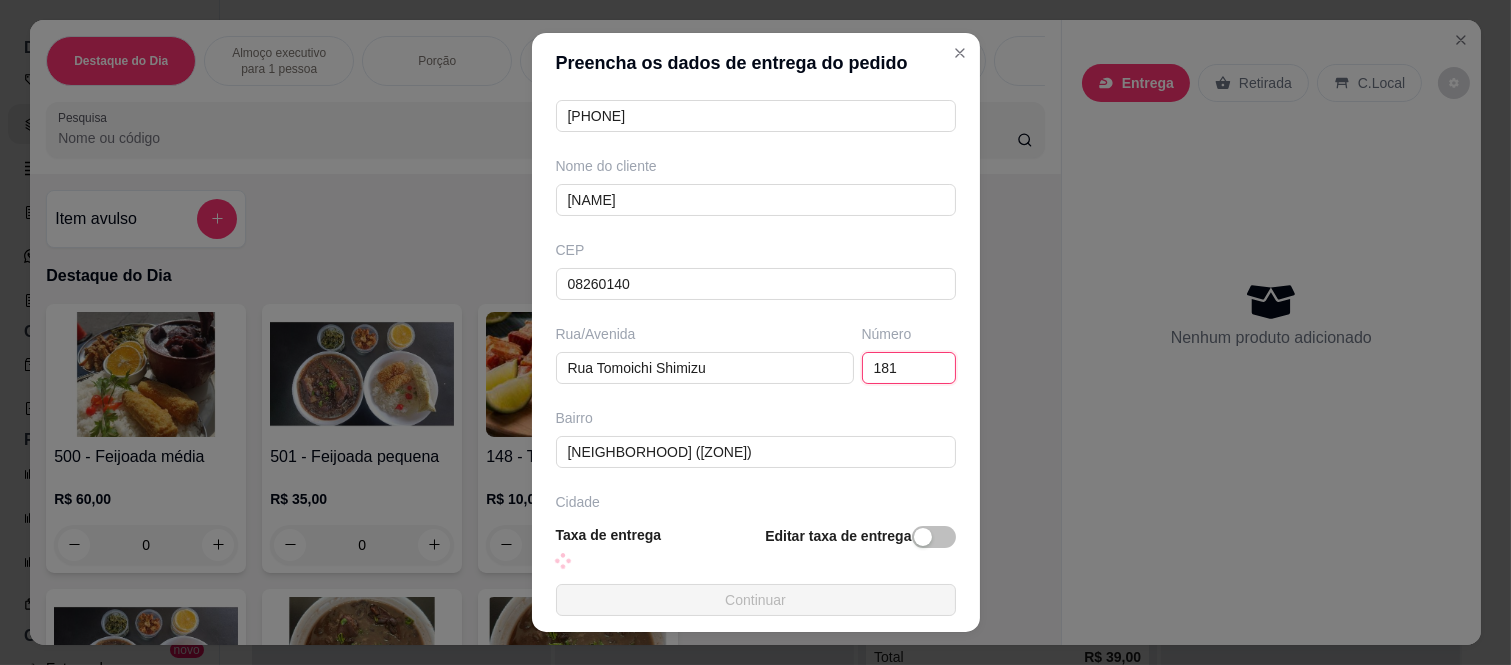 type on "181" 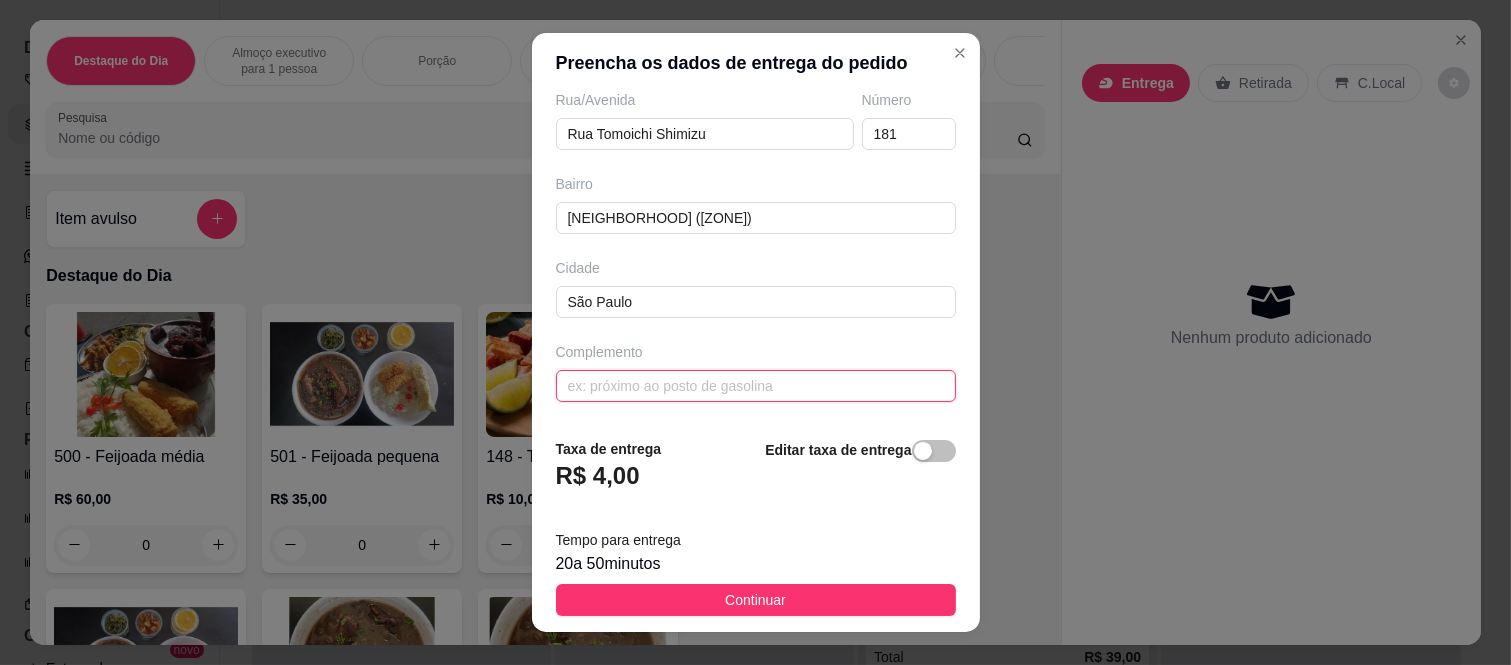 click at bounding box center (756, 386) 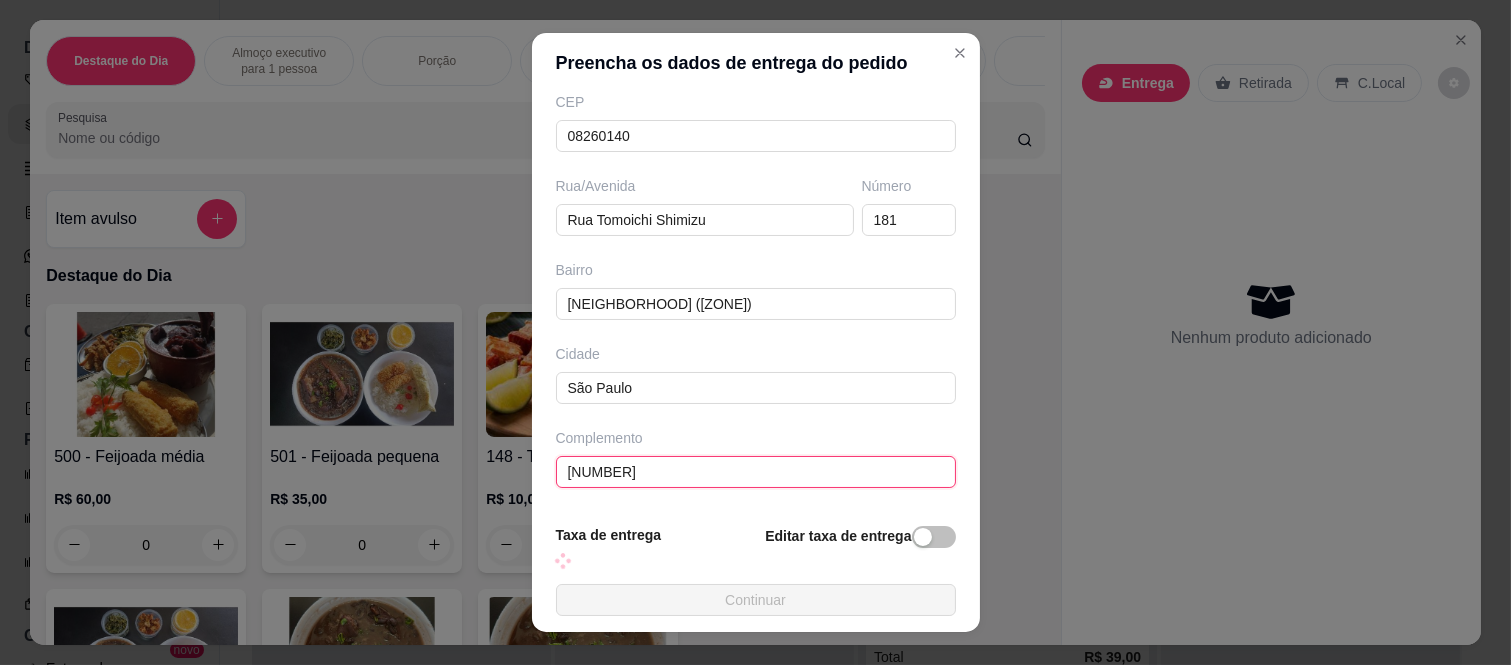 scroll, scrollTop: 346, scrollLeft: 0, axis: vertical 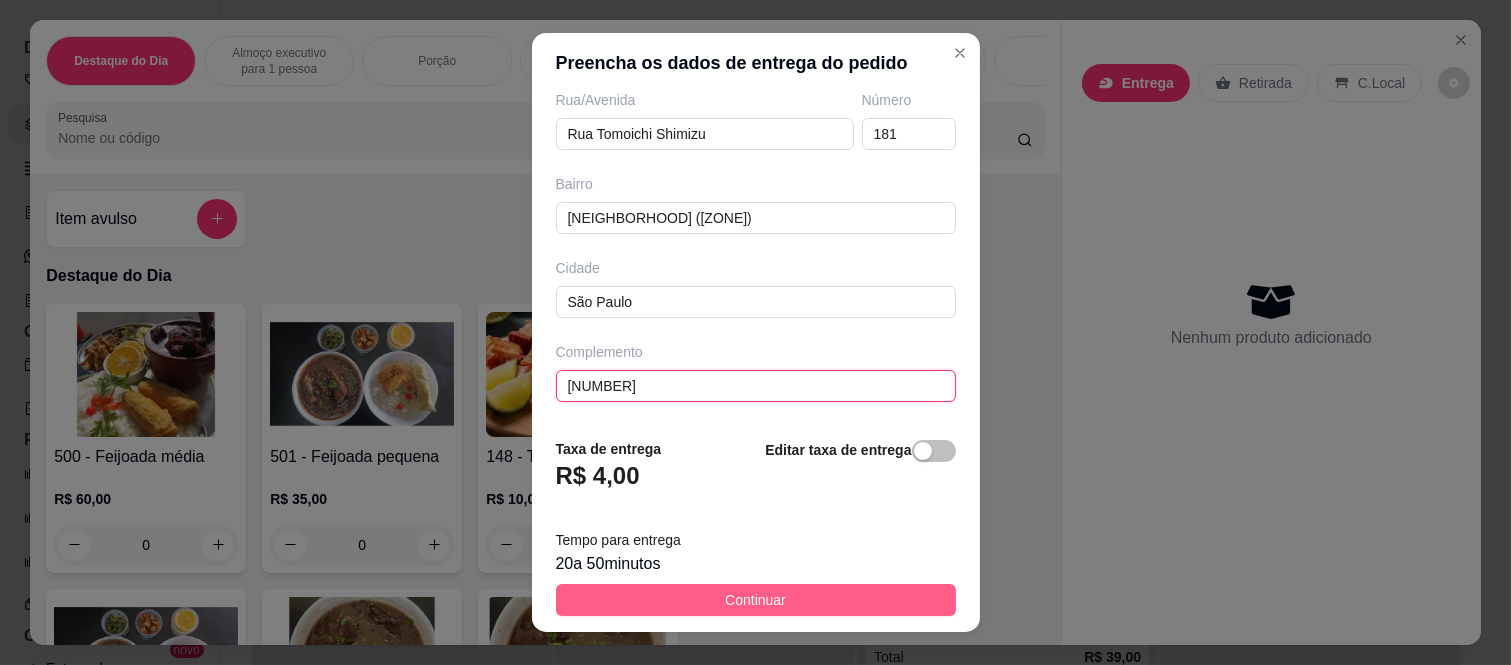 type on "[NUMBER]" 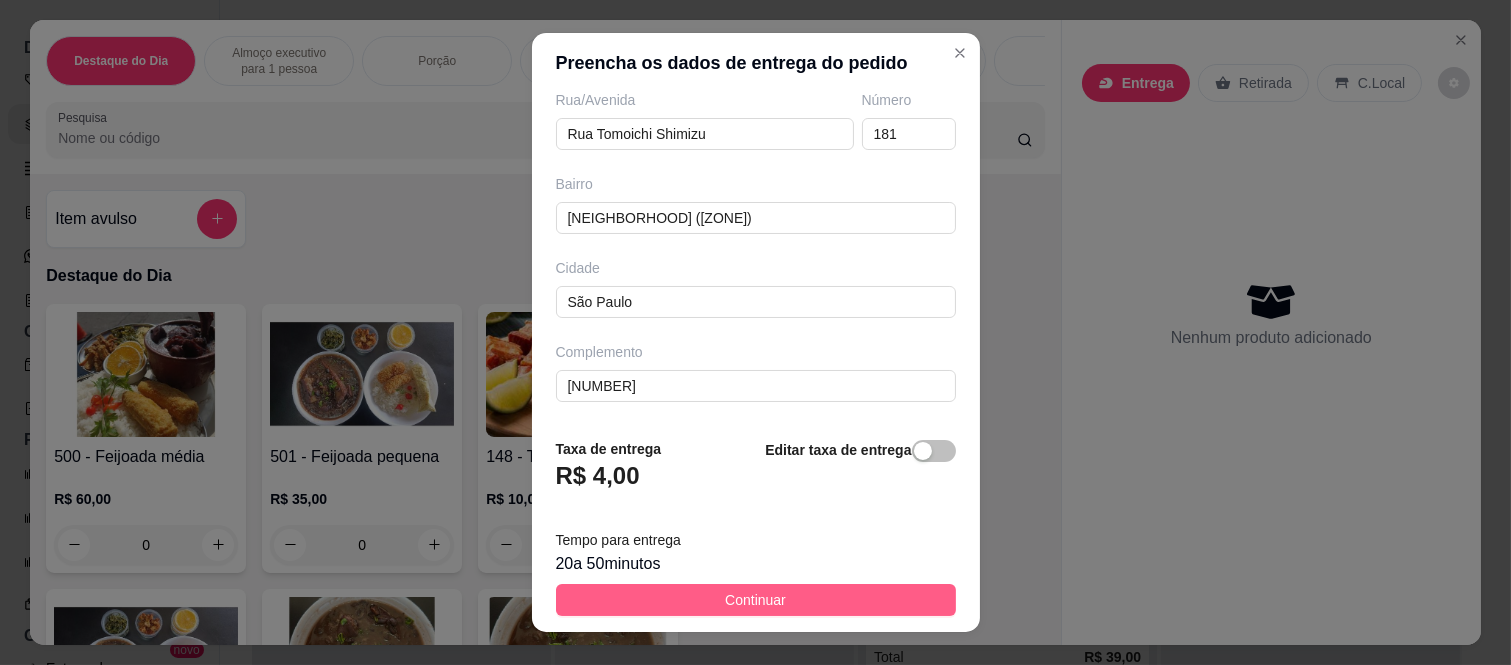 click on "Continuar" at bounding box center [755, 600] 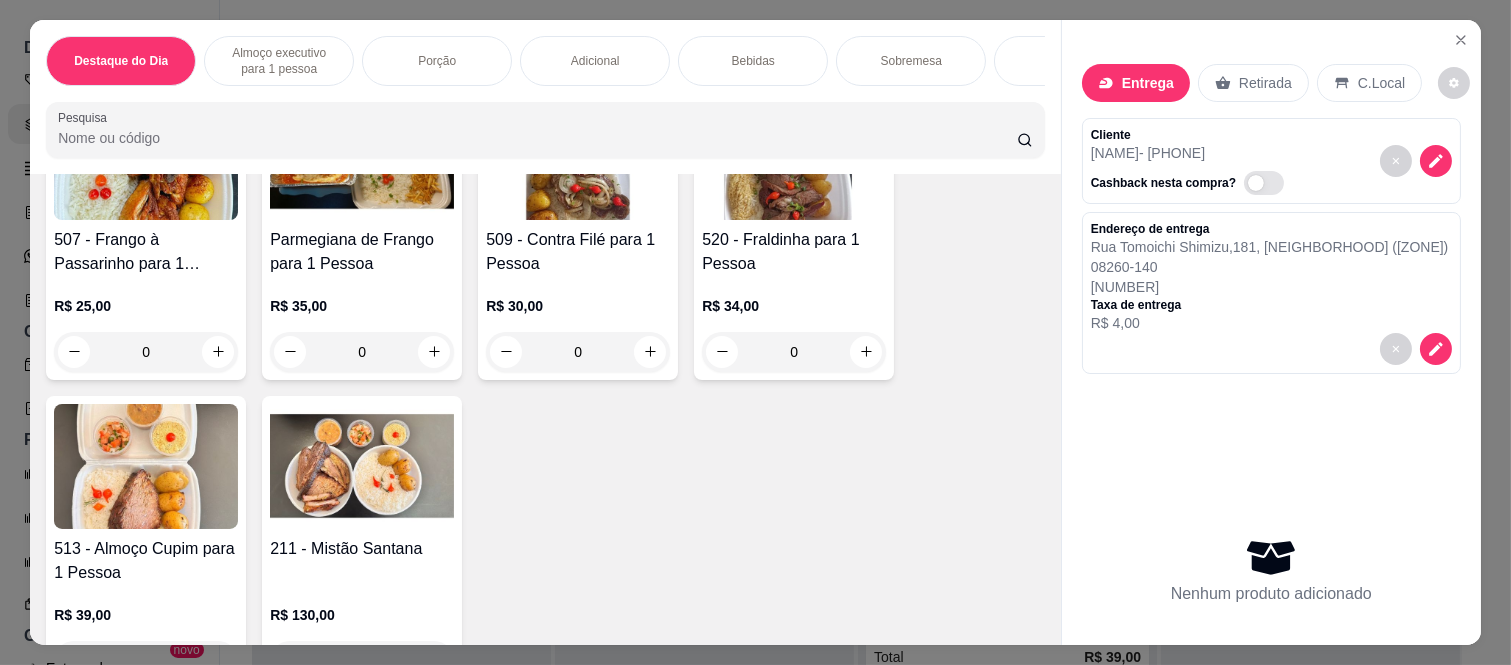 scroll, scrollTop: 1111, scrollLeft: 0, axis: vertical 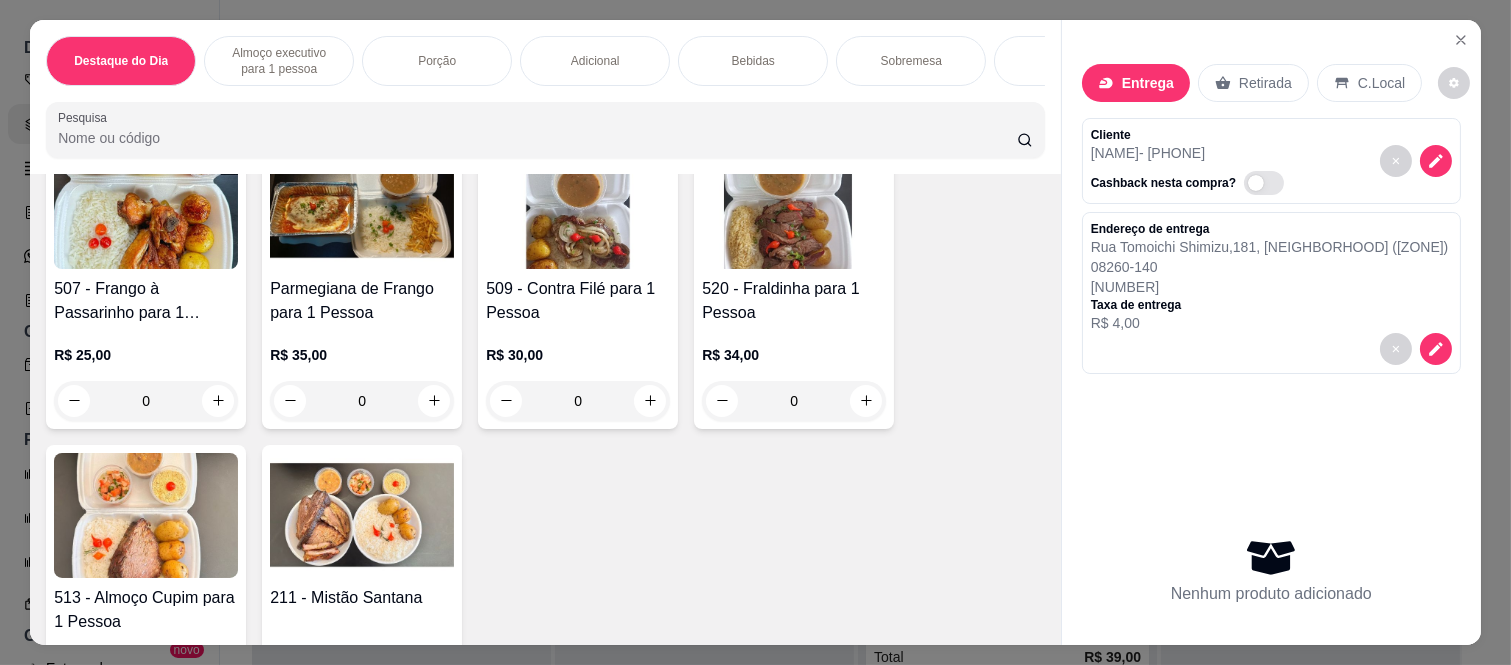click on "0" at bounding box center [794, 401] 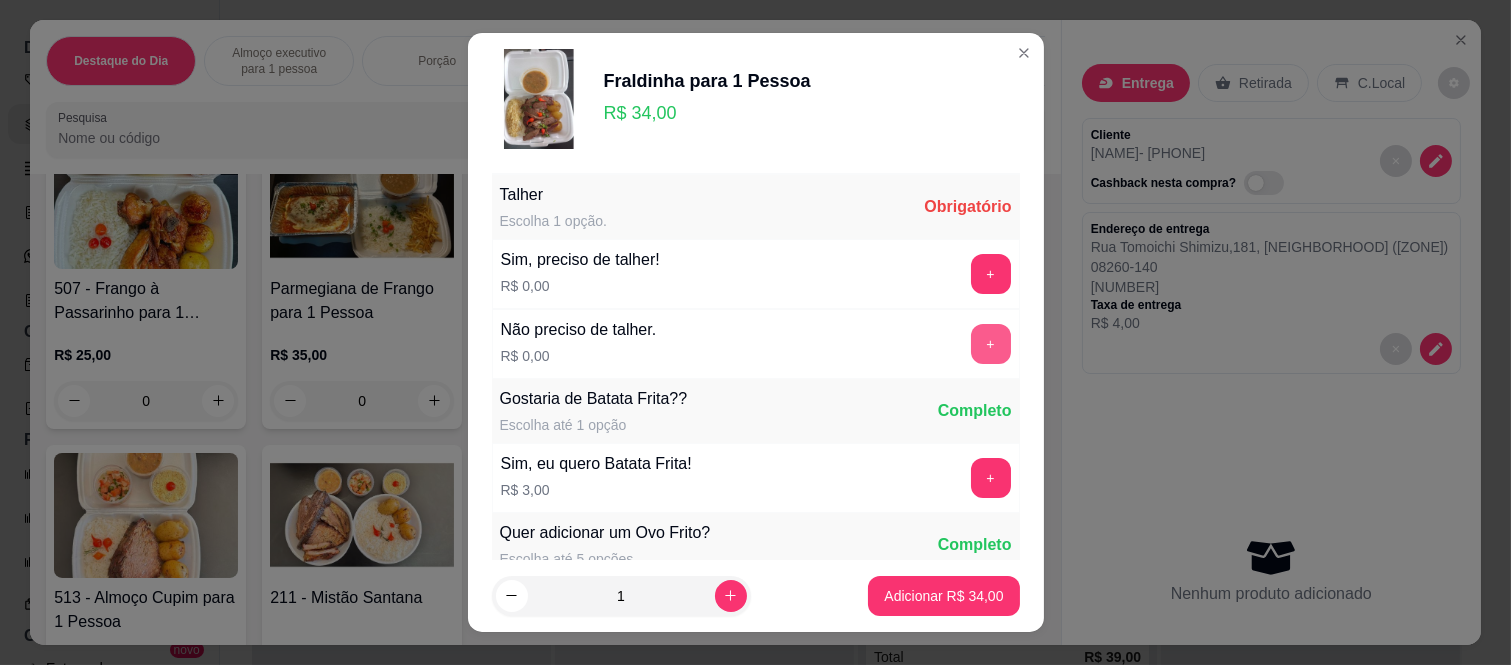 click on "+" at bounding box center (991, 344) 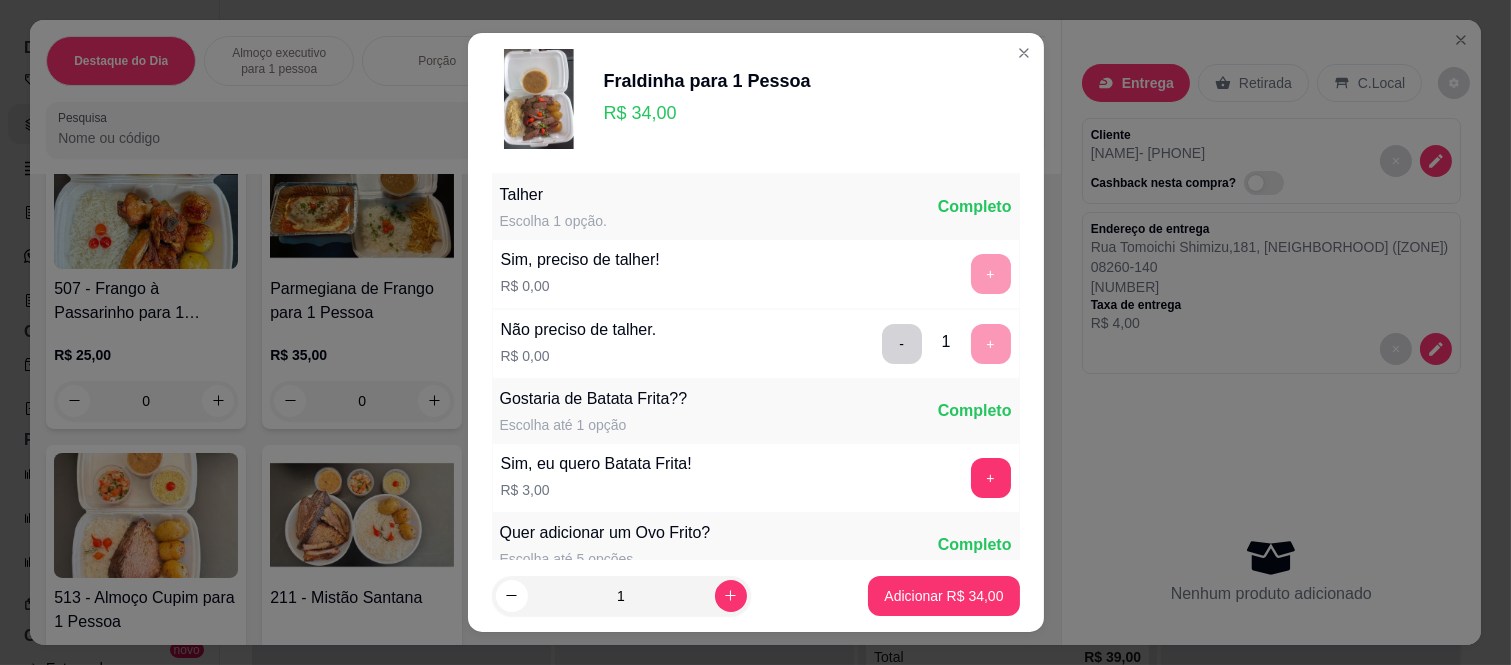 scroll, scrollTop: 31, scrollLeft: 0, axis: vertical 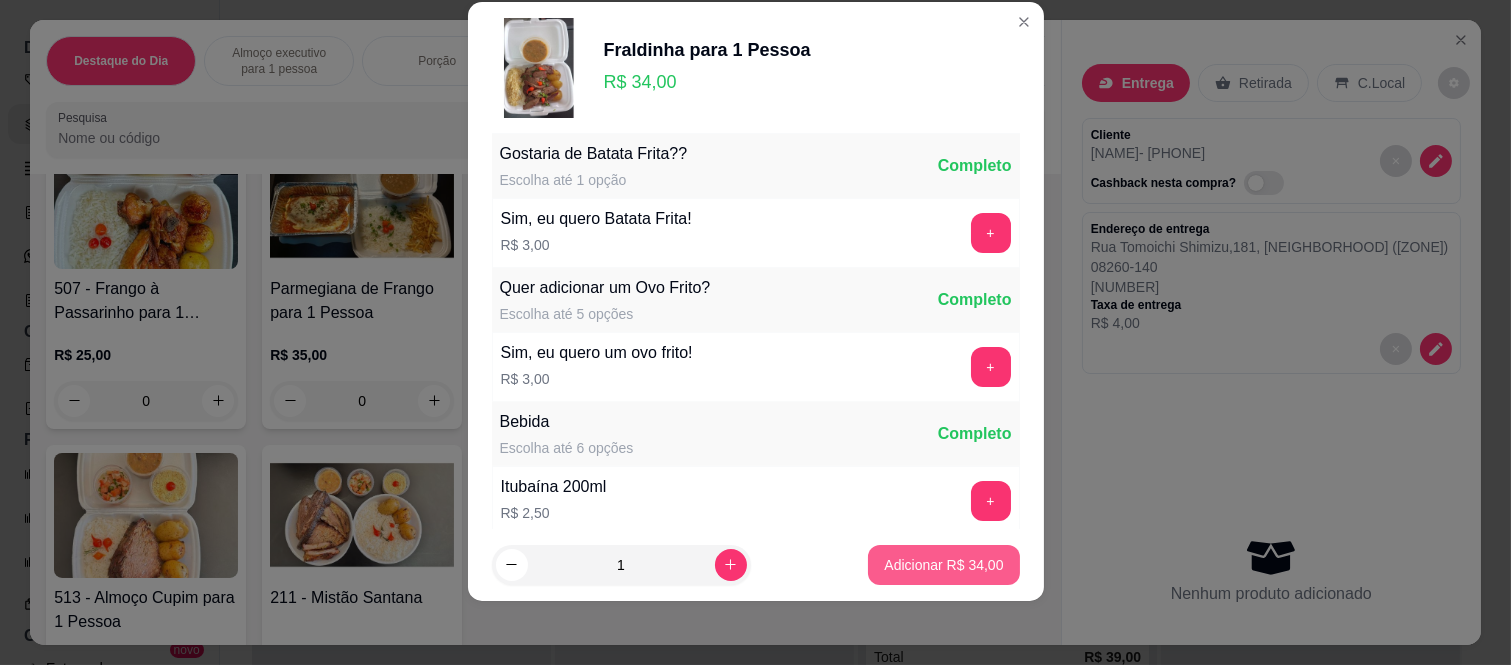 click on "Adicionar   R$ 34,00" at bounding box center [943, 565] 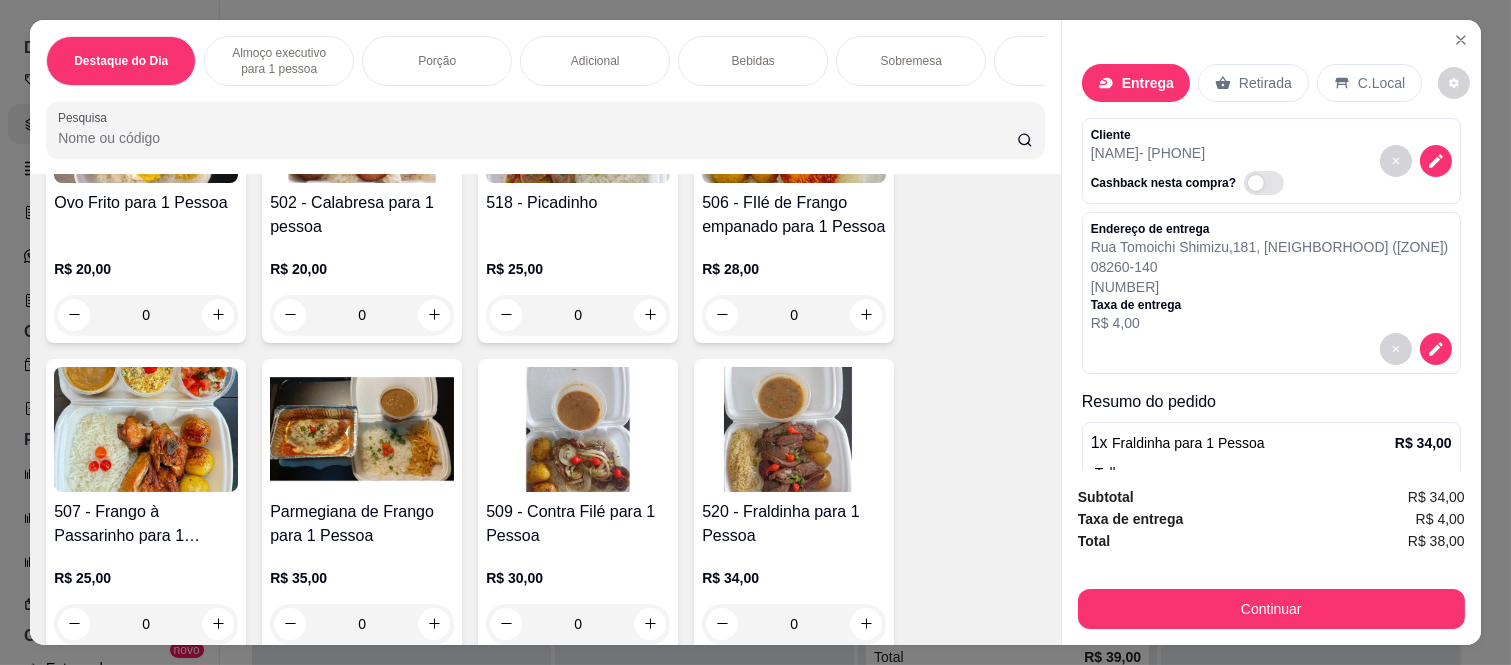 scroll, scrollTop: 777, scrollLeft: 0, axis: vertical 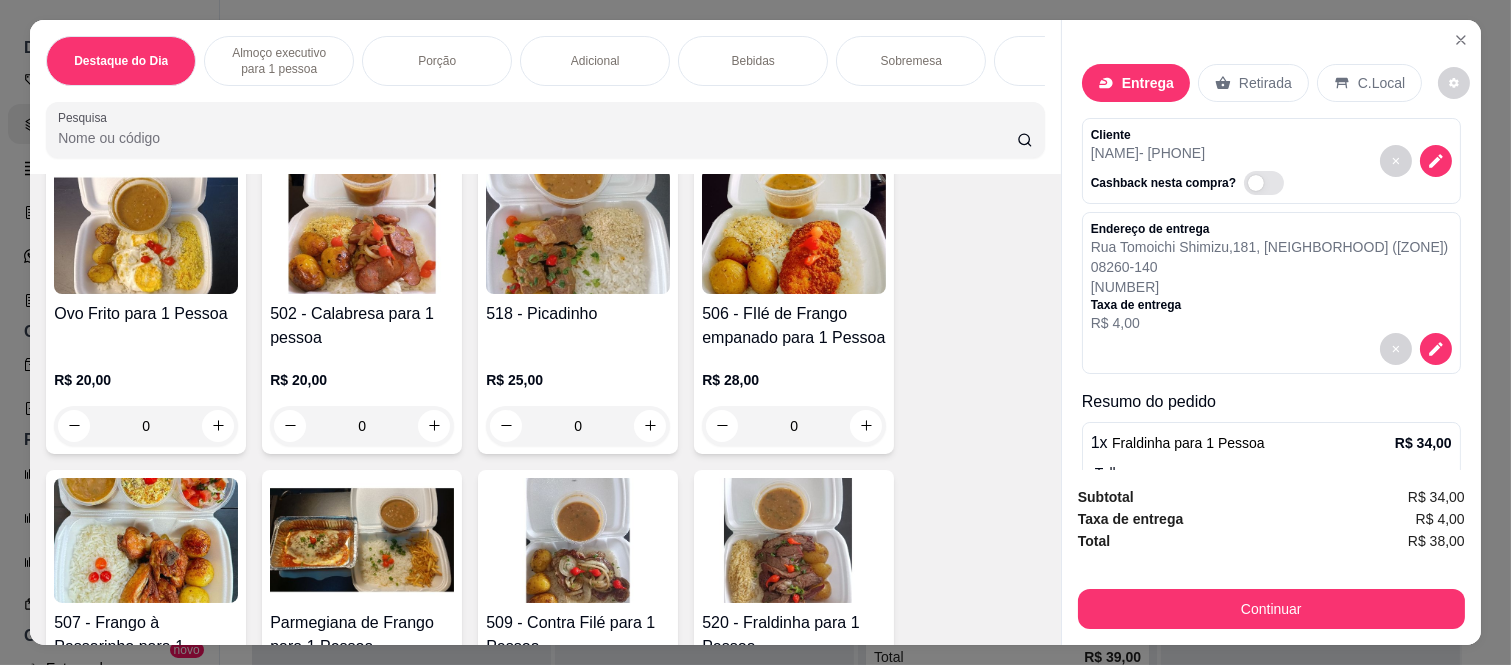 click on "0" at bounding box center (578, 426) 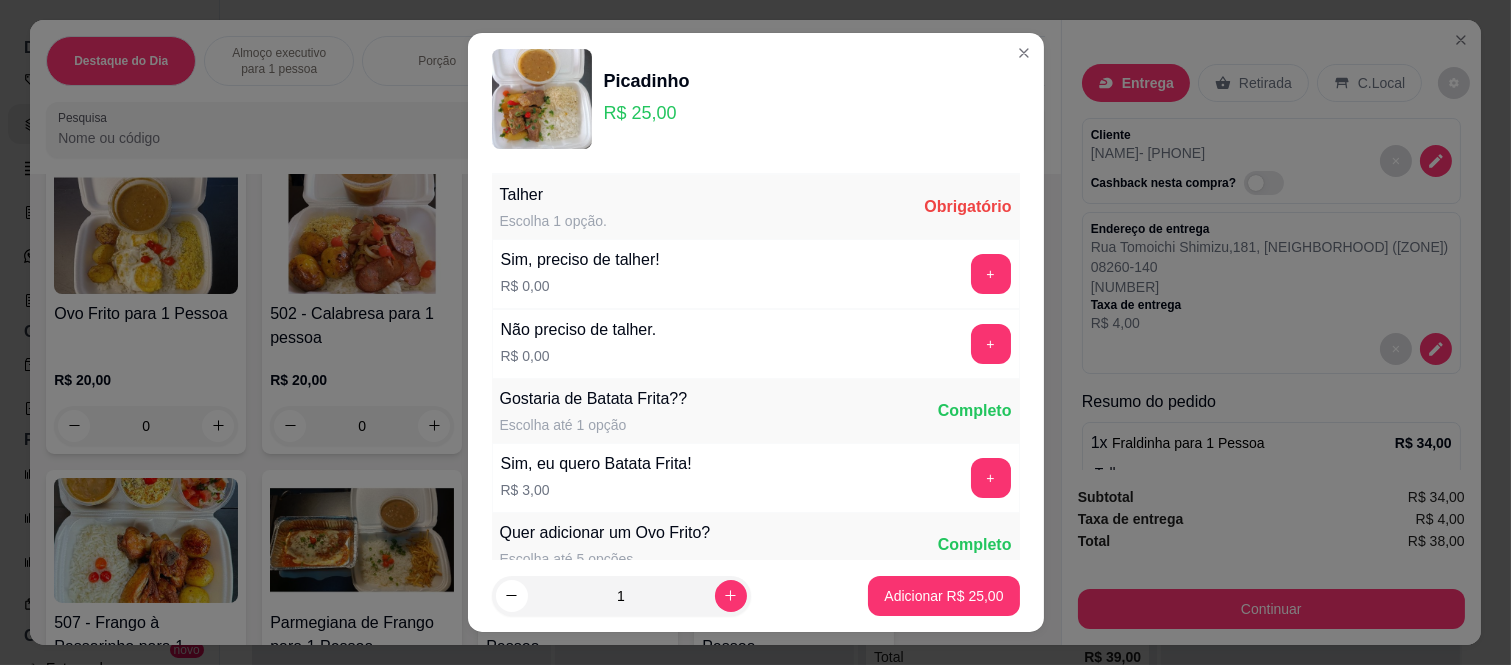click on "+" at bounding box center (991, 344) 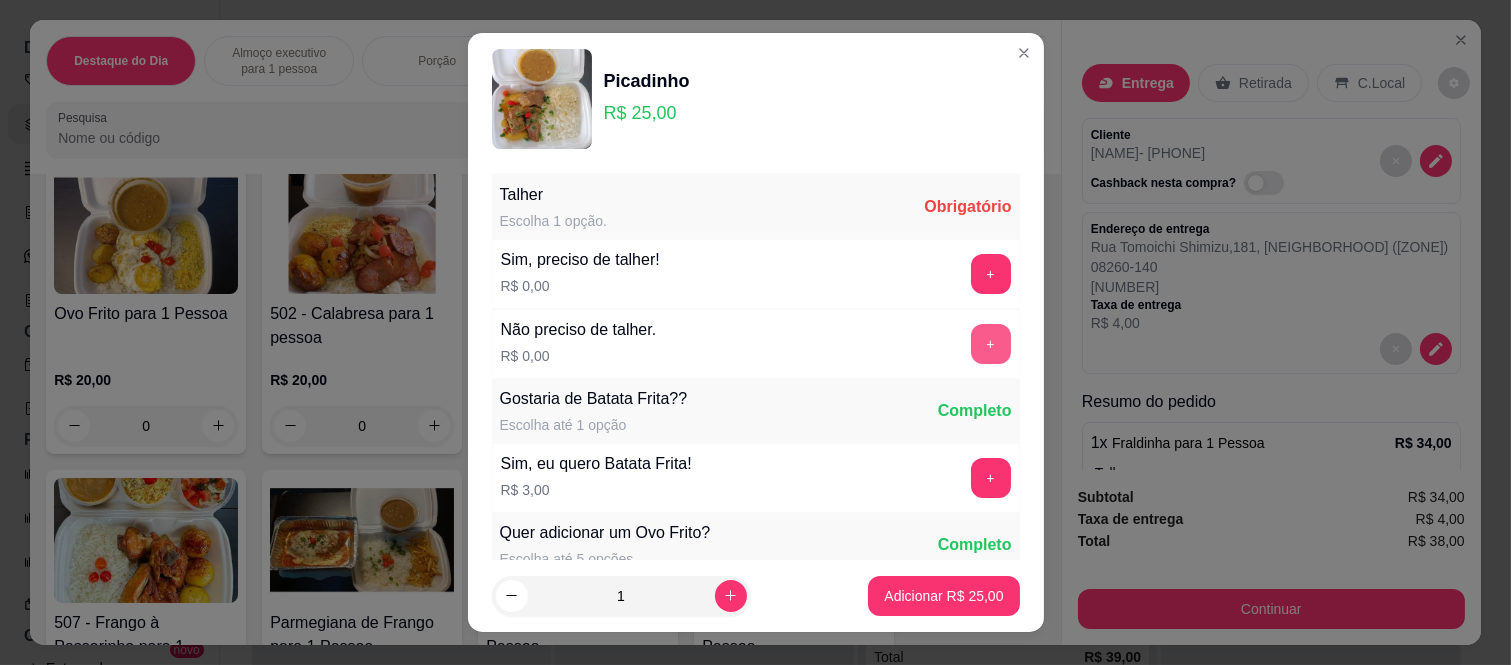 click on "+" at bounding box center [991, 344] 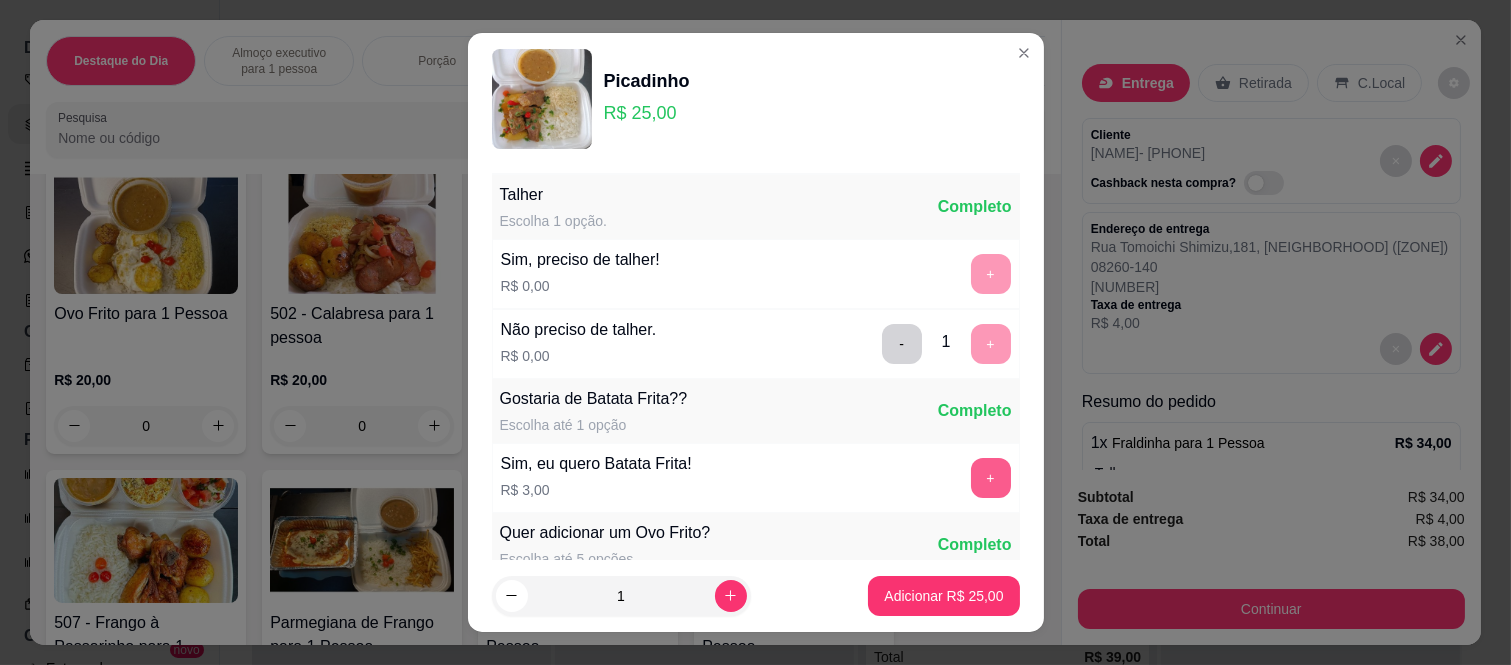 scroll, scrollTop: 31, scrollLeft: 0, axis: vertical 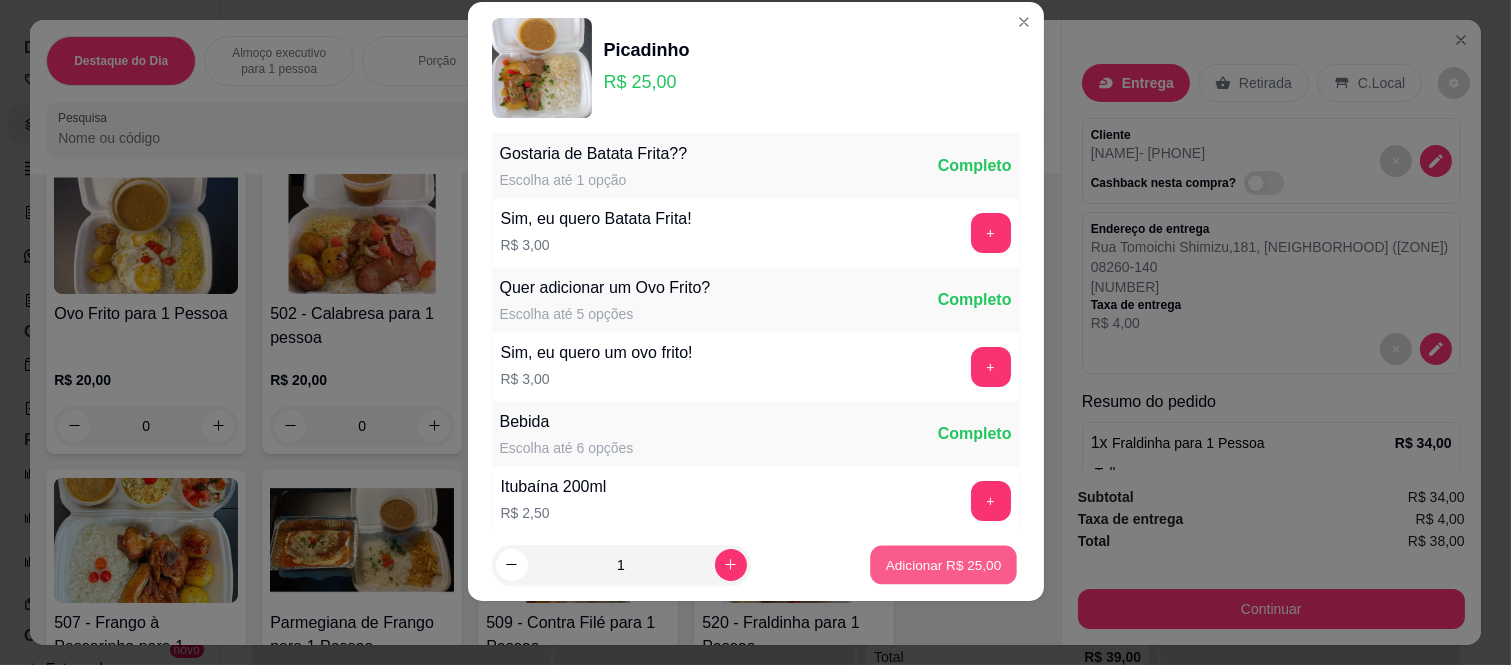 click on "Adicionar   R$ 25,00" at bounding box center [944, 564] 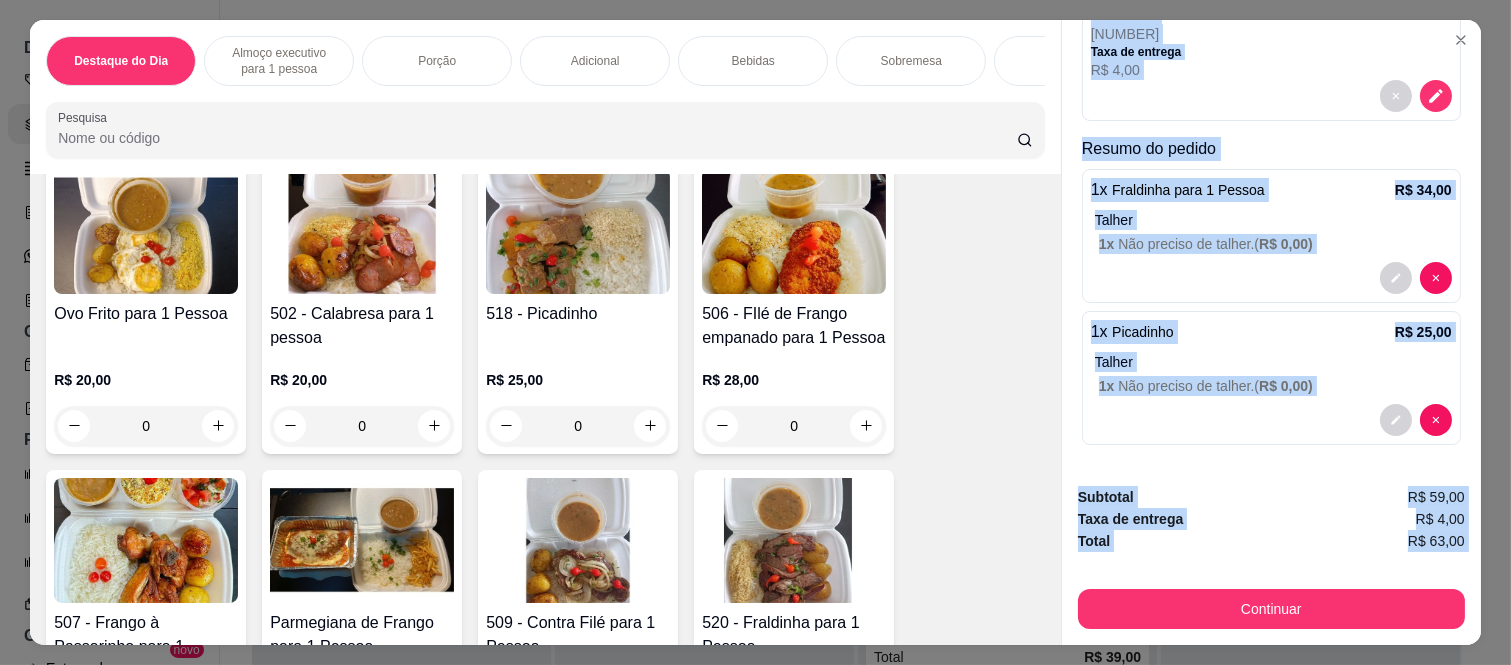 scroll, scrollTop: 255, scrollLeft: 0, axis: vertical 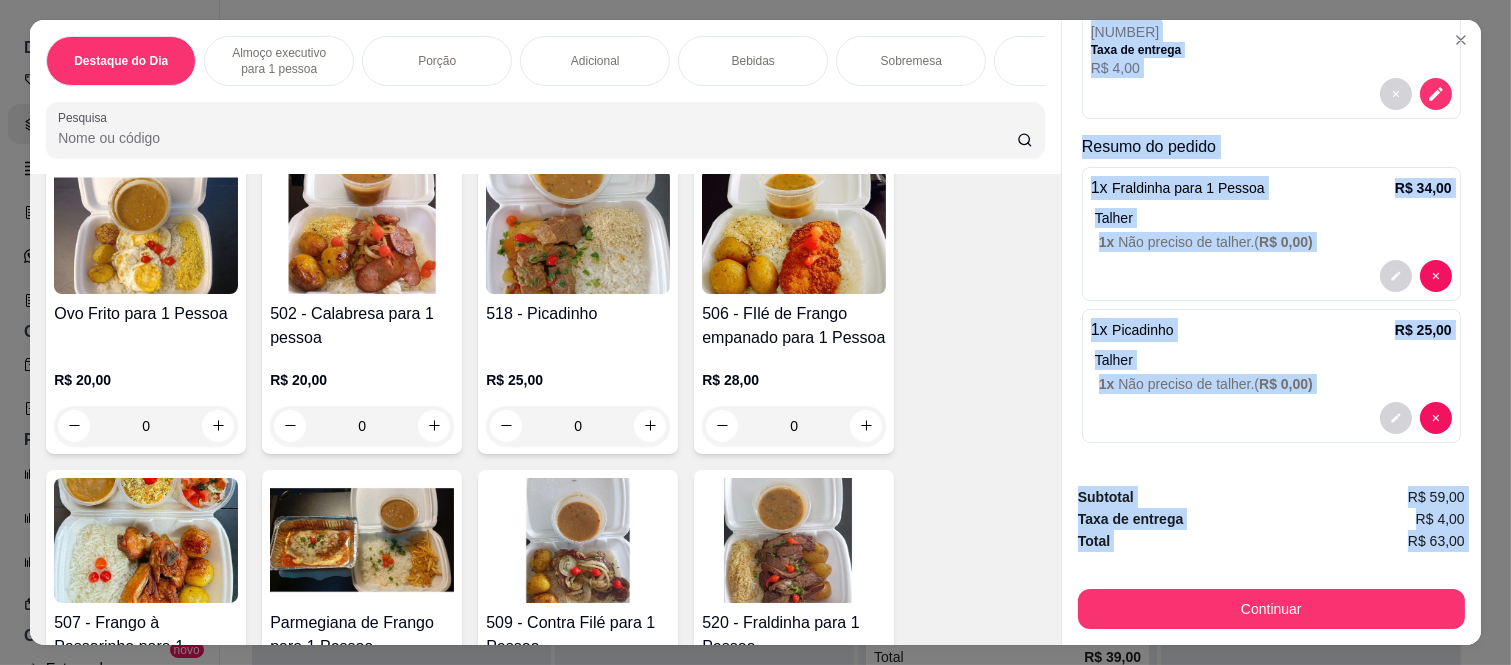 drag, startPoint x: 1076, startPoint y: 112, endPoint x: 1220, endPoint y: 574, distance: 483.92148 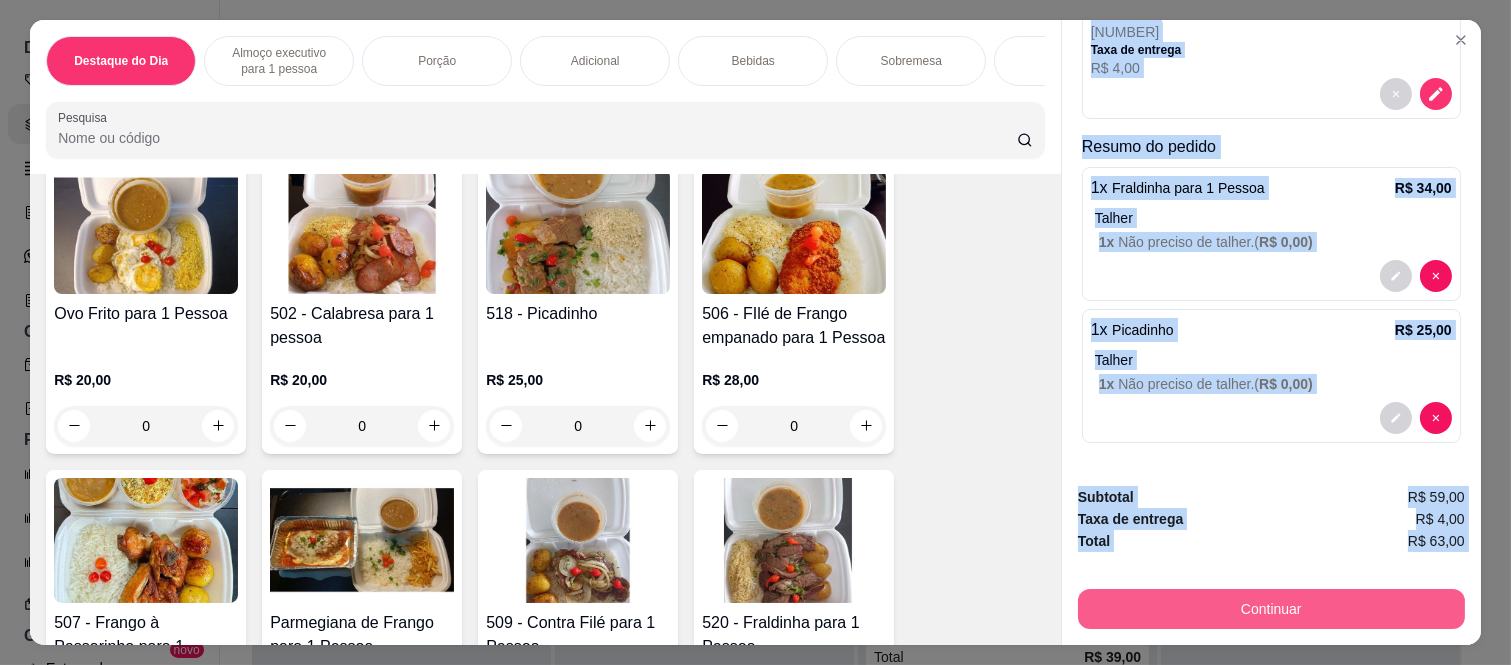 click on "Continuar" at bounding box center (1271, 609) 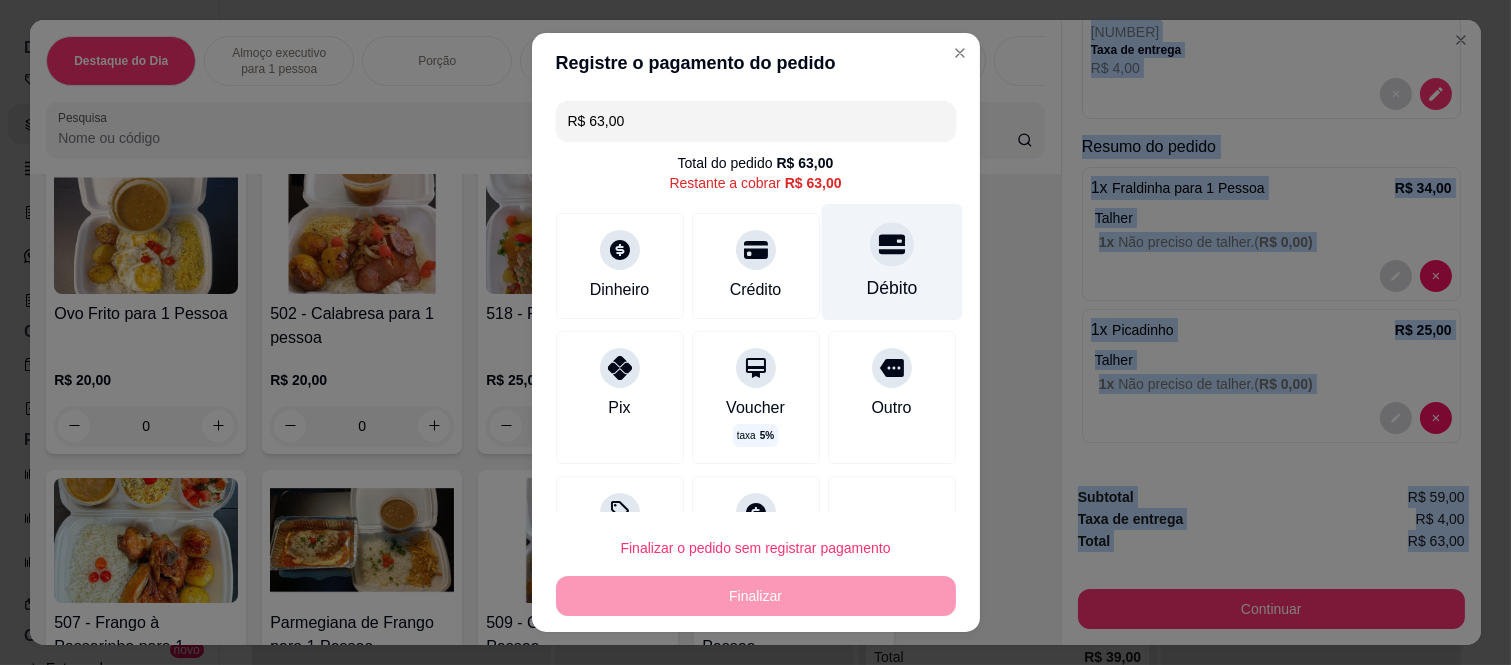 click 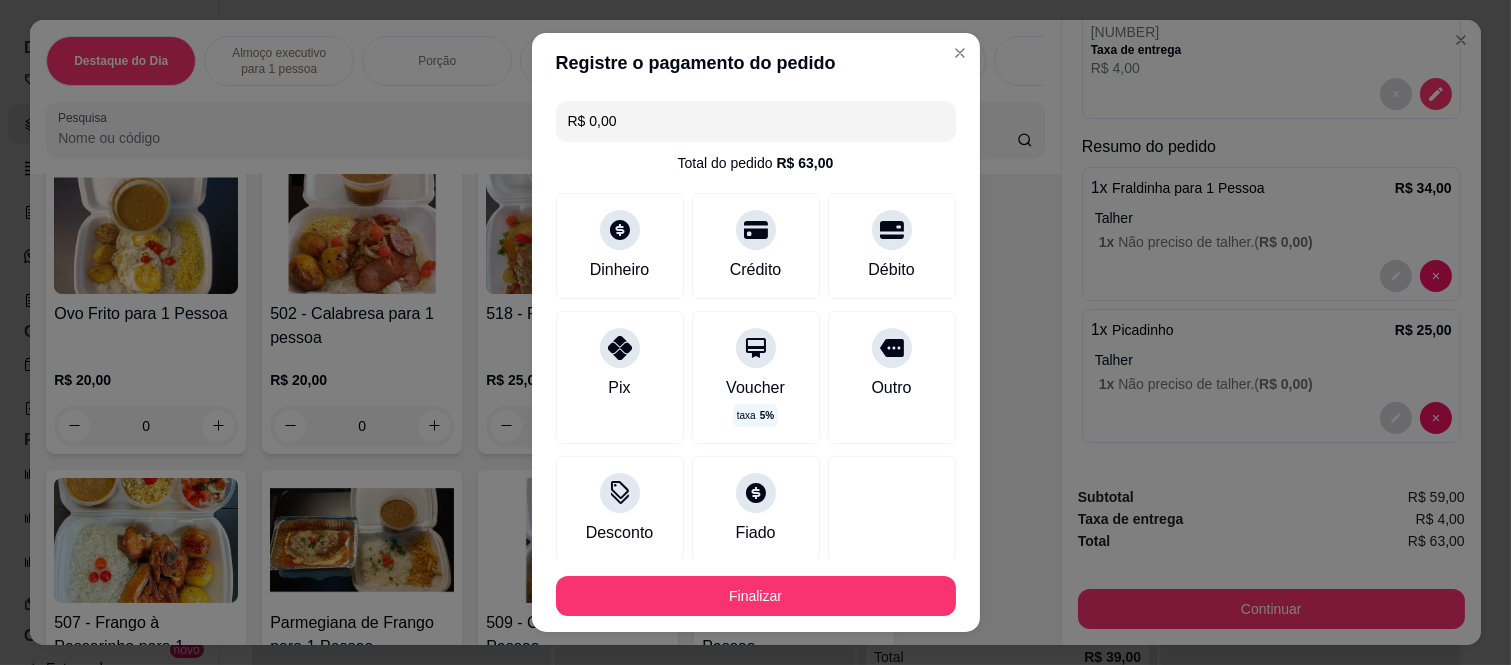 click on "Finalizar" at bounding box center [756, 596] 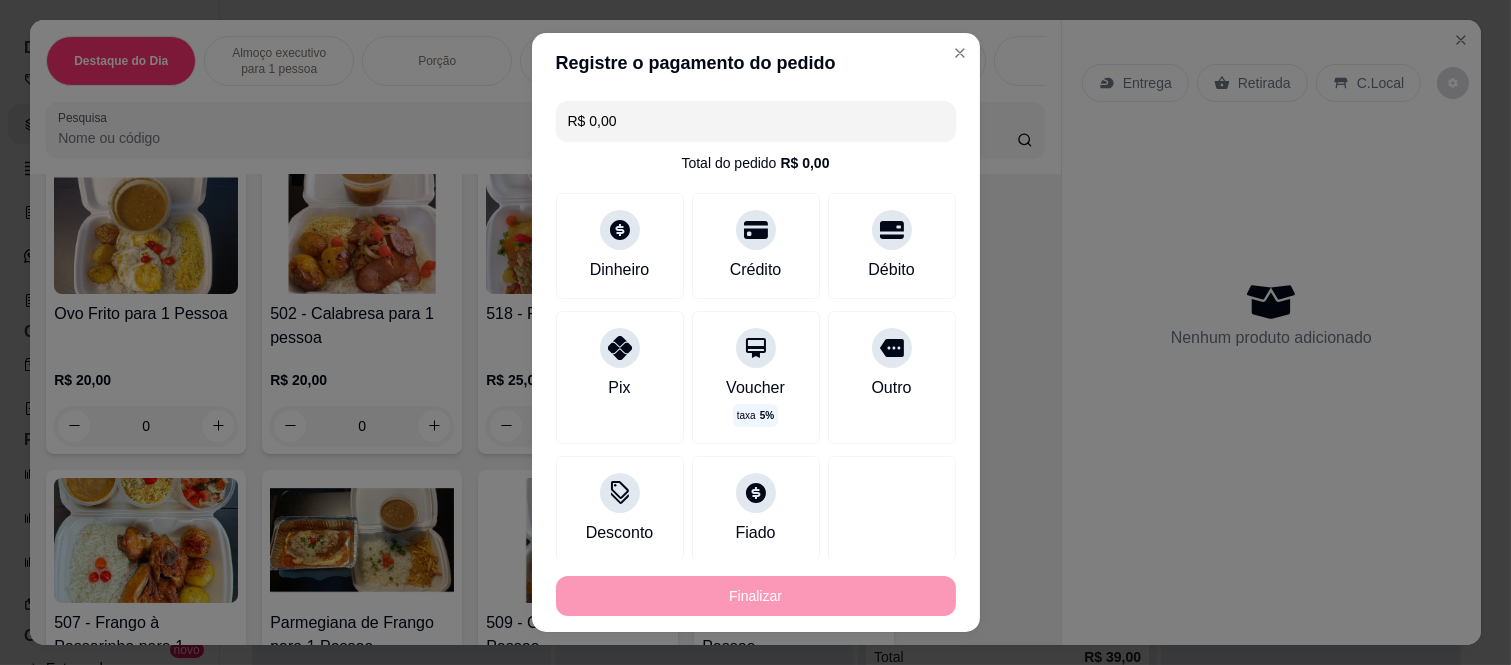 type on "-R$ 63,00" 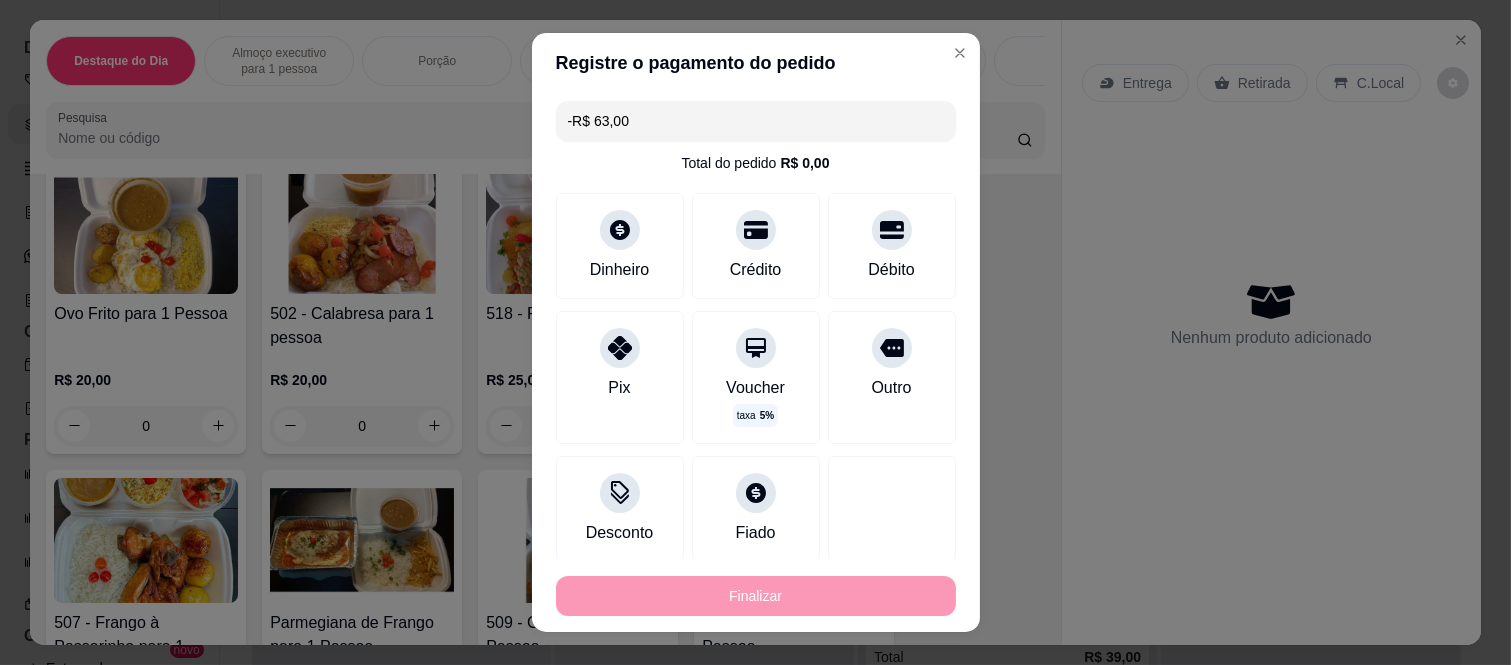 scroll, scrollTop: 0, scrollLeft: 0, axis: both 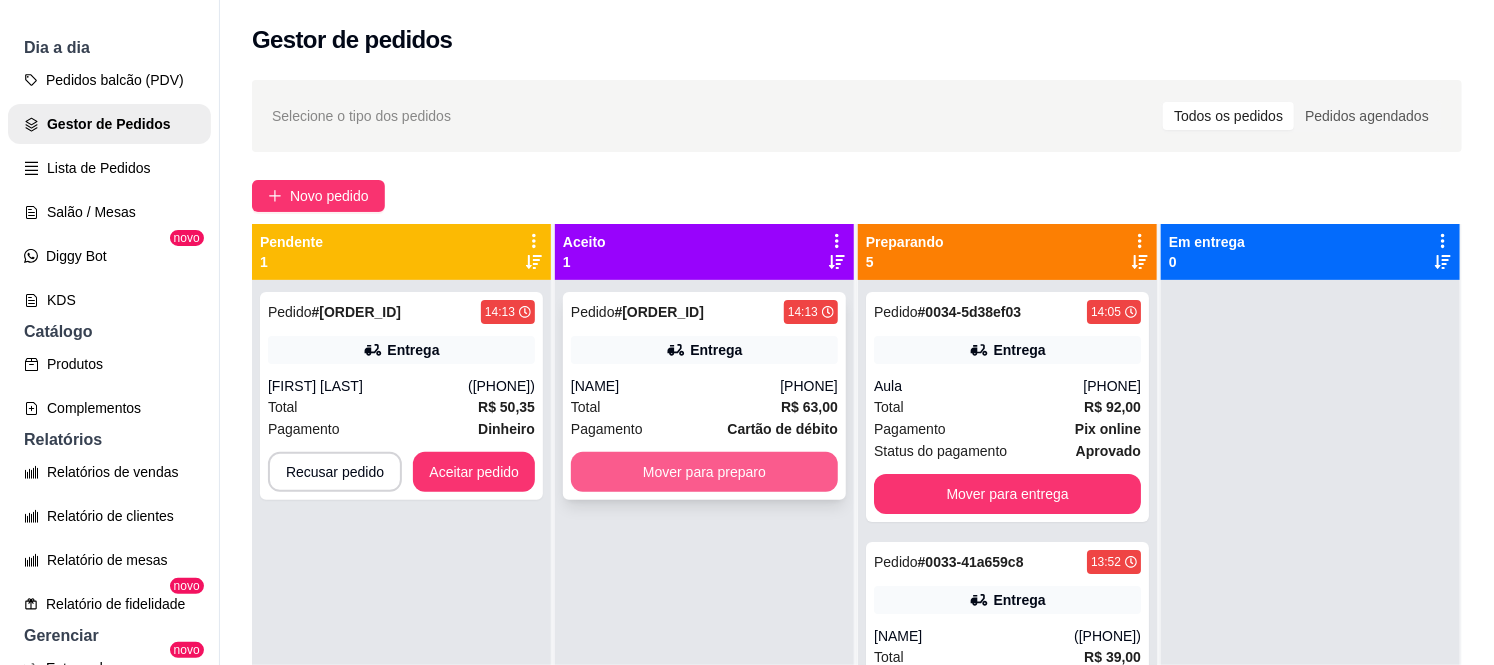 click on "Mover para preparo" at bounding box center [704, 472] 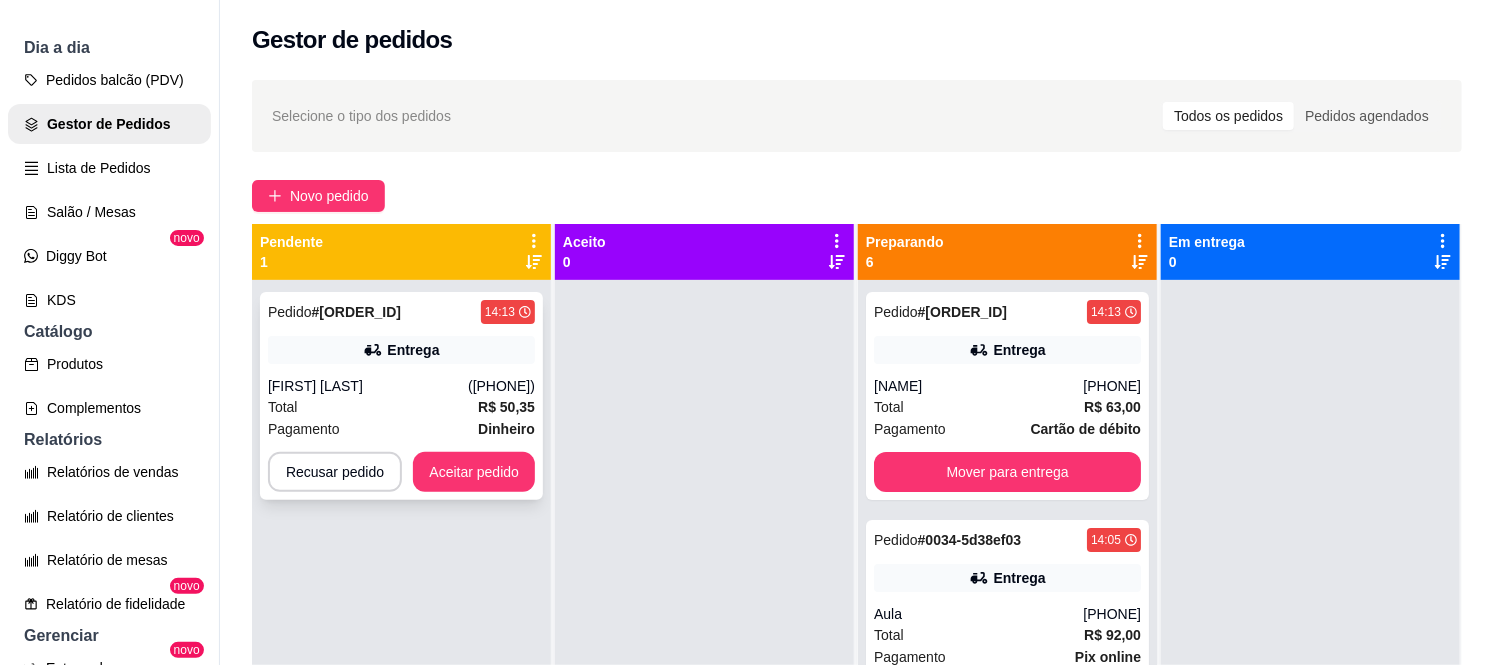 click on "Pedido  # [ORDER_ID] [TIME] Entrega [NAME]  ([PHONE]) Total R$ 50,35 Pagamento Dinheiro Recusar pedido Aceitar pedido" at bounding box center (401, 396) 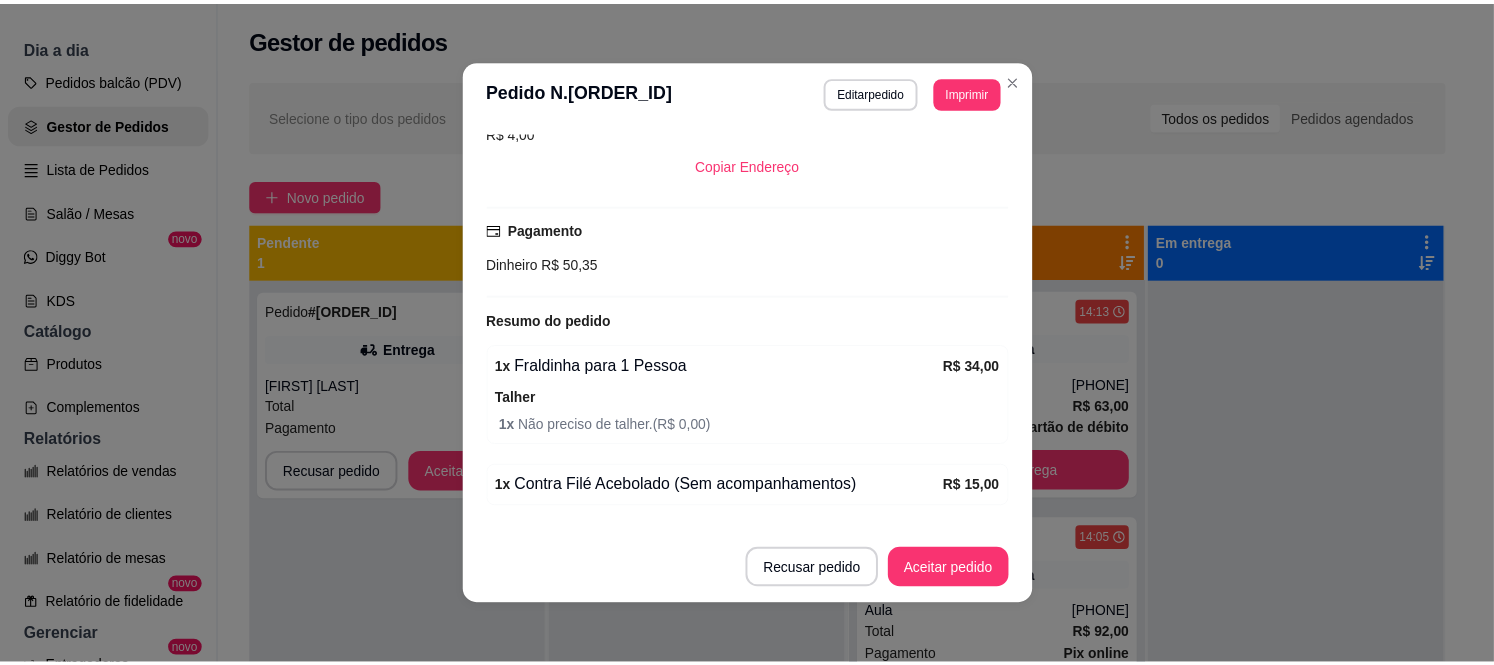 scroll, scrollTop: 550, scrollLeft: 0, axis: vertical 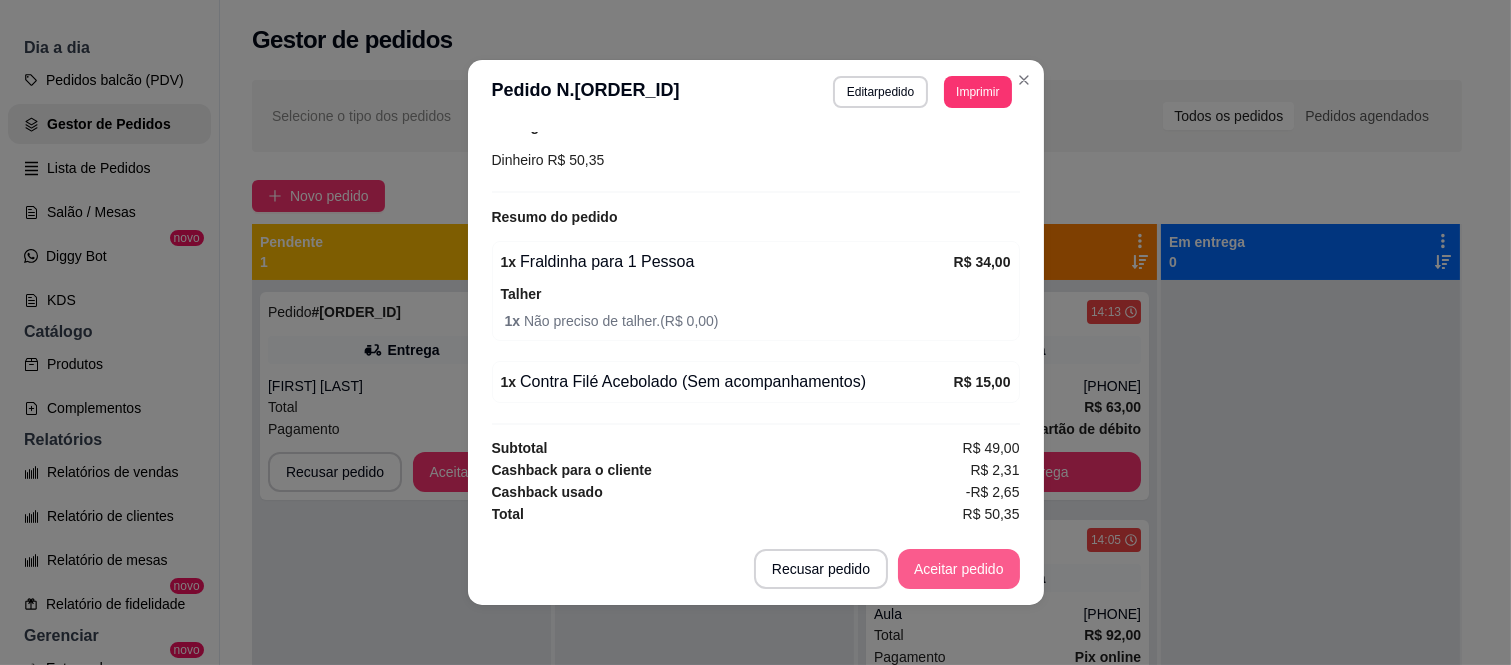 click on "Aceitar pedido" at bounding box center (959, 569) 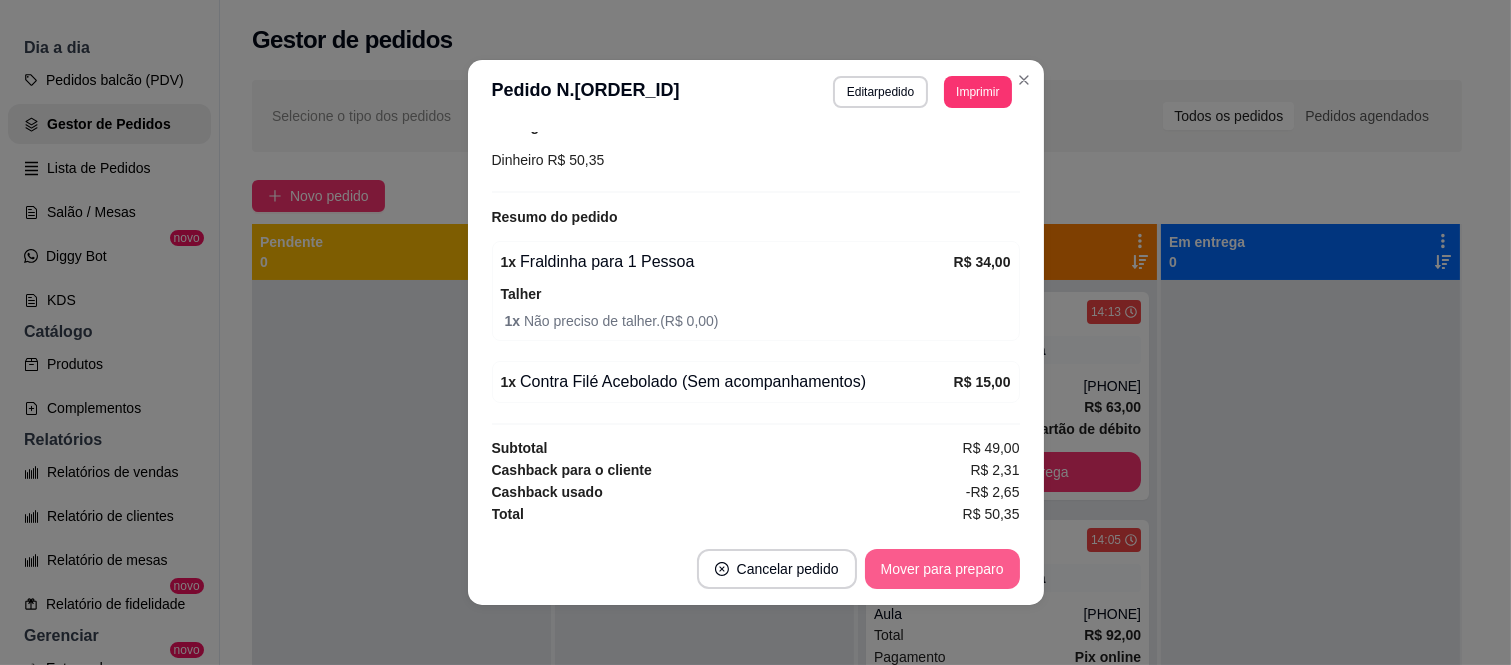 click on "Mover para preparo" at bounding box center [942, 569] 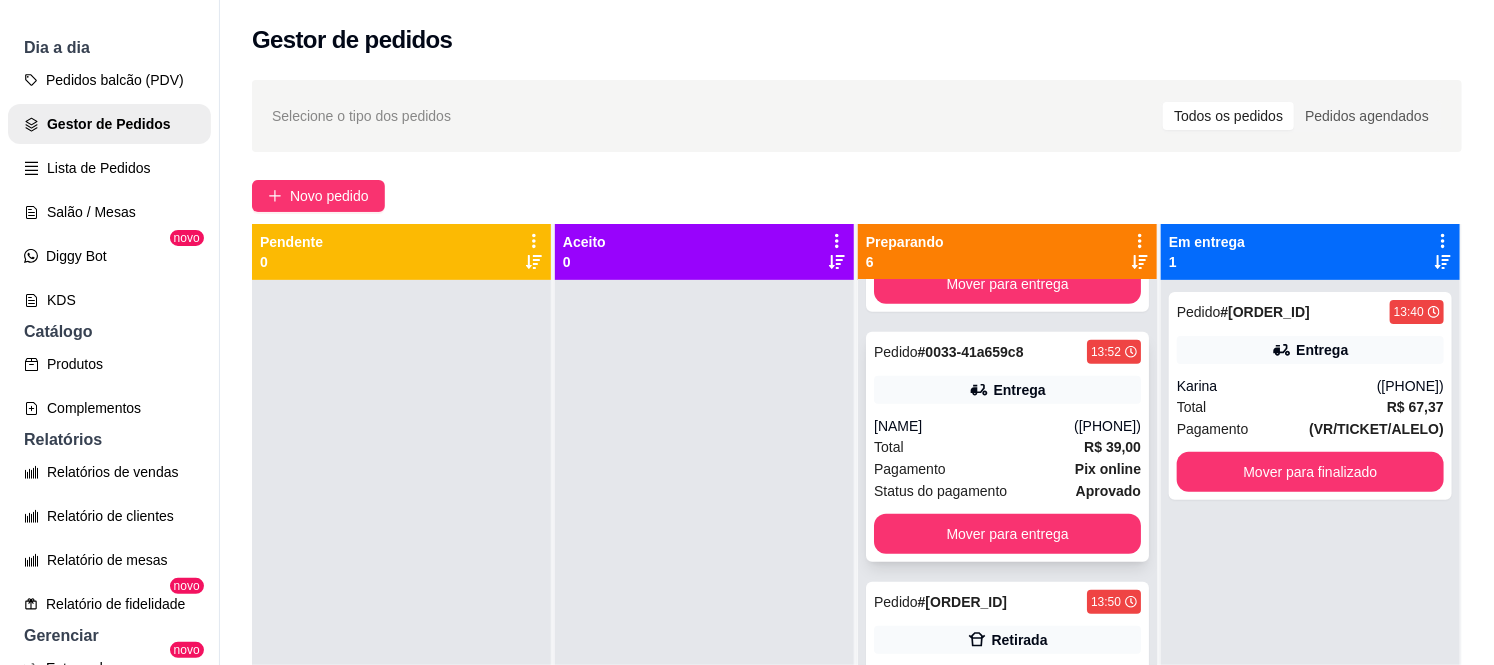 scroll, scrollTop: 765, scrollLeft: 0, axis: vertical 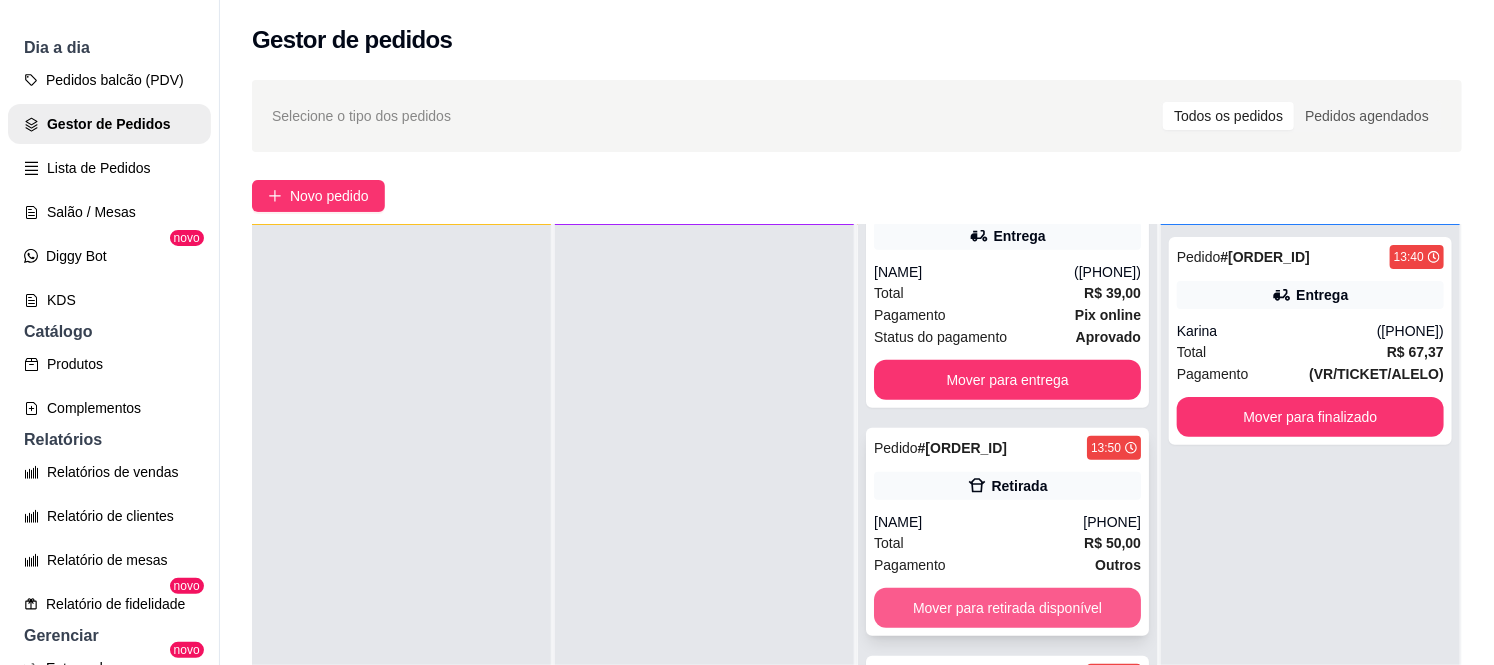 click on "Mover para retirada disponível" at bounding box center (1007, 608) 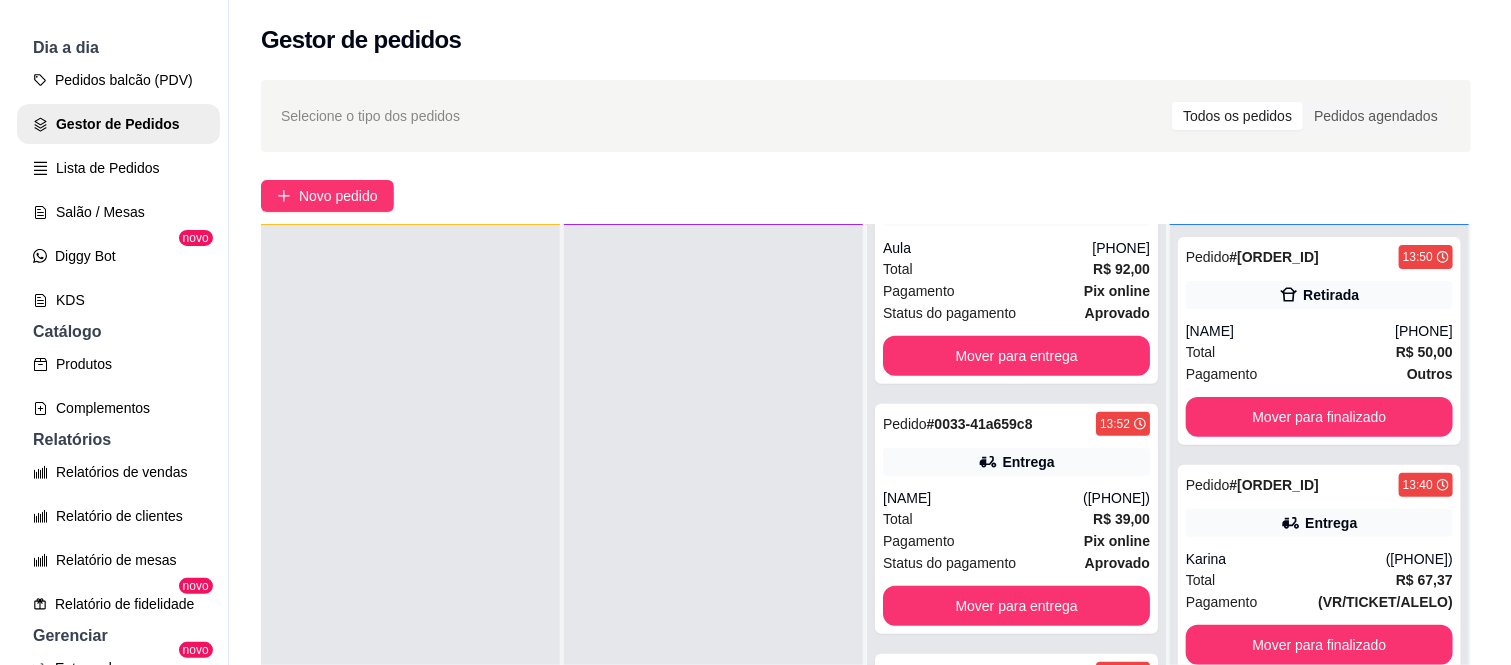 scroll, scrollTop: 537, scrollLeft: 0, axis: vertical 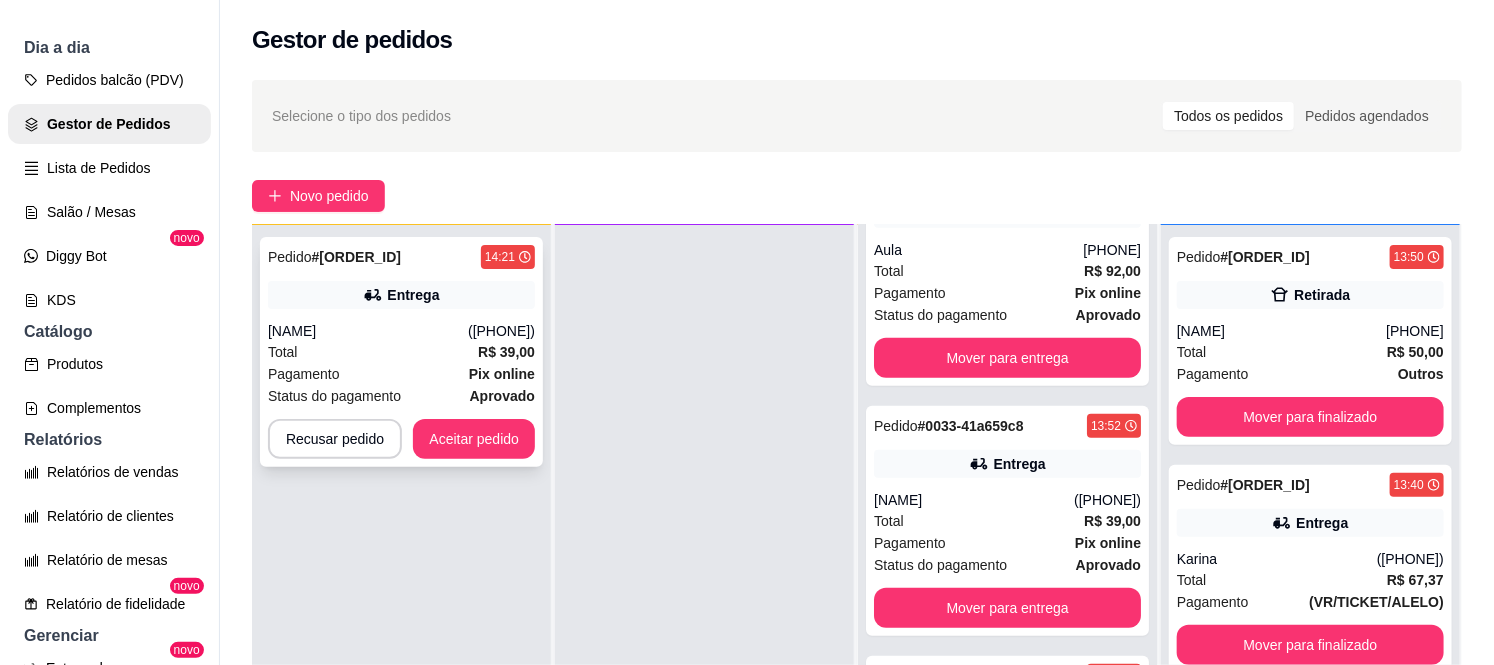 click on "[NAME]" at bounding box center [368, 331] 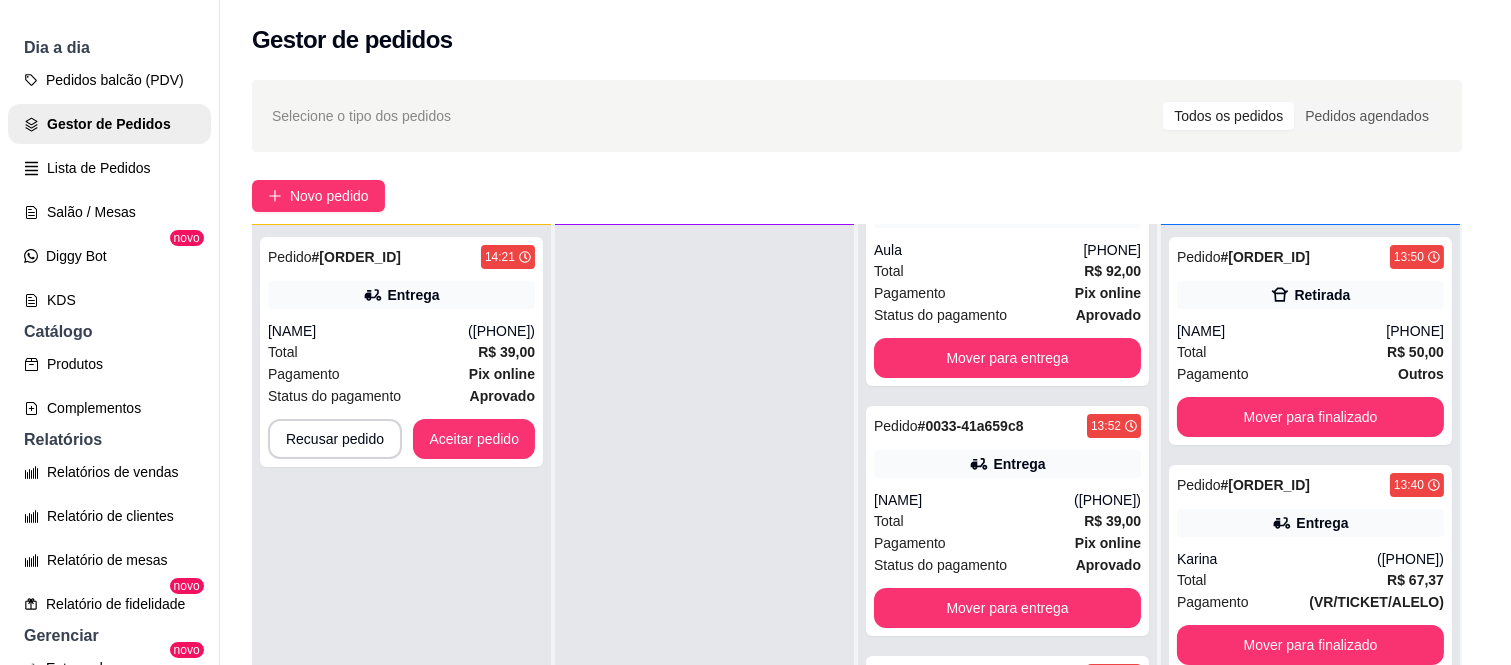 scroll, scrollTop: 466, scrollLeft: 0, axis: vertical 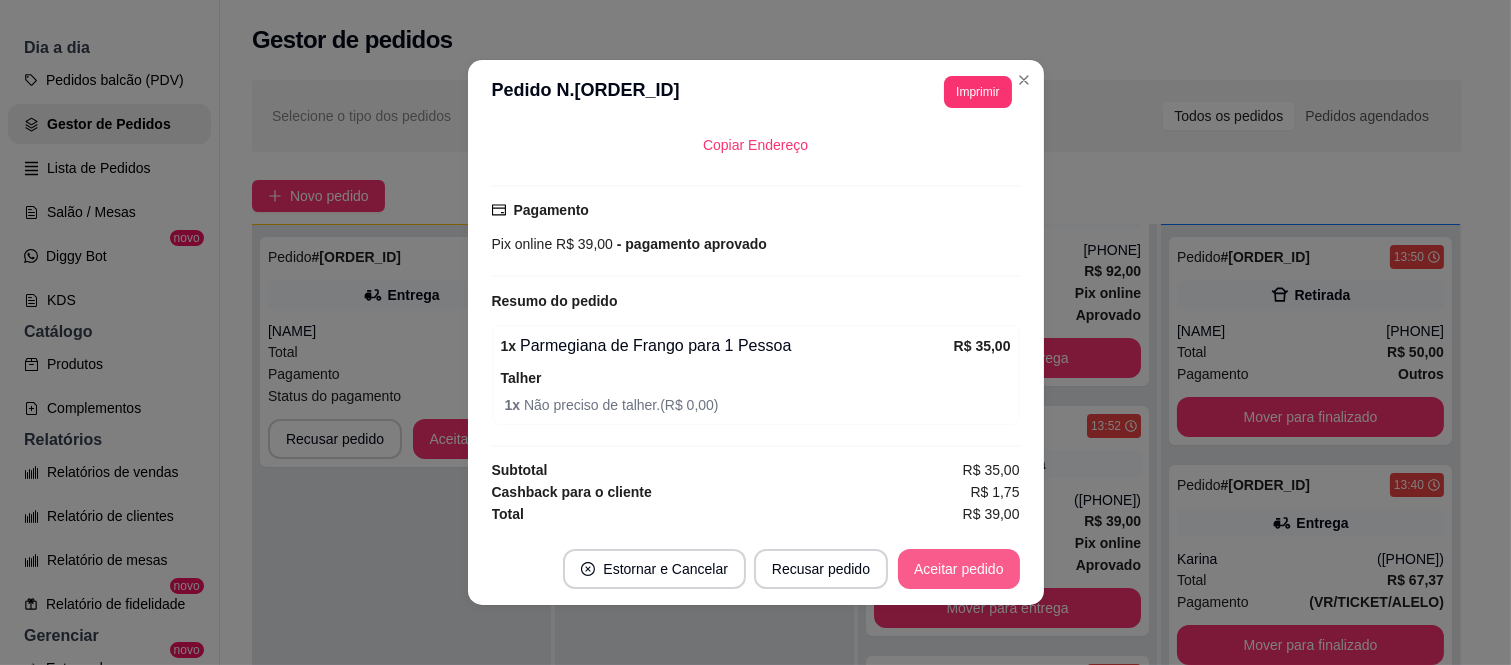 click on "Aceitar pedido" at bounding box center (959, 569) 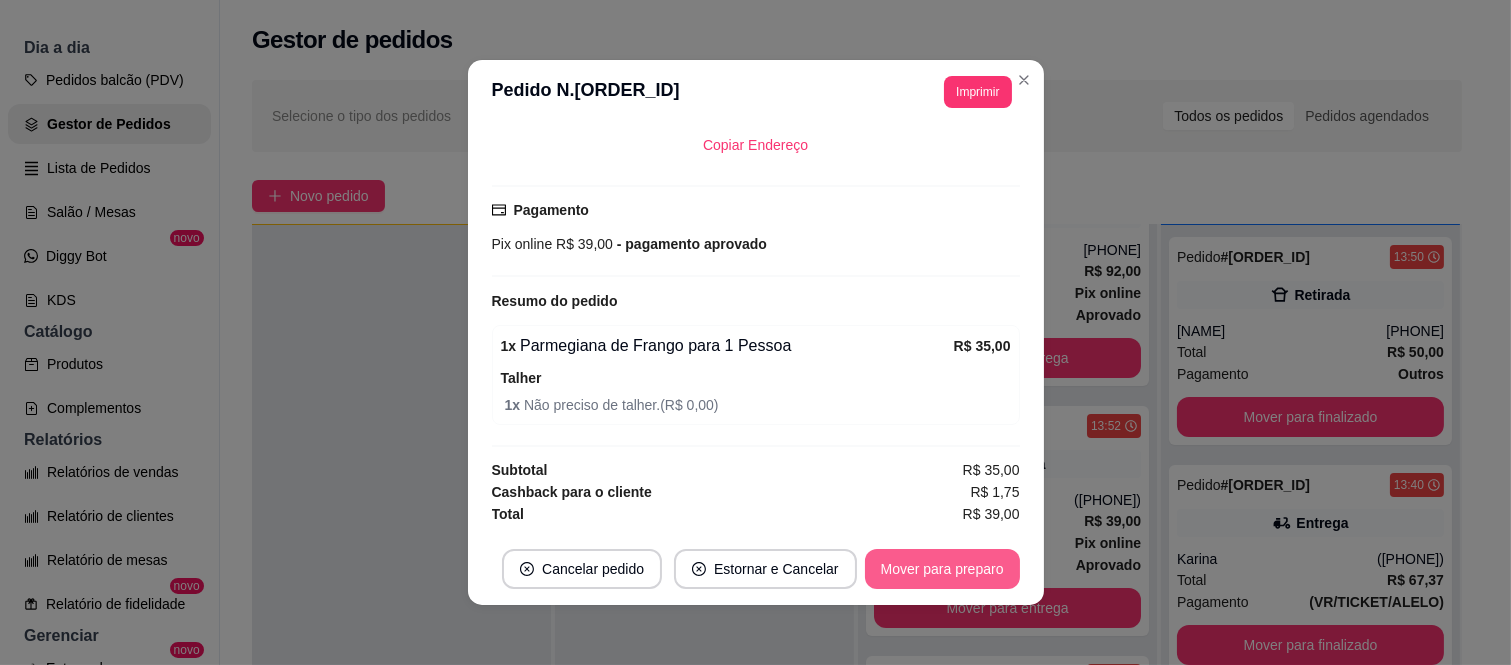 click on "Mover para preparo" at bounding box center (942, 569) 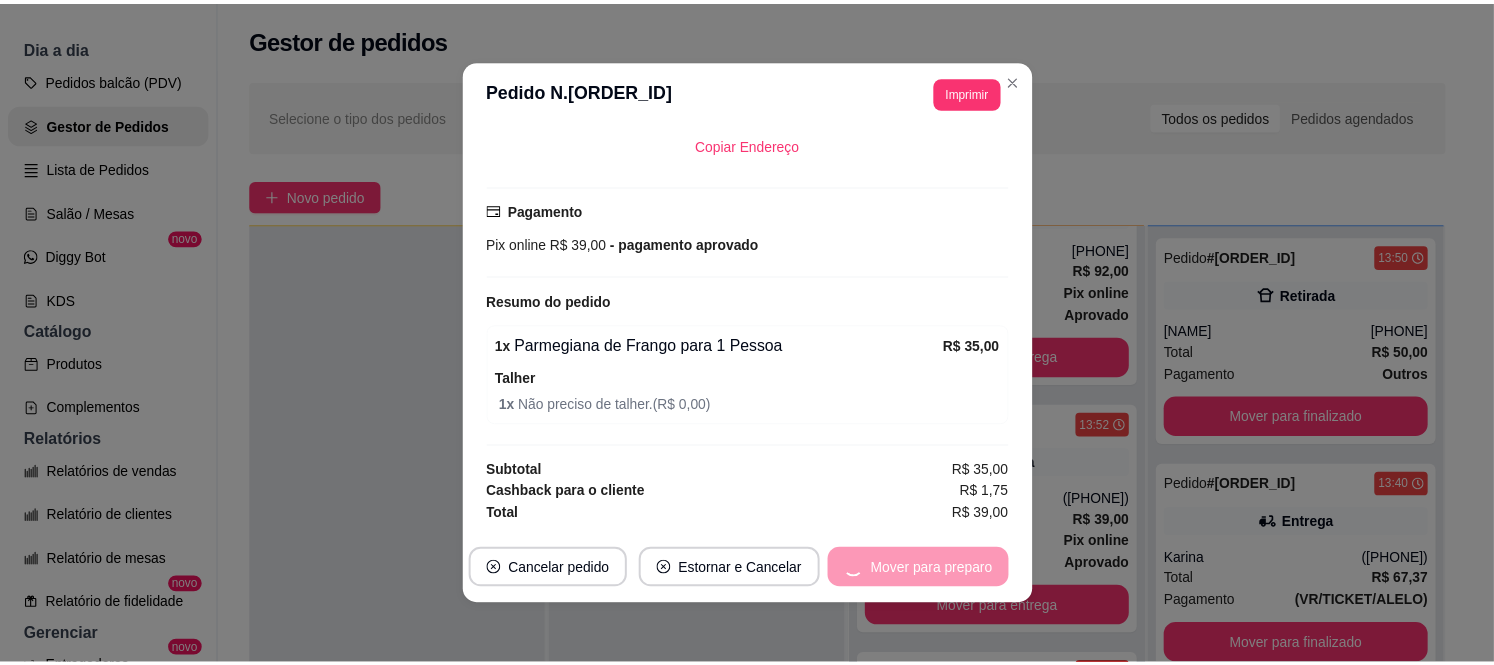 scroll, scrollTop: 787, scrollLeft: 0, axis: vertical 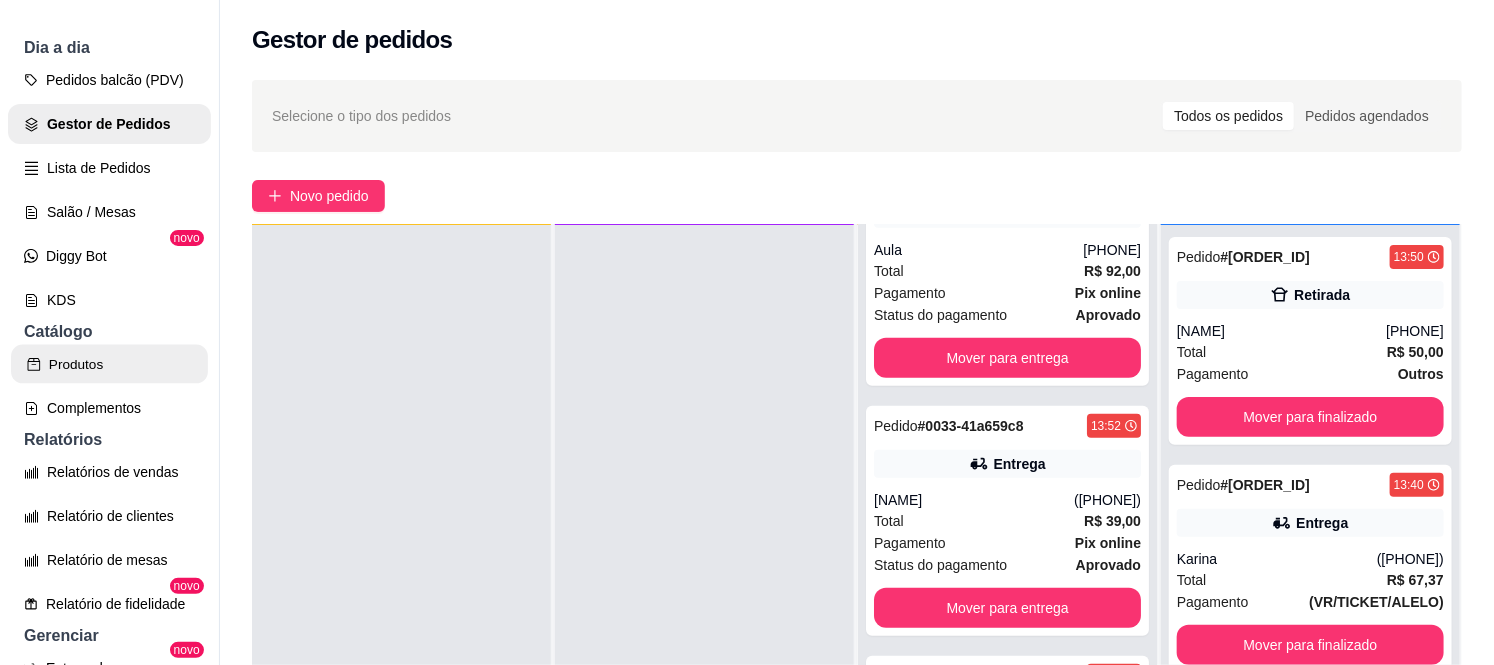 click on "Produtos" at bounding box center [109, 364] 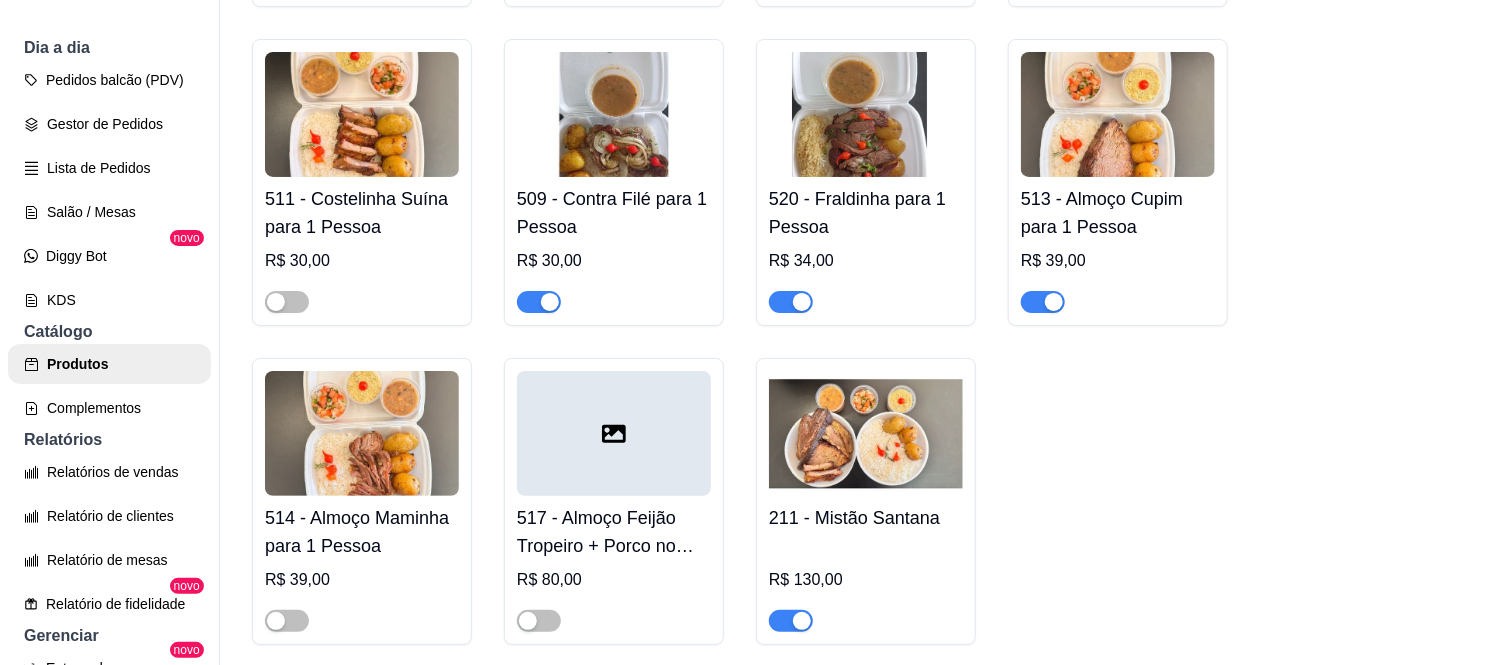 scroll, scrollTop: 3222, scrollLeft: 0, axis: vertical 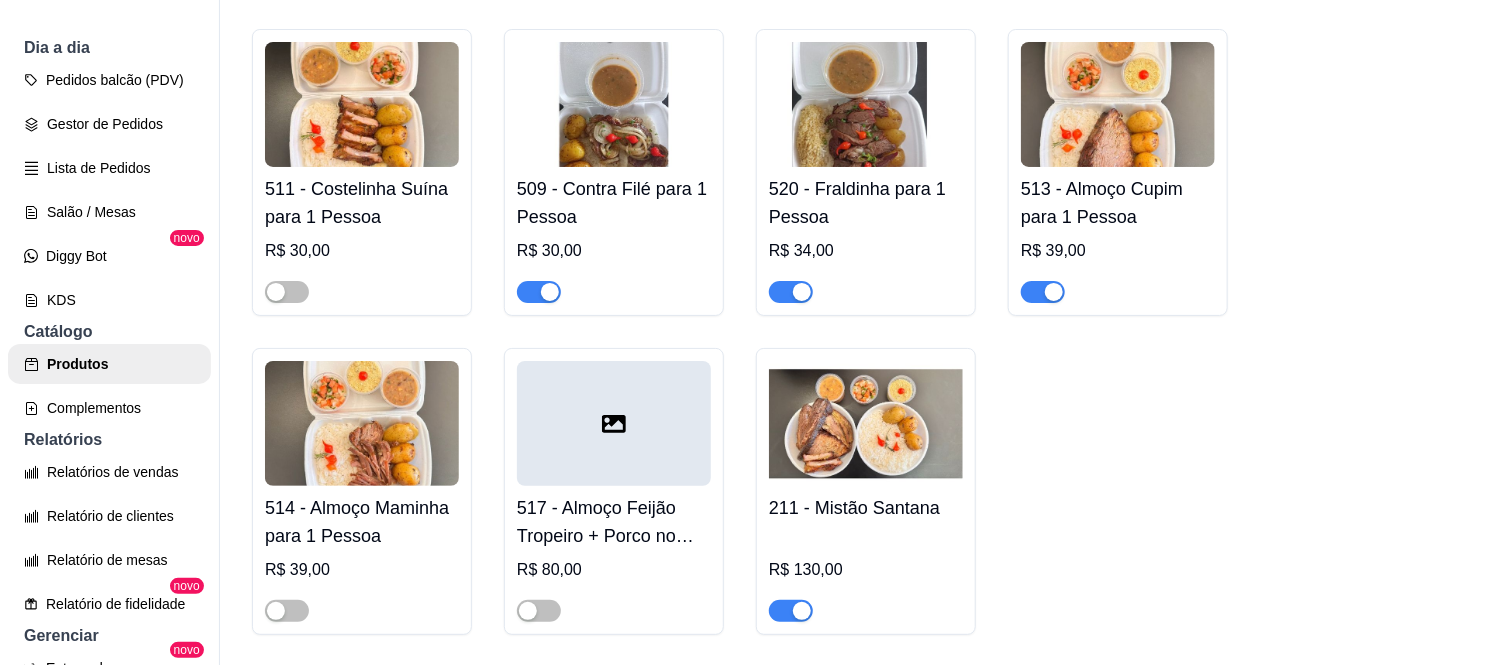 click at bounding box center (802, 292) 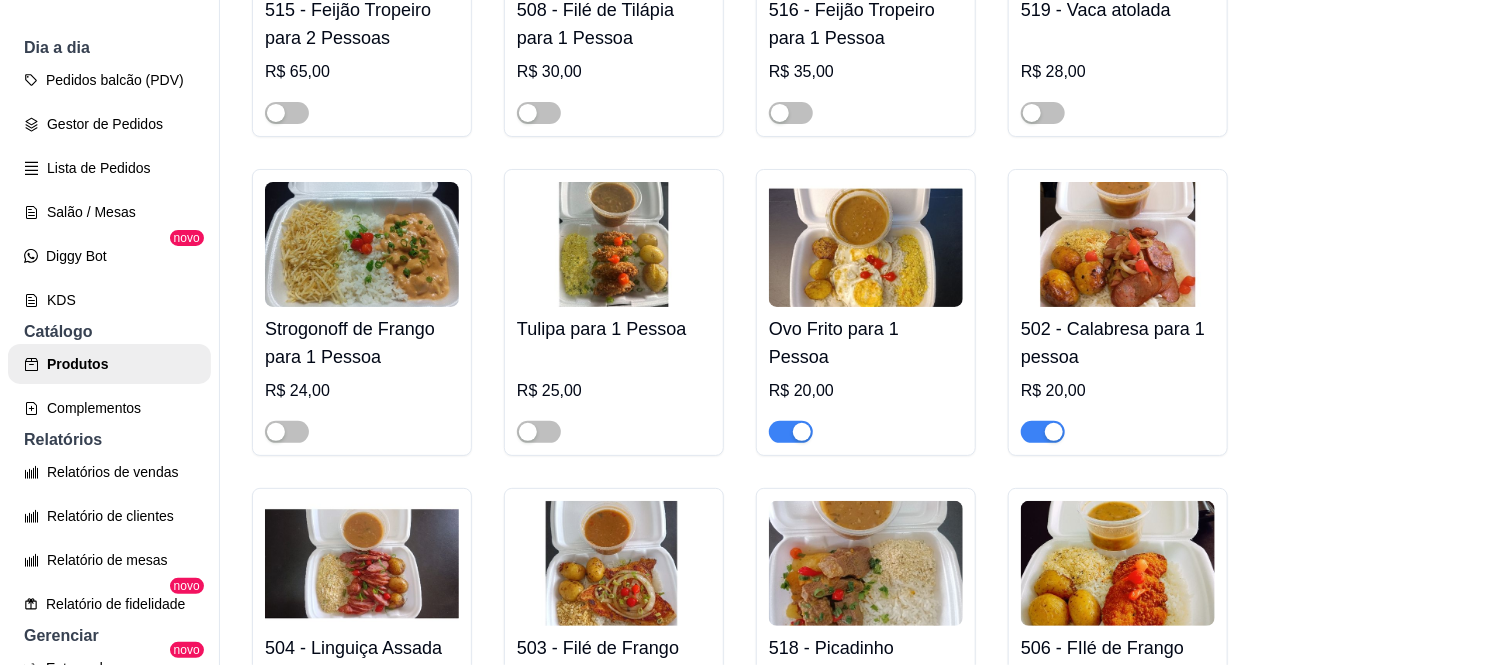 scroll, scrollTop: 2111, scrollLeft: 0, axis: vertical 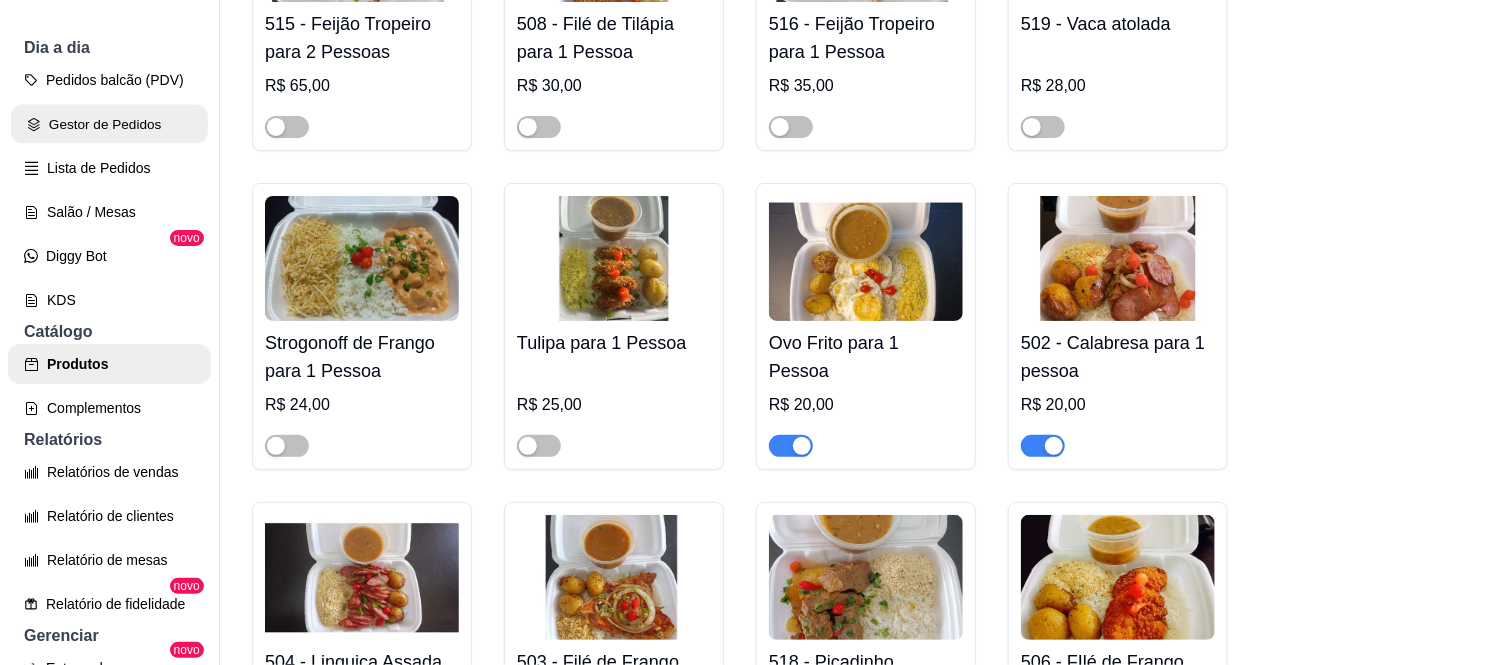 click on "Gestor de Pedidos" at bounding box center (109, 124) 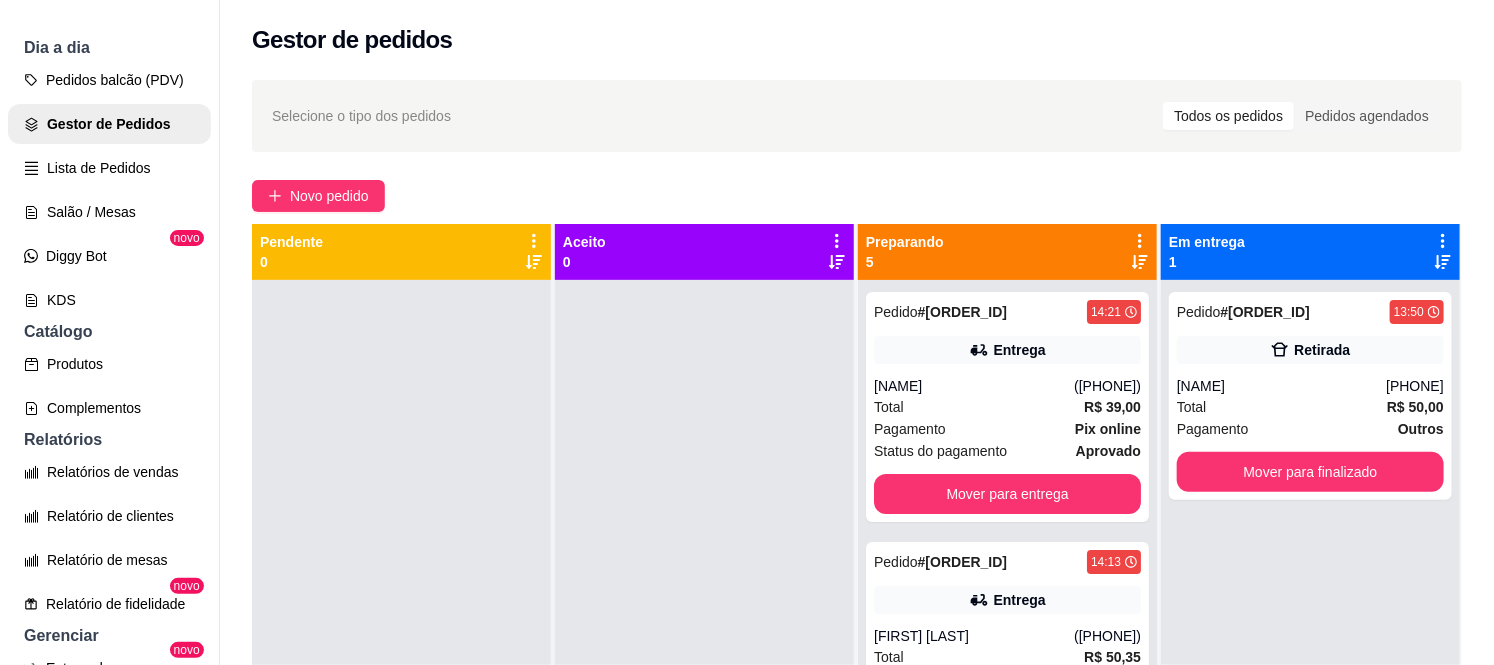 scroll, scrollTop: 55, scrollLeft: 0, axis: vertical 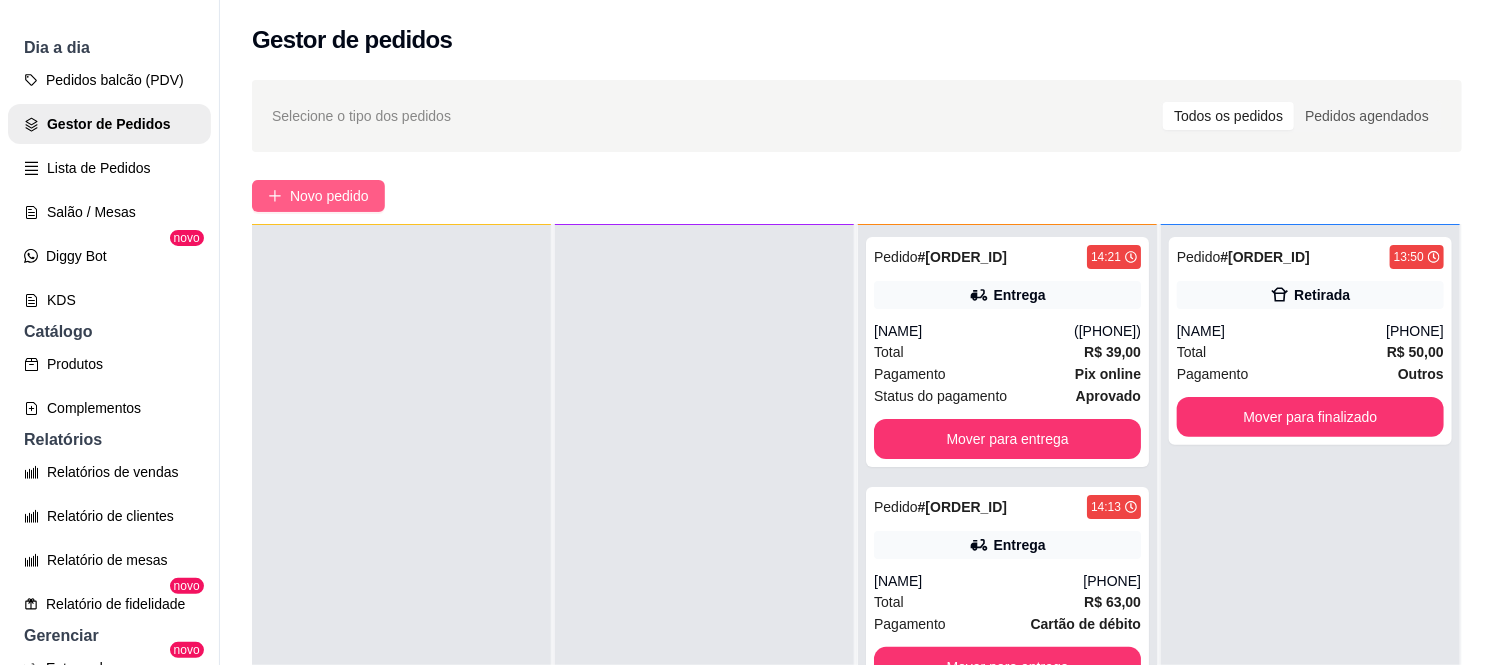 click on "Novo pedido" at bounding box center [318, 196] 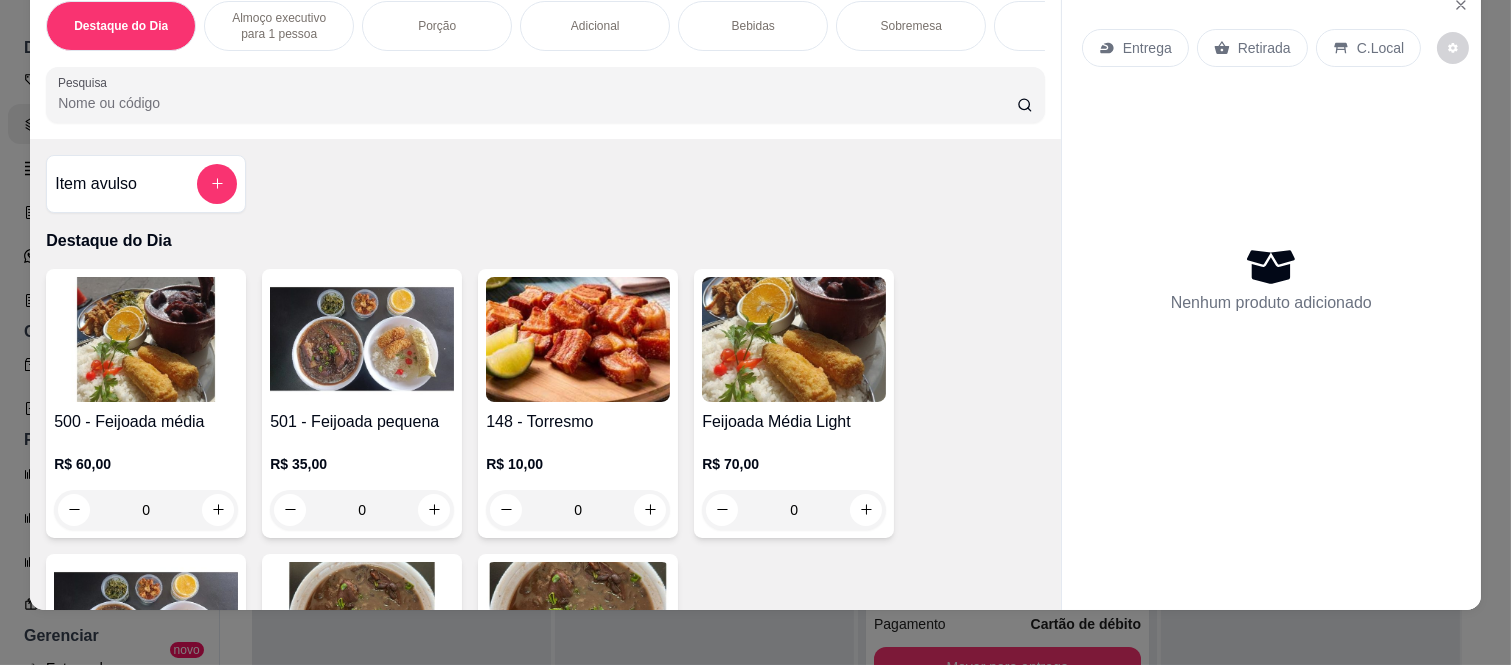scroll, scrollTop: 52, scrollLeft: 0, axis: vertical 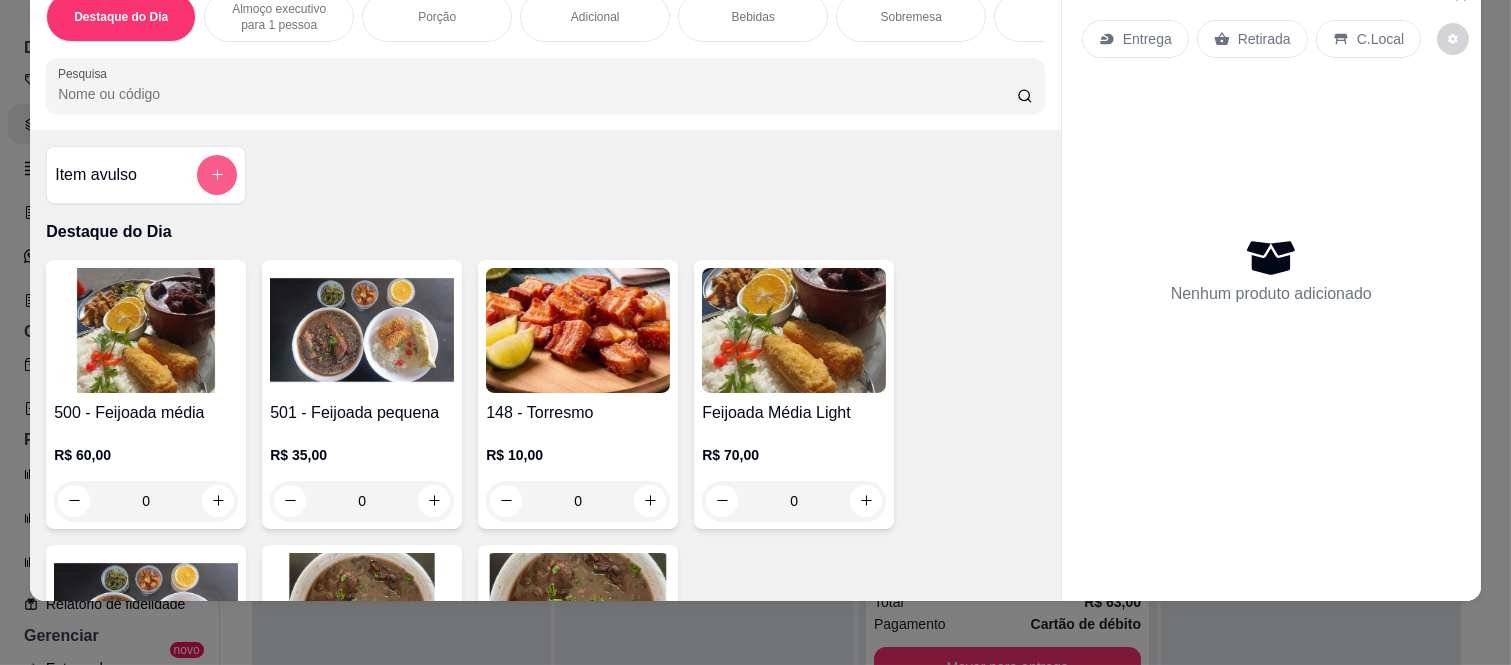 click 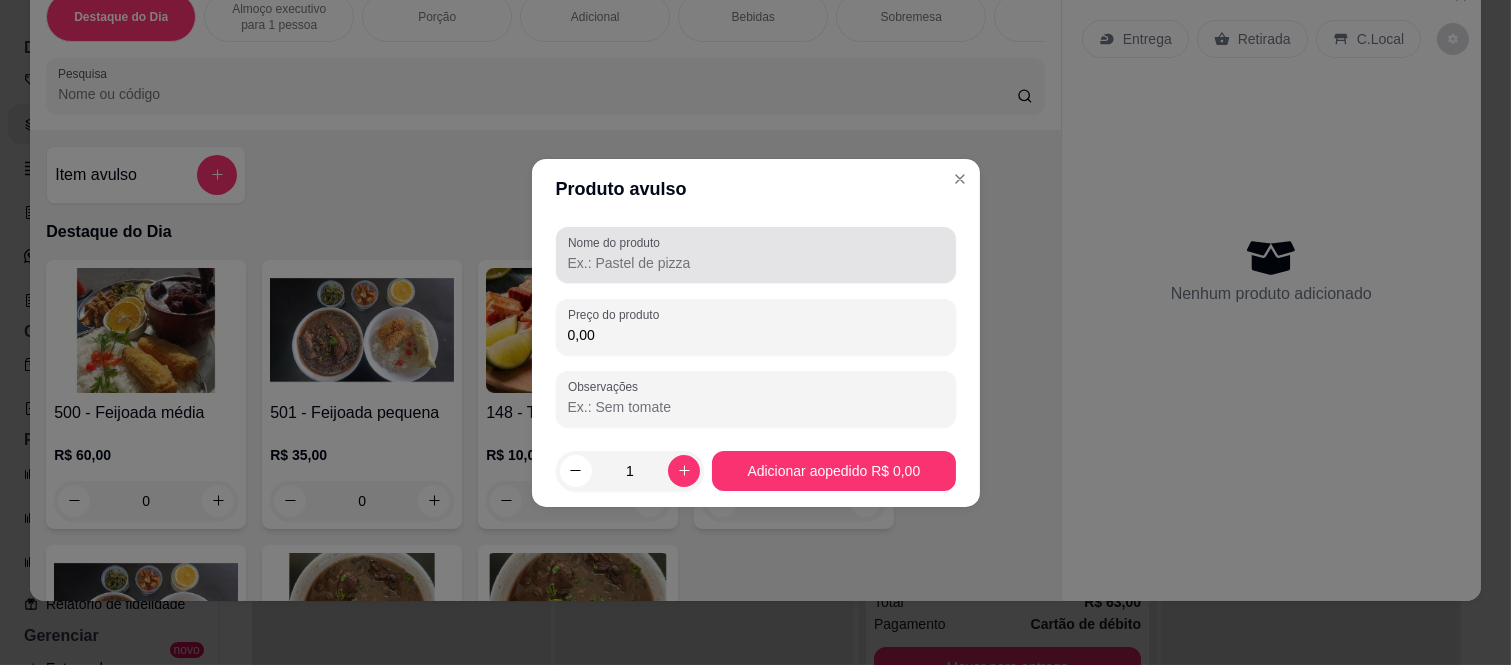 click at bounding box center [756, 255] 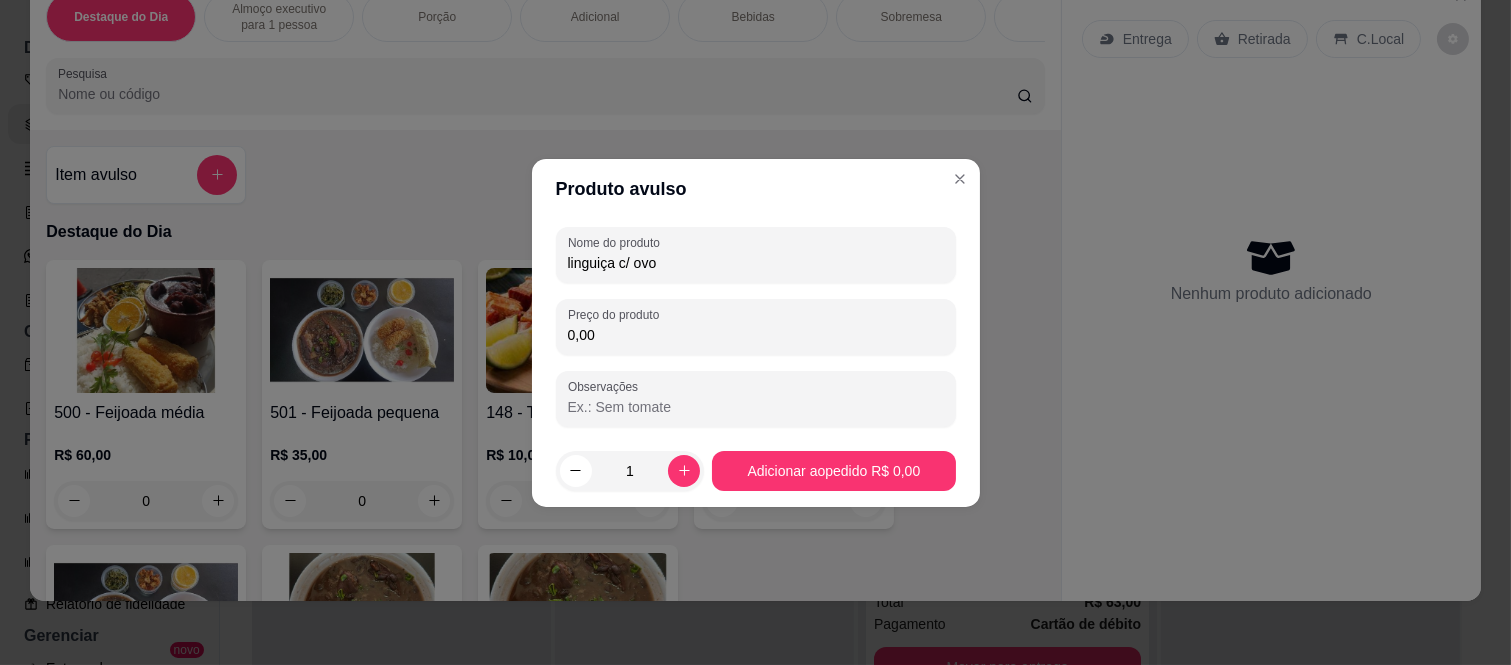 type on "linguiça c/ ovo" 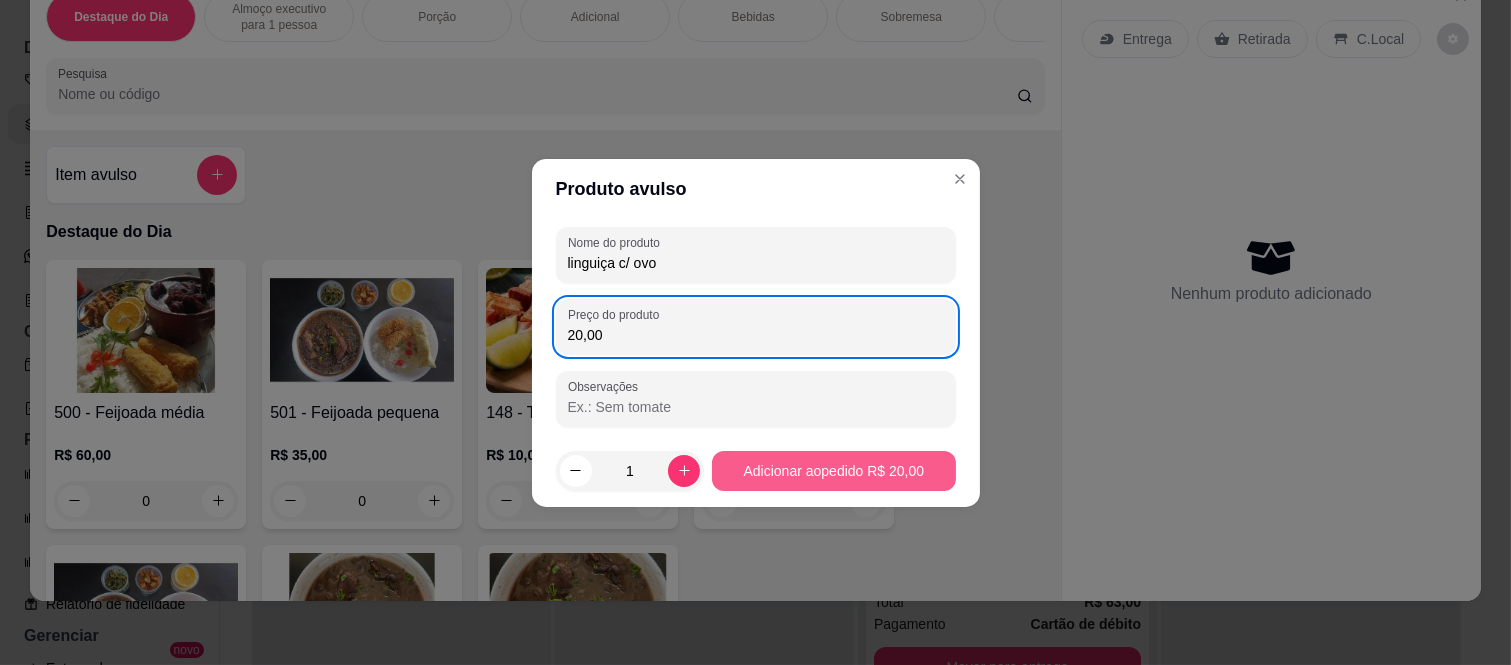 type on "20,00" 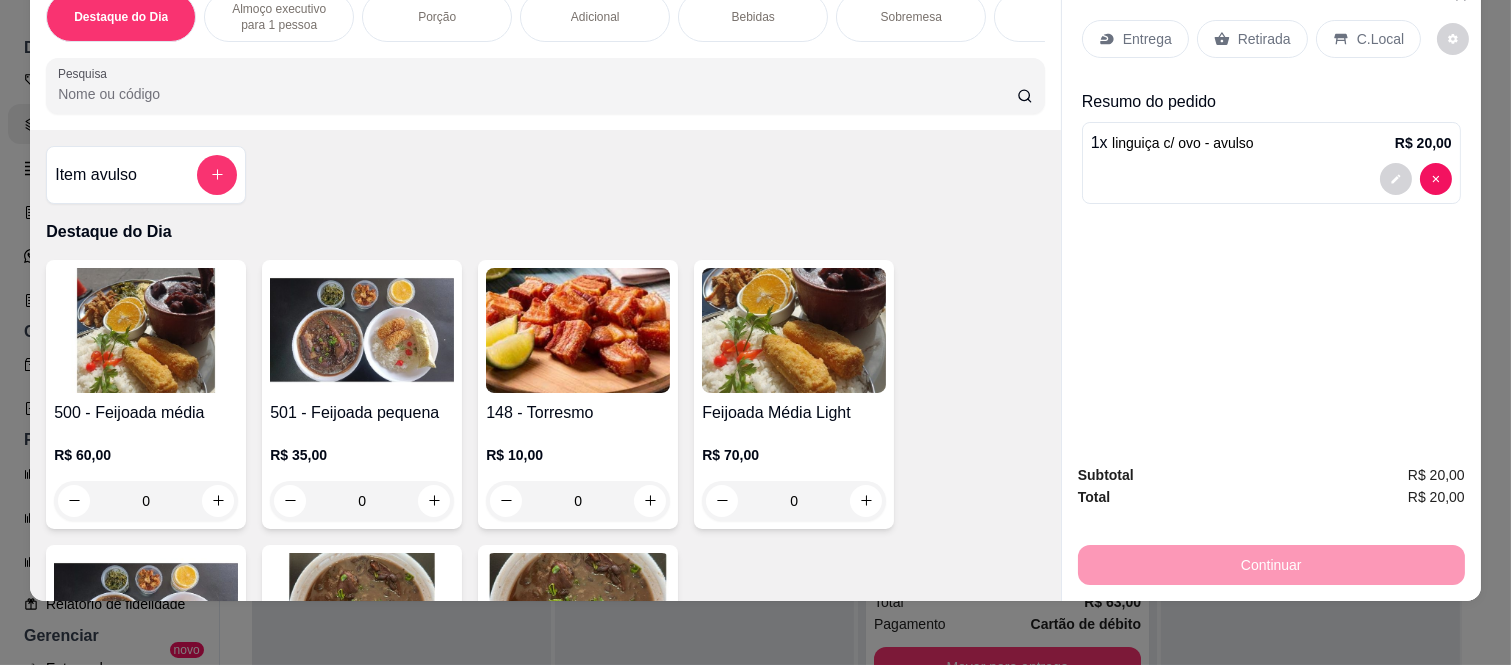 scroll, scrollTop: 0, scrollLeft: 0, axis: both 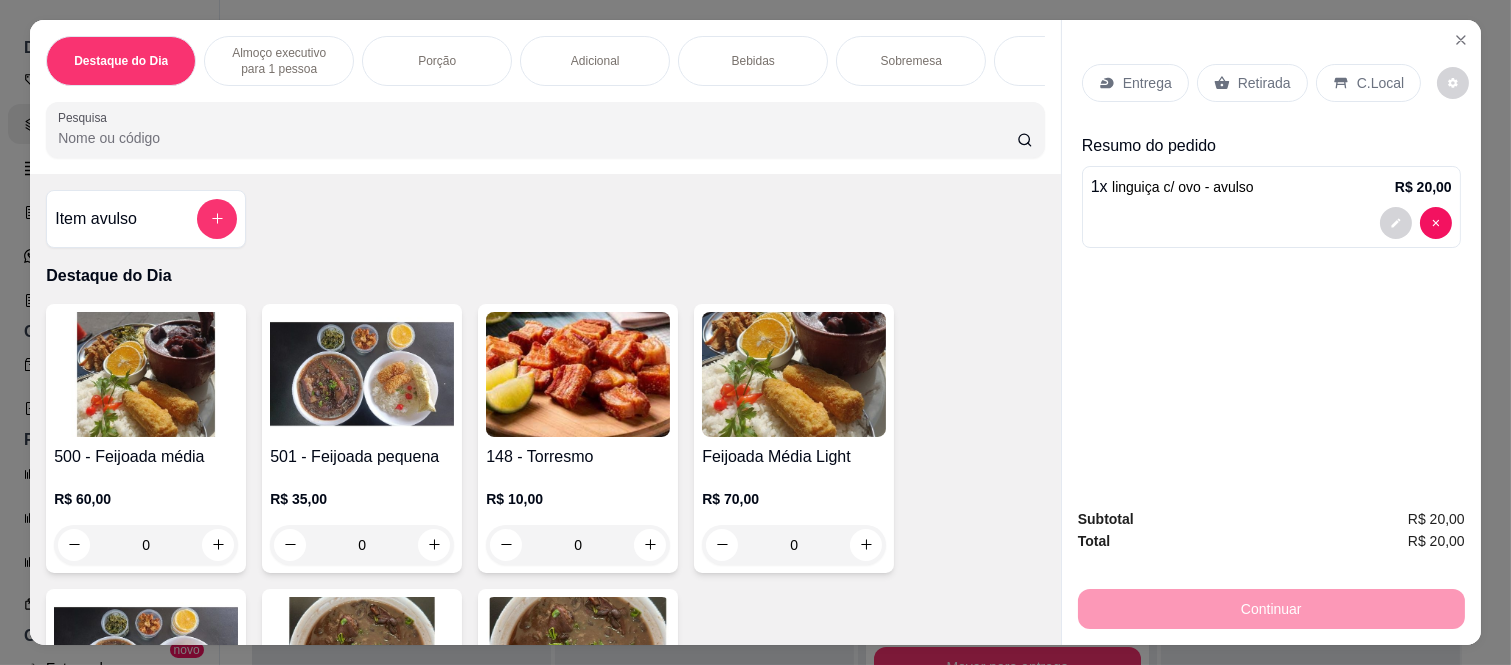 click on "Bebidas" at bounding box center (753, 61) 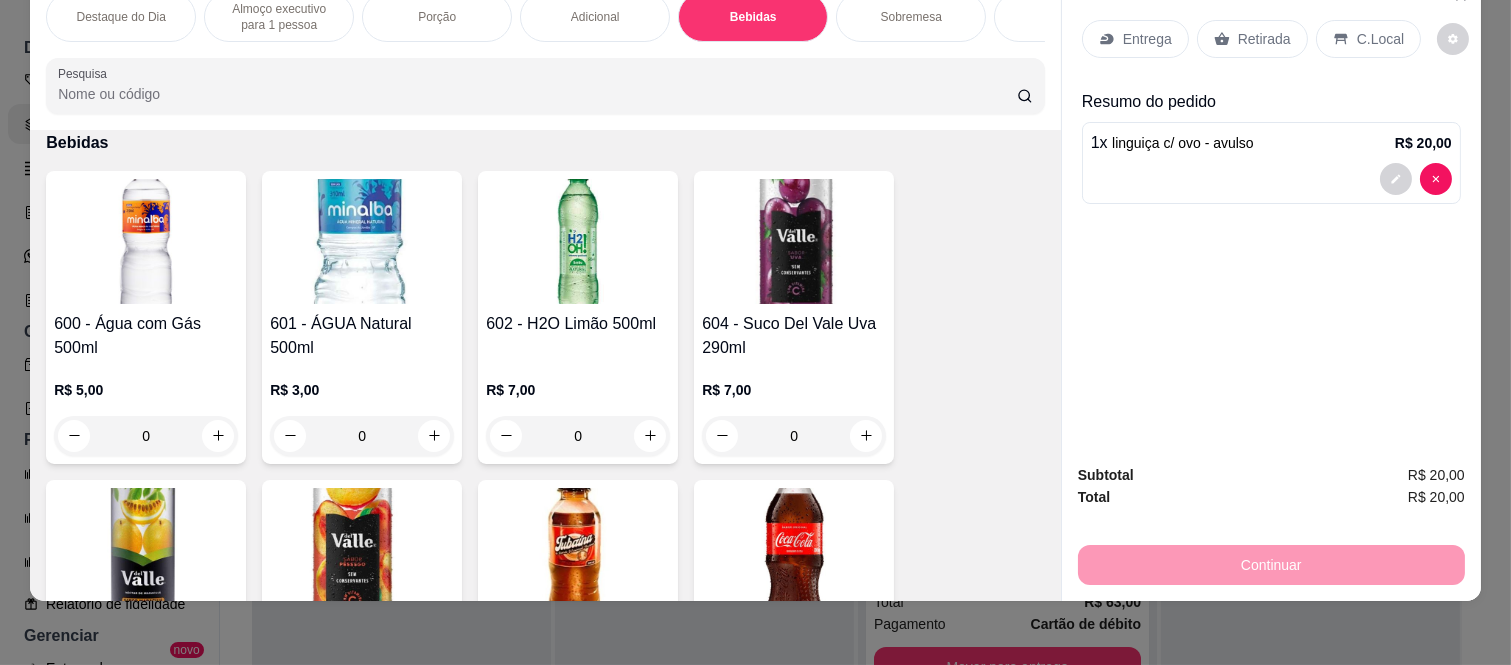 scroll, scrollTop: 3490, scrollLeft: 0, axis: vertical 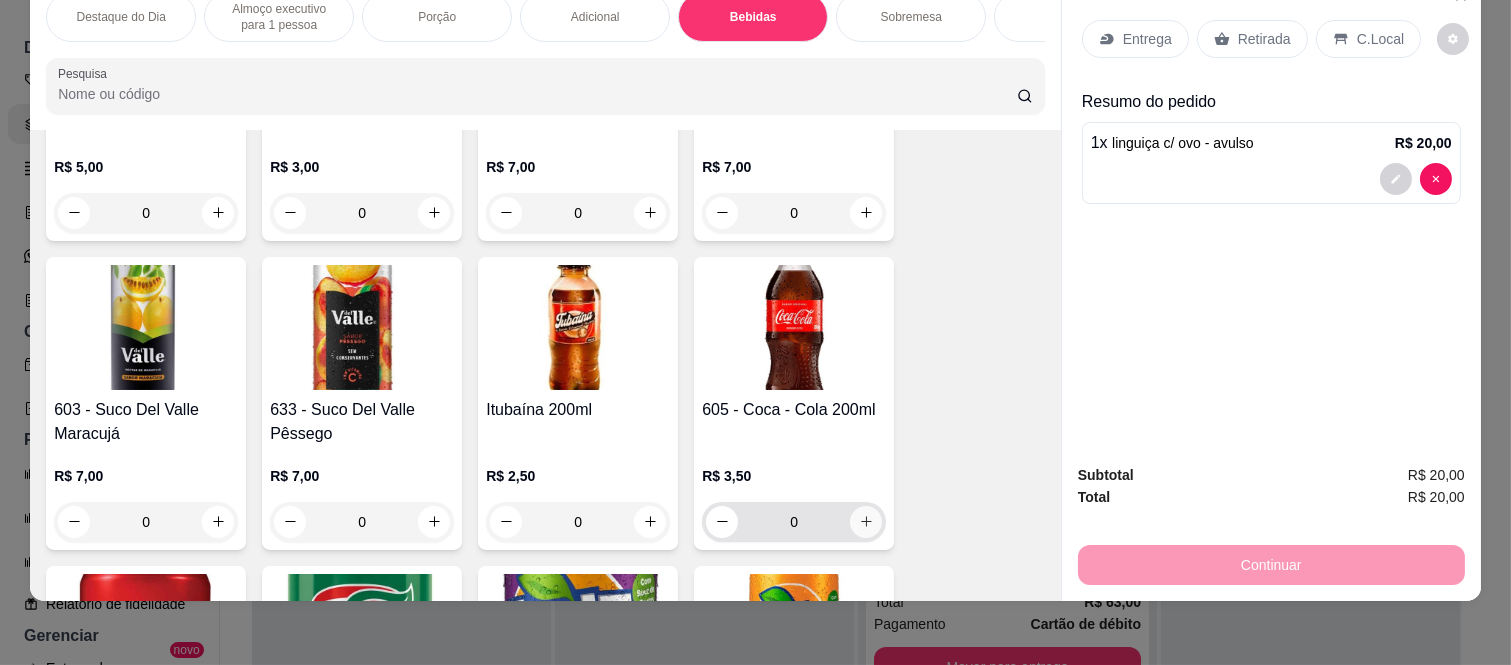 click 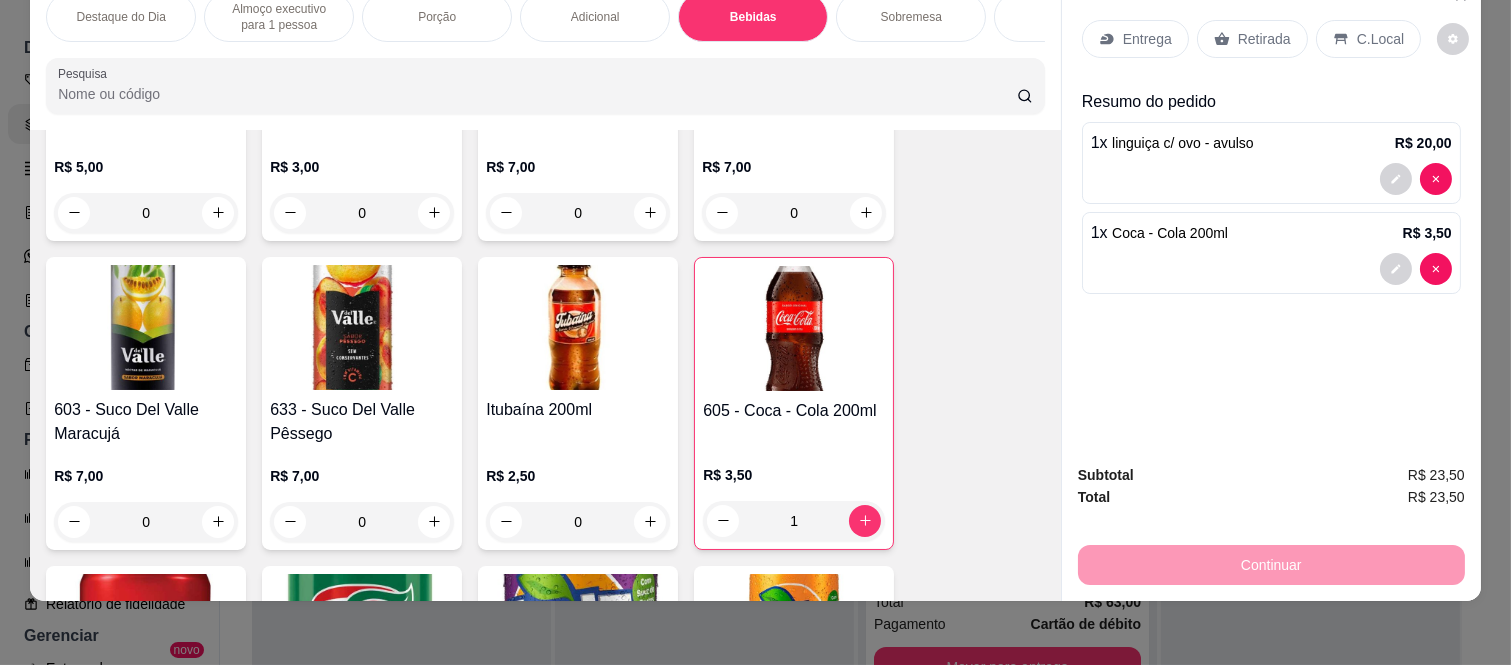 click on "Continuar" at bounding box center [1271, 562] 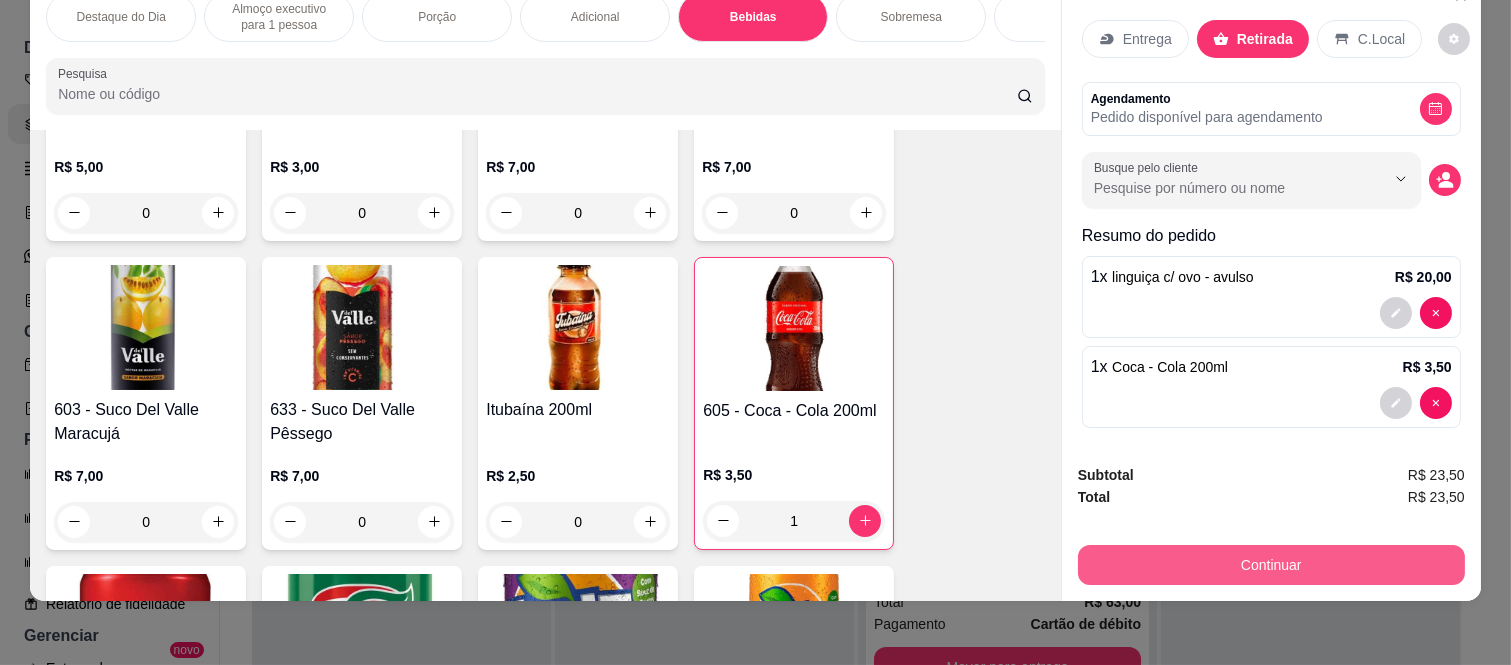 click on "Continuar" at bounding box center (1271, 565) 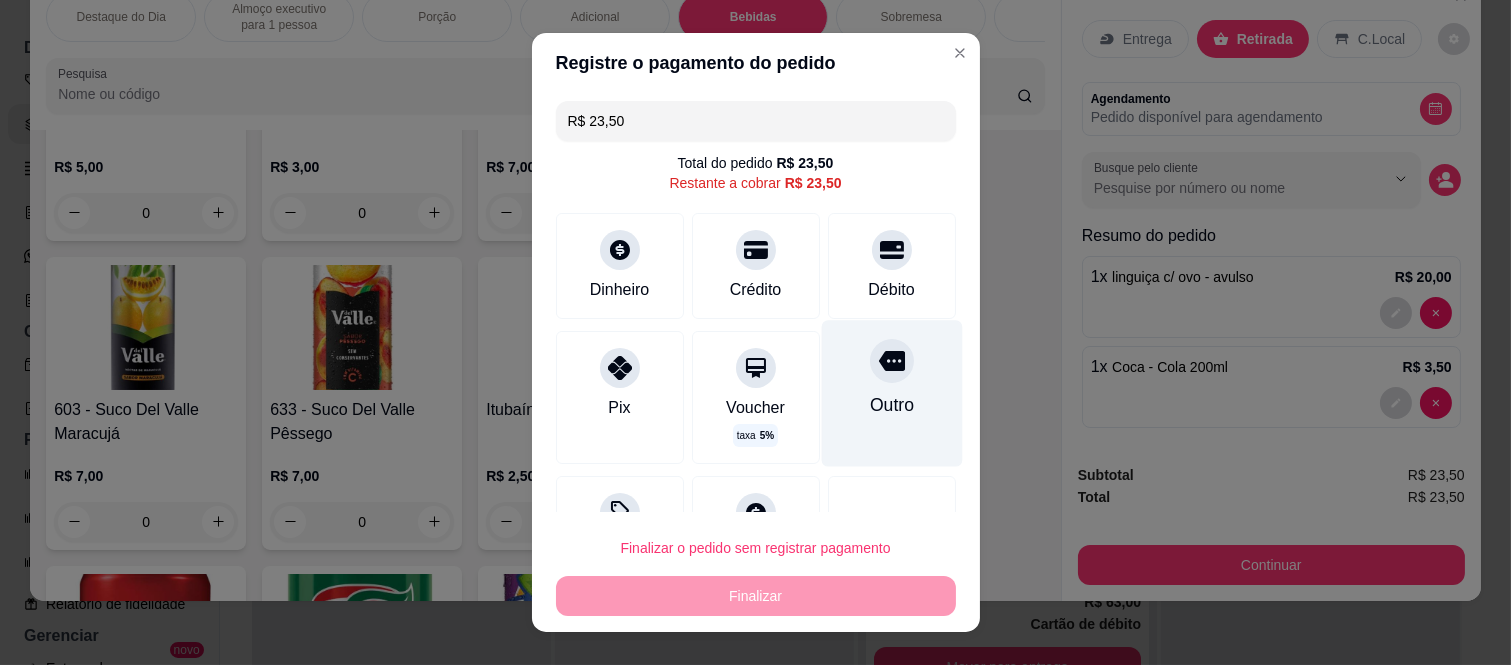 click 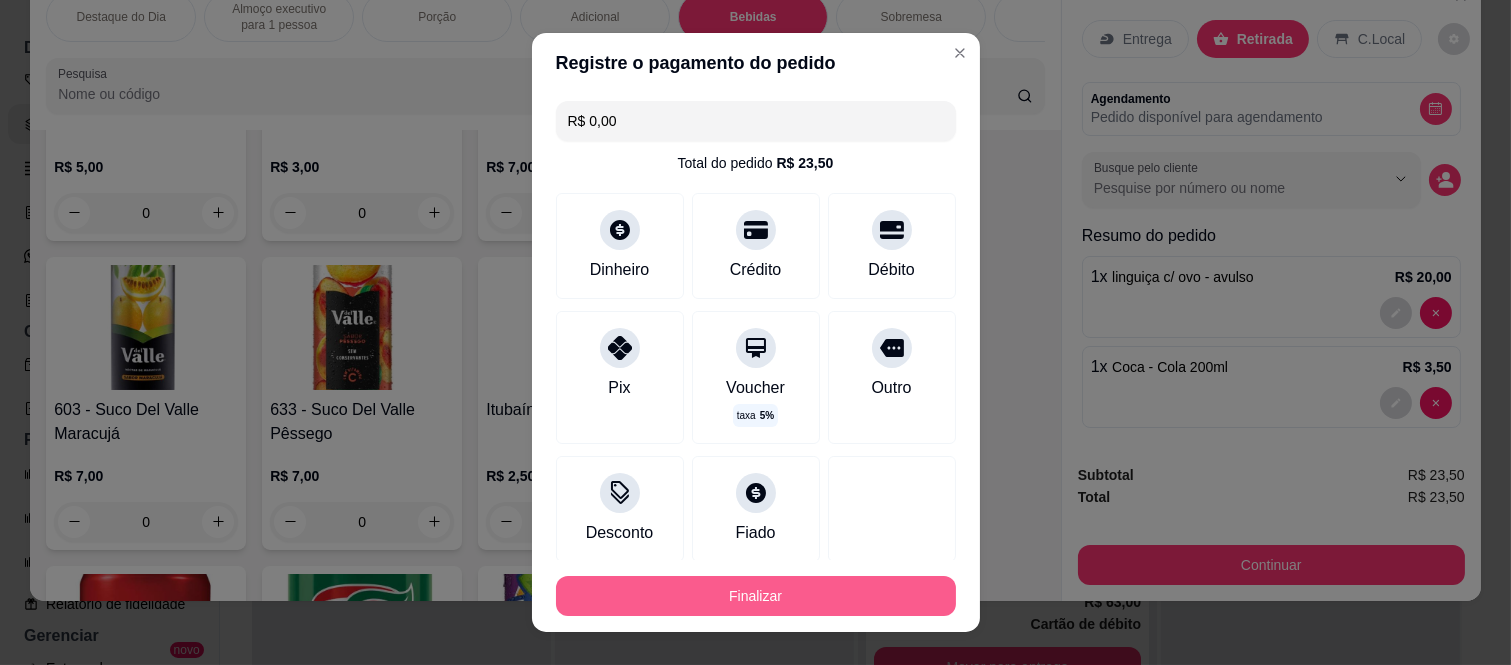click on "Finalizar" at bounding box center (756, 596) 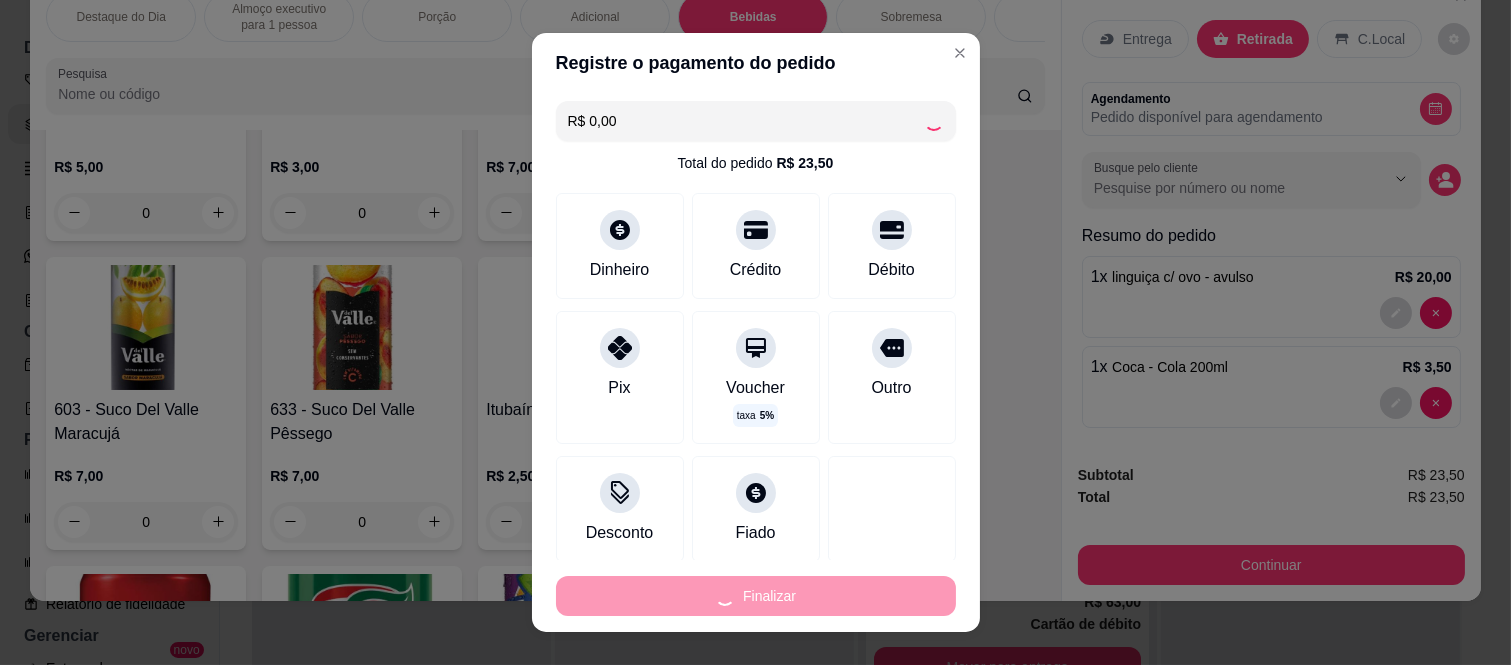 type on "0" 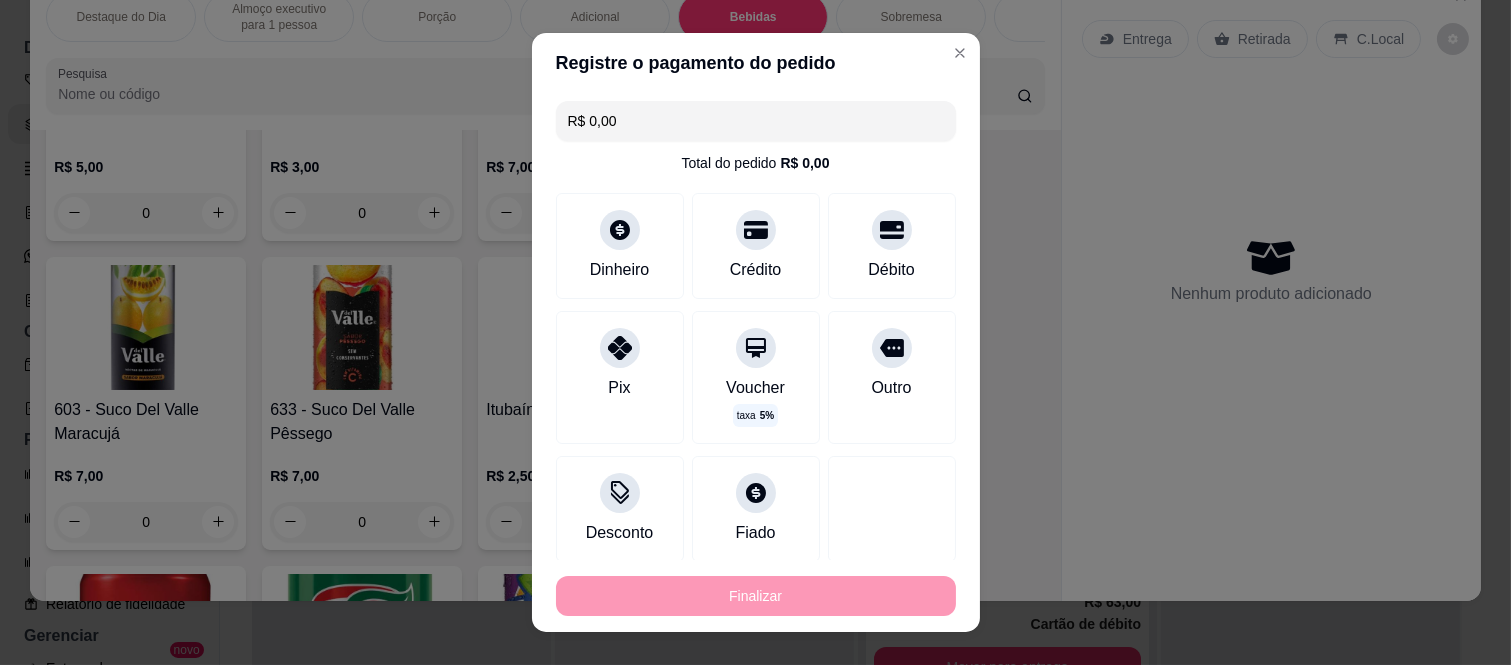type on "-R$ 23,50" 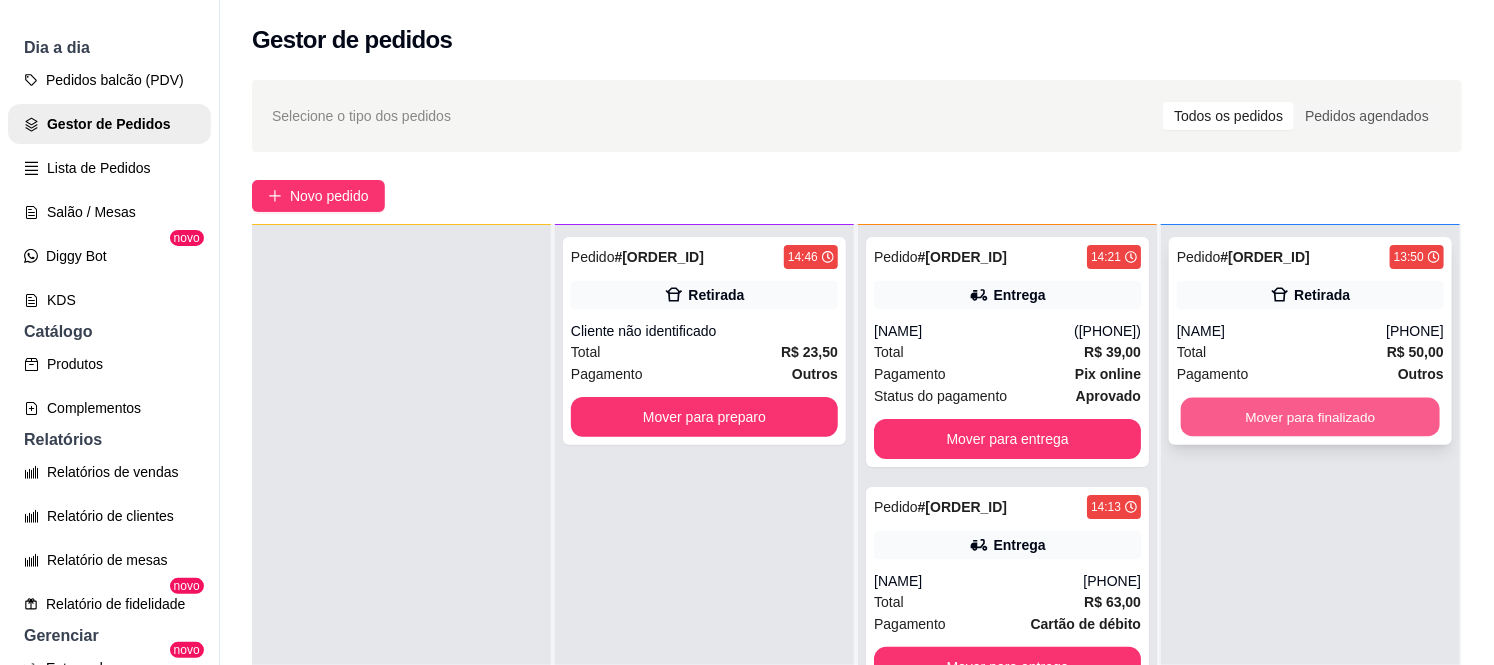 click on "Mover para finalizado" at bounding box center [1310, 417] 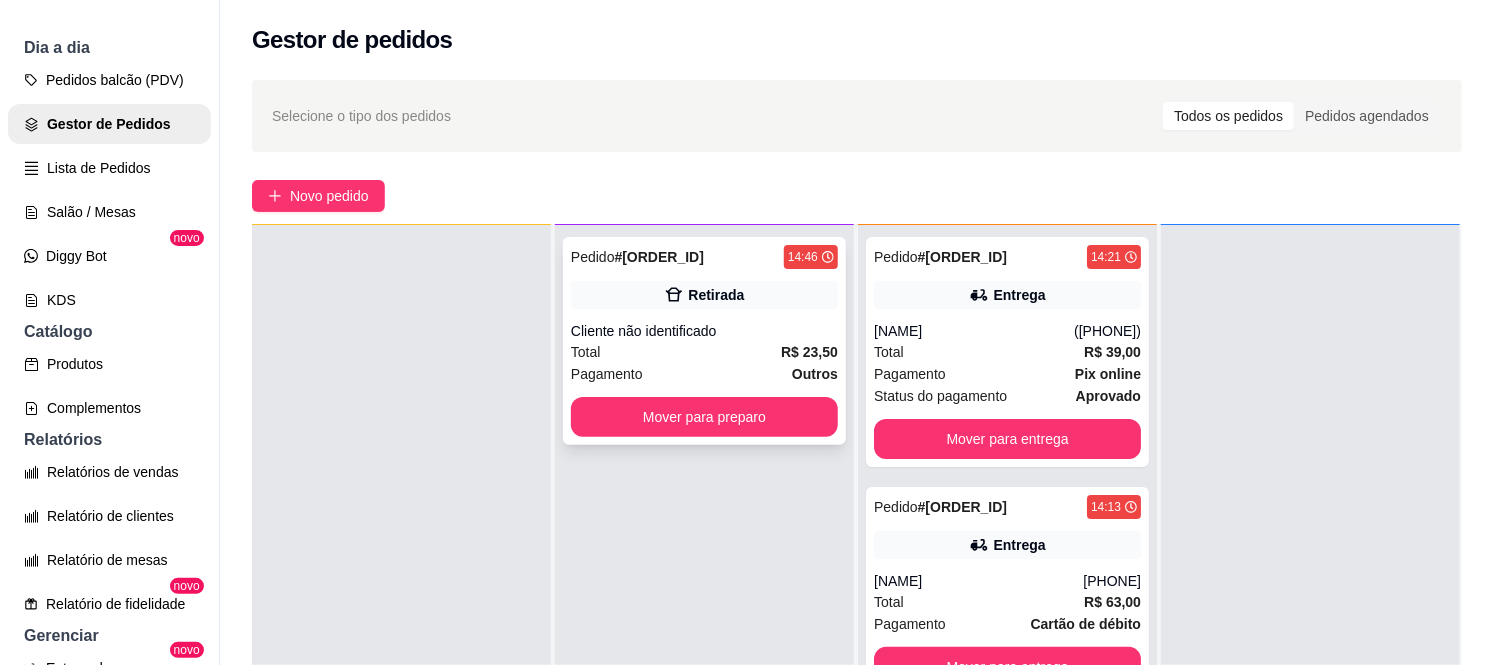 click on "Cliente não identificado" at bounding box center (704, 331) 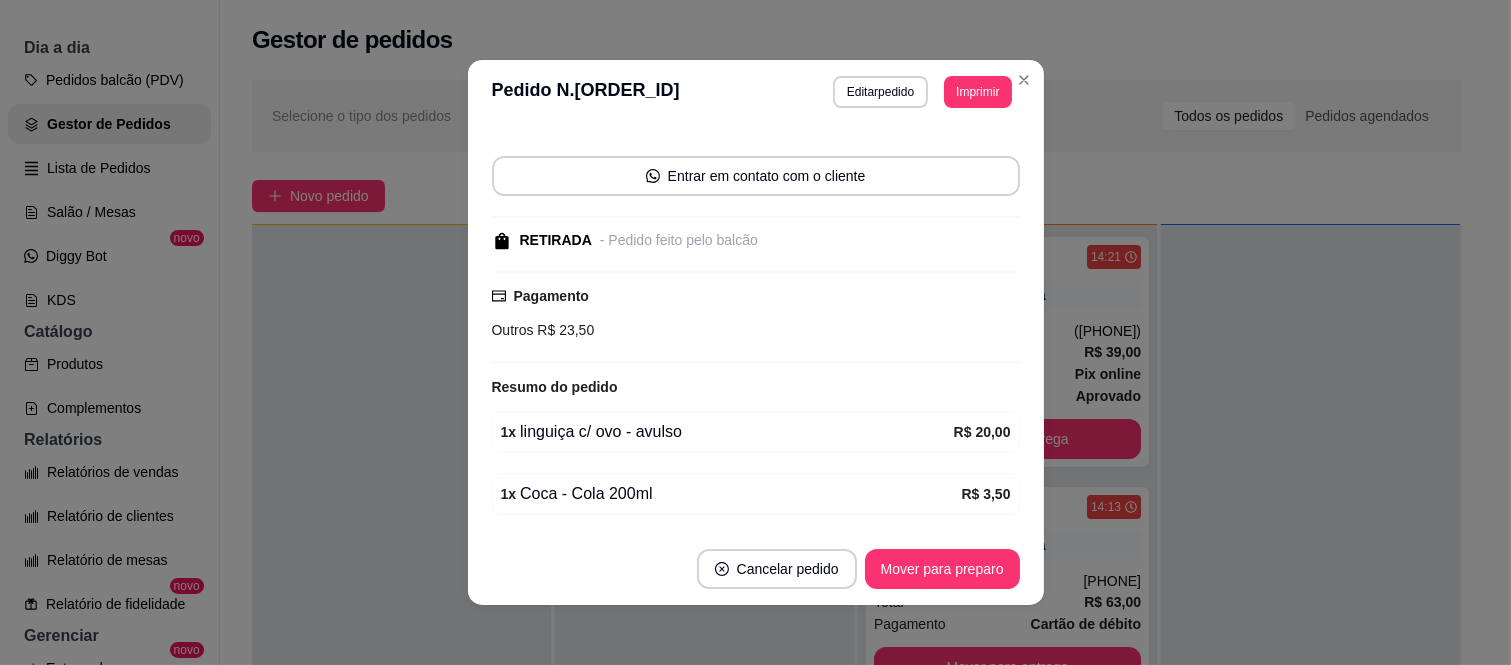 scroll, scrollTop: 187, scrollLeft: 0, axis: vertical 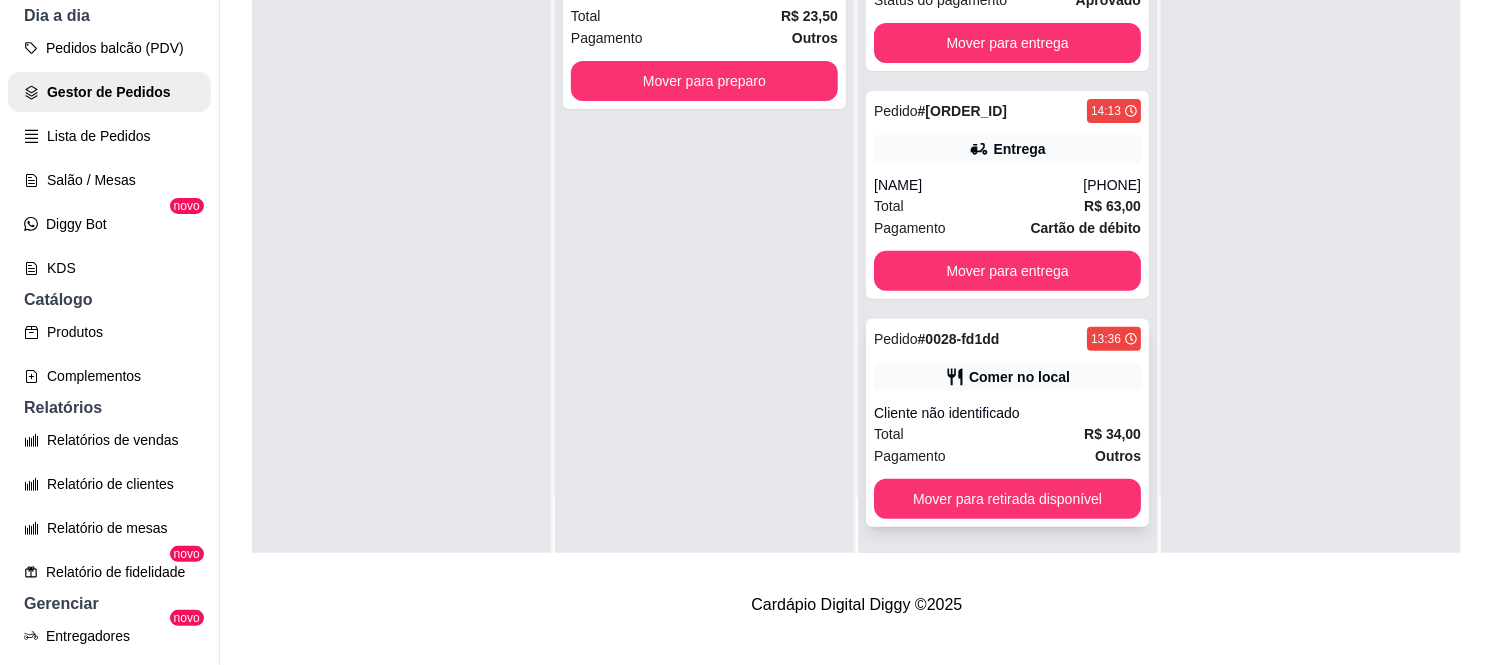 click on "Total R$ 34,00" at bounding box center (1007, 434) 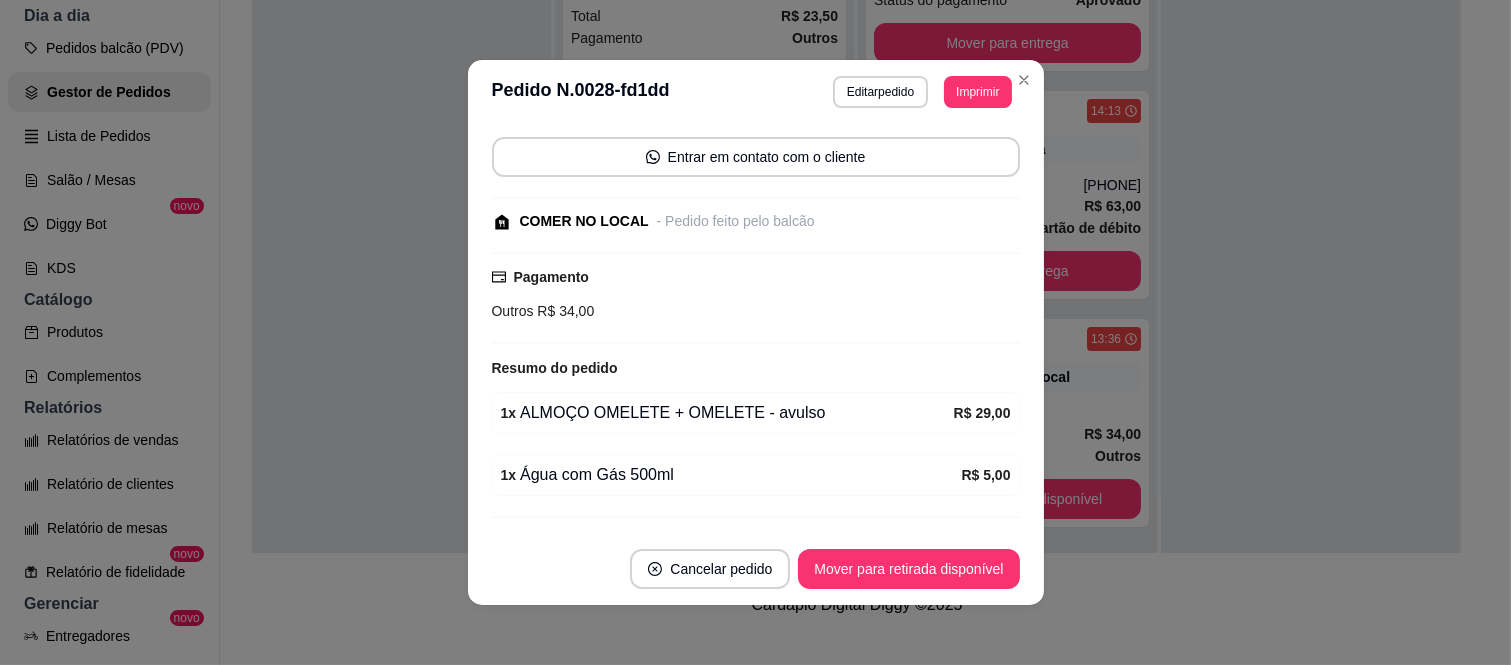 scroll, scrollTop: 187, scrollLeft: 0, axis: vertical 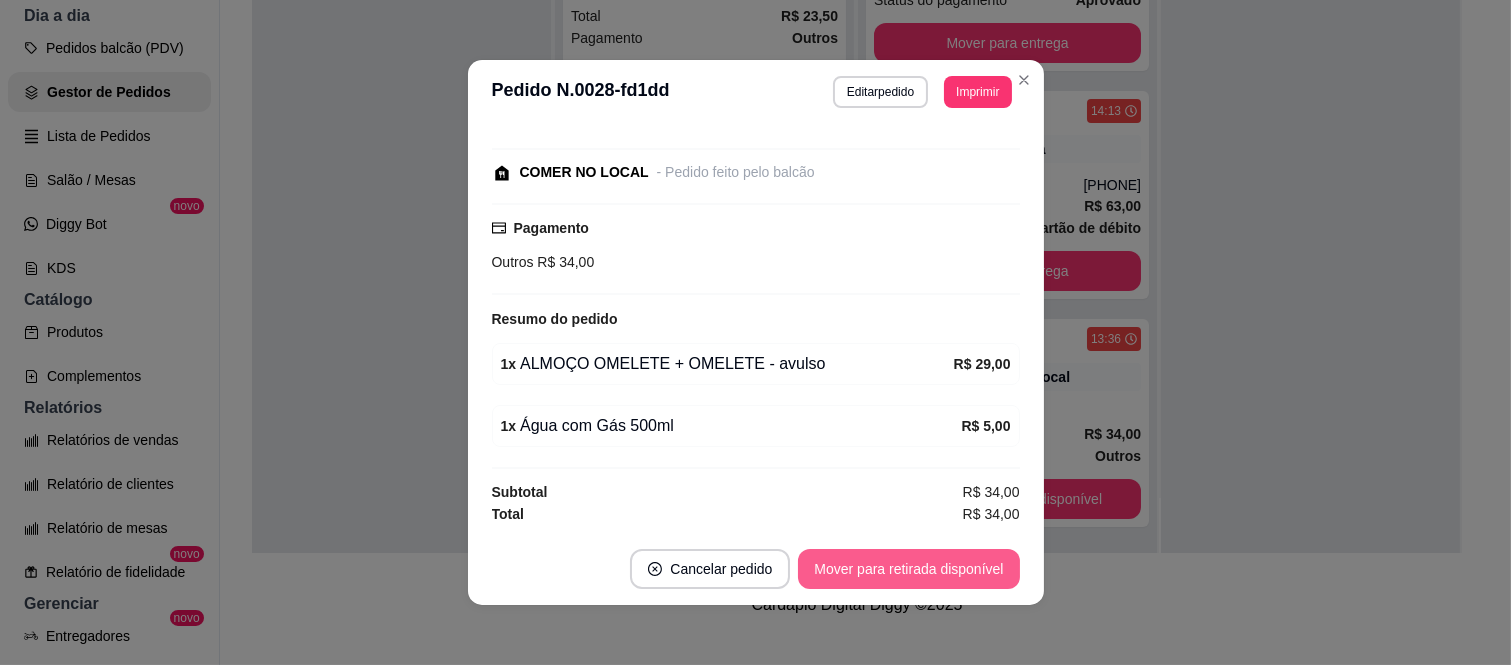 click on "Mover para retirada disponível" at bounding box center [908, 569] 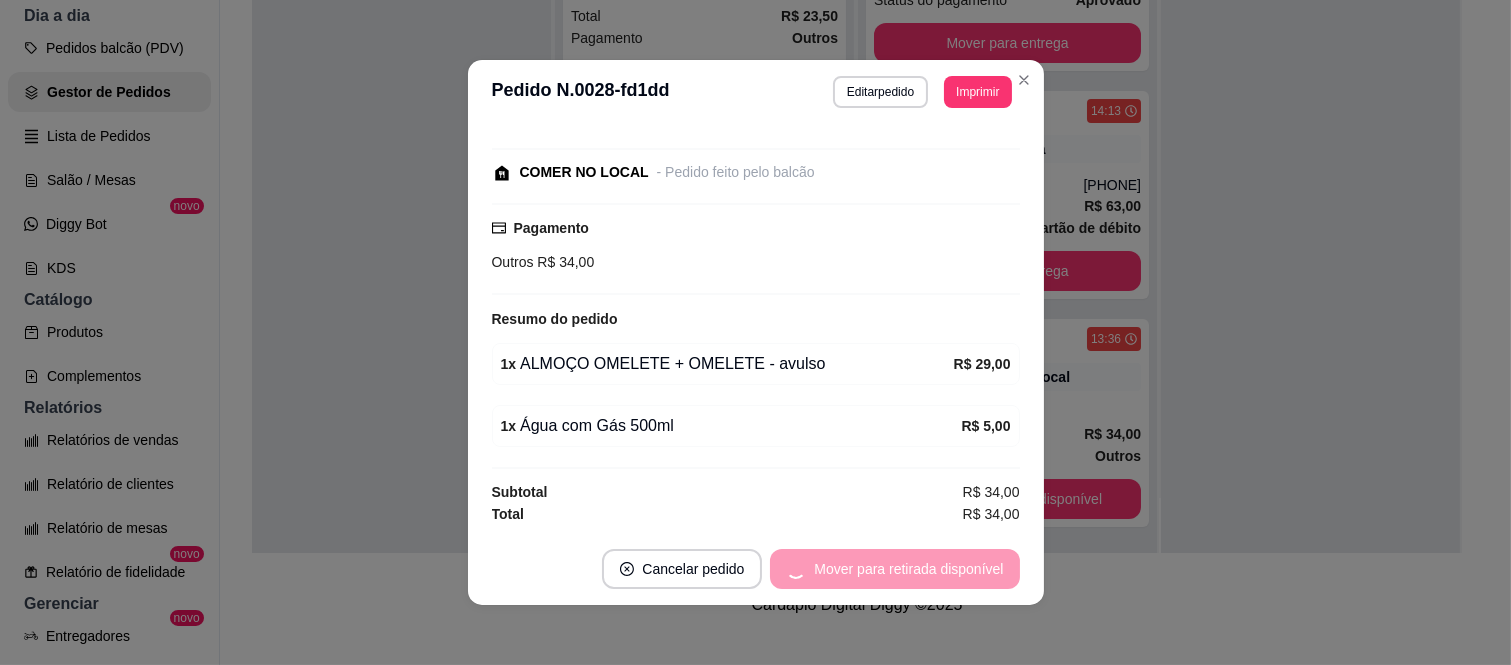 scroll, scrollTop: 0, scrollLeft: 0, axis: both 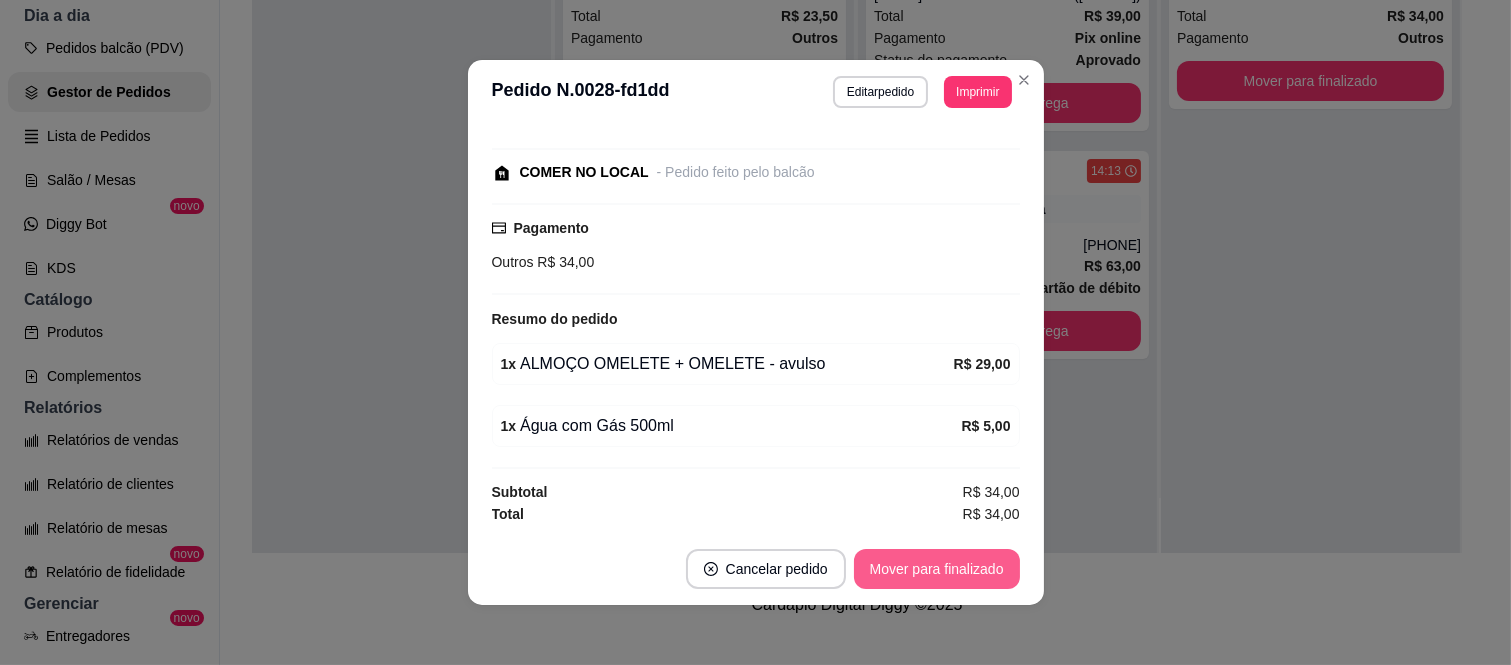 click on "Mover para finalizado" at bounding box center (937, 569) 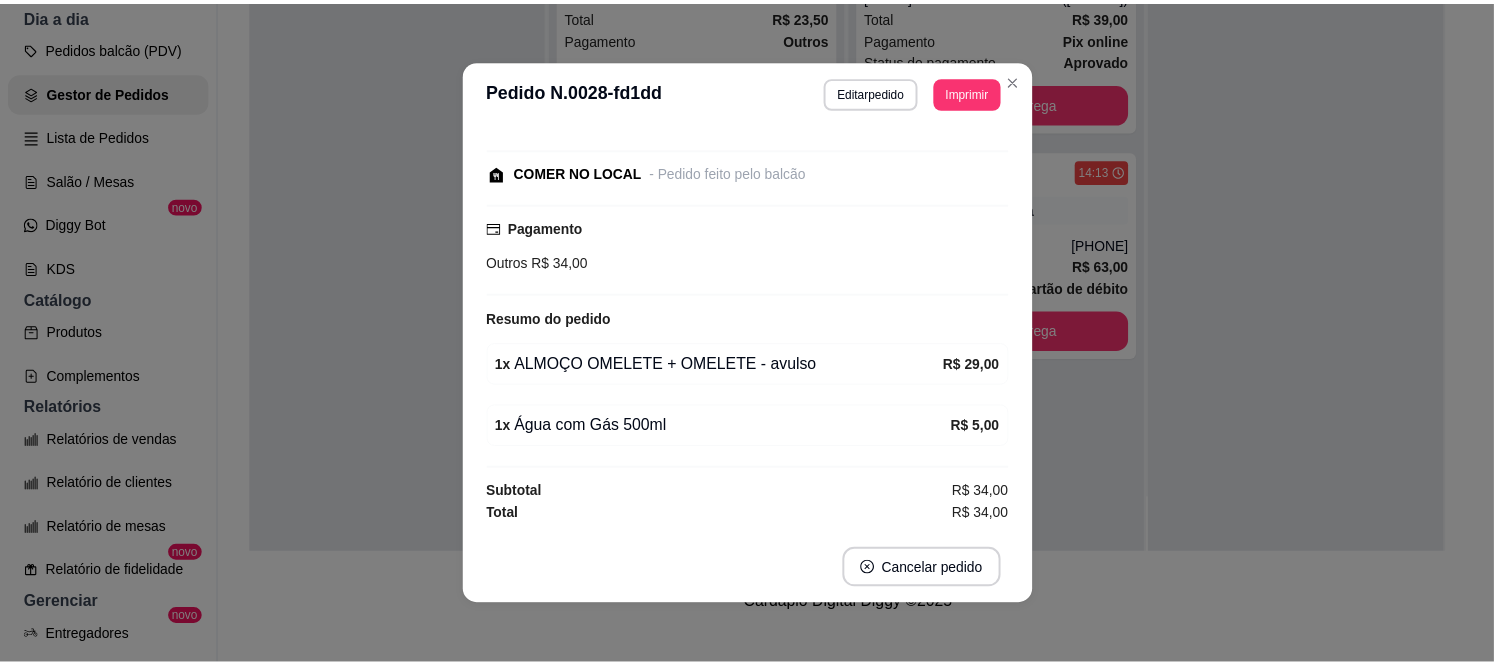 scroll, scrollTop: 102, scrollLeft: 0, axis: vertical 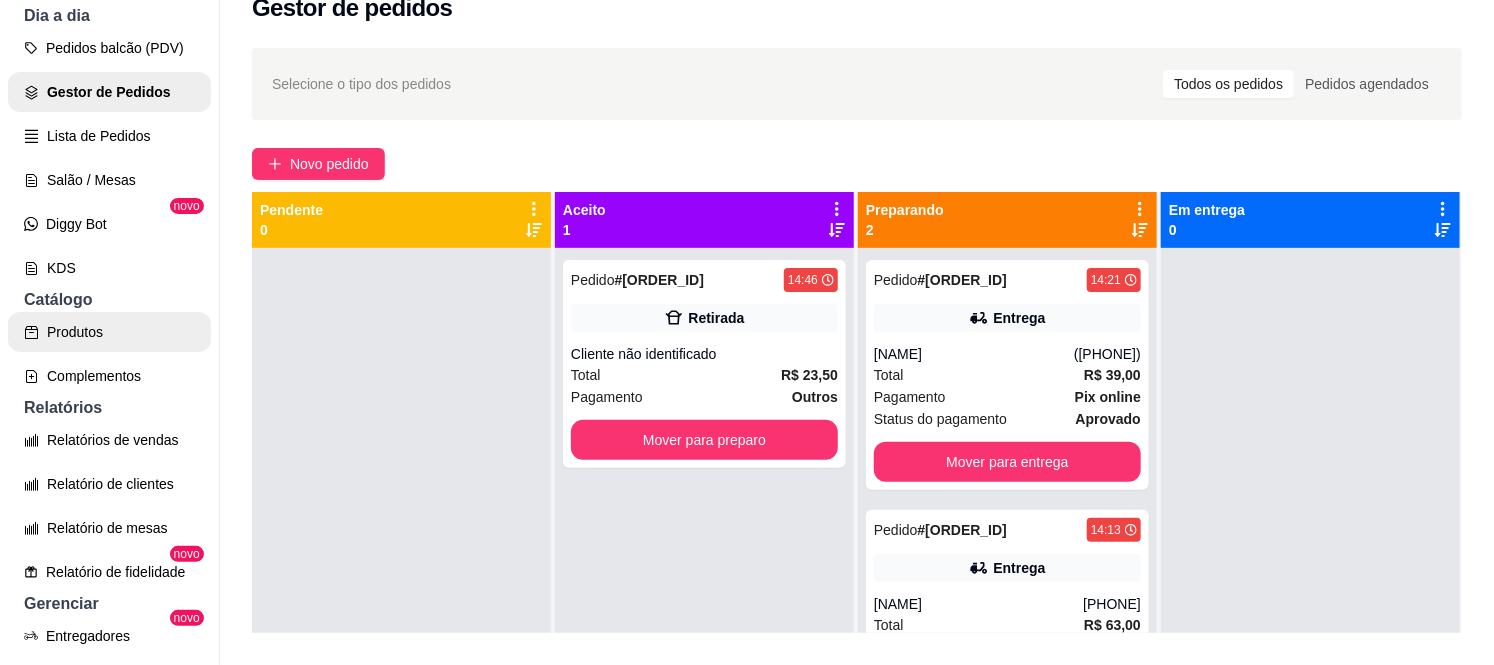 click on "Produtos" at bounding box center (109, 332) 